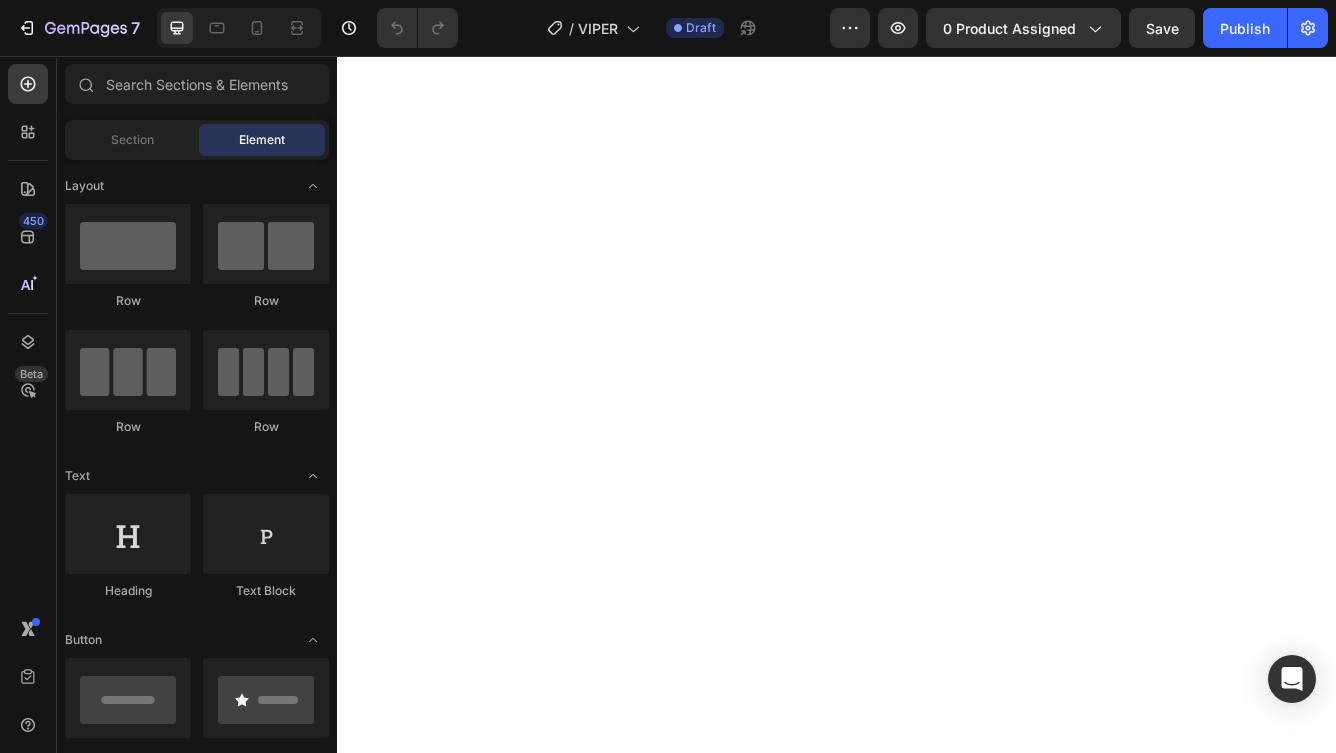 scroll, scrollTop: 0, scrollLeft: 0, axis: both 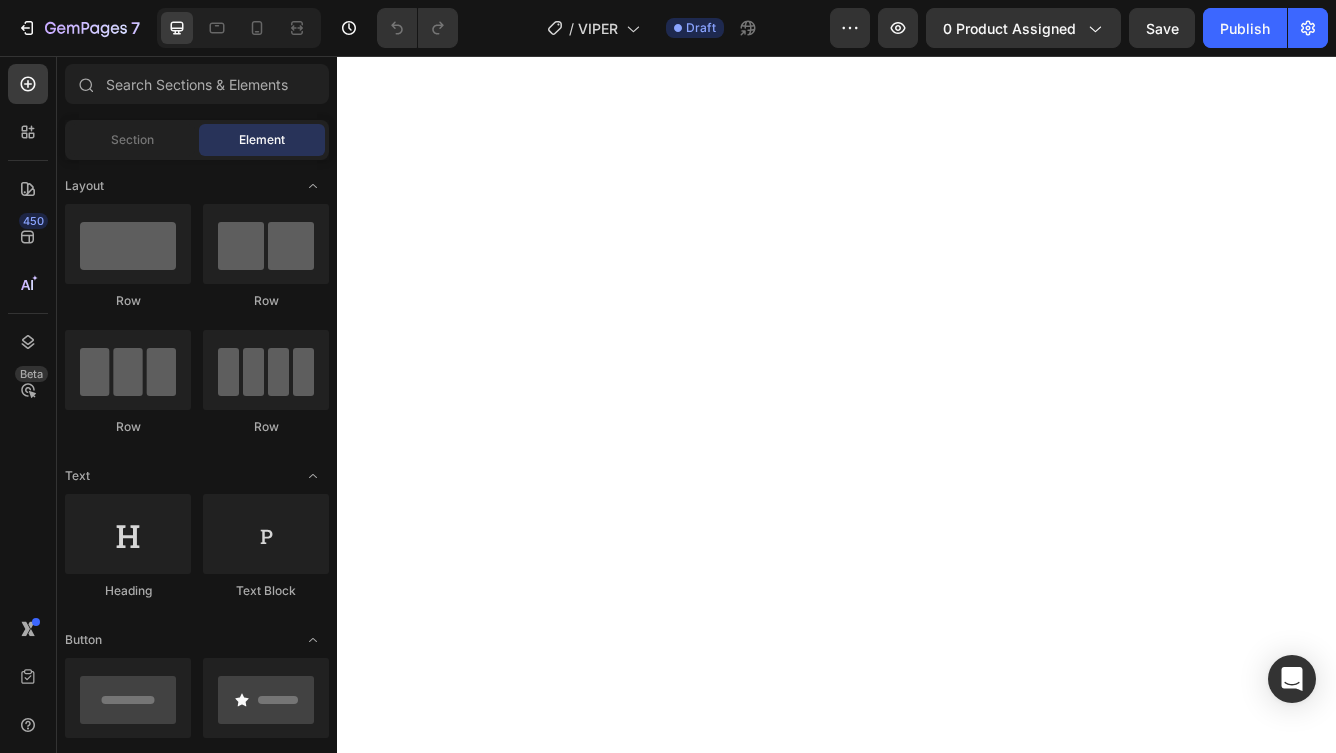 click at bounding box center [937, -2005] 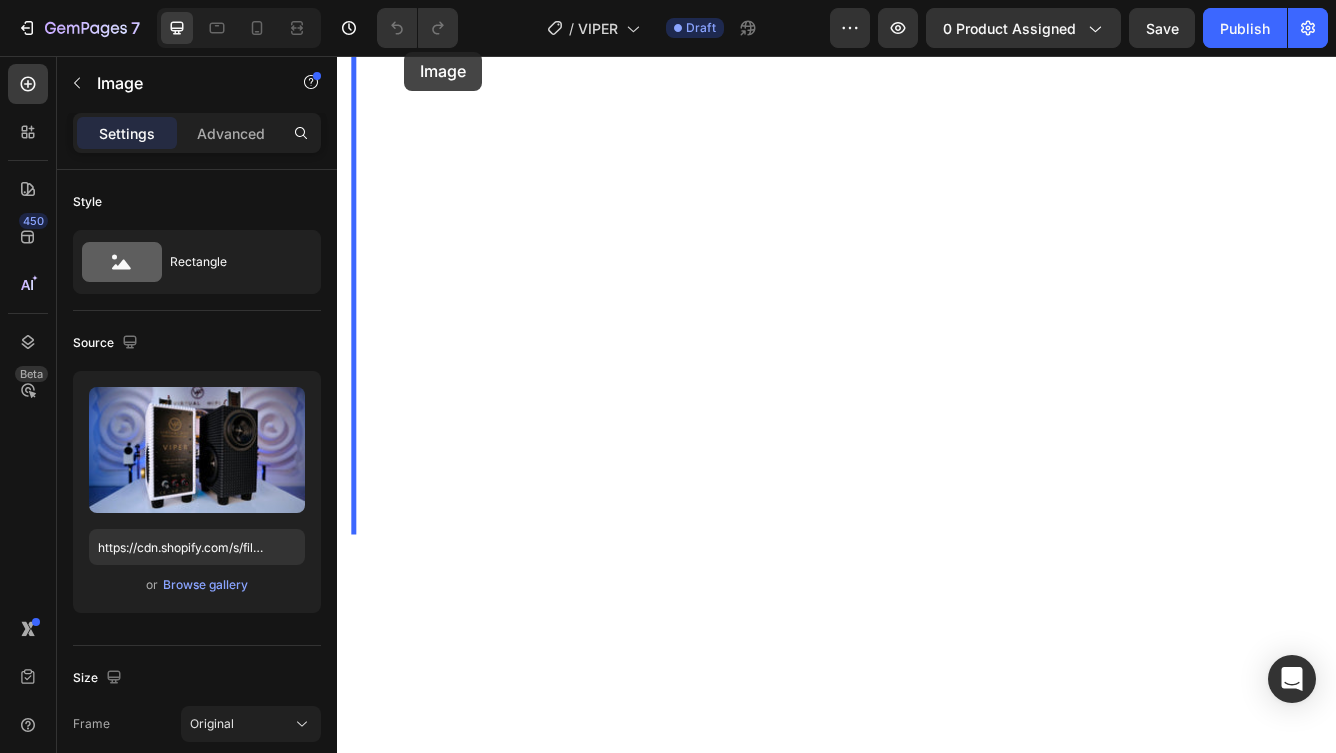 scroll, scrollTop: 9605, scrollLeft: 0, axis: vertical 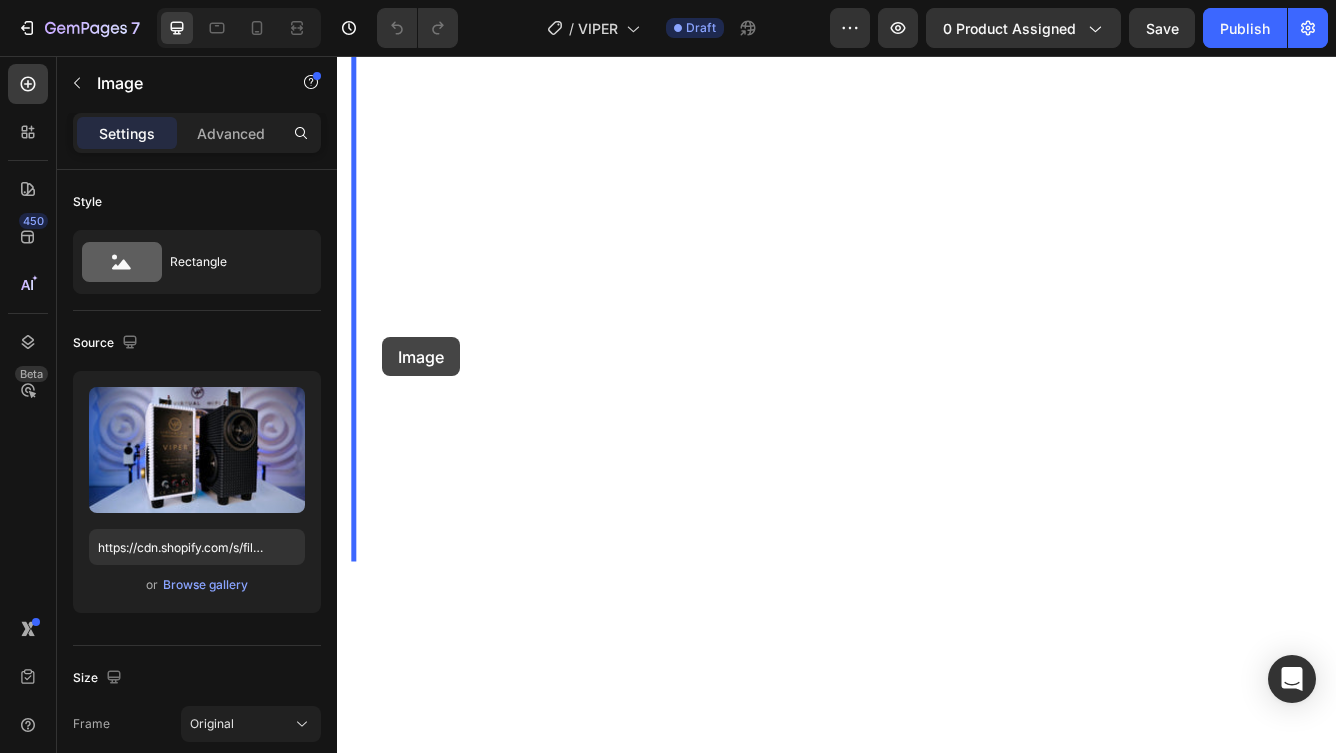 drag, startPoint x: 386, startPoint y: 312, endPoint x: 391, endPoint y: 404, distance: 92.13577 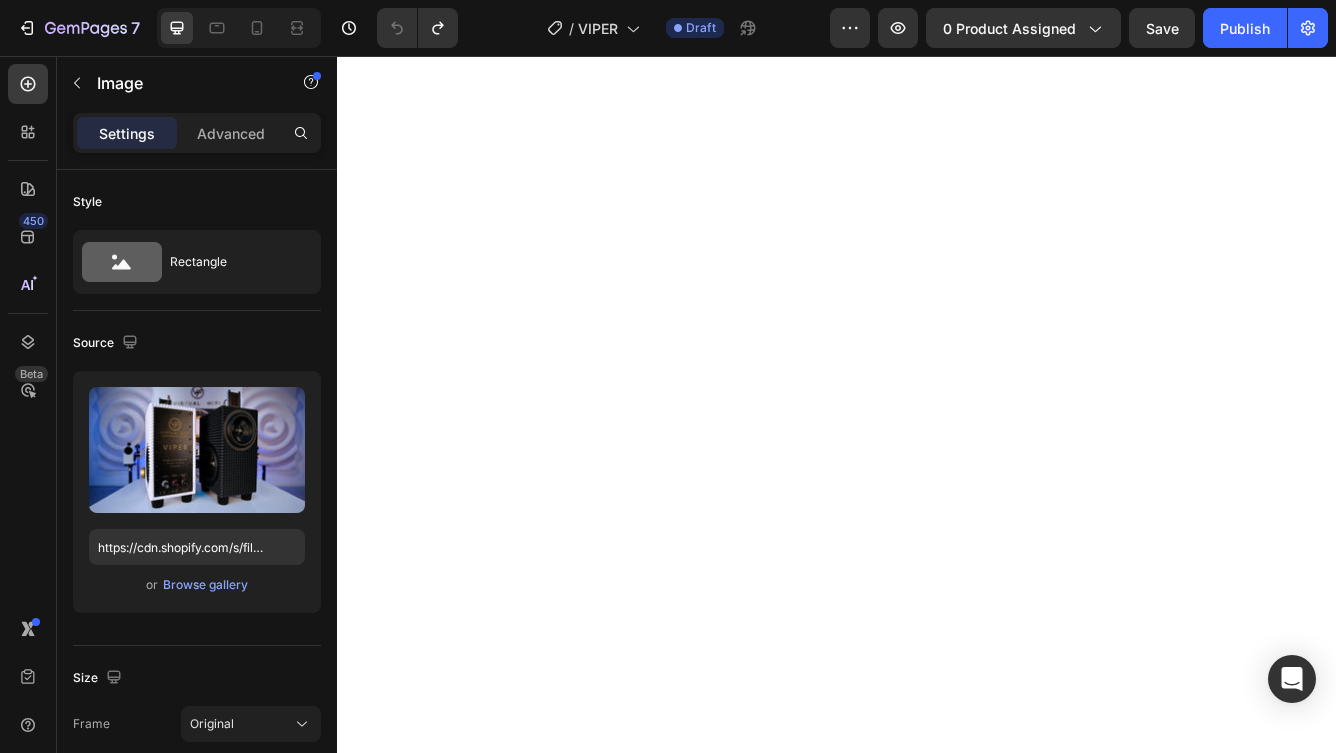 scroll, scrollTop: 9397, scrollLeft: 0, axis: vertical 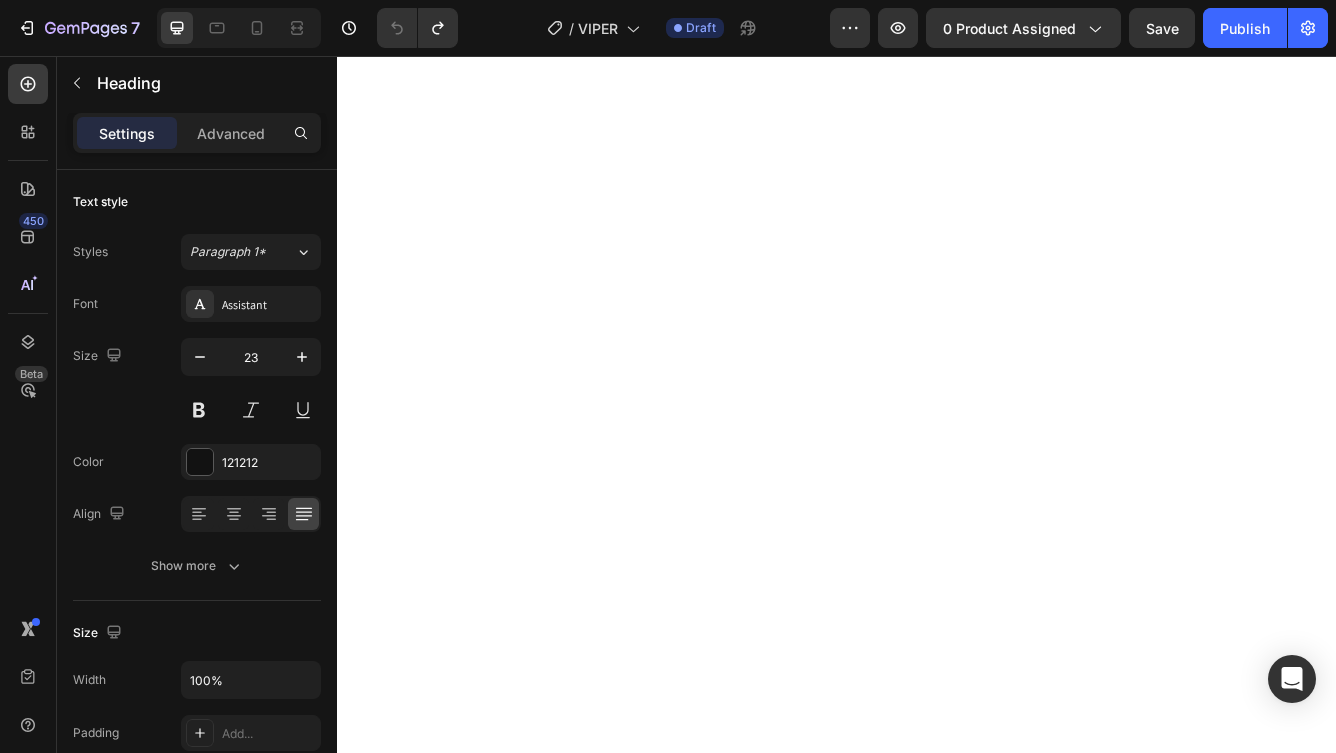 click on "✅ Duelund Pure Copper Internal Cabling Based on the iconic Western Electric design , Duelund’s tinned copper cables are known for their rich, organic tone , natural dynamics , and a uniquely spacious, three-dimensional soundstage . ✅ [BRAND] Silver Terminals Industry-leading pure silver connectors from [BRAND] of Germany — for lossless signal transfer , unmatched durability, and zero compromise between amplifier and speaker. ✅ Built-in Optional 80Hz Subwoofer Filter The Vipers feature two positive input terminals . The first delivers a full-range signal for standard operation. The second engages a built-in 80Hz high-pass filter , gently rolling off the deepest bass. This allows the Vipers to pair seamlessly with a subwoofer, transforming them into an ultimate 3-way system . Add a subwoofer and unleash a new level of performance — with enhanced dynamics, effortless clarity, and a concert-like scale that will leave everyone stunned. Experience total immersion" at bounding box center [937, -1835] 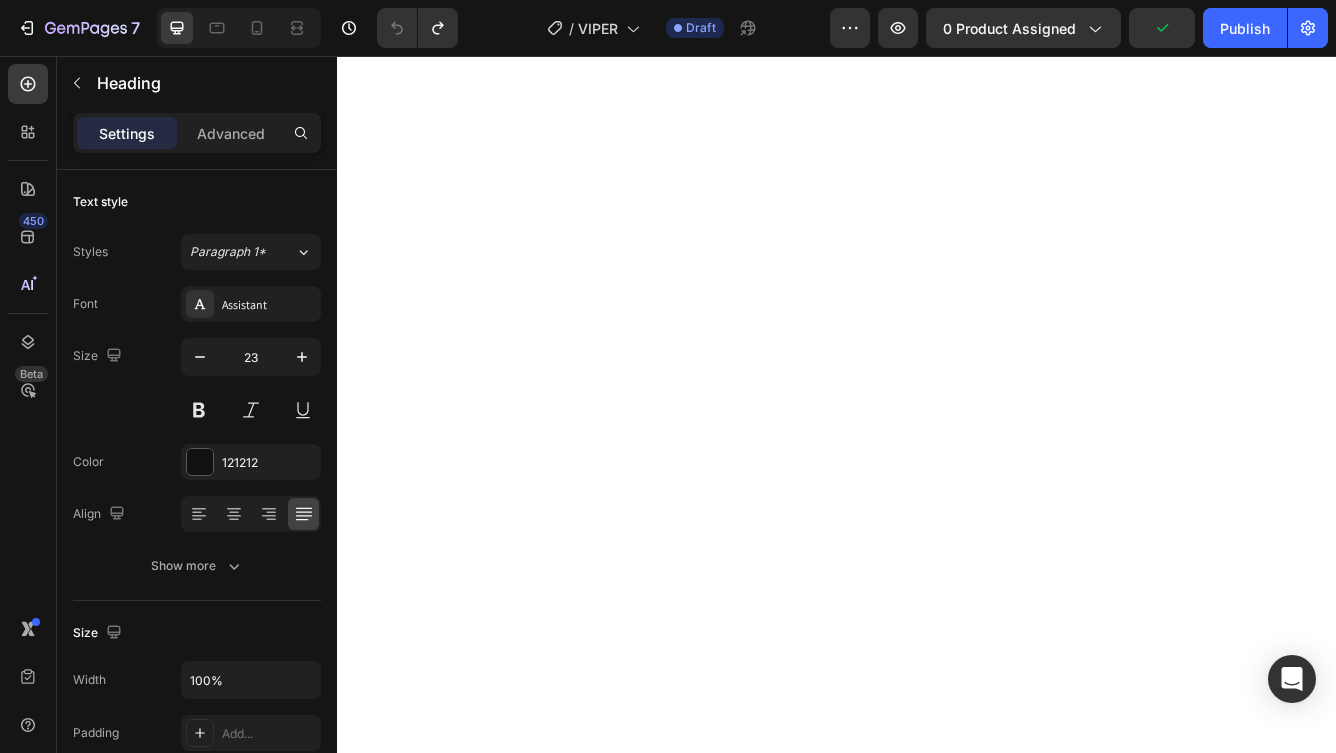 scroll, scrollTop: 9445, scrollLeft: 0, axis: vertical 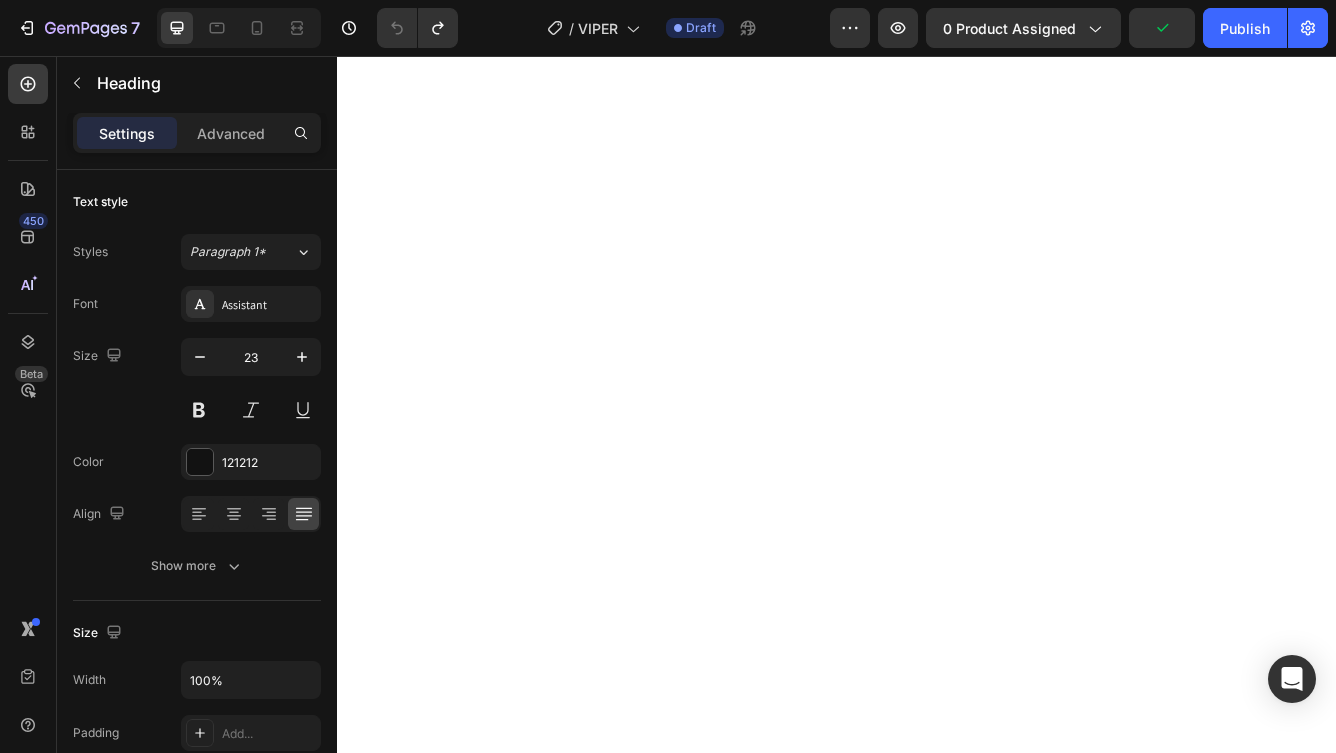 click on "✅ Duelund Pure Copper Internal Cabling Based on the iconic Western Electric design , Duelund’s tinned copper cables are known for their rich, organic tone , natural dynamics , and a uniquely spacious, three-dimensional soundstage . ✅ [BRAND] Silver Terminals Industry-leading pure silver connectors from [BRAND] of Germany — for lossless signal transfer , unmatched durability, and zero compromise between amplifier and speaker. ✅ Built-in Optional 80Hz Subwoofer Filter The Vipers feature two positive input terminals . The first delivers a full-range signal for standard operation. The second engages a built-in 80Hz high-pass filter , gently rolling off the deepest bass. This allows the Vipers to pair seamlessly with a subwoofer, transforming them into an ultimate 3-way system . Add a subwoofer and unleash a new level of performance — with enhanced dynamics, effortless clarity, and a concert-like scale that will leave everyone stunned. Experience total immersion" at bounding box center [937, -1883] 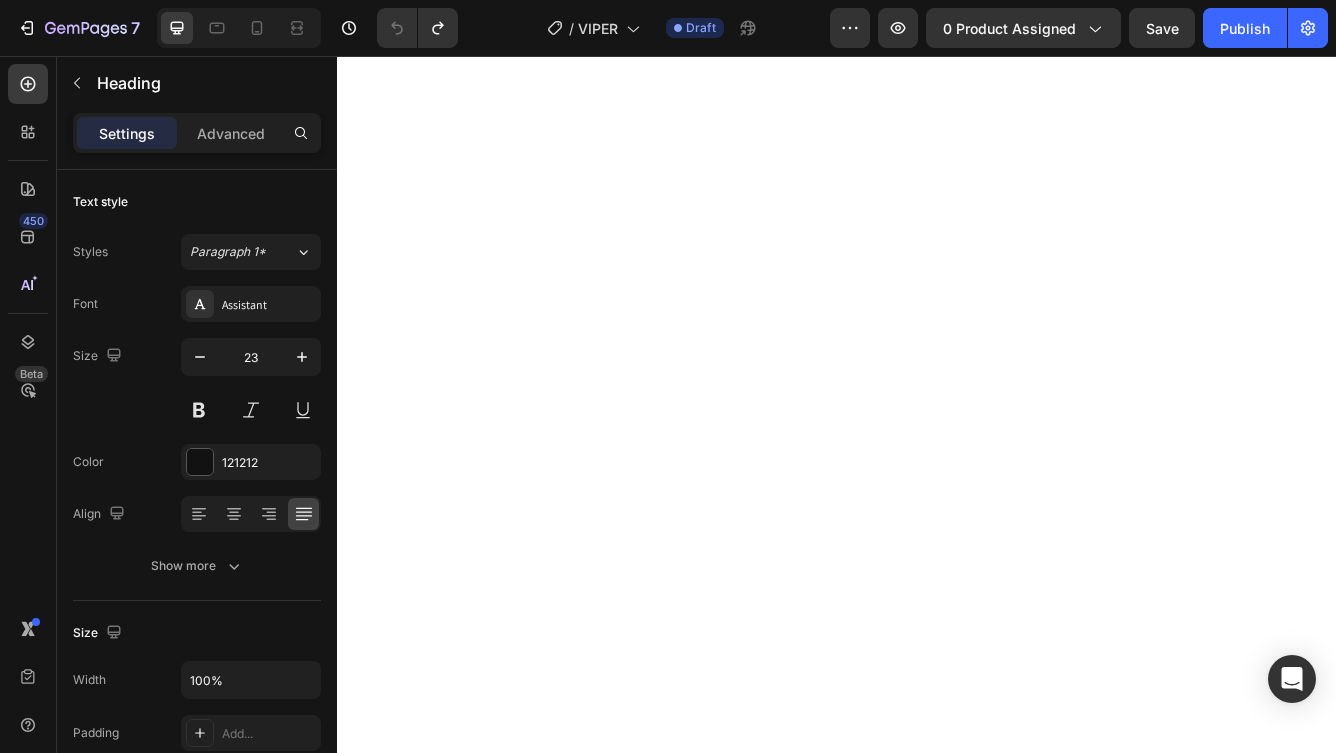scroll, scrollTop: 9374, scrollLeft: 0, axis: vertical 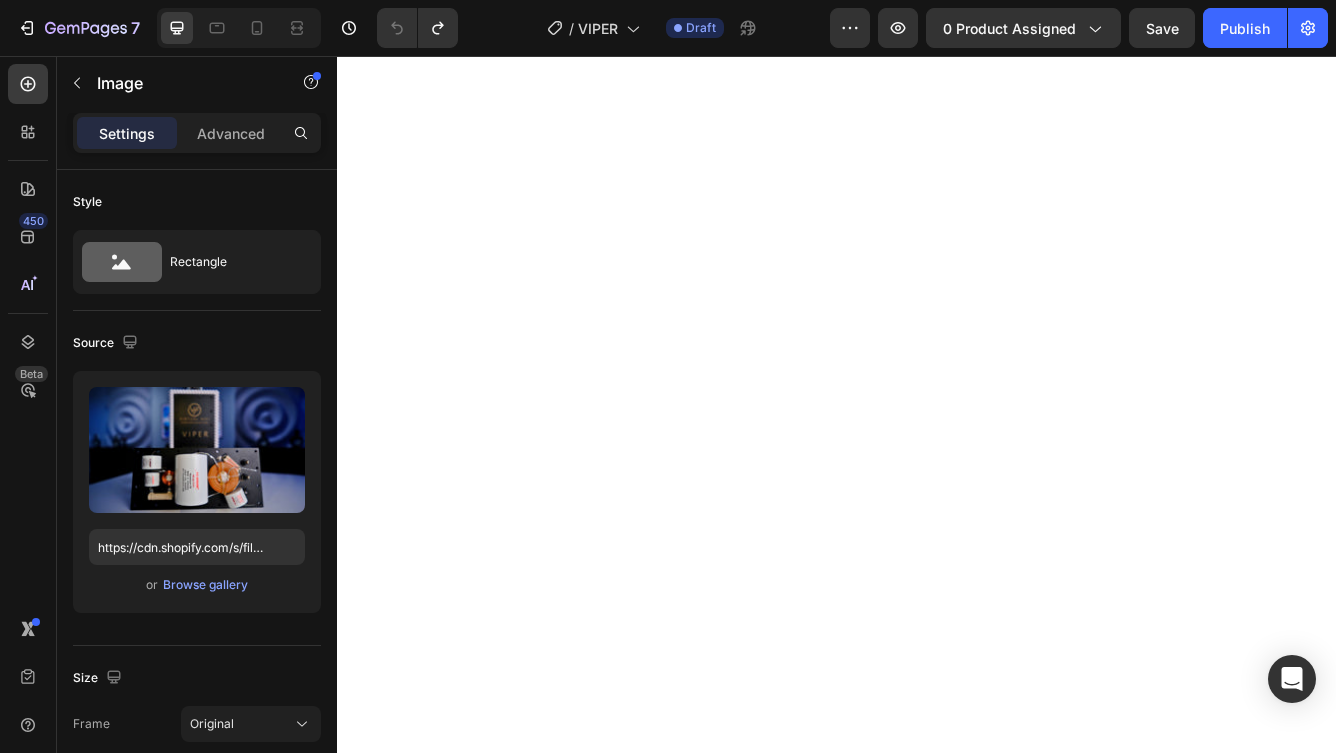 click at bounding box center [937, -2392] 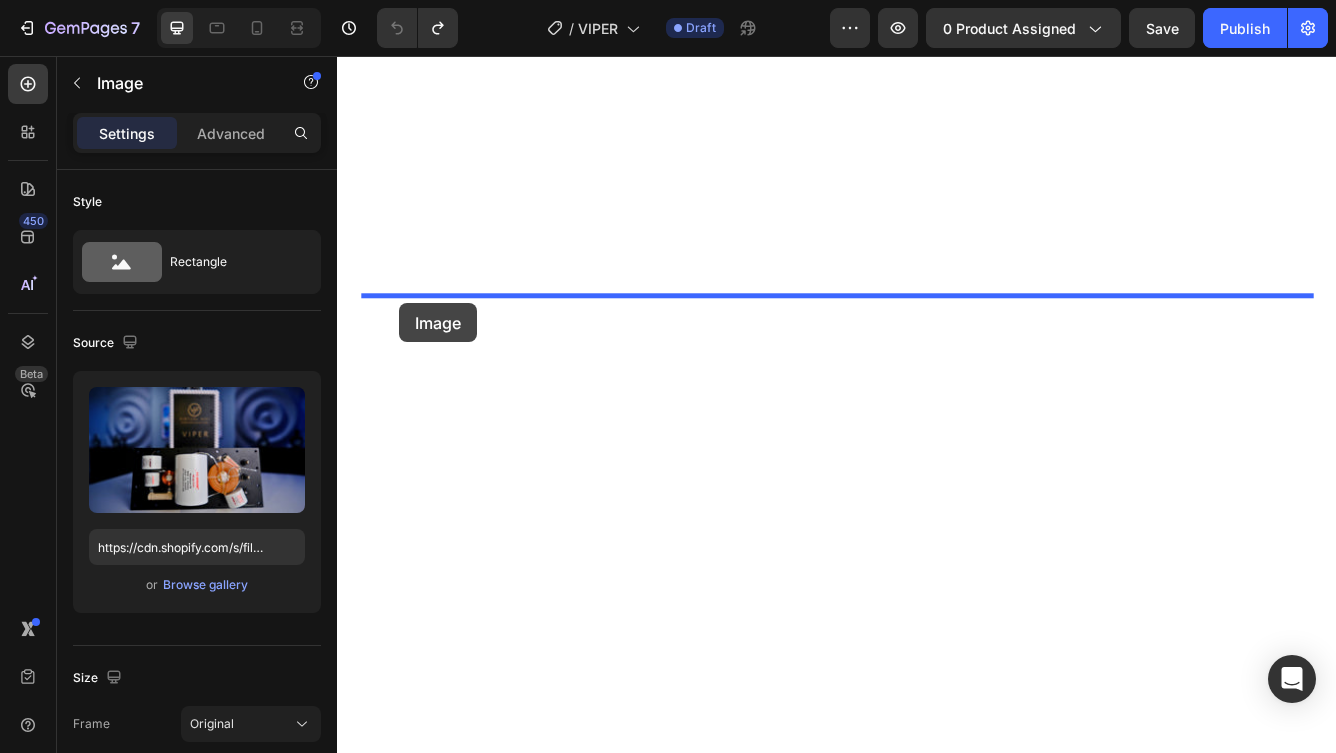 drag, startPoint x: 371, startPoint y: 566, endPoint x: 412, endPoint y: 355, distance: 214.9465 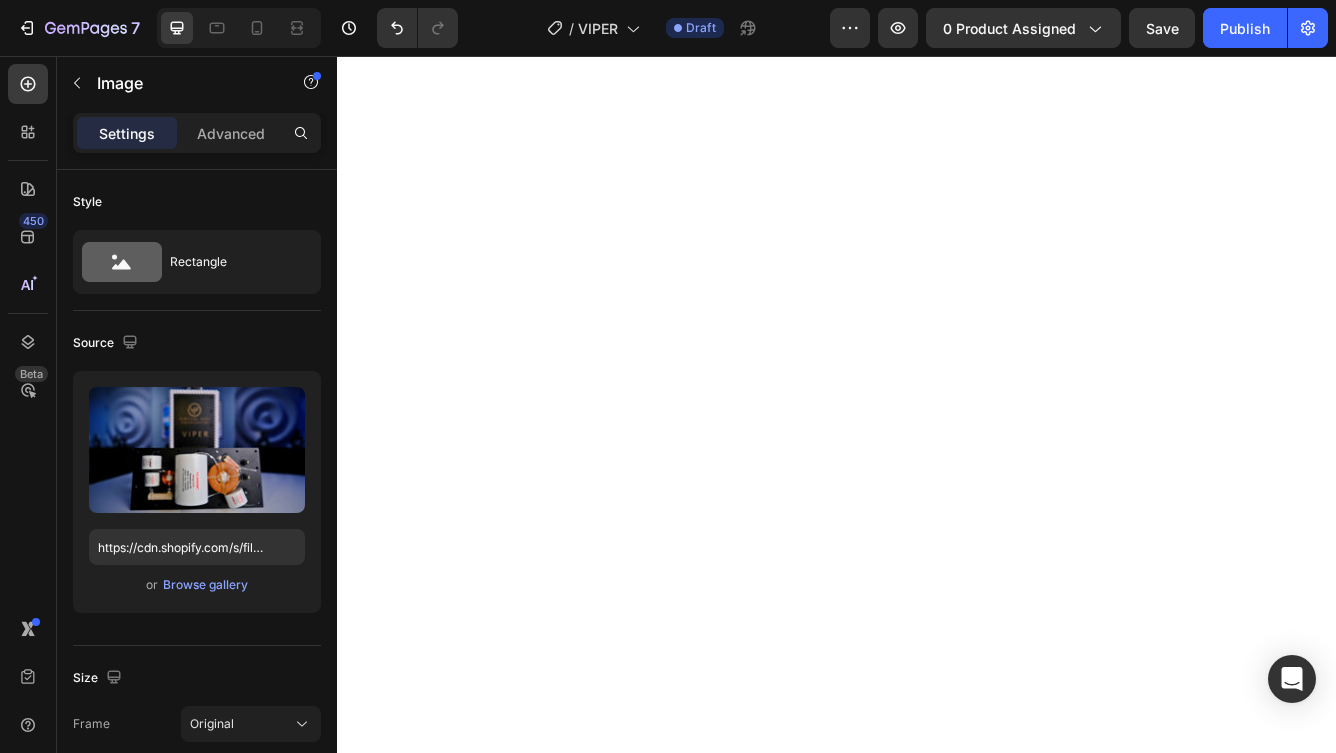 scroll, scrollTop: 10291, scrollLeft: 0, axis: vertical 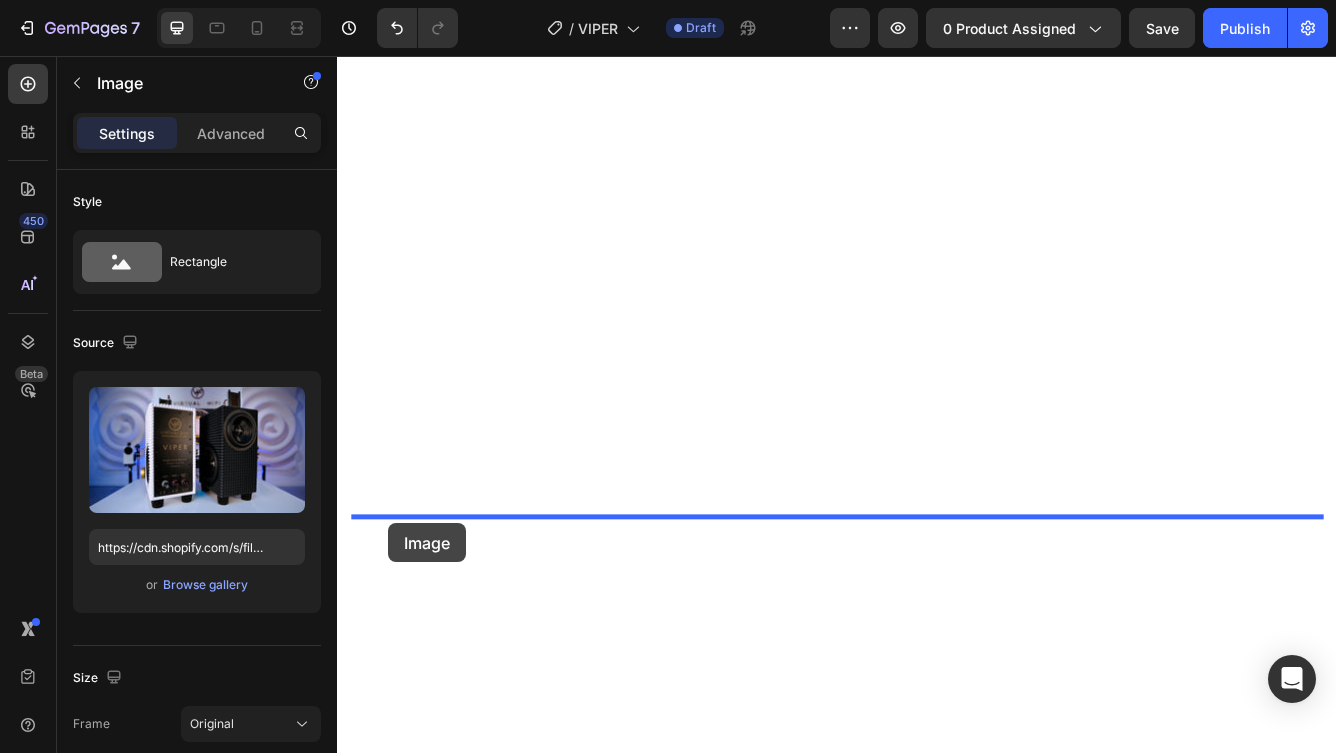 drag, startPoint x: 380, startPoint y: 265, endPoint x: 398, endPoint y: 617, distance: 352.45993 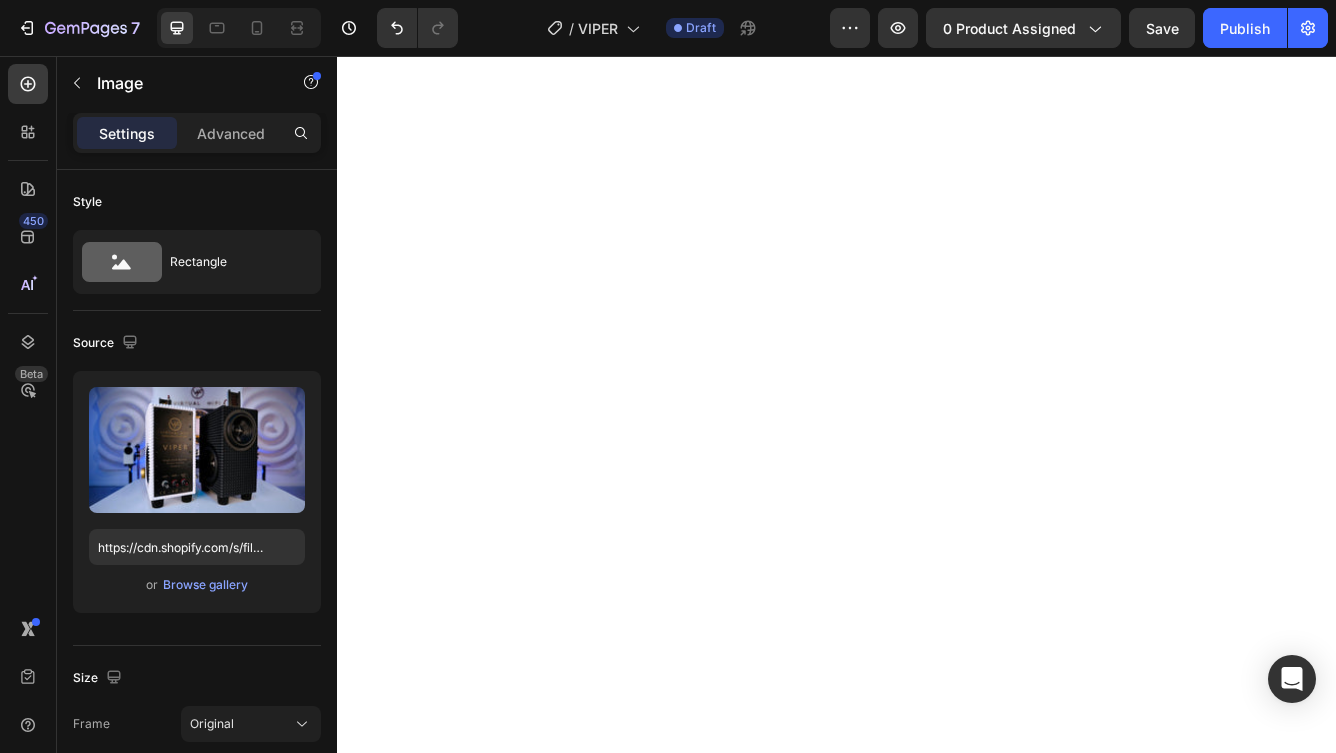 click at bounding box center [937, -2276] 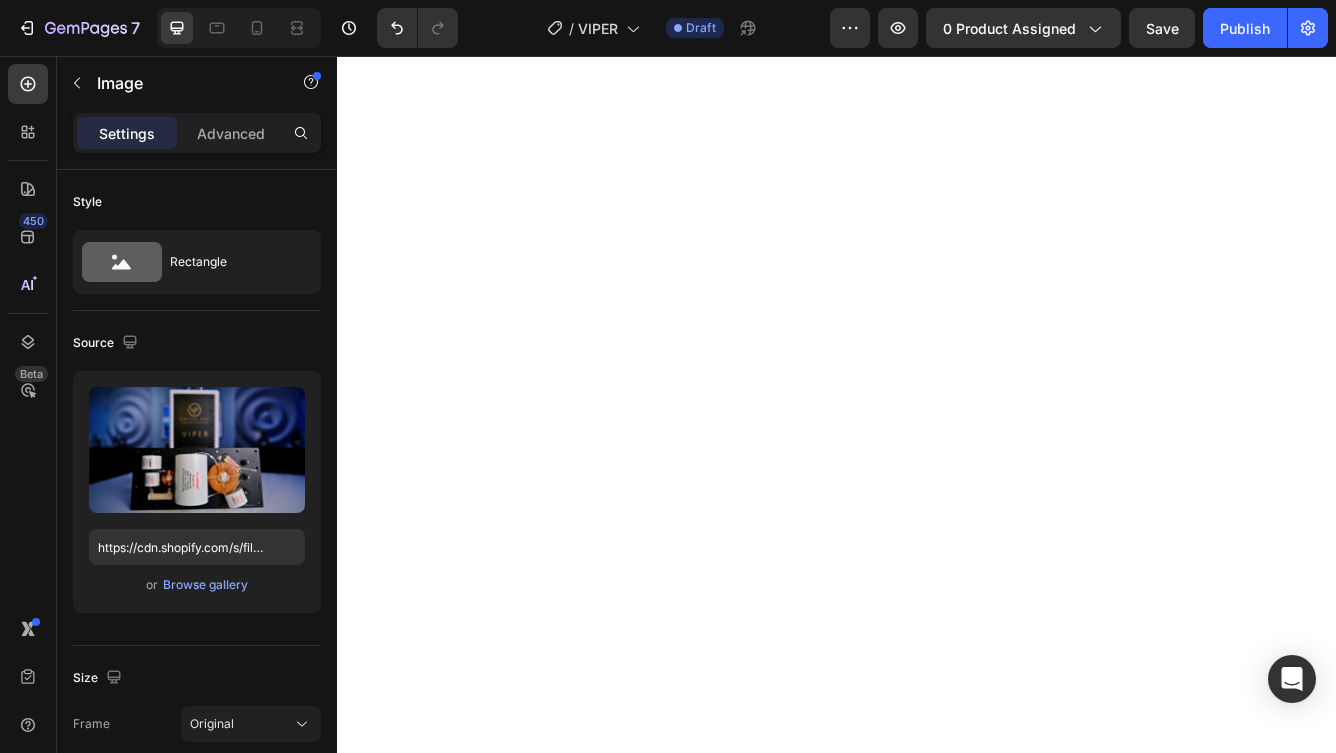 scroll, scrollTop: 10853, scrollLeft: 0, axis: vertical 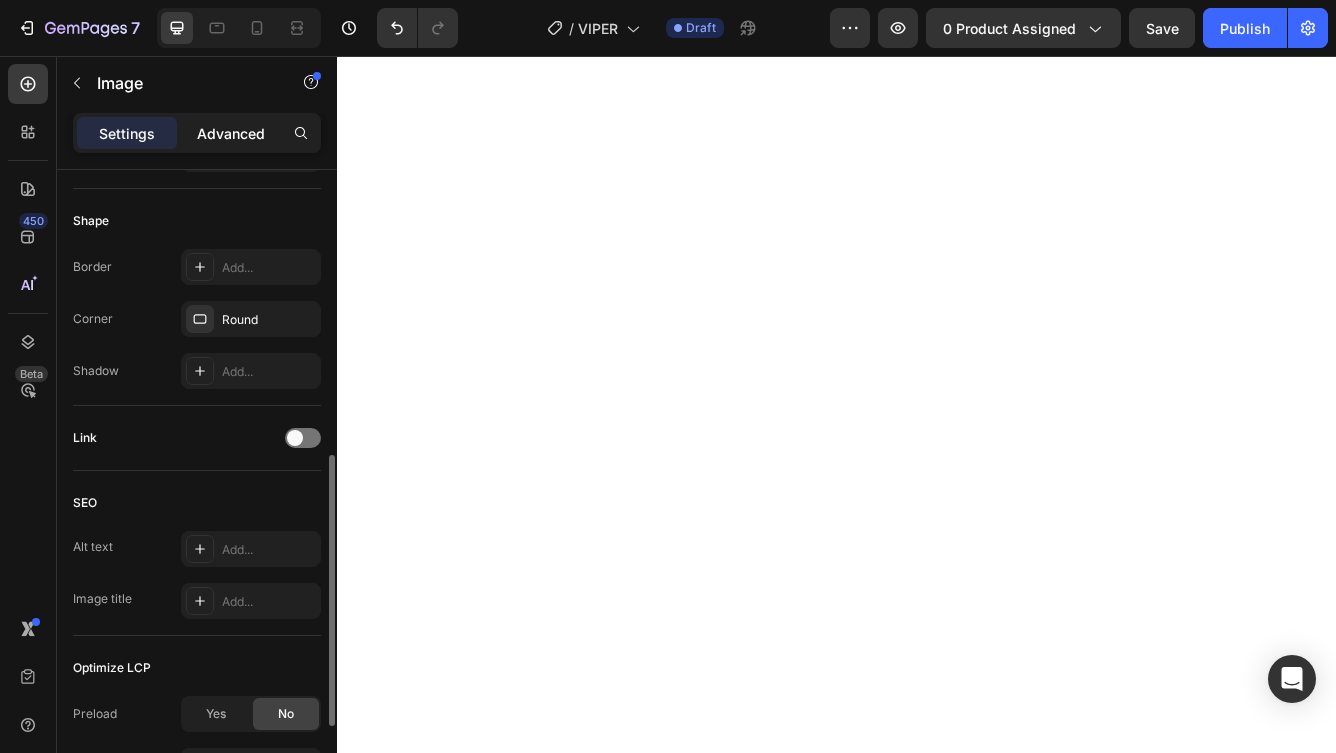 click on "Advanced" 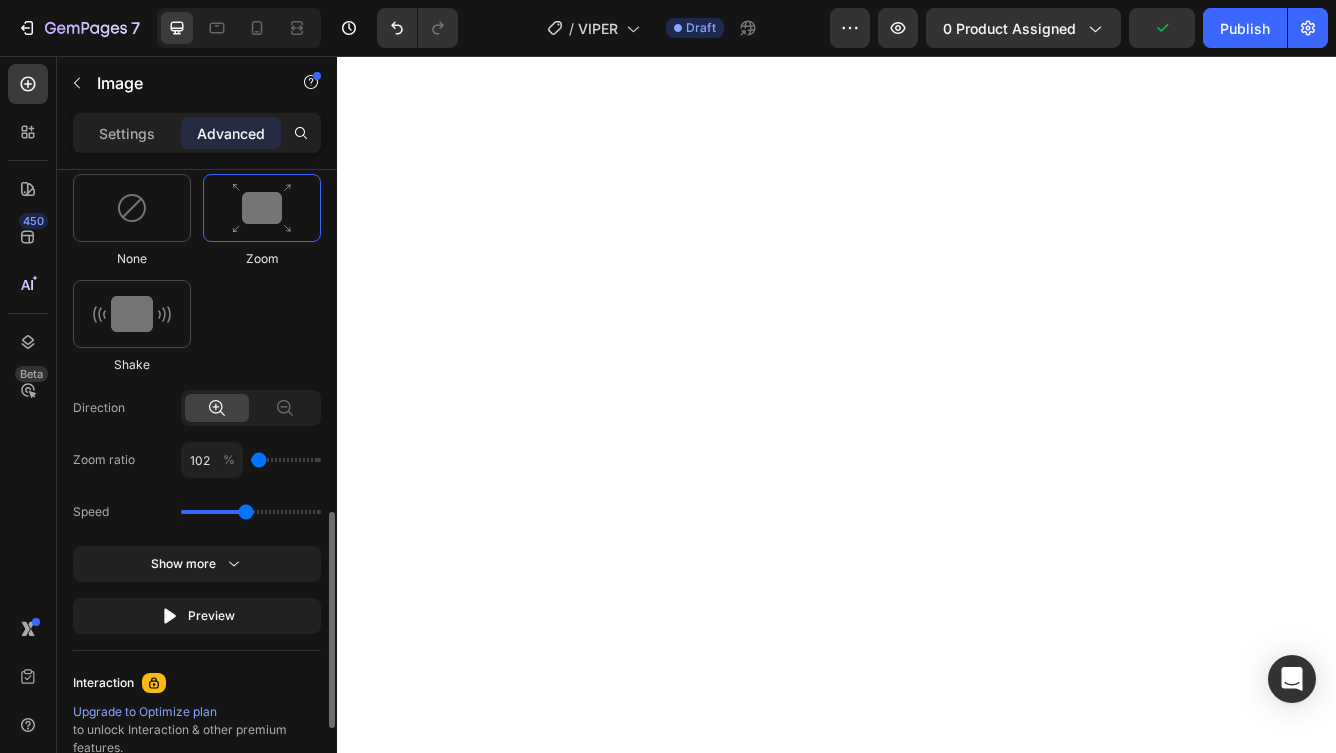 scroll, scrollTop: 1014, scrollLeft: 0, axis: vertical 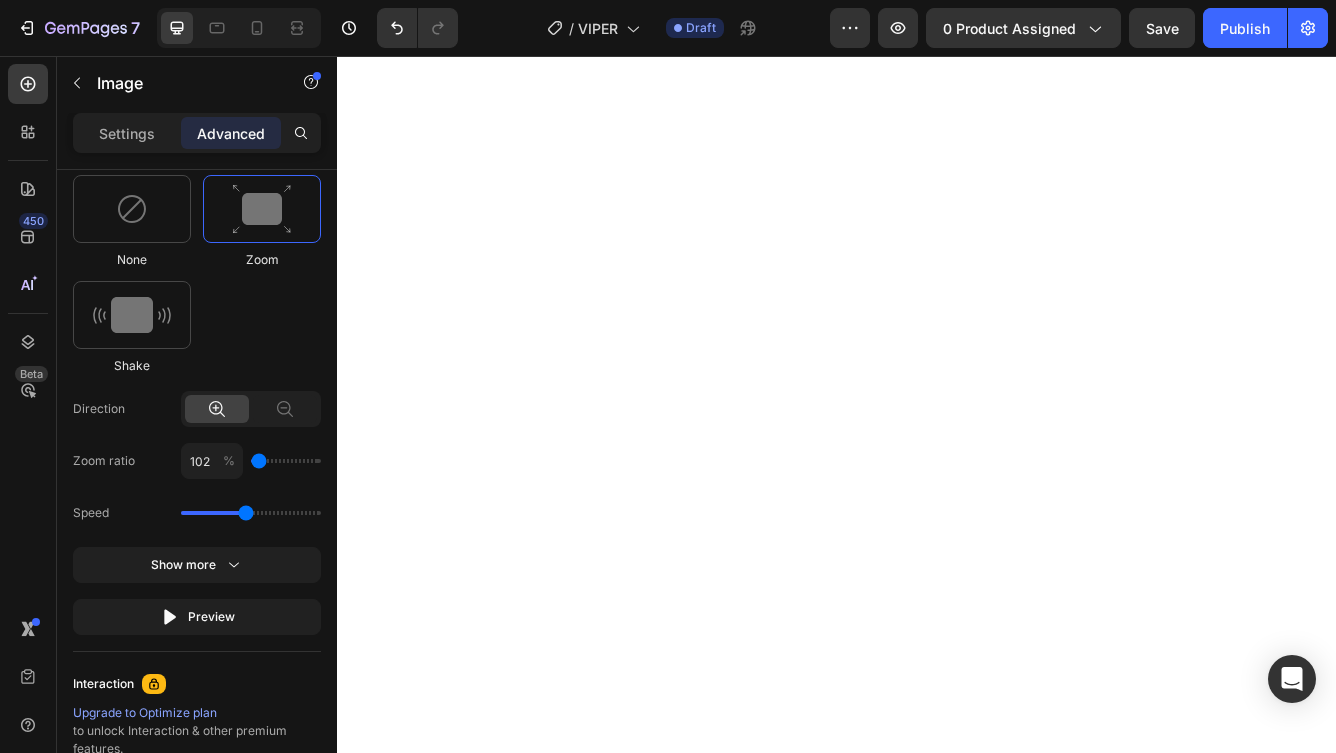 click at bounding box center [937, -2441] 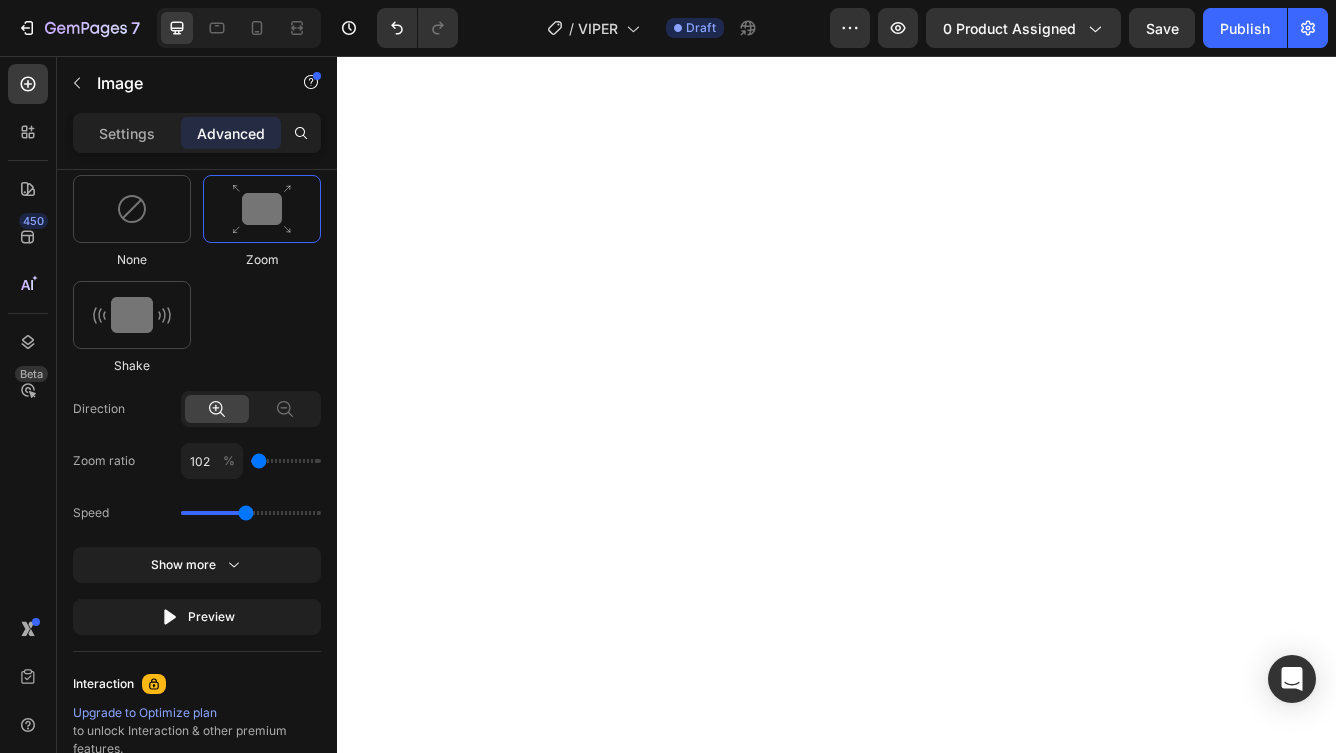 click at bounding box center (937, -2441) 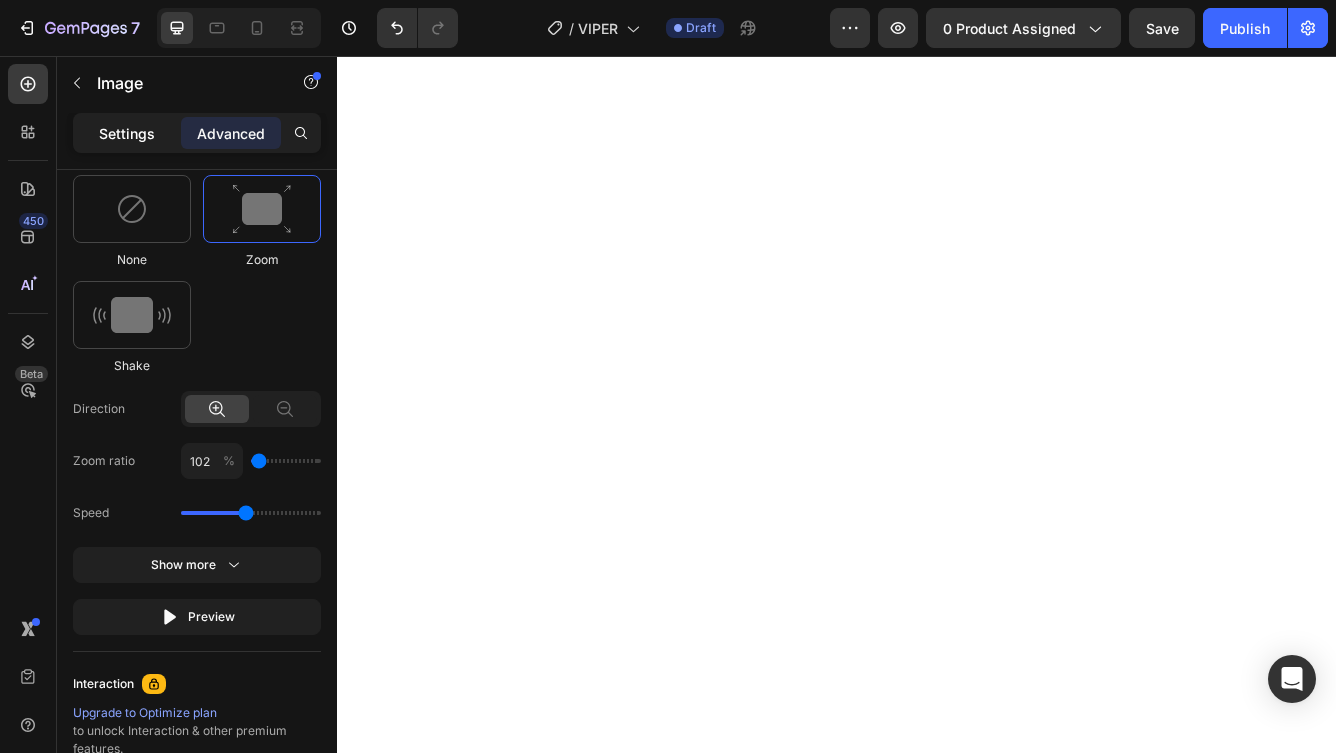 click on "Settings" 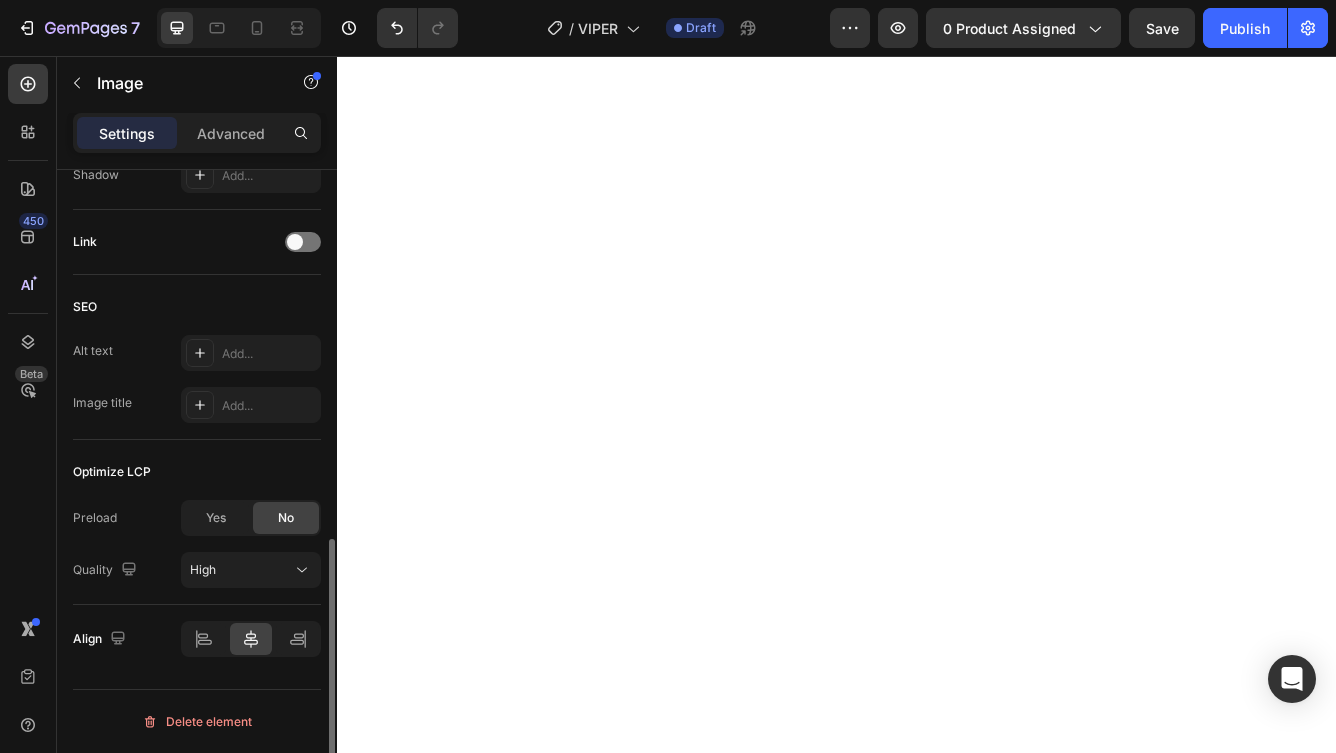 scroll, scrollTop: 870, scrollLeft: 0, axis: vertical 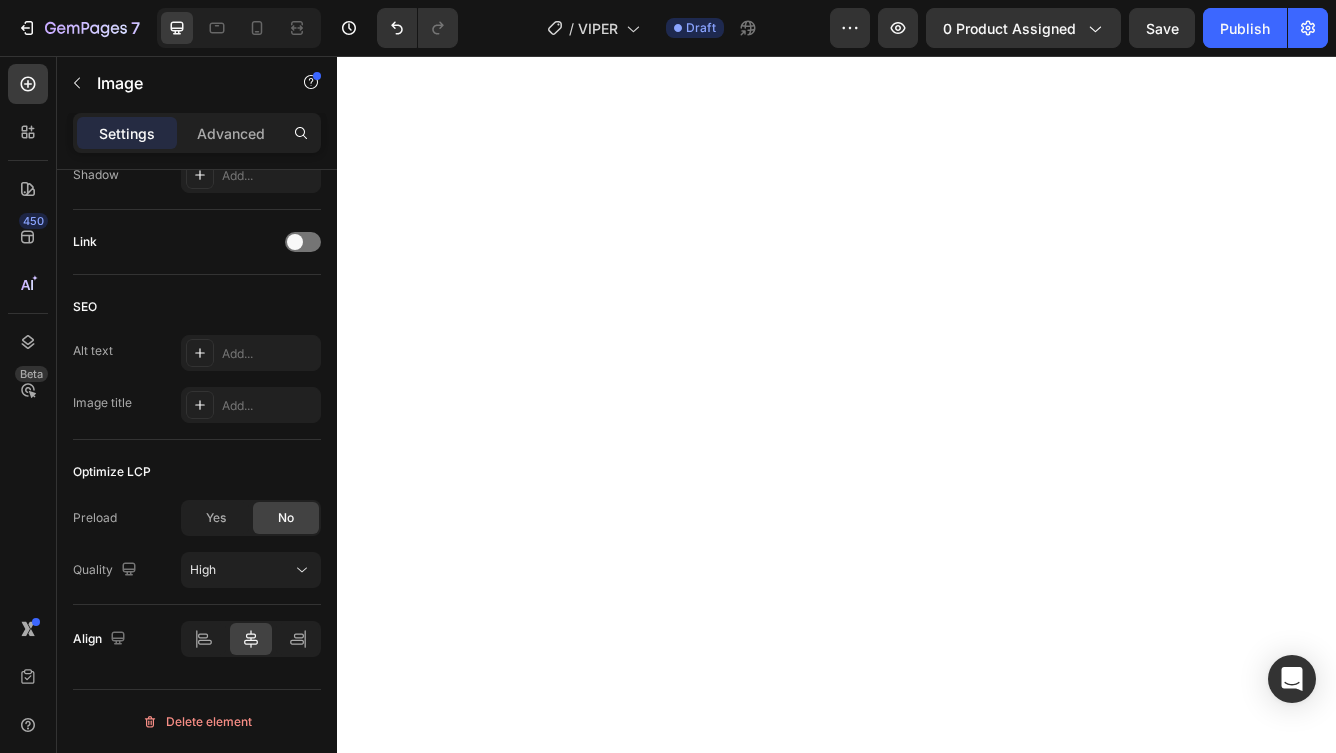 click at bounding box center (937, -2450) 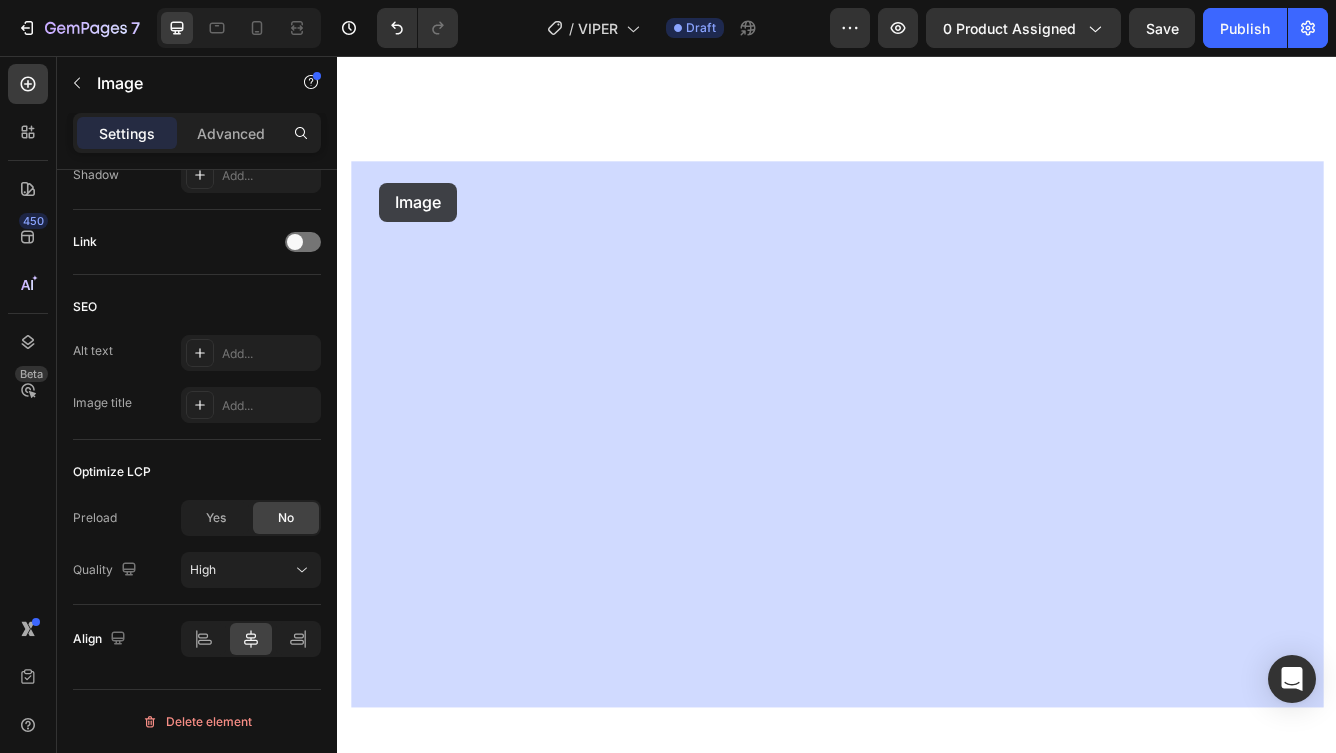 drag, startPoint x: 374, startPoint y: 208, endPoint x: 388, endPoint y: 210, distance: 14.142136 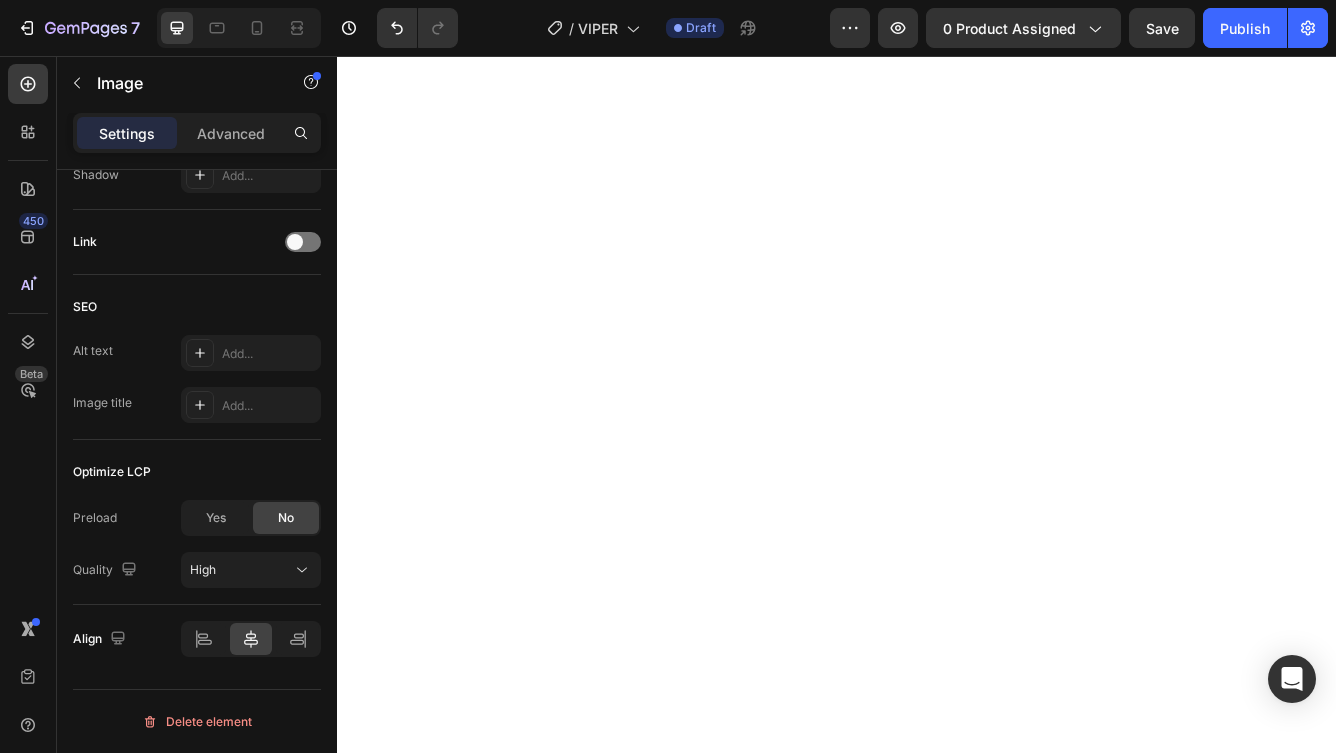 scroll, scrollTop: 10644, scrollLeft: 0, axis: vertical 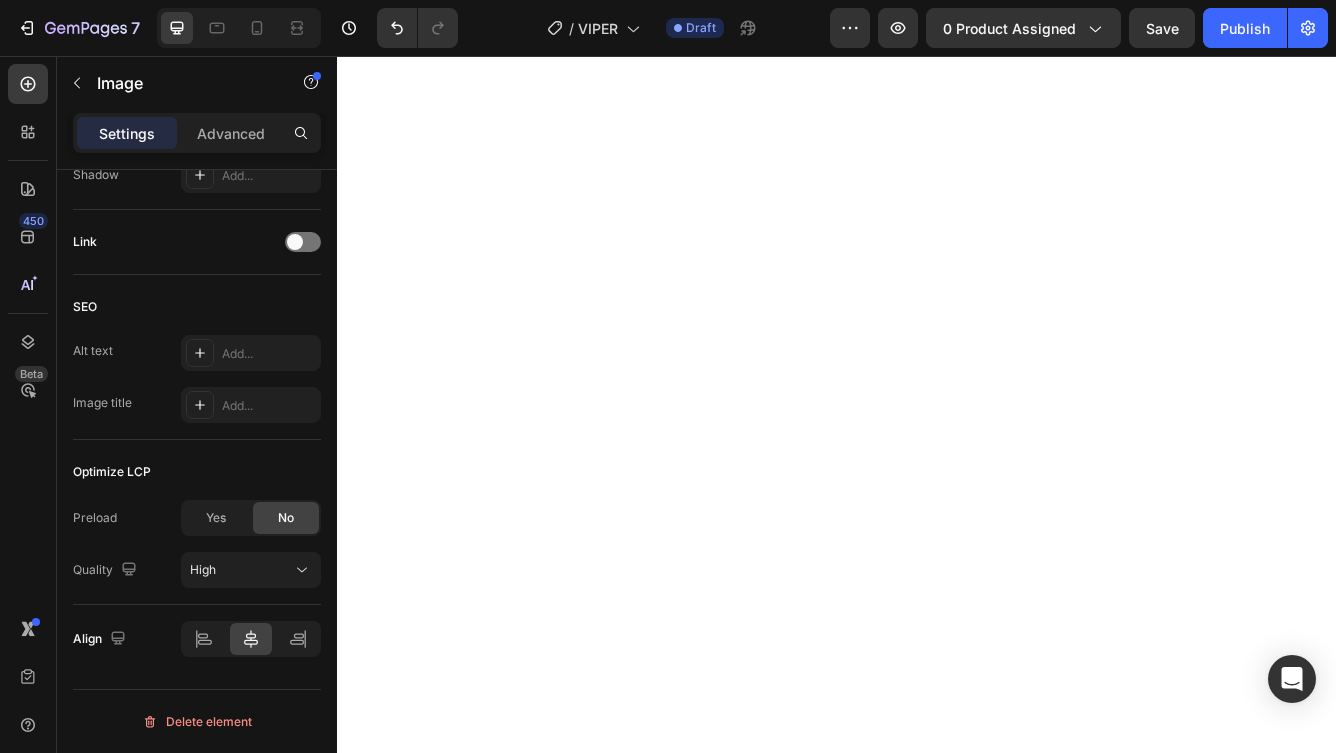 click at bounding box center (937, -2469) 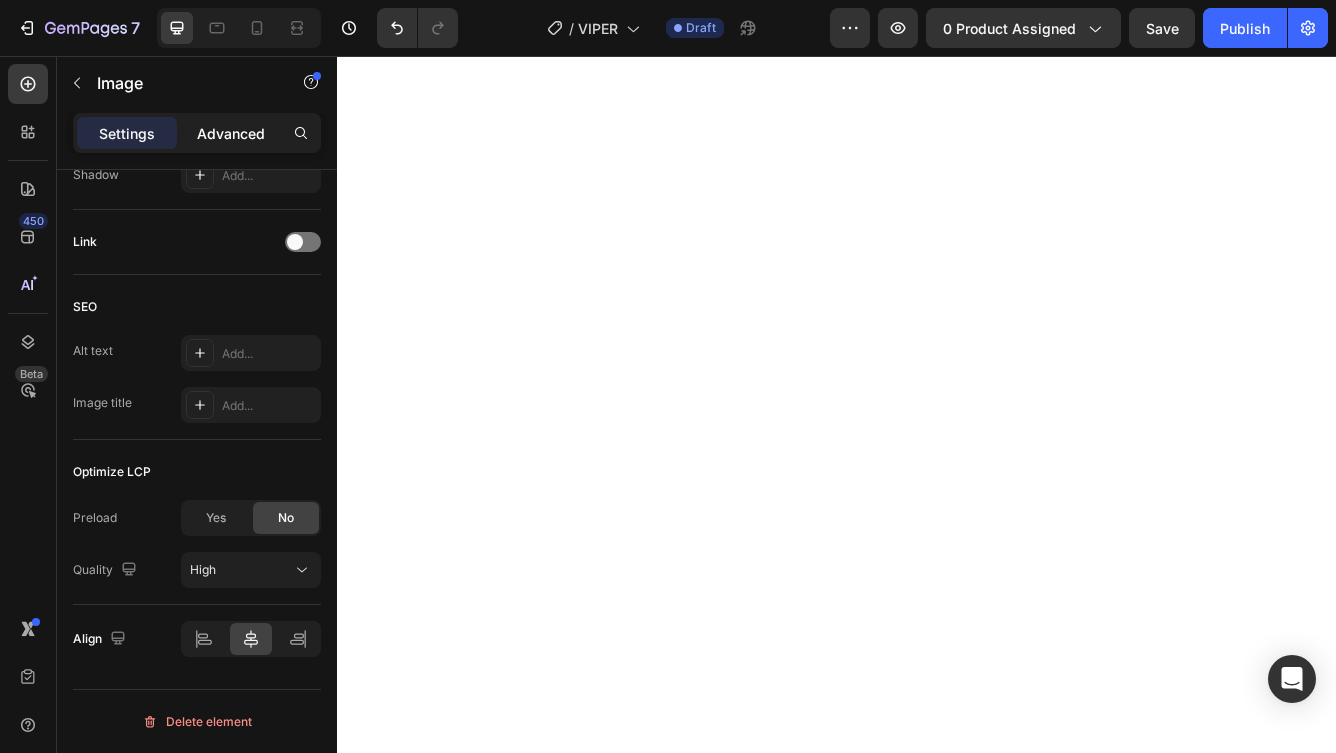 click on "Advanced" at bounding box center [231, 133] 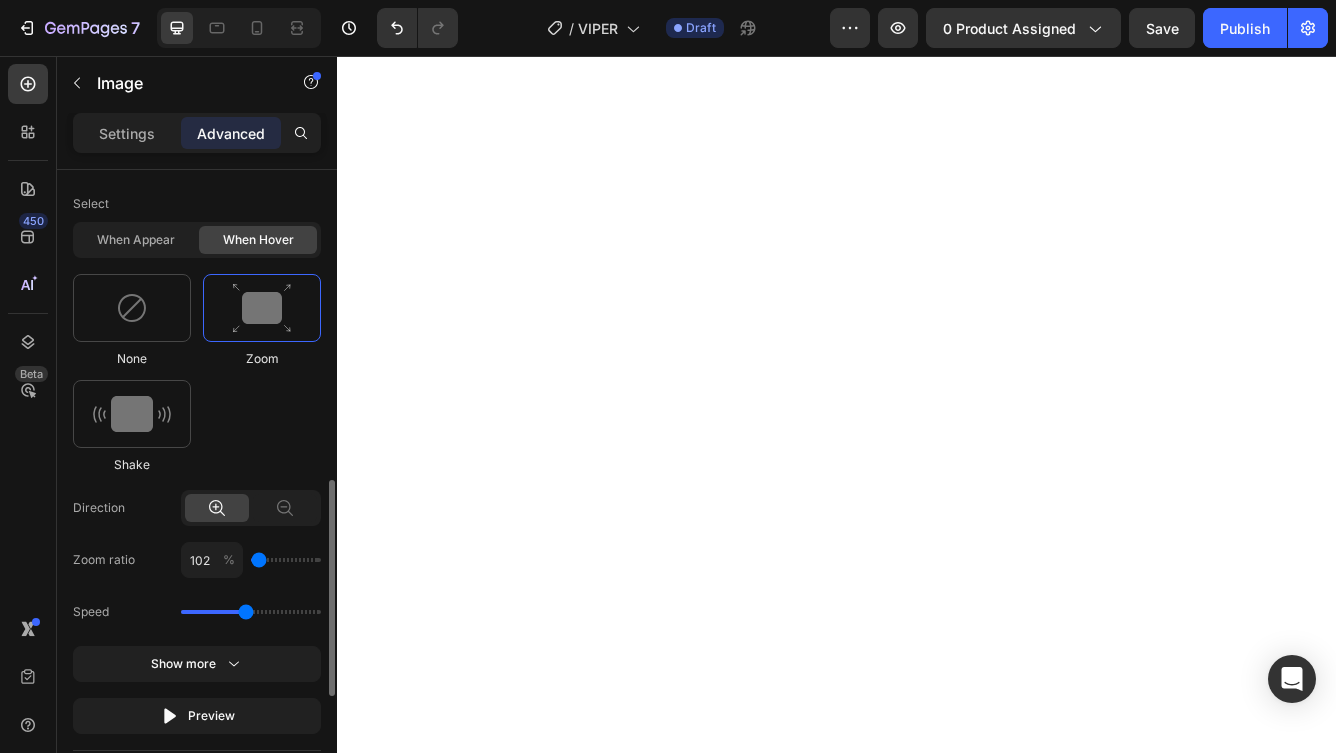 scroll, scrollTop: 876, scrollLeft: 0, axis: vertical 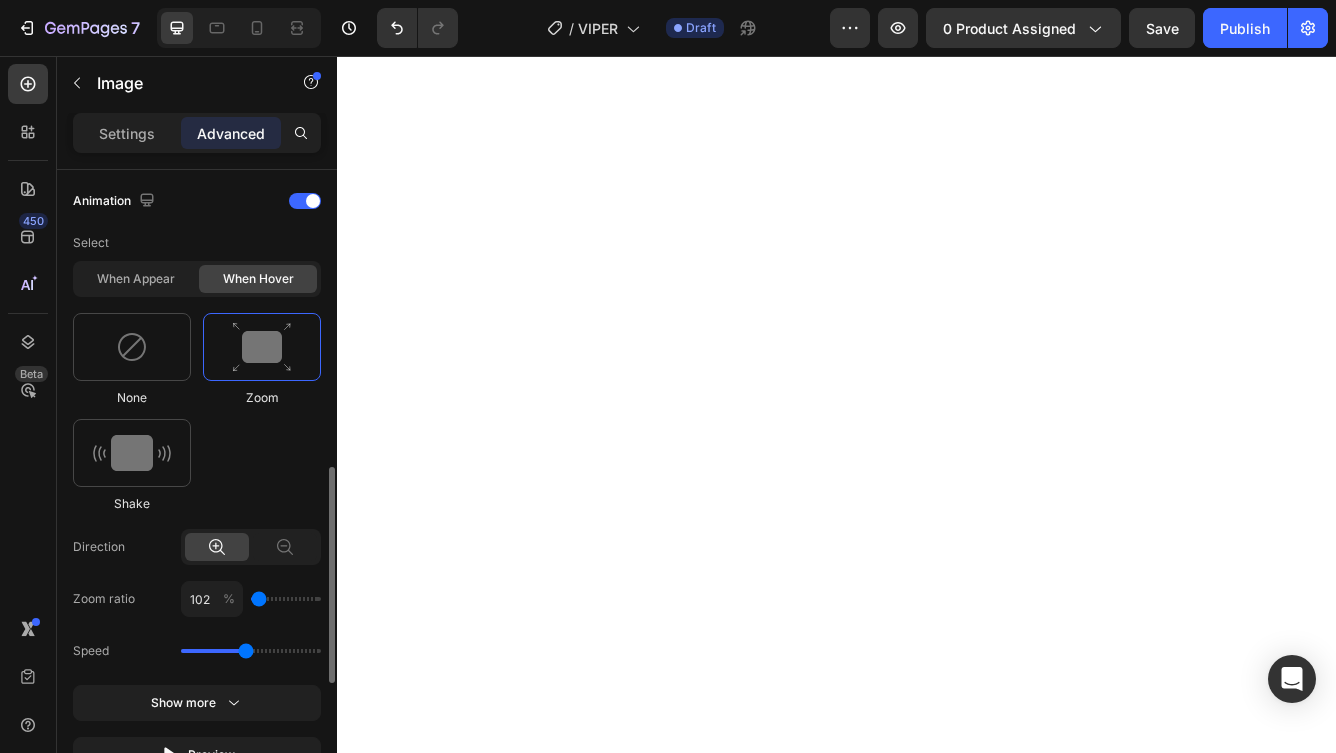 click at bounding box center (937, -2714) 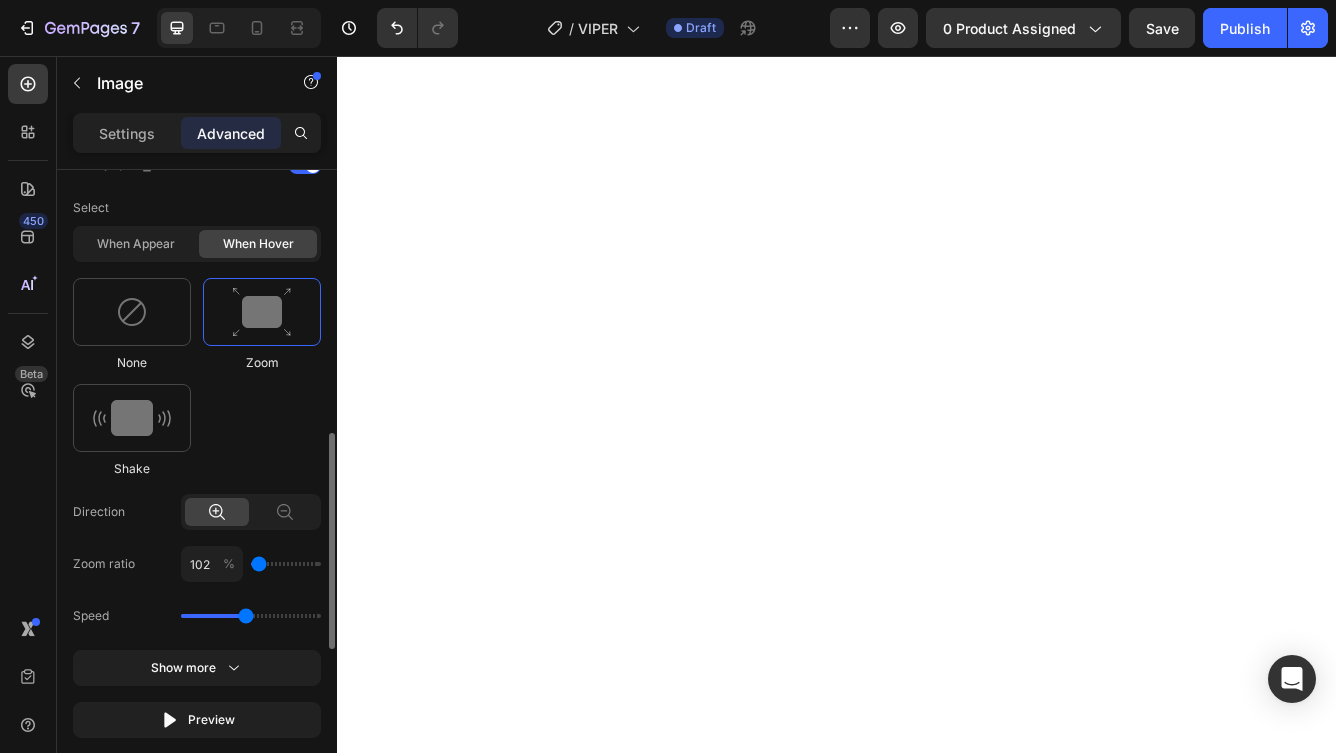 scroll, scrollTop: 1062, scrollLeft: 0, axis: vertical 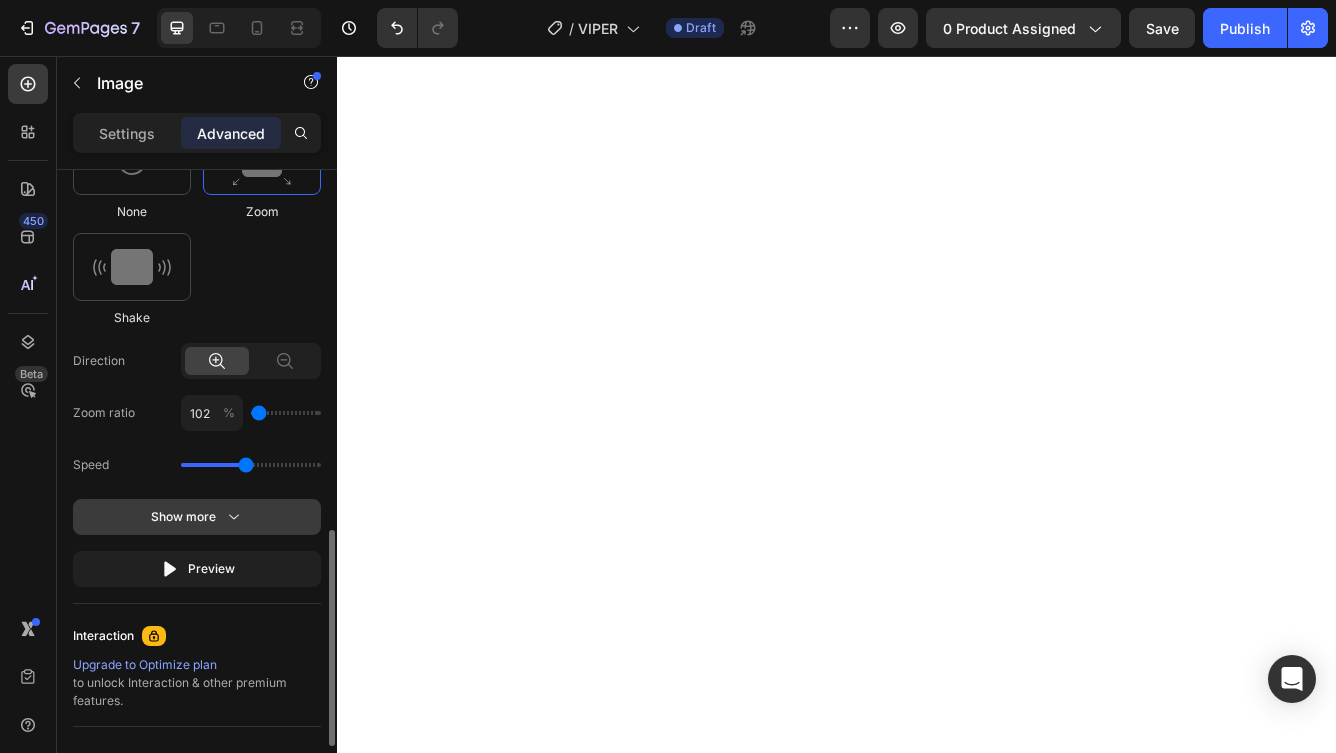 click on "Show more" 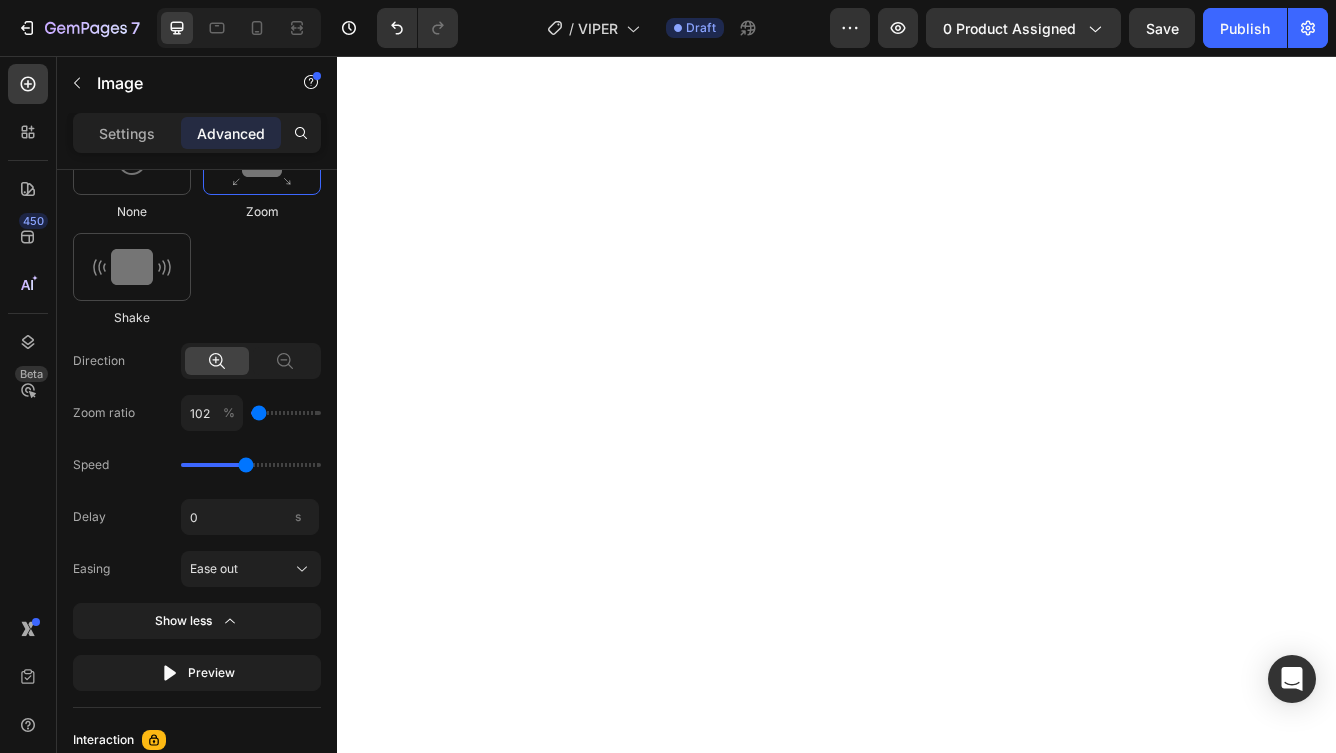 click at bounding box center [937, -2277] 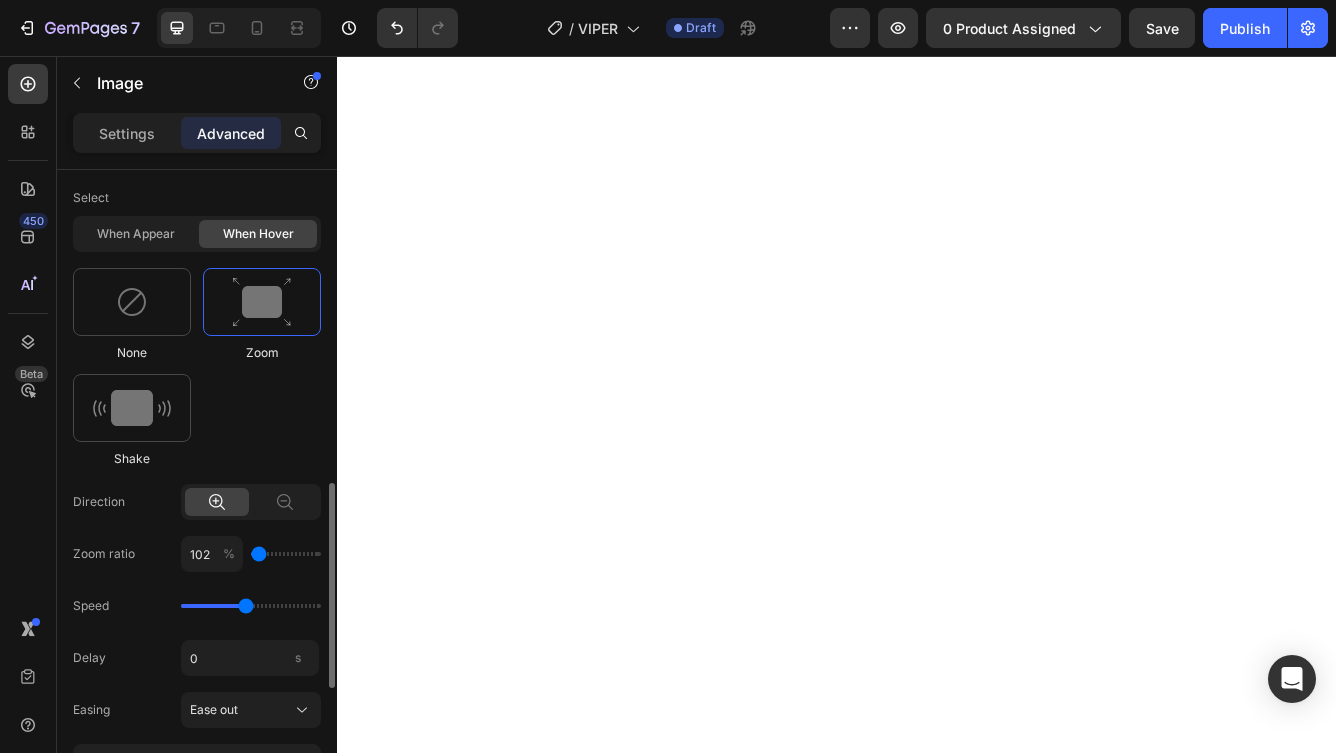 scroll, scrollTop: 879, scrollLeft: 0, axis: vertical 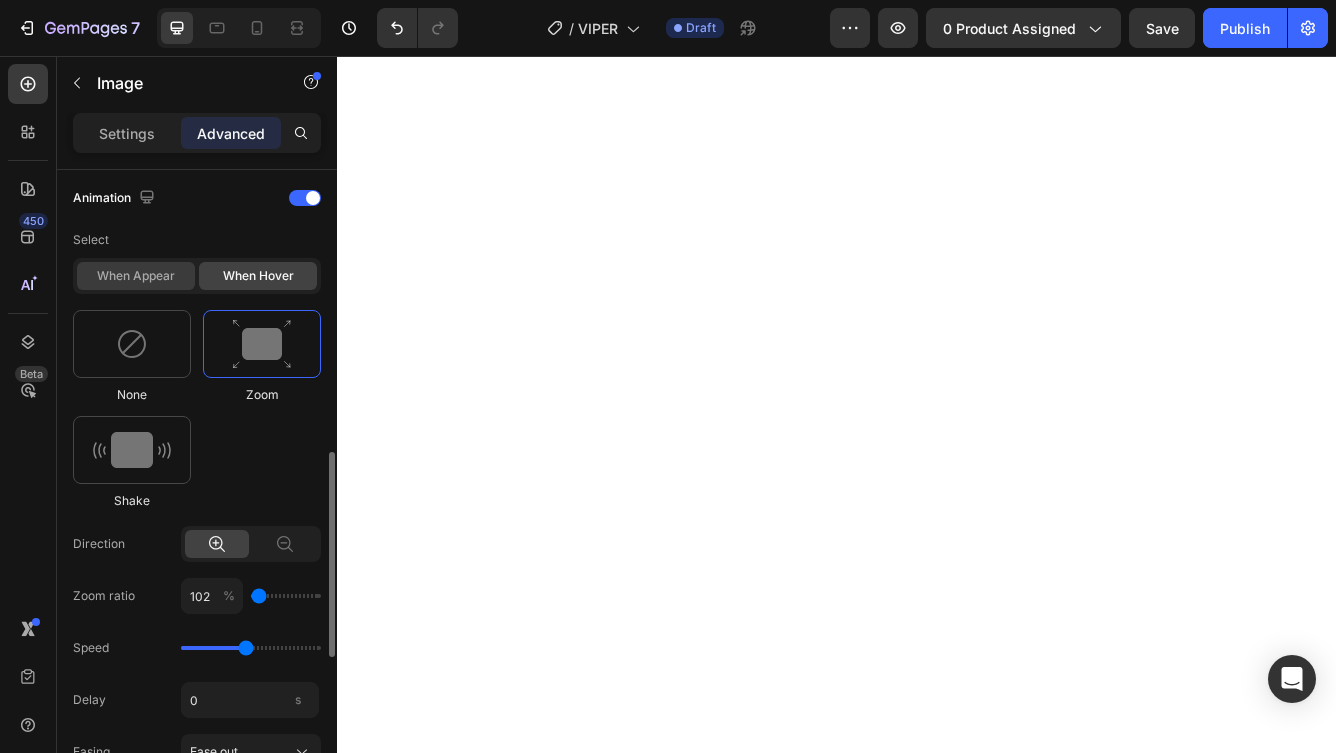 click on "When appear" 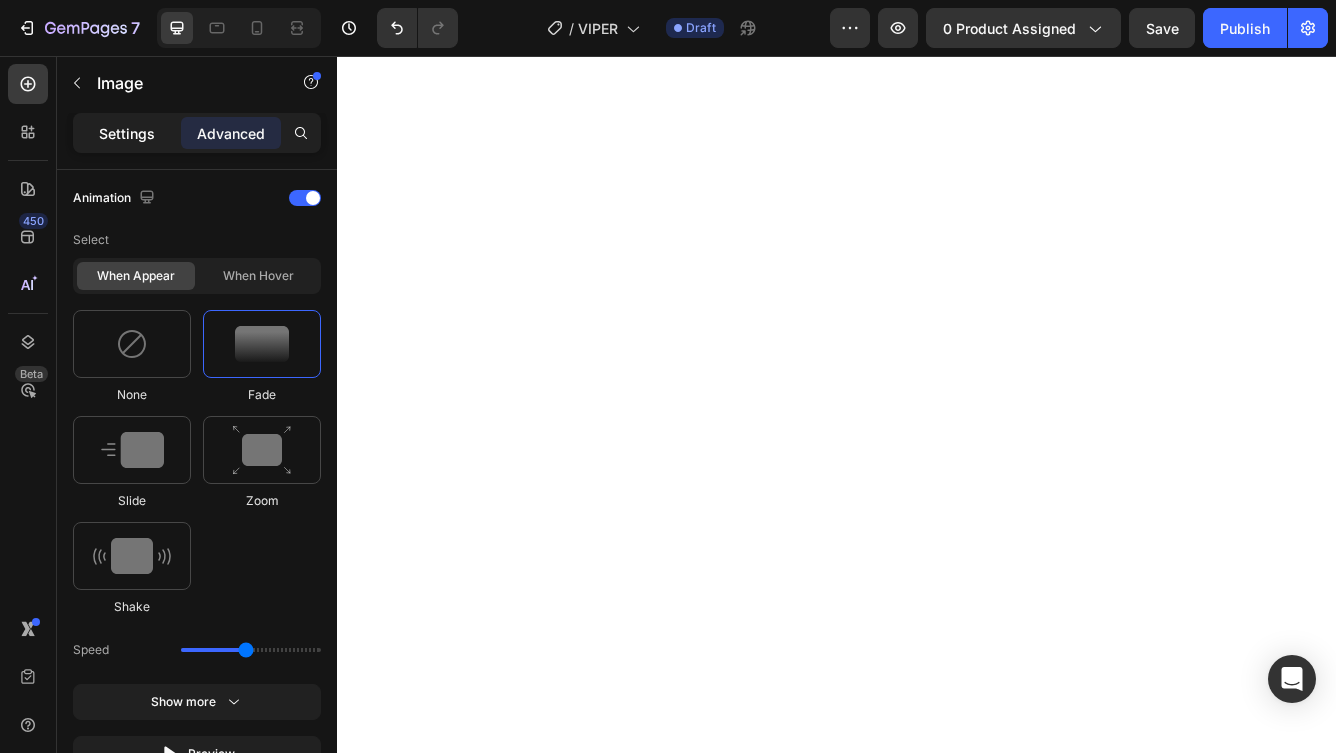 click on "Settings" at bounding box center [127, 133] 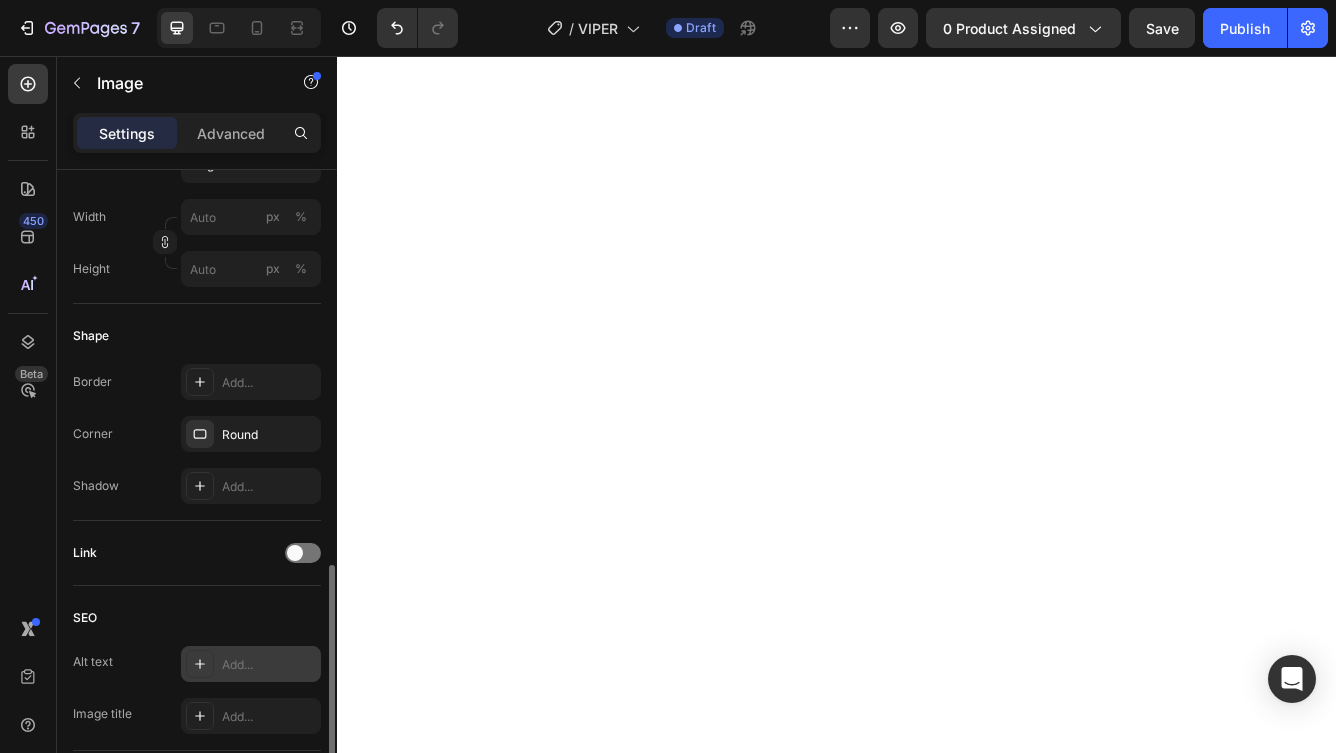 scroll, scrollTop: 870, scrollLeft: 0, axis: vertical 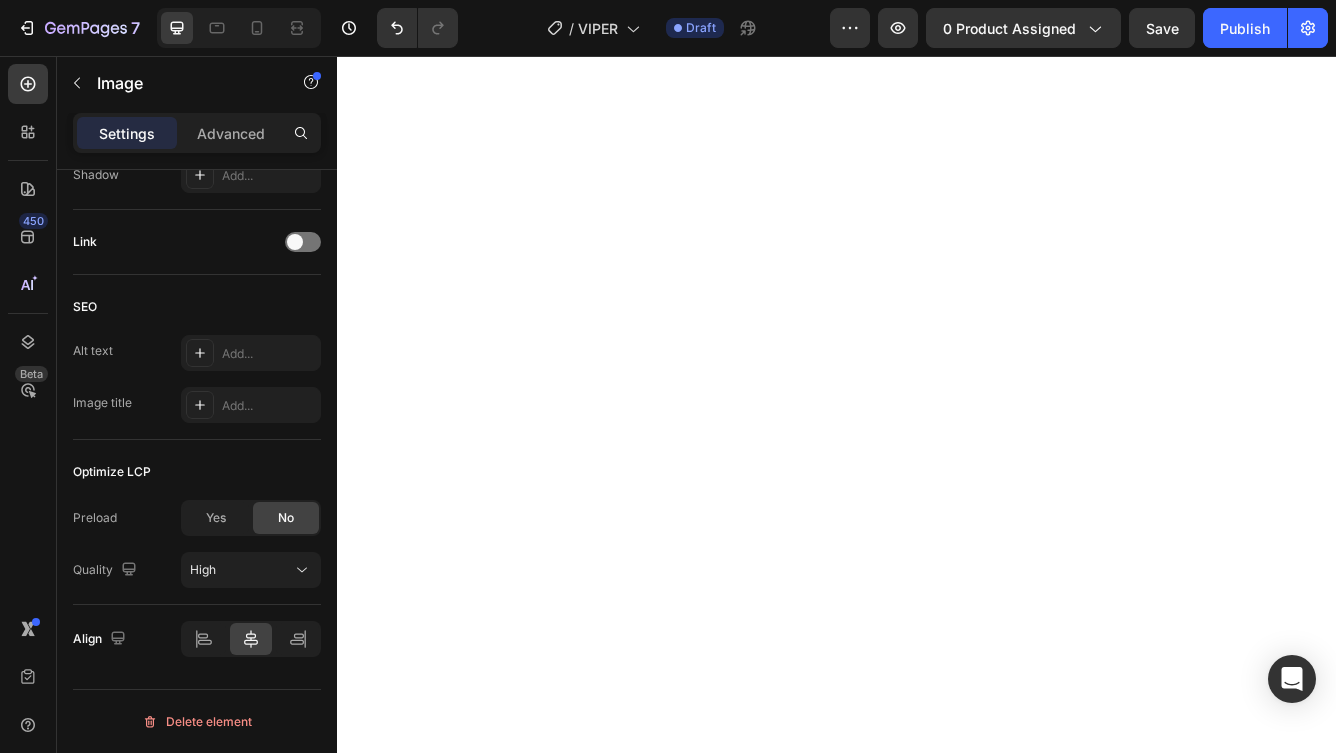 click at bounding box center [937, -2069] 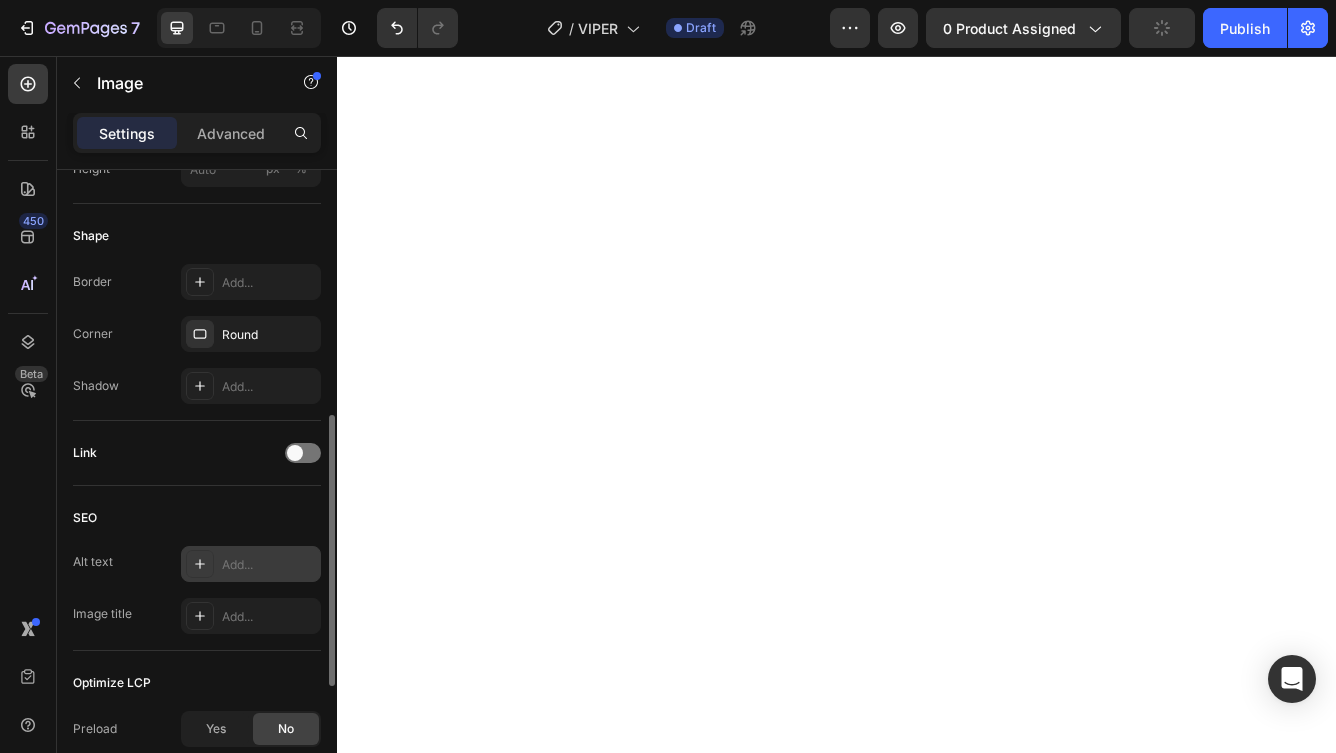 scroll, scrollTop: 635, scrollLeft: 0, axis: vertical 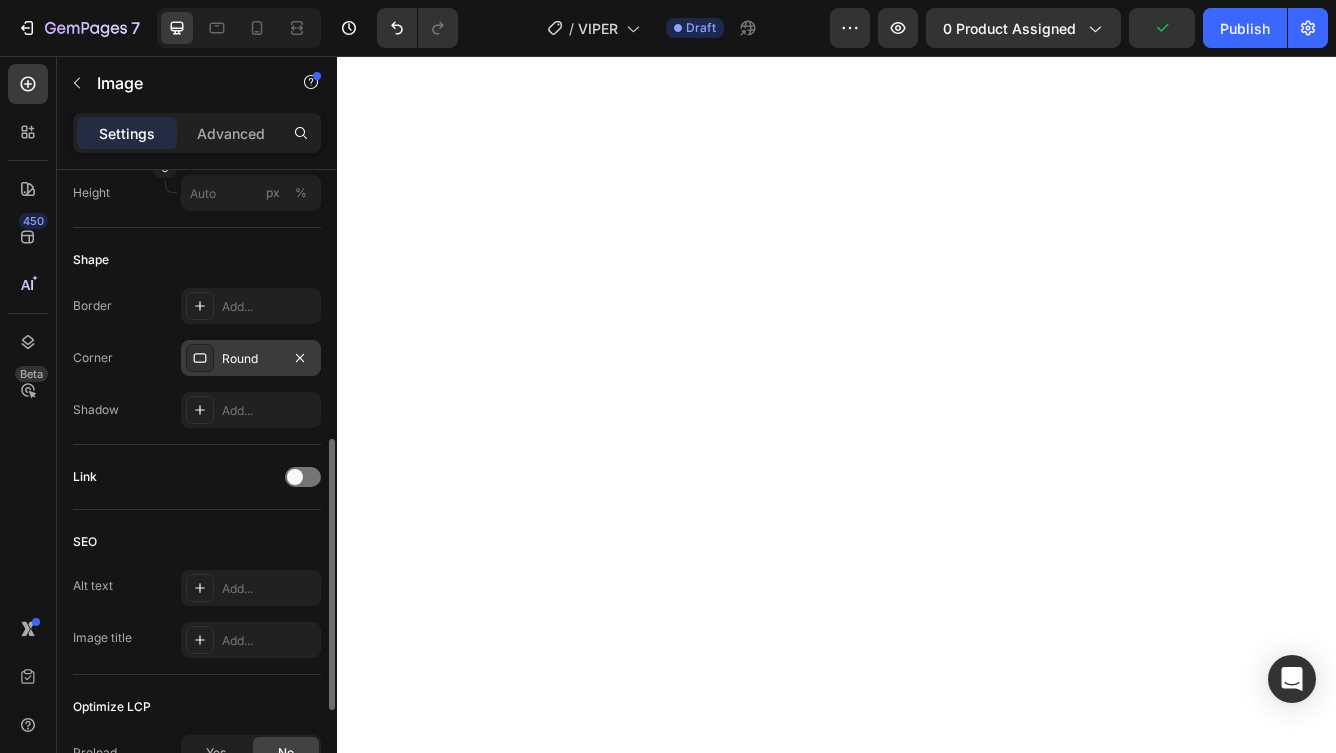 click on "Round" at bounding box center (251, 359) 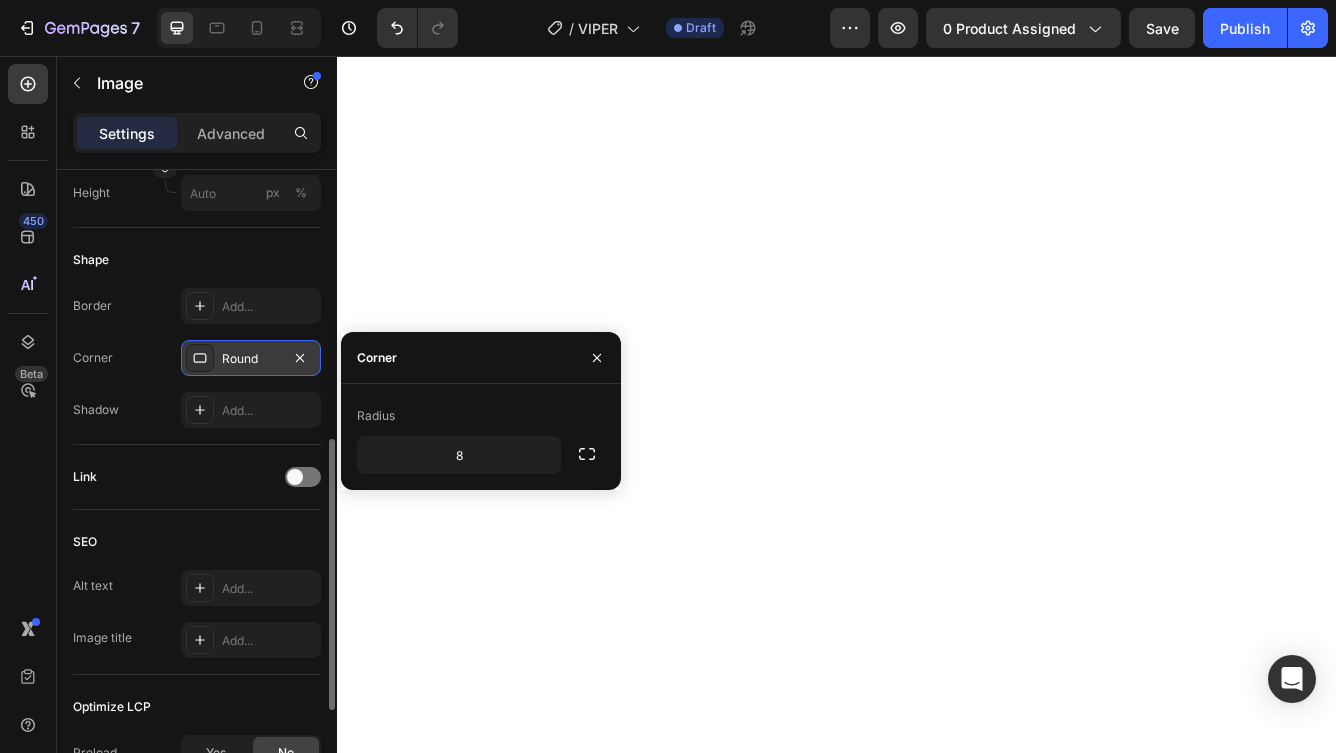 click on "Round" at bounding box center (251, 359) 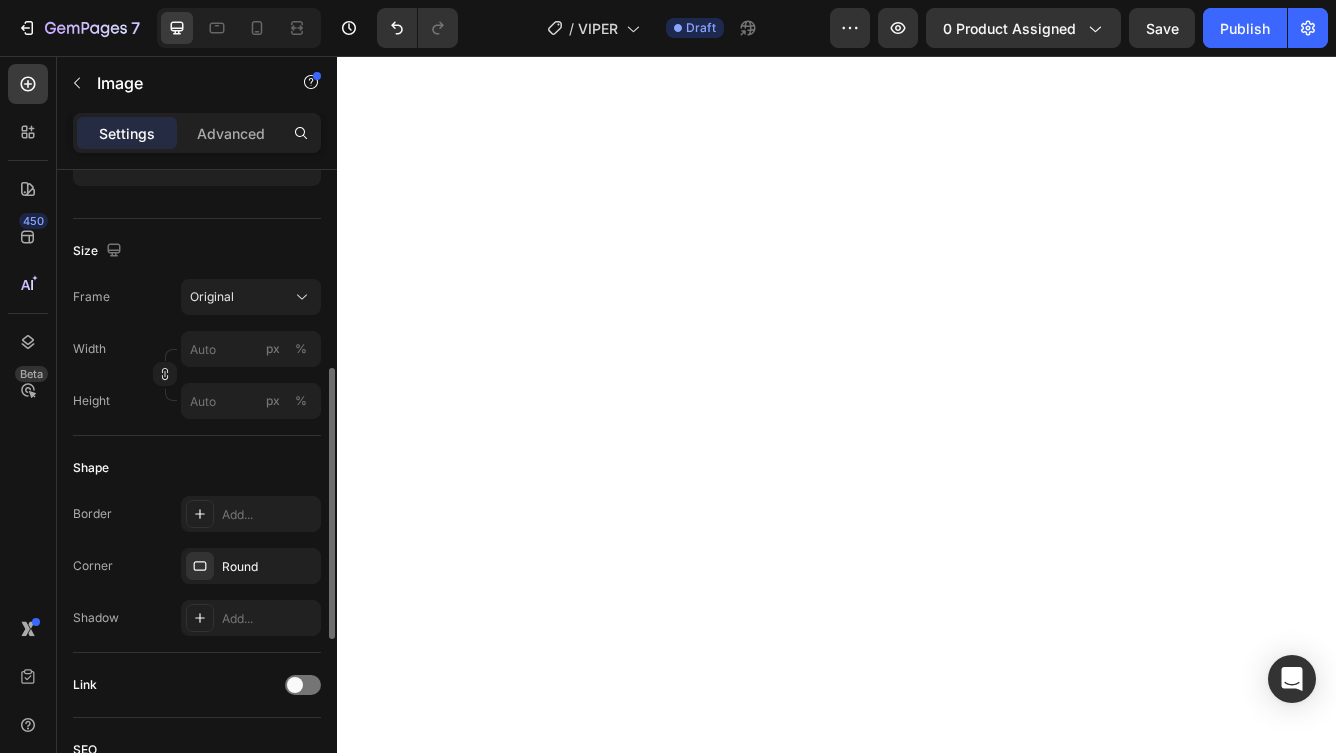 scroll, scrollTop: 414, scrollLeft: 0, axis: vertical 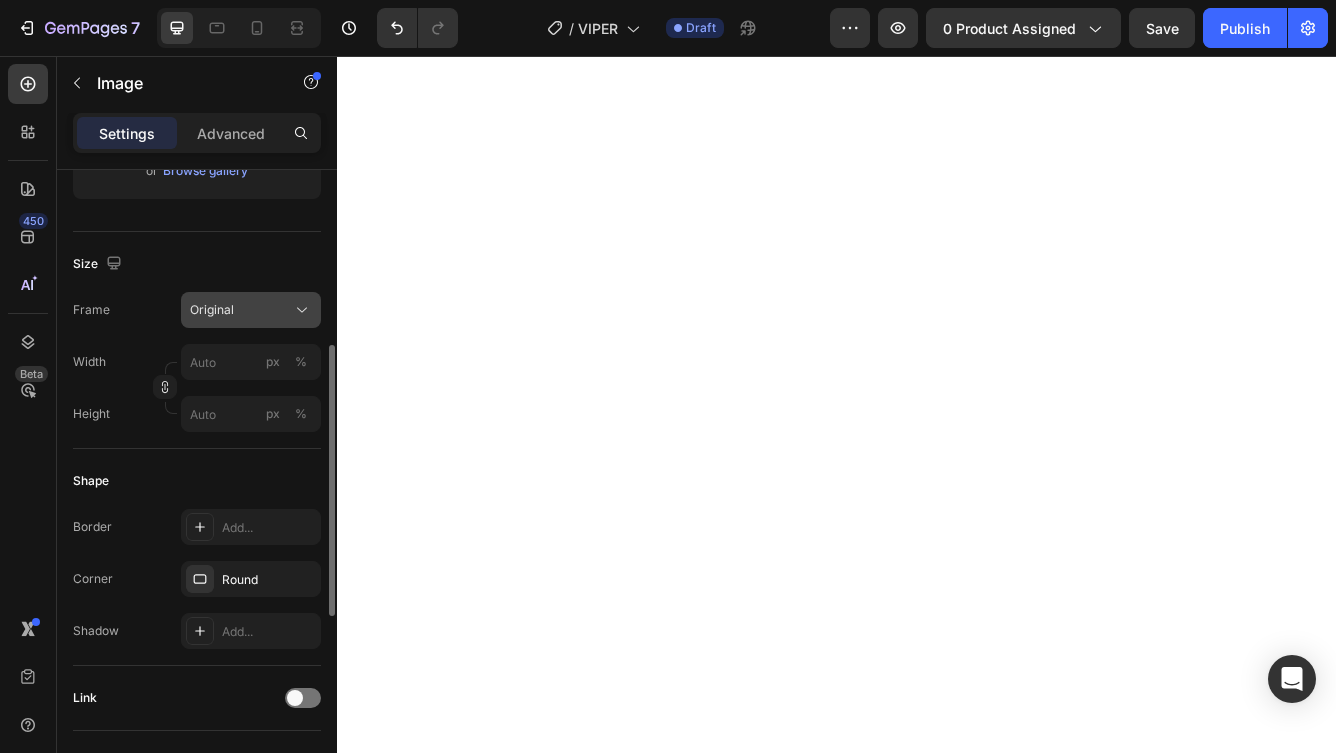 click on "Original" 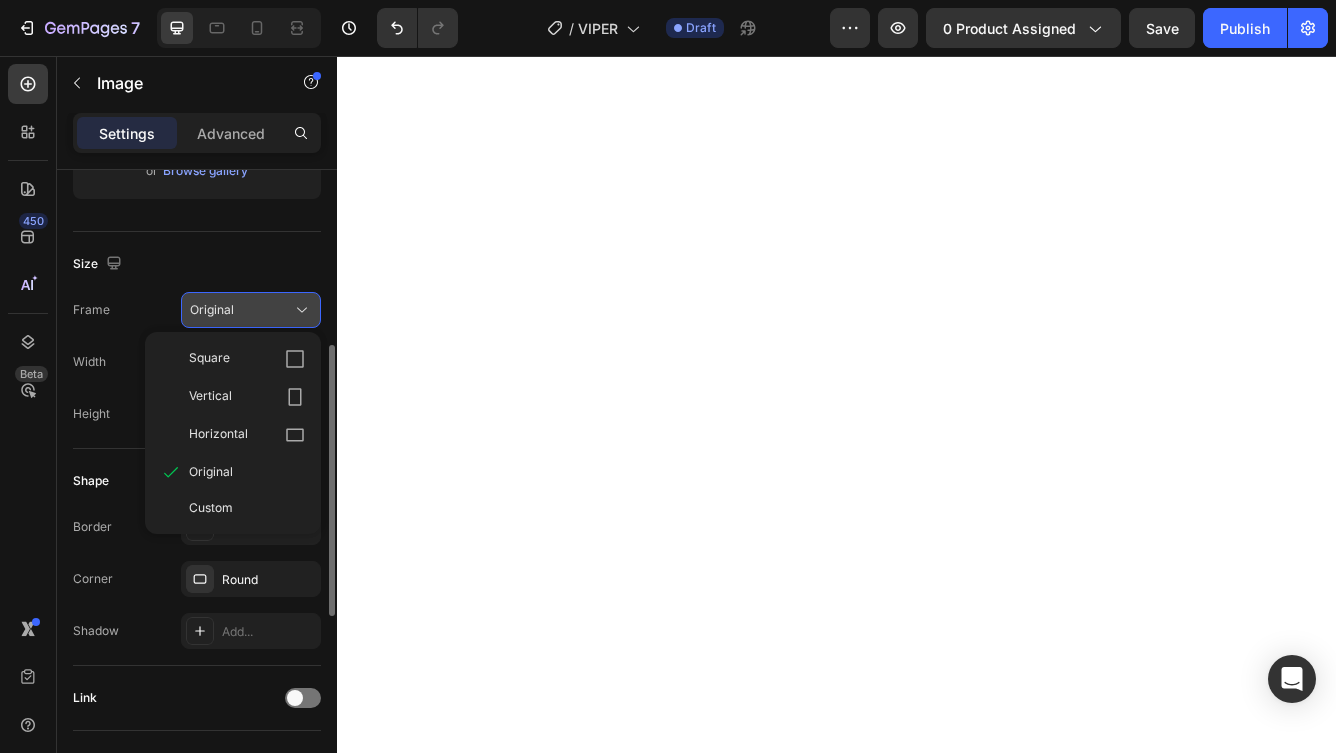 click on "Original" 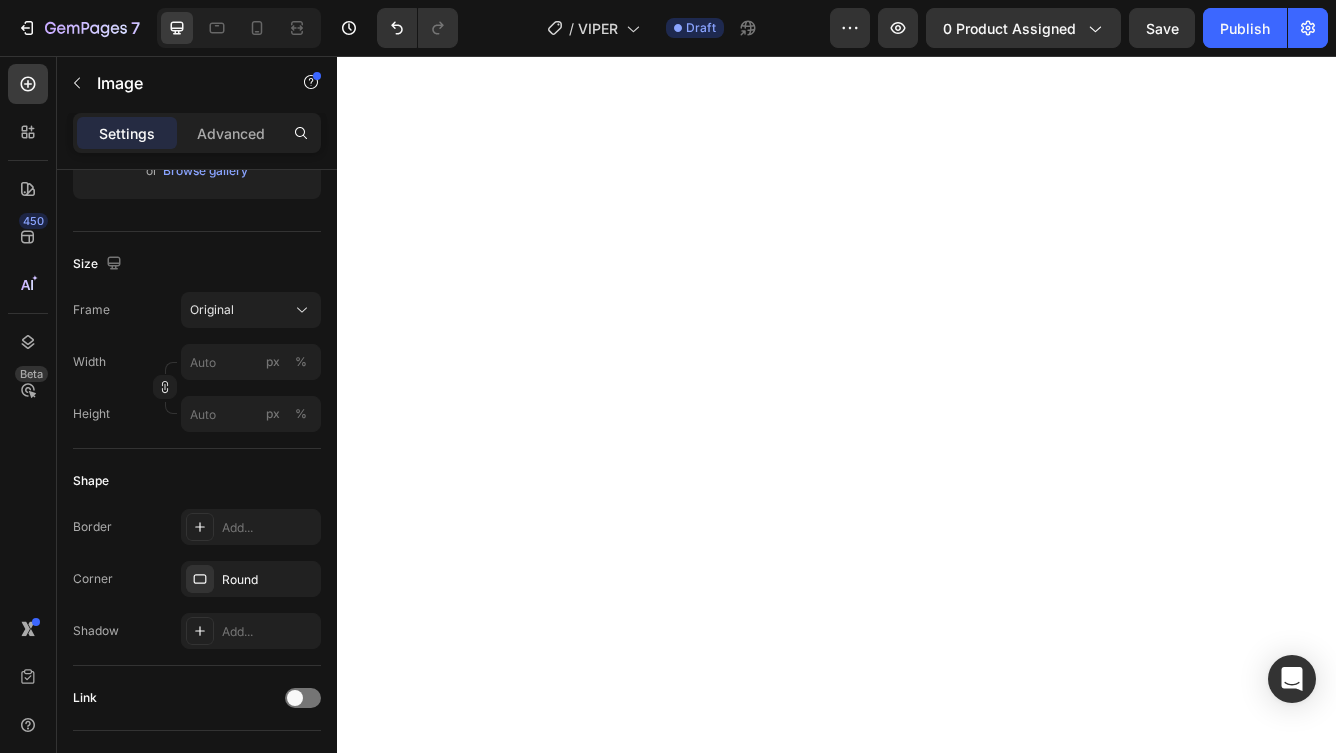 scroll, scrollTop: 10852, scrollLeft: 0, axis: vertical 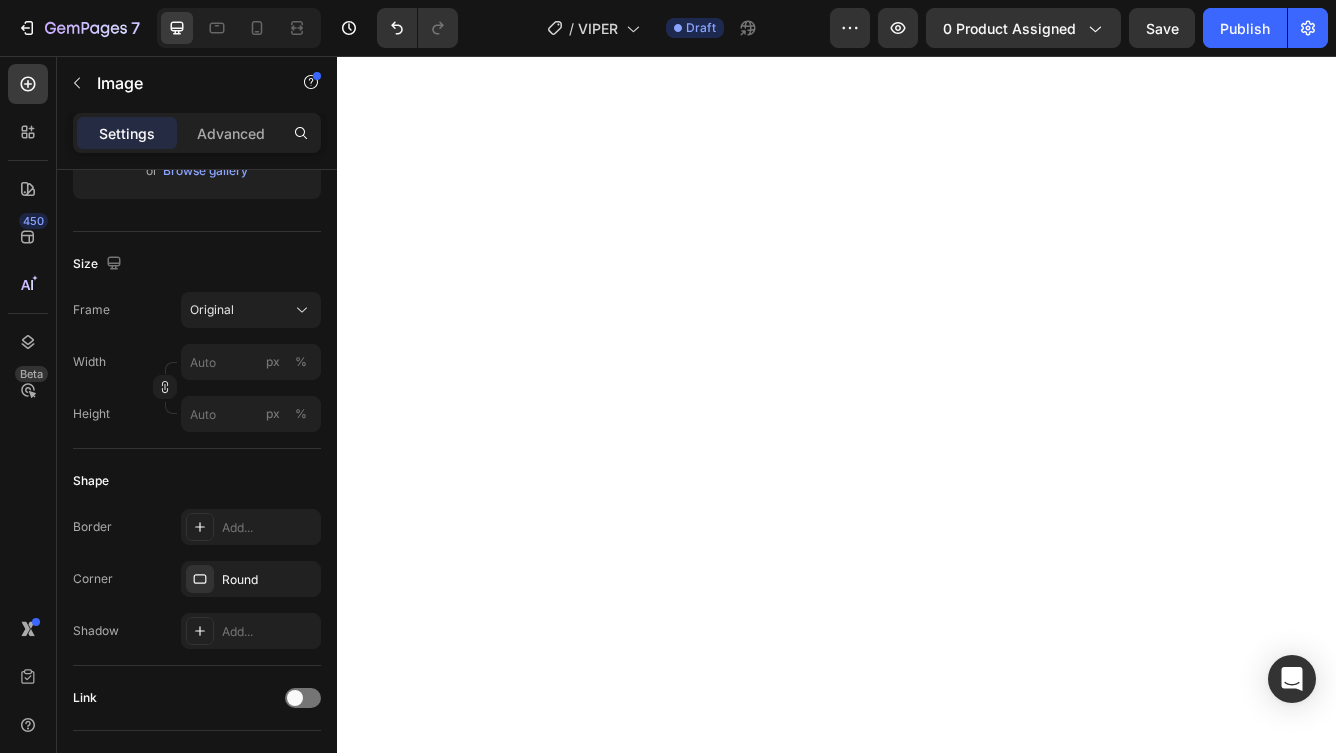 click at bounding box center [937, -2677] 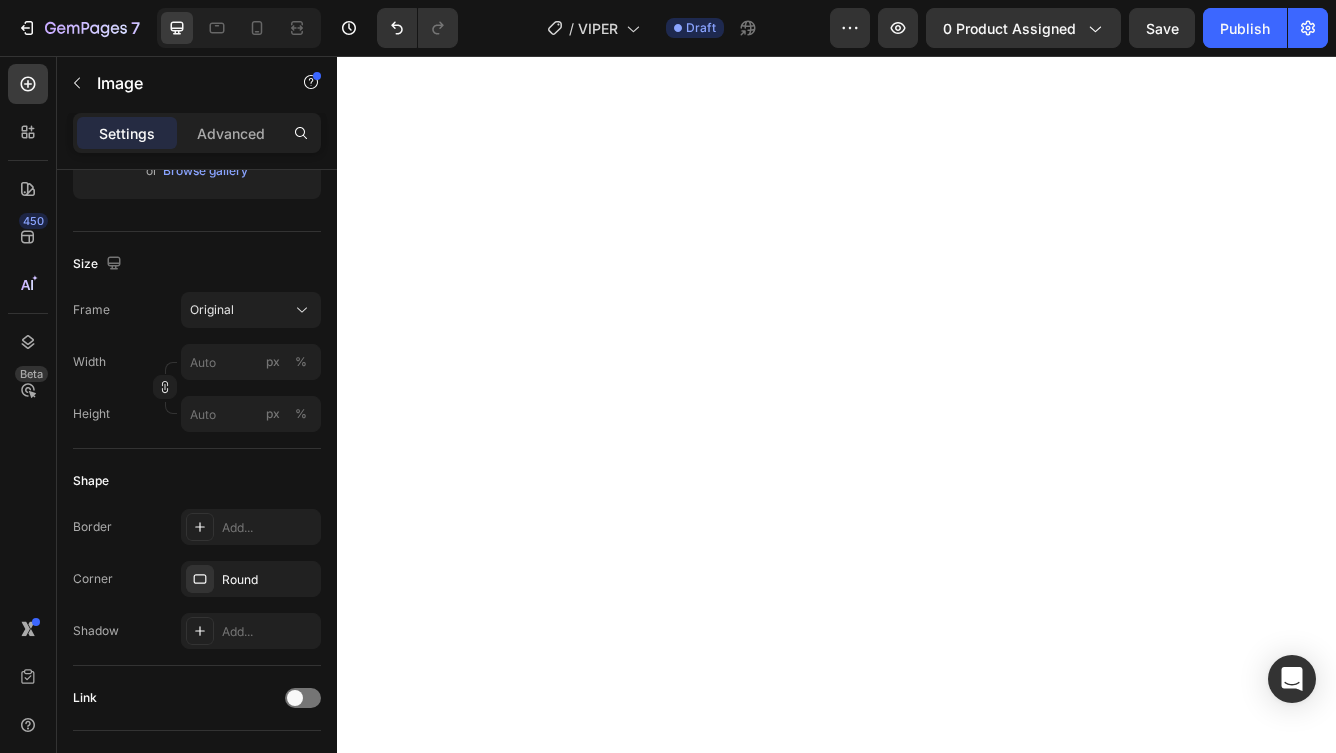 click at bounding box center (937, -2677) 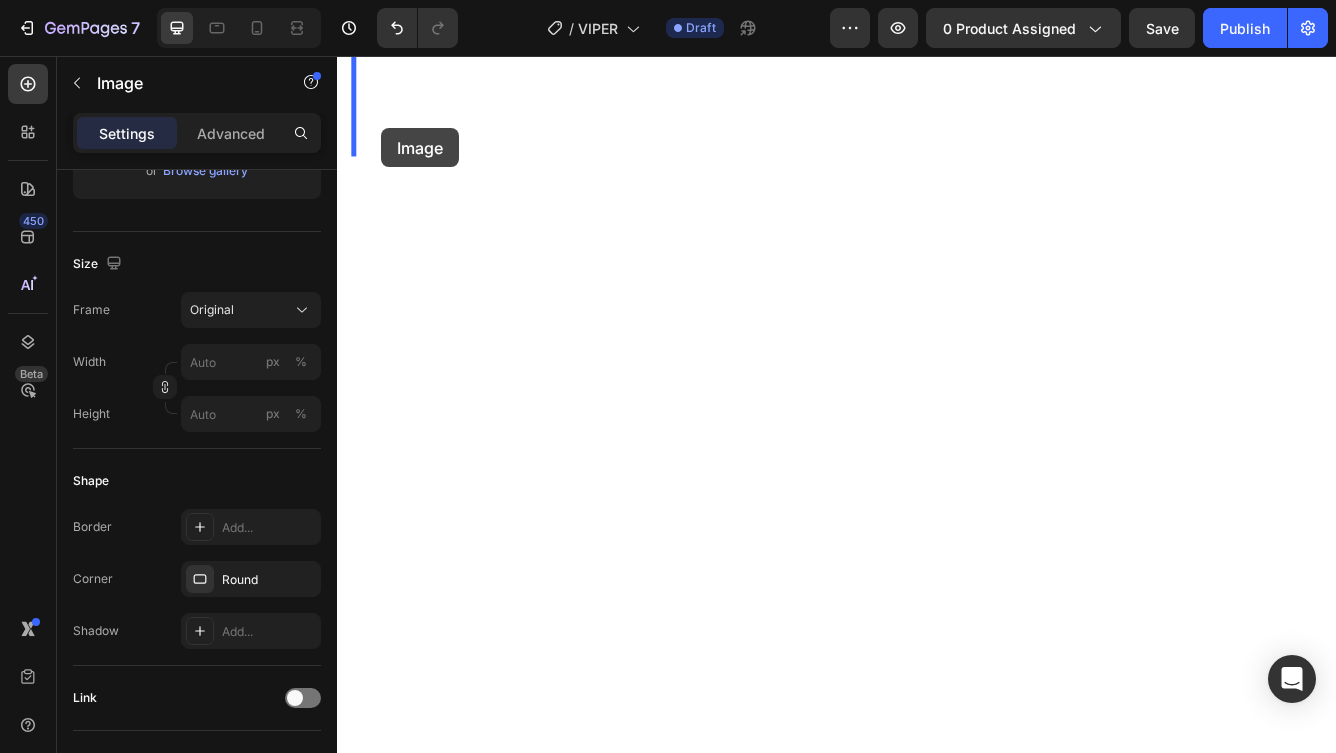 scroll, scrollTop: 10744, scrollLeft: 0, axis: vertical 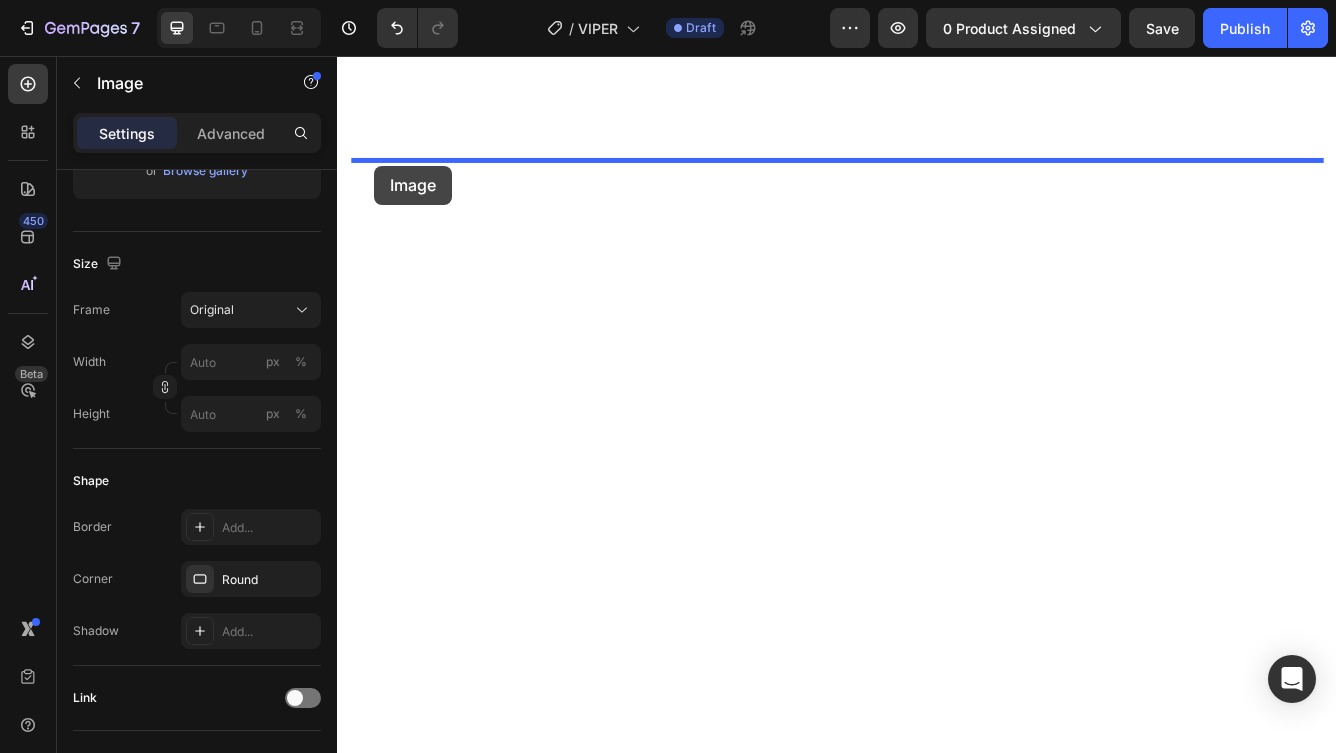 drag, startPoint x: 385, startPoint y: 300, endPoint x: 382, endPoint y: 188, distance: 112.04017 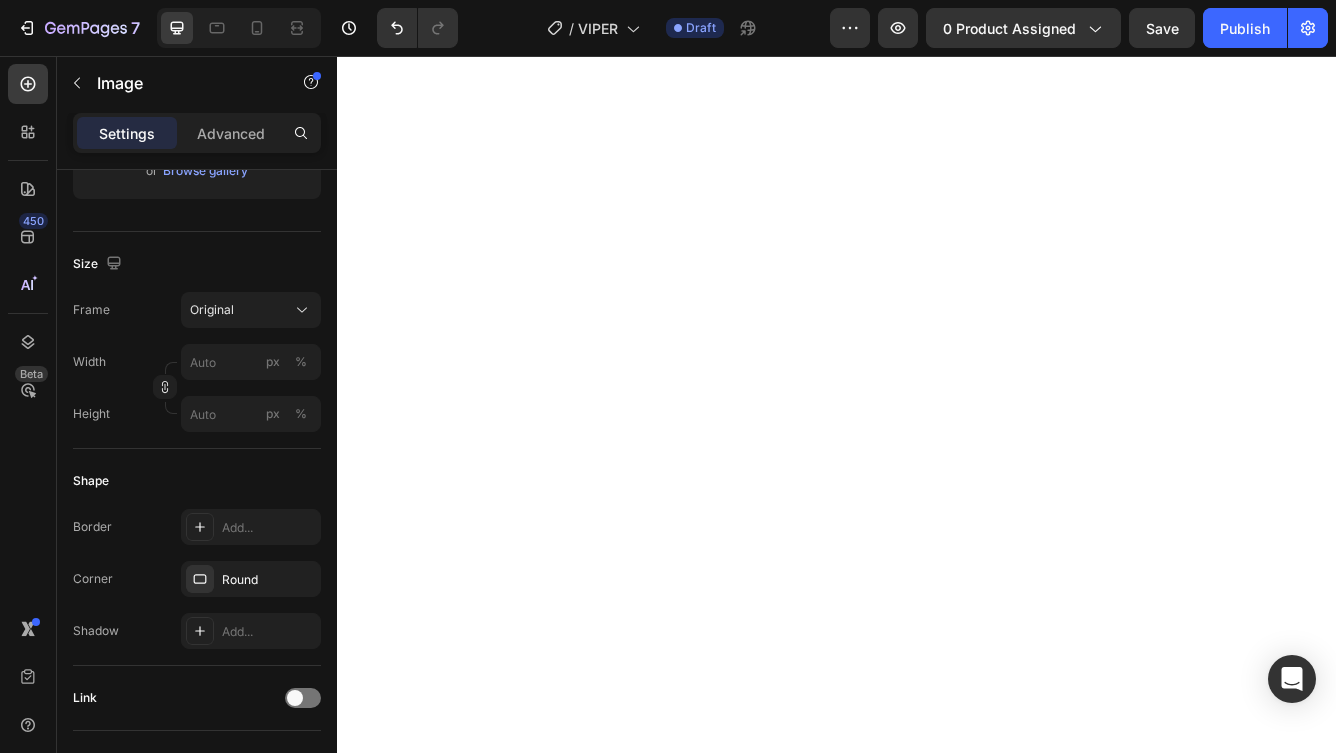 scroll, scrollTop: 10575, scrollLeft: 0, axis: vertical 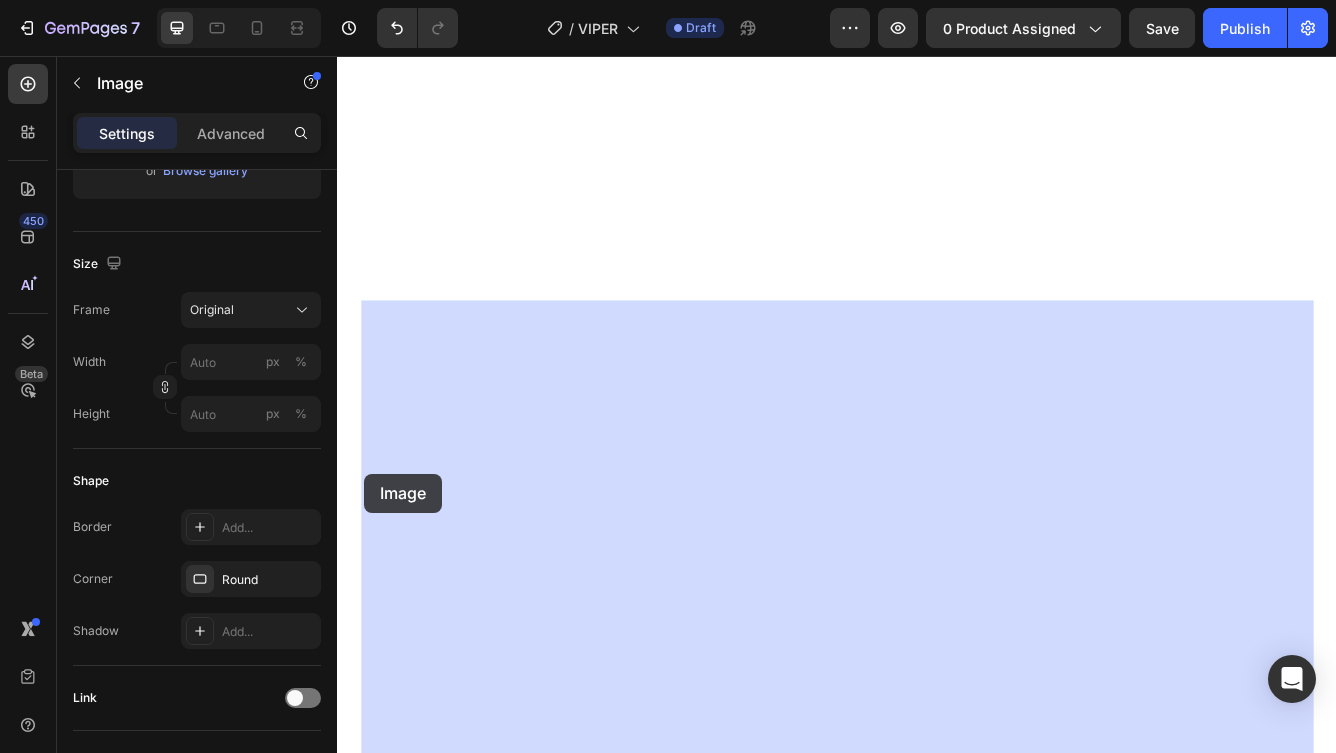 drag, startPoint x: 387, startPoint y: 332, endPoint x: 369, endPoint y: 558, distance: 226.71568 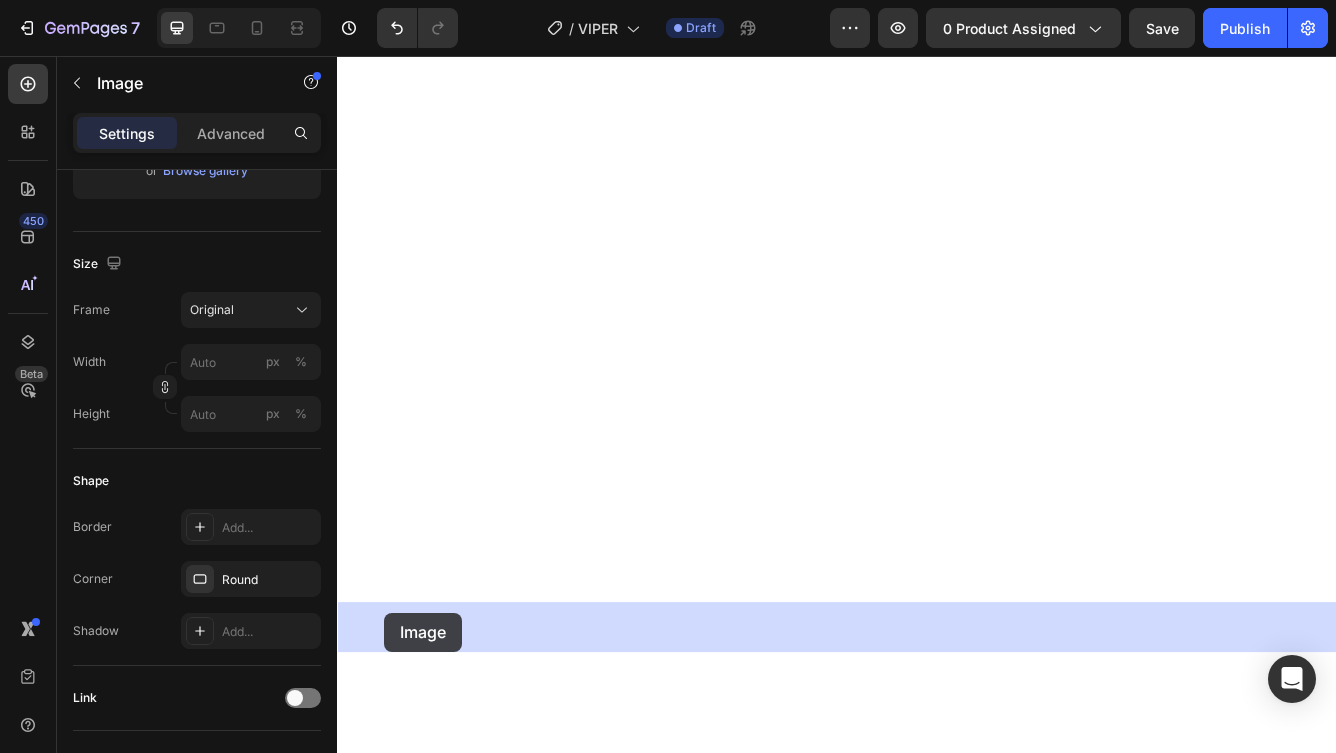 scroll, scrollTop: 11186, scrollLeft: 0, axis: vertical 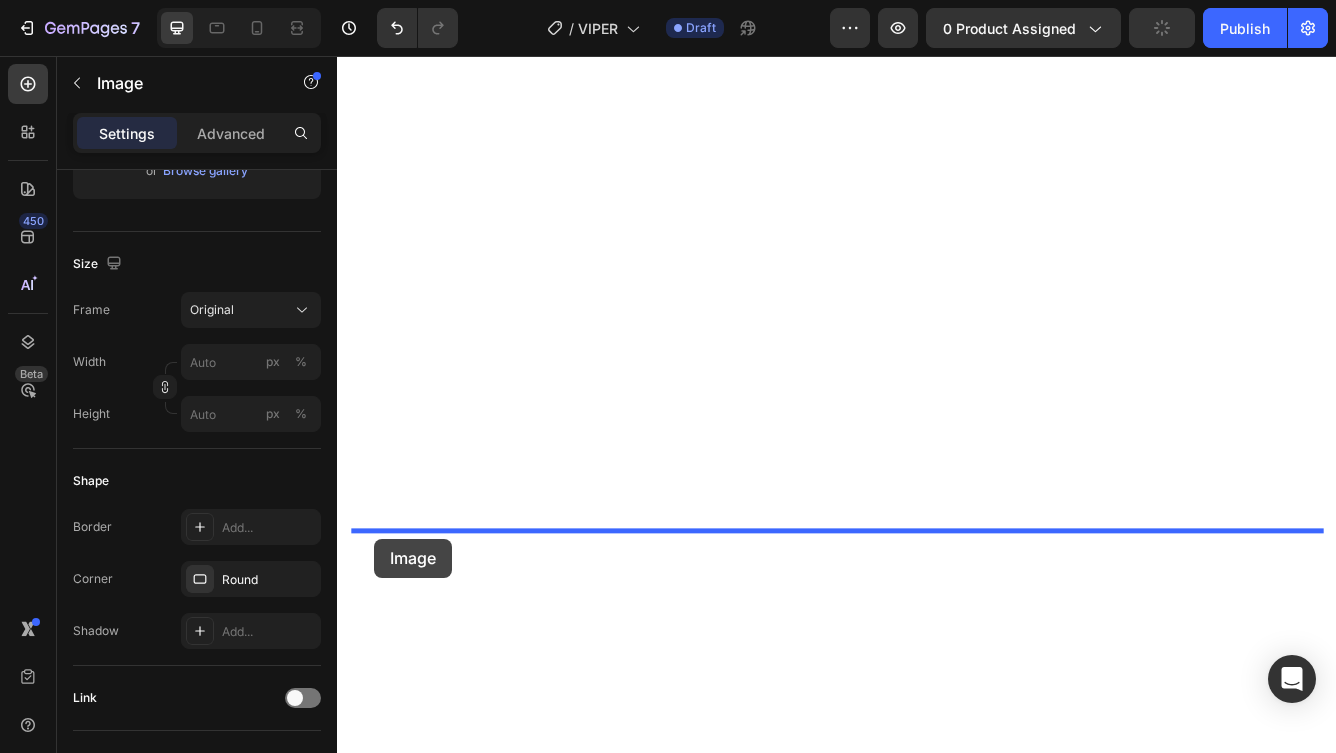 drag, startPoint x: 385, startPoint y: 334, endPoint x: 382, endPoint y: 636, distance: 302.0149 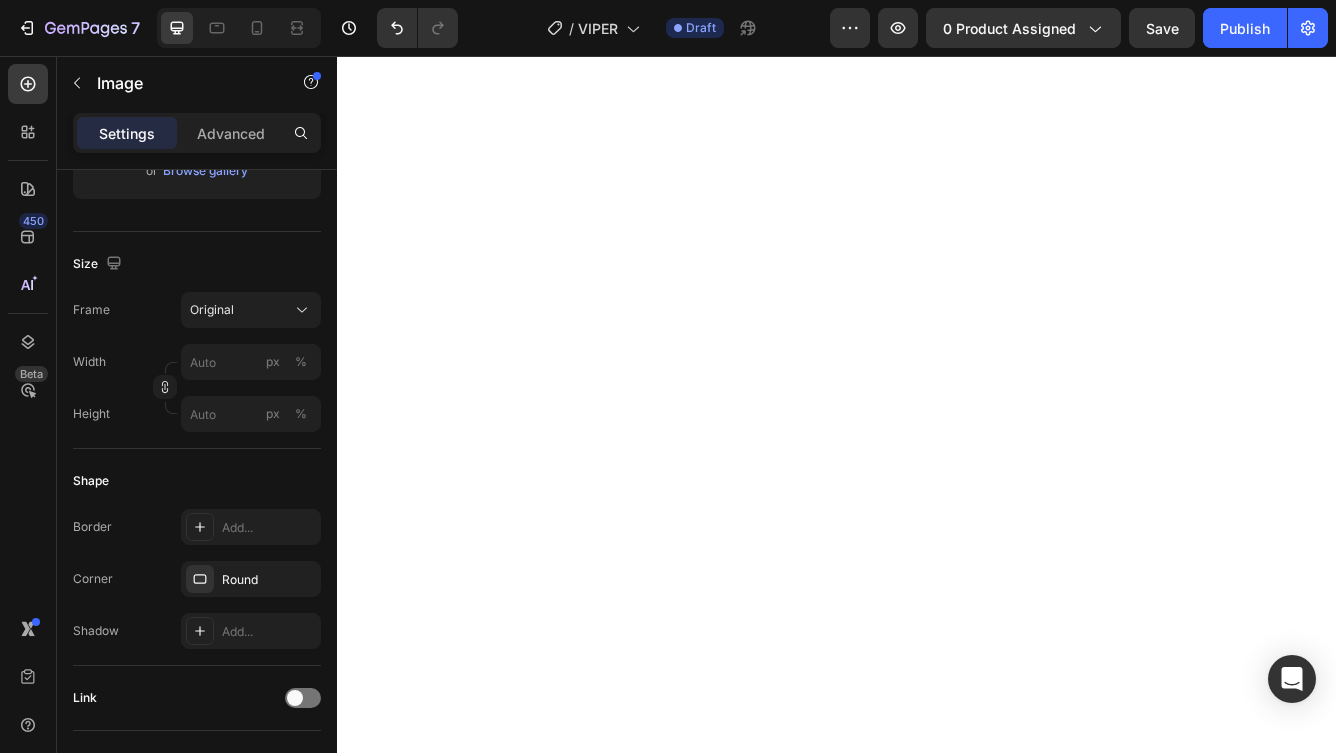 scroll, scrollTop: 9541, scrollLeft: 0, axis: vertical 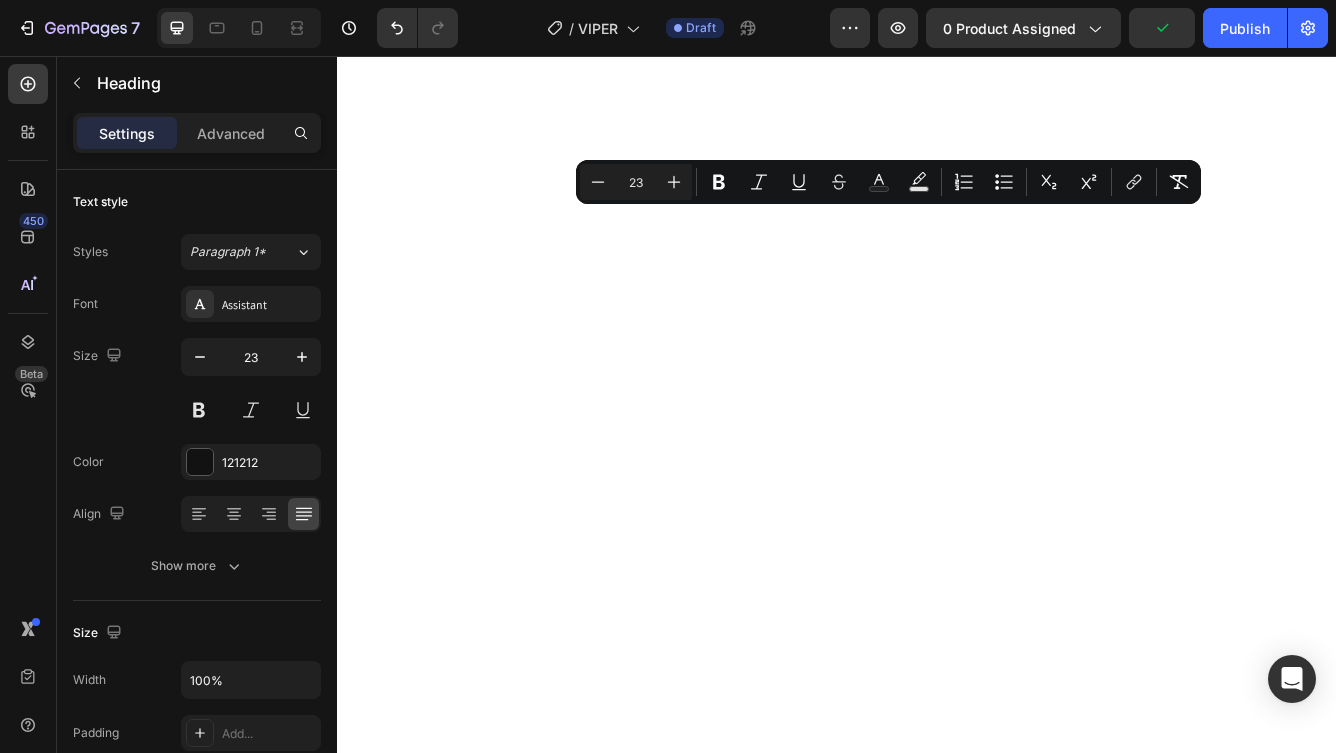 drag, startPoint x: 364, startPoint y: 245, endPoint x: 1381, endPoint y: 564, distance: 1065.8564 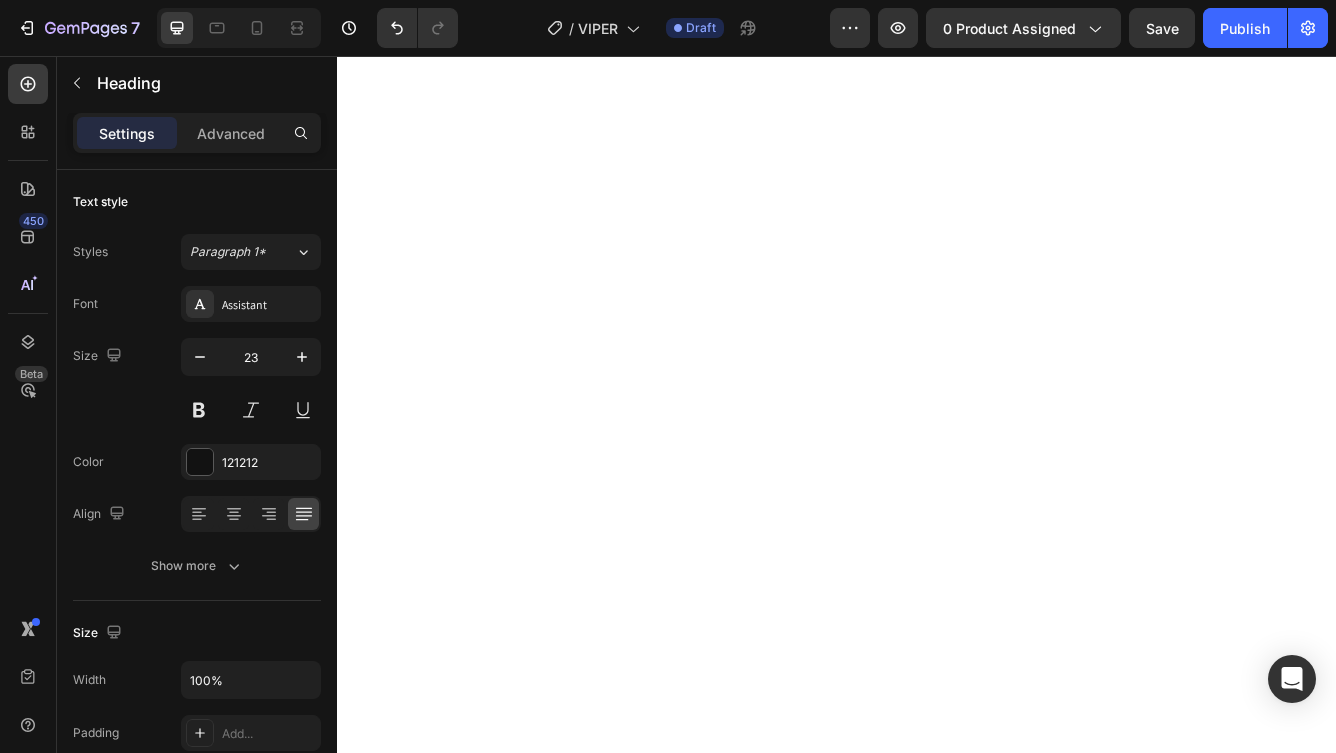 scroll, scrollTop: 10453, scrollLeft: 0, axis: vertical 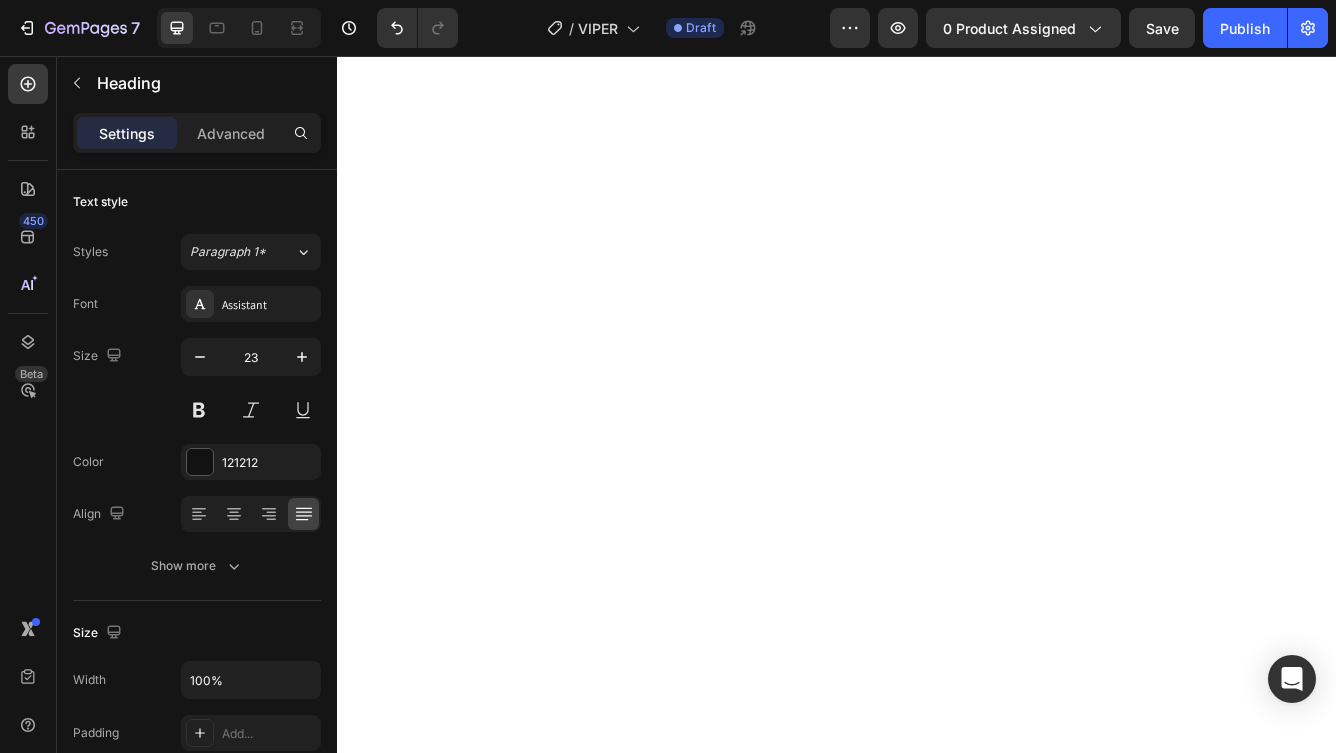 click on "✅ Duelund Pure Copper Internal Cabling - Based on the iconic Western Electric design , Duelund’s tinned copper cables are known for their rich, organic tone , natural dynamics , and a uniquely spacious, three-dimensional soundstage . ✅ [BRAND] Silver Terminals — Industry-leading pure silver connectors from [BRAND] of Germany — for lossless signal transfer , unmatched durability, and zero compromise between amplifier and speaker." at bounding box center [937, -2736] 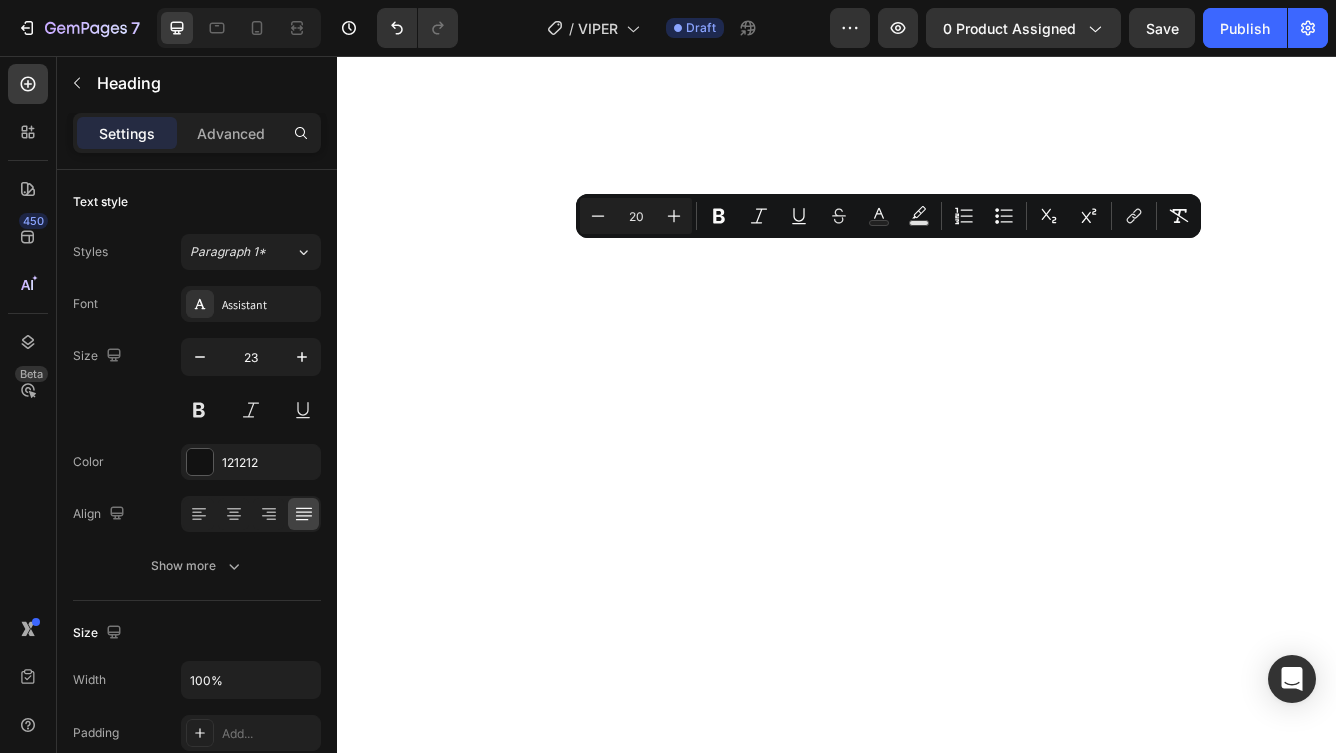 click on "✅ Duelund Pure Copper Internal Cabling - Based on the iconic Western Electric design , Duelund’s tinned copper cables are known for their rich, organic tone , natural dynamics , and a uniquely spacious, three-dimensional soundstage . ✅ [BRAND] Silver Terminals — Industry-leading pure silver connectors from [BRAND] of Germany — for lossless signal transfer , unmatched durability, and zero compromise between amplifier and speaker." at bounding box center (937, -2736) 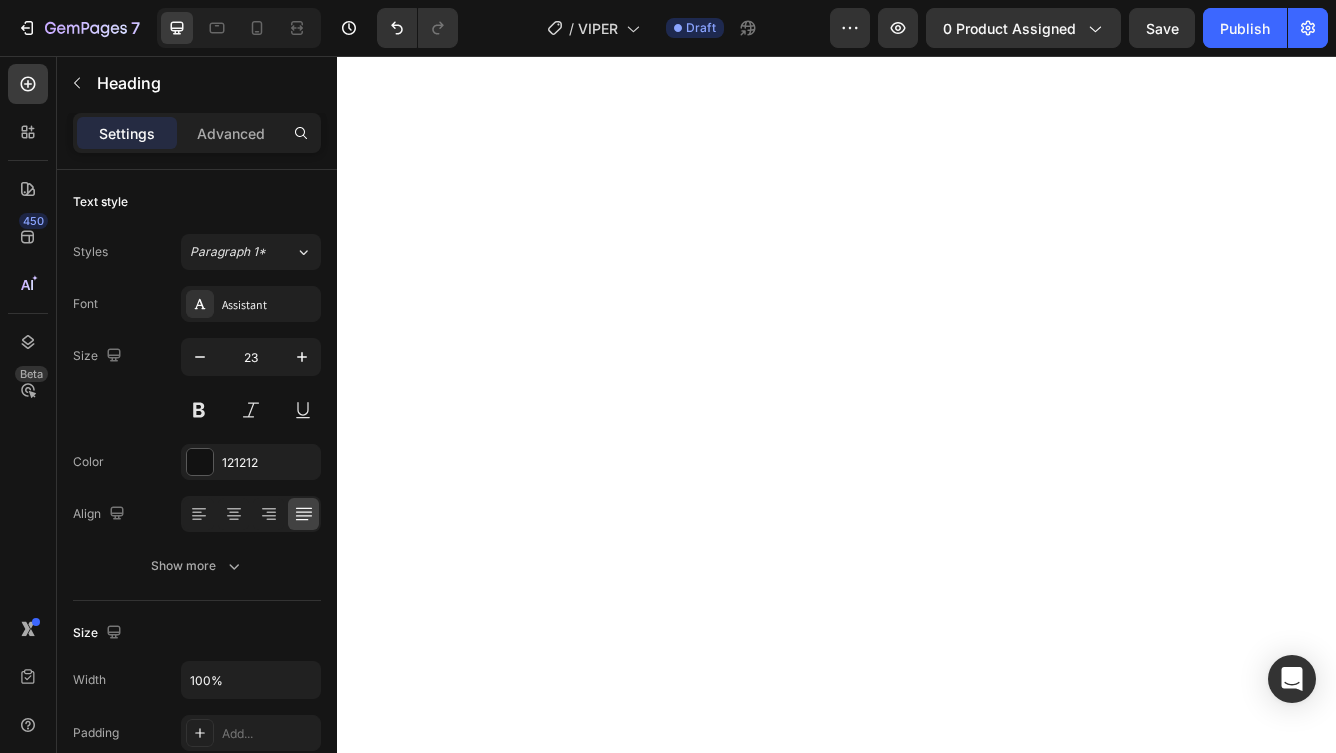 click on "✅  [BRAND] Pure Copper Internal Cabling -  Based on the iconic  [BRAND] design , [BRAND]’s tinned copper cables are known for their  rich, organic tone ,  natural dynamics , and a uniquely  spacious, three-dimensional soundstage . ✅  [BRAND] Silver Terminals  — Industry-leading  pure   silver connectors  from [BRAND] of Germany — for  lossless signal transfer , unmatched durability, and zero compromise between amplifier and speaker. ✅  Built-in Optional 80Hz Subwoofer Filter   The Vipers feature  two positive input terminals . The first delivers a  full-range signal  for standard operation. The second engages a  built-in 80Hz high-pass filter , gently rolling off the deepest bass. This allows the Vipers to pair seamlessly with a subwoofer, transforming them into an  ultimate 3-way system . Add a subwoofer  and unleash a new level of performance — with  enhanced dynamics, effortless clarity, and a concert-like scale  that will leave everyone stunned. Experience  total immersion" at bounding box center [937, -2543] 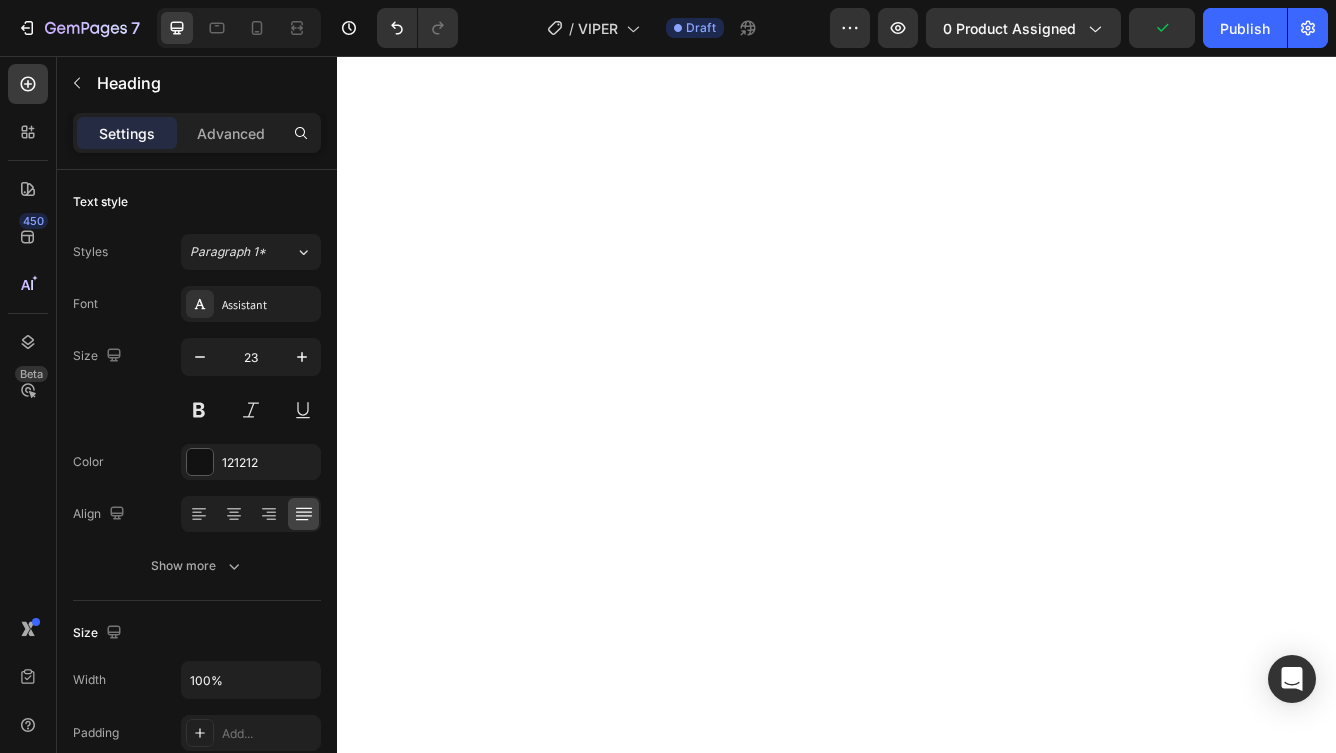 click on "Built-in Optional 80Hz Subwoofer Filter" at bounding box center (610, -2691) 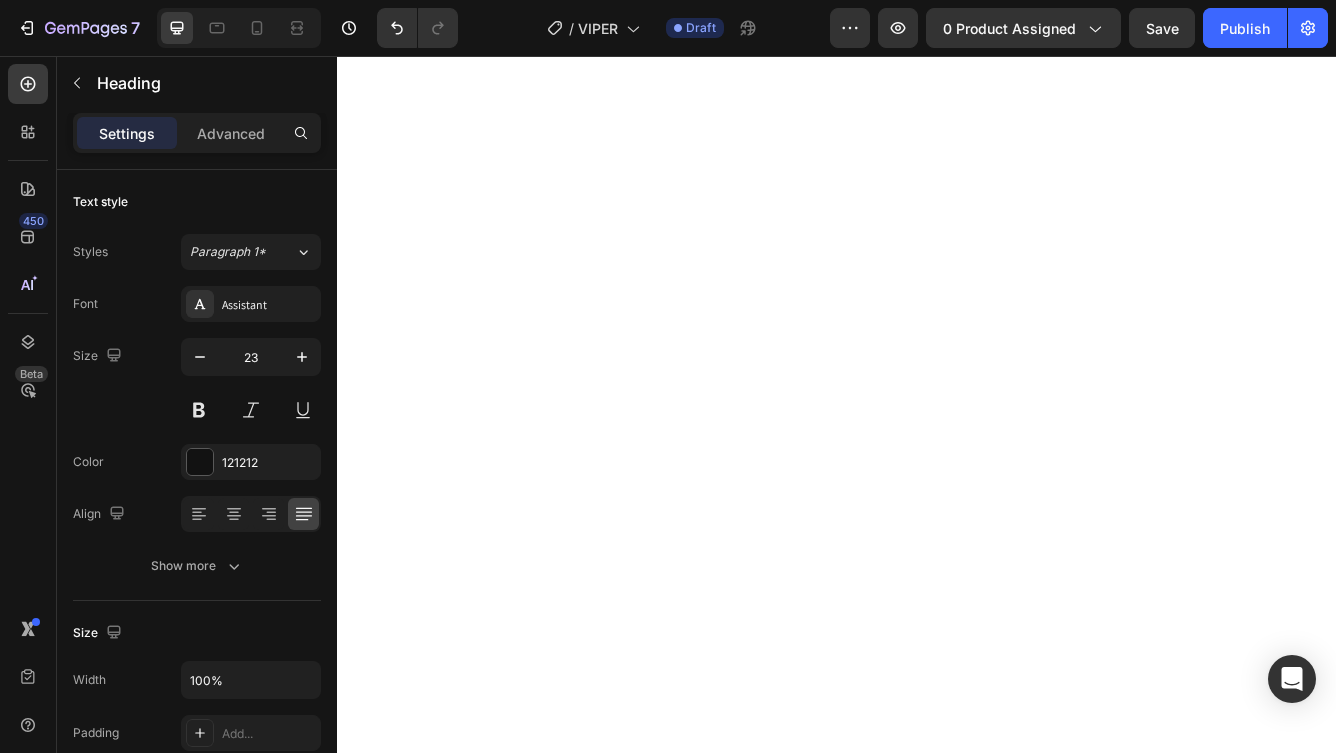 click on "Built-in Optional 80Hz Subwoofer Filter" at bounding box center [610, -2691] 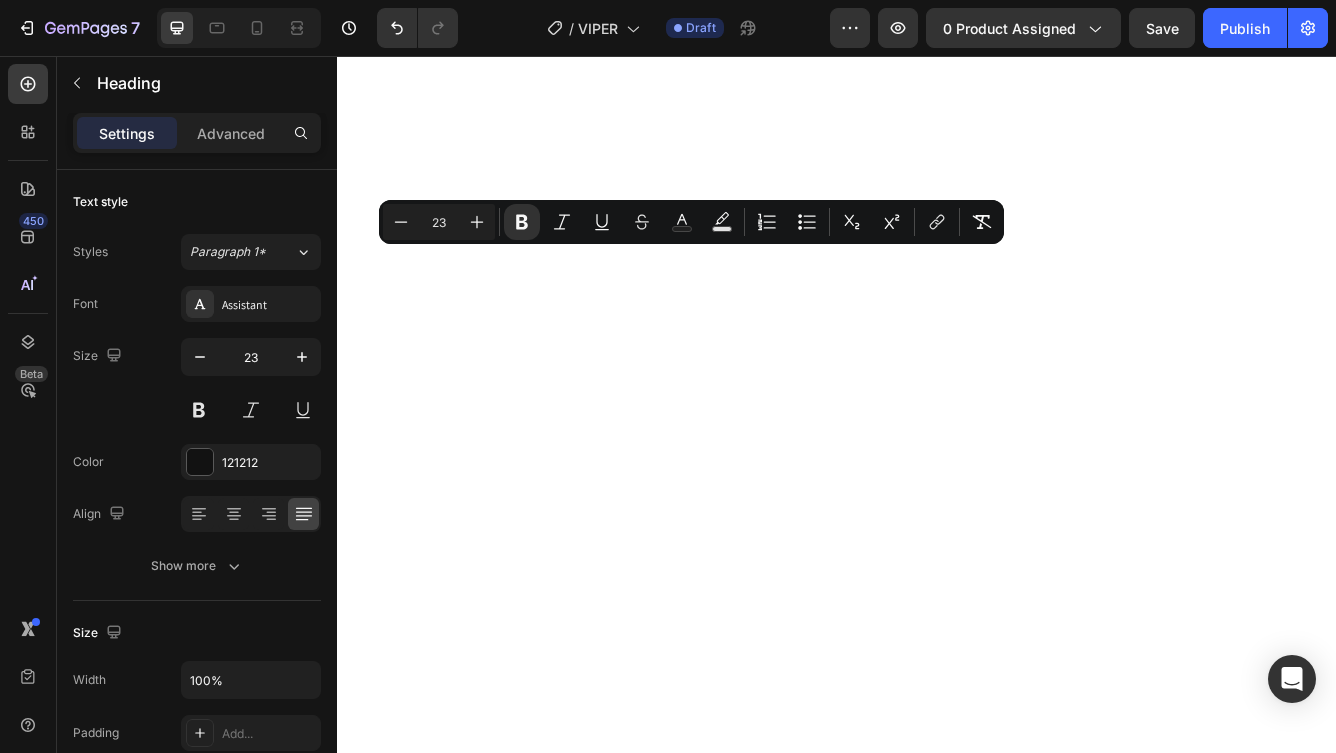 click on "Built-in Optional 80Hz Subwoofer Filter" at bounding box center [610, -2691] 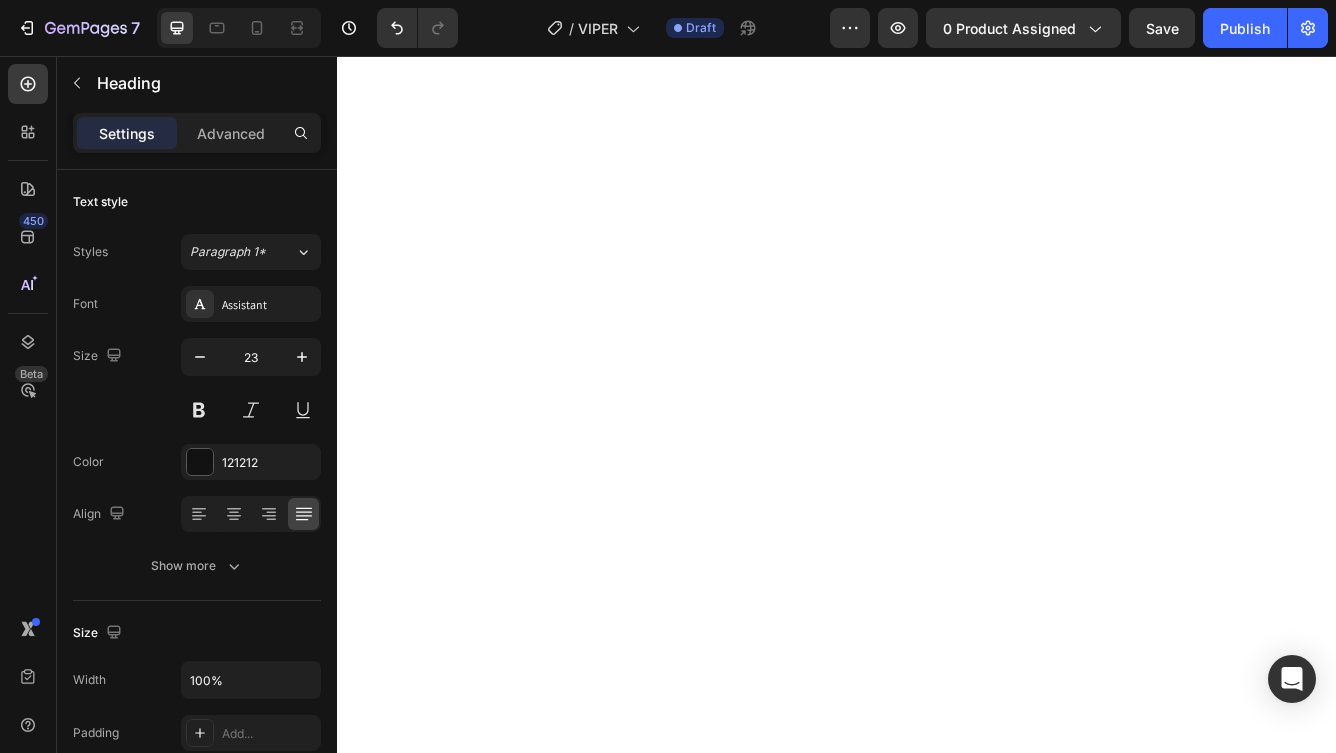 click on "Built-in Optional 80Hz Subwoofer Filter" at bounding box center (610, -2691) 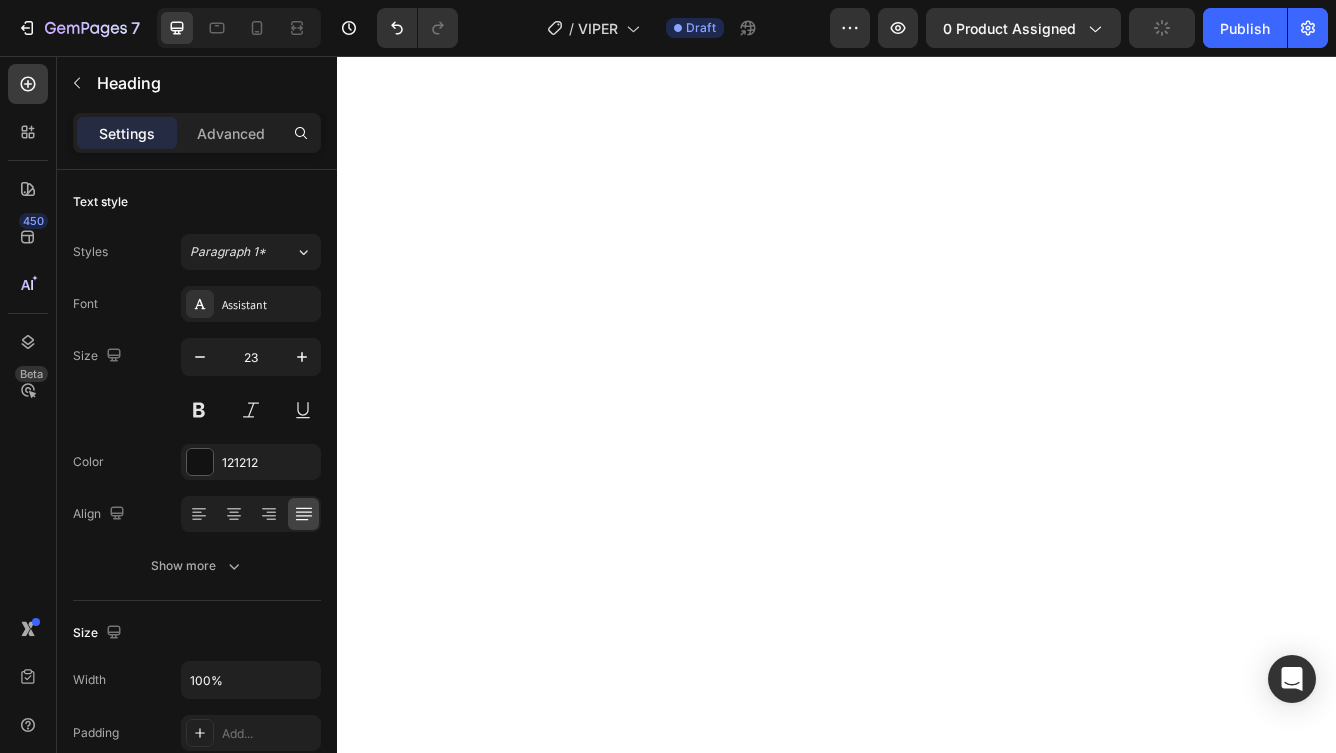click on "two positive input terminals" at bounding box center (678, -2621) 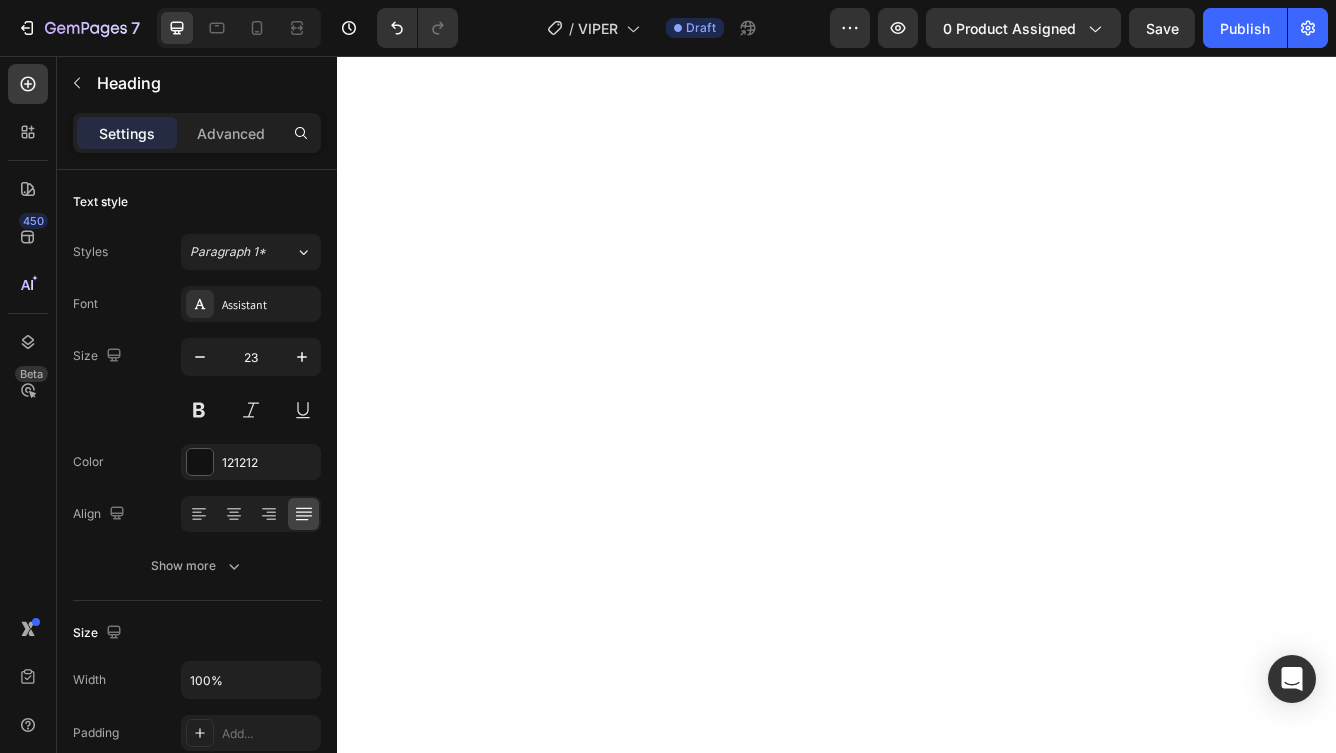 click on "Built-in Additional 80Hz Subwoofer Filter" at bounding box center (620, -2691) 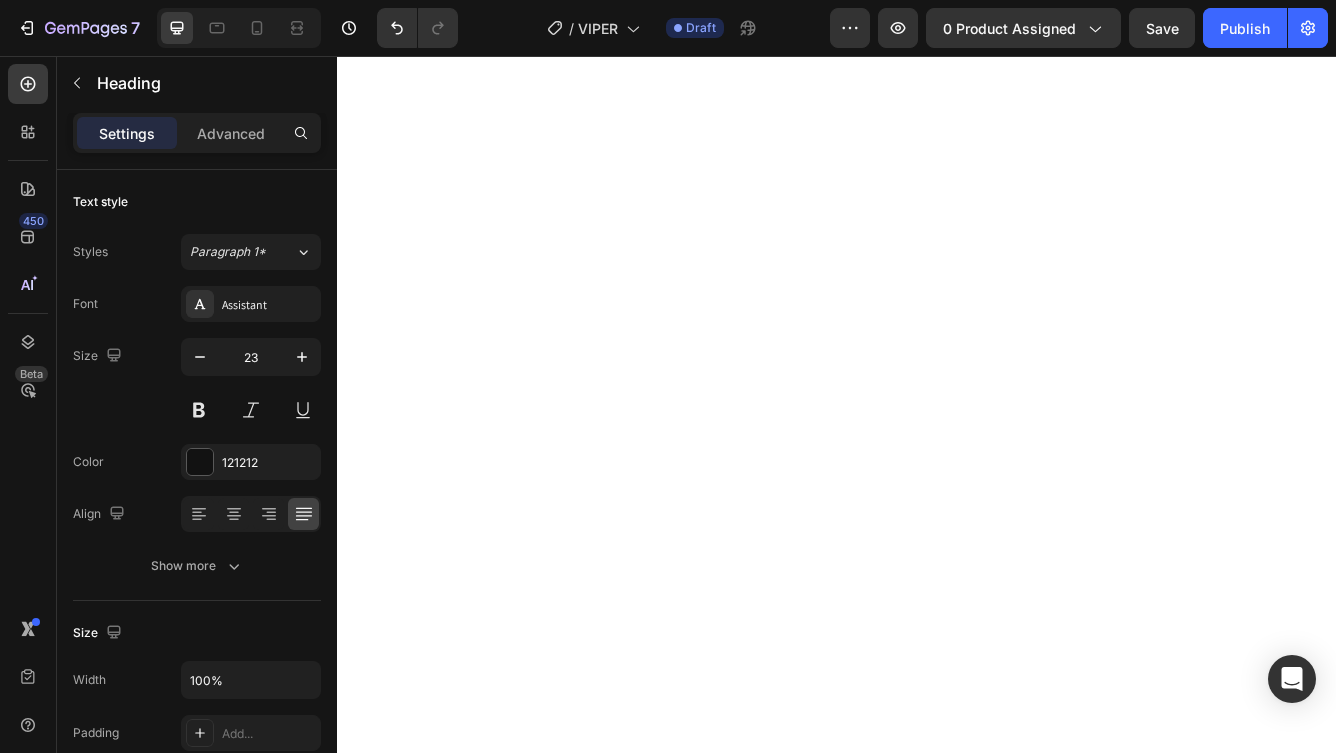 click on "⁠⁠⁠⁠⁠⁠⁠ ✅ Duelund Pure Copper Internal Cabling Based on the iconic Western Electric design, Duelund’s tinned copper cables are known for their rich, organic tone, natural dynamics, and a uniquely spacious, three-dimensional soundstage. ✅ WBT Silver Terminals Industry-leading pure silver connectors from WBT of Germany — for lossless signal transfer, unmatched durability, and zero compromise between amplifier and speaker." at bounding box center [937, -2052] 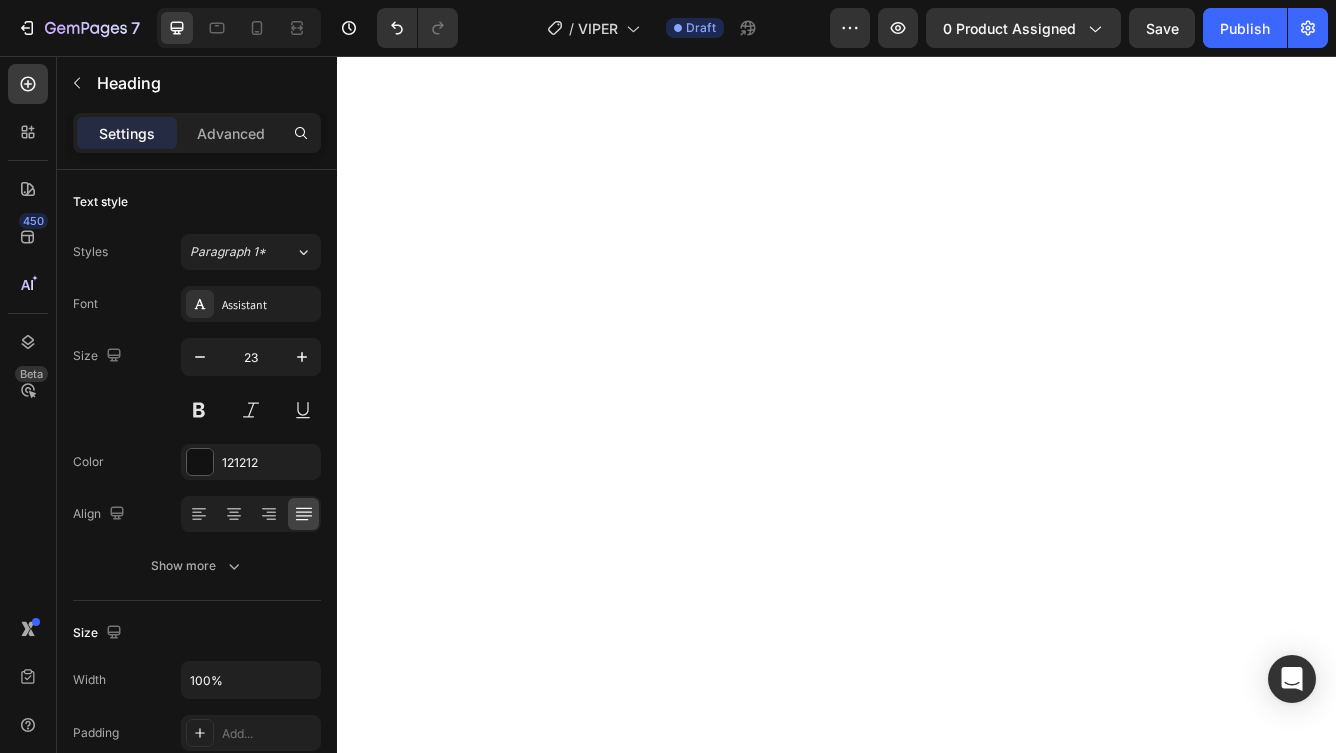 click on "WBT Silver Terminals" at bounding box center (509, -2034) 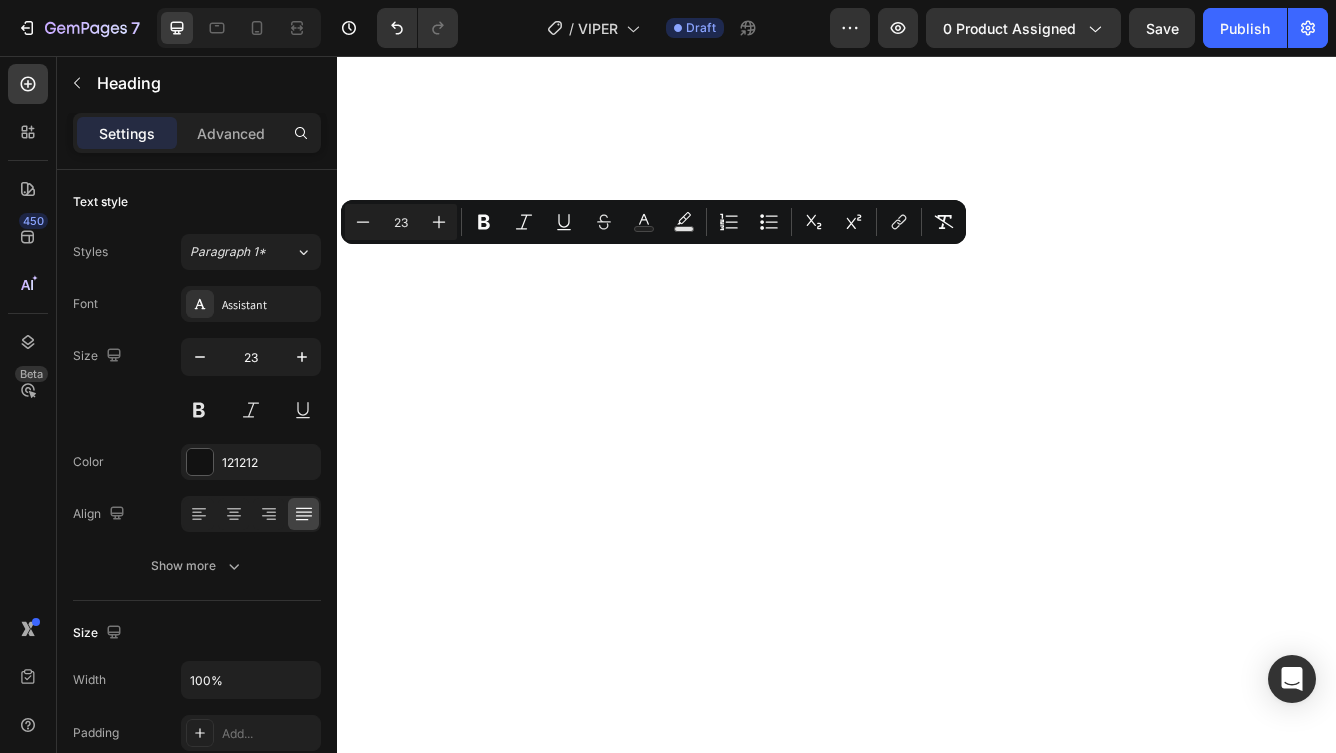 copy on "✅  [BRAND] Silver Terminals" 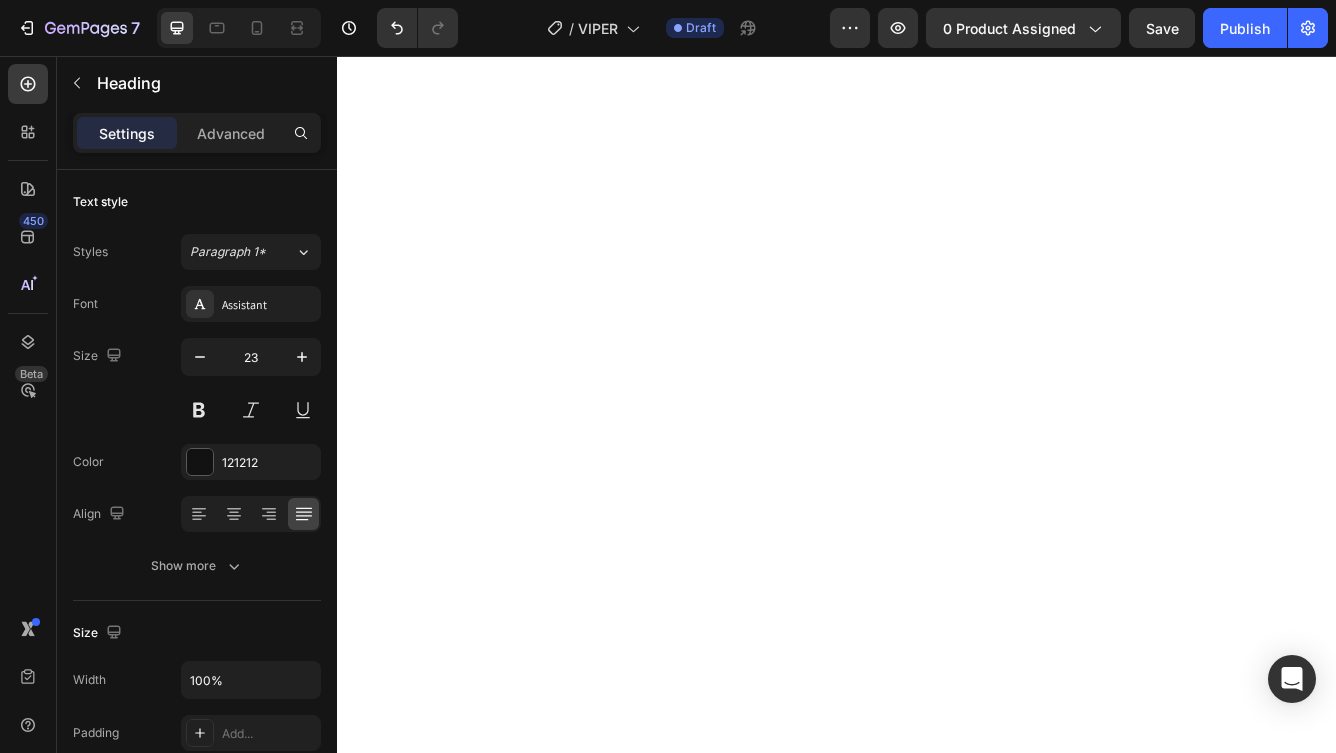 click on "✅ Duelund Pure Copper Internal Cabling Based on the iconic Western Electric design, Duelund’s tinned copper cables are known for their rich, organic tone, natural dynamics, and a uniquely spacious, three-dimensional soundstage. ✅ WBT Silver Terminals Industry-leading pure silver connectors from WBT of Germany — for lossless signal transfer, unmatched durability, and zero compromise between amplifier and speaker." at bounding box center (937, -2052) 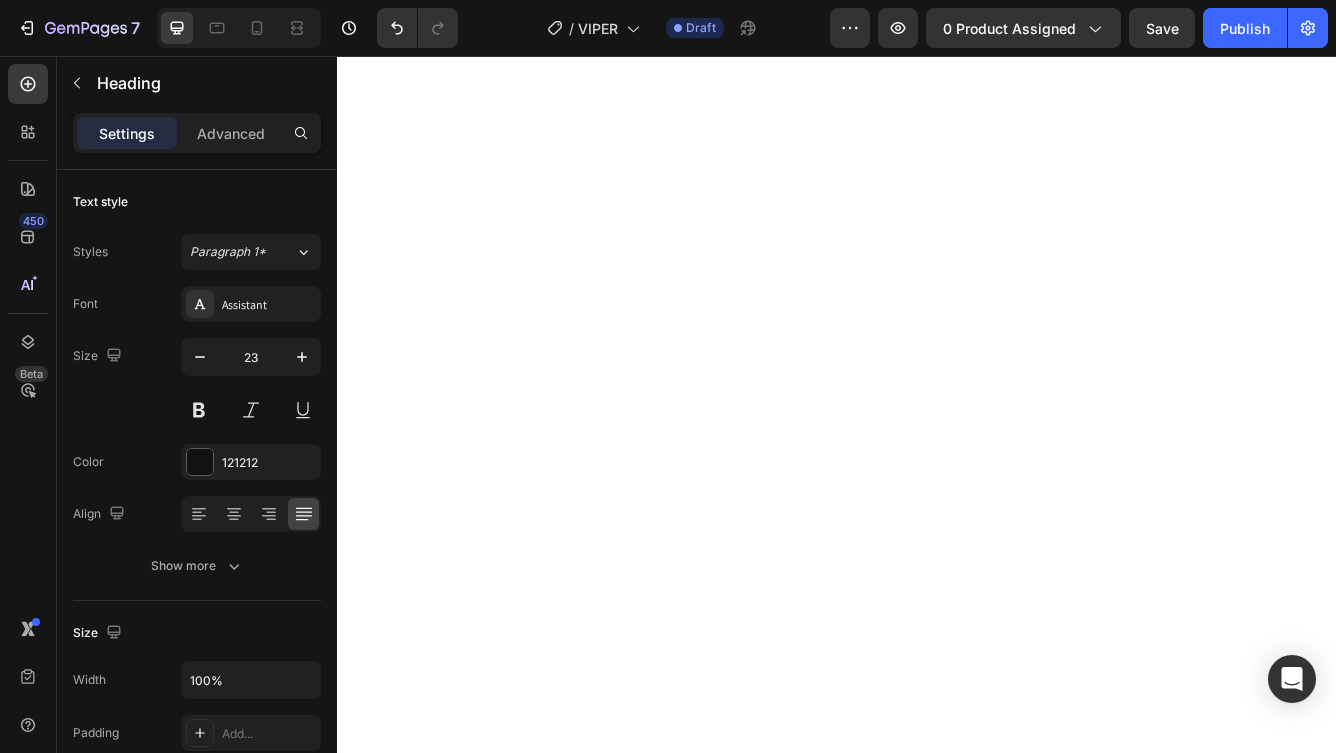 click on "WBT Silver Terminals" at bounding box center (509, -1860) 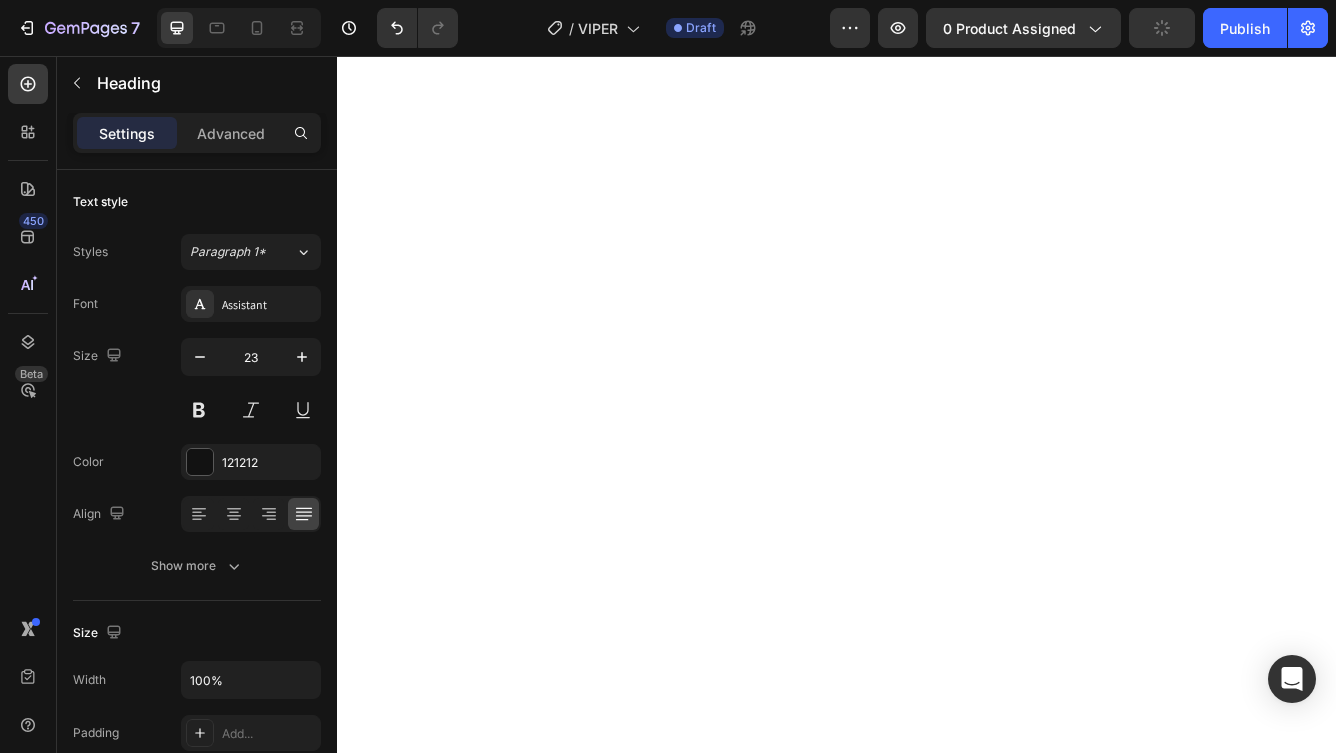 click on "✅ Duelund Pure Copper Internal Cabling - Based on the iconic Western Electric design, Duelund’s tinned copper cables are known for their rich, organic tone, natural dynamics, and a uniquely spacious, three-dimensional soundstage. ✅ WBT Silver Terminals — Industry-leading pure silver connectors from WBT of Germany — for lossless signal transfer, unmatched durability, and zero compromise between amplifier and speaker. ✅ Built-in additional 80Hz Subwoofer Filter The Vipers feature two positive input terminals. The first delivers a full-range signal for standard operation. The second engages a built-in 80Hz high-pass filter, gently rolling off the deepest bass. This allows the Vipers to pair seamlessly with a subwoofer, transforming them into an ultimate 3-way system. Add a subwoofer and unleash a new level of performance — with enhanced dynamics, effortless clarity, and a concert-like scale that will leave everyone stunned. Experience total immersion" at bounding box center (937, -2470) 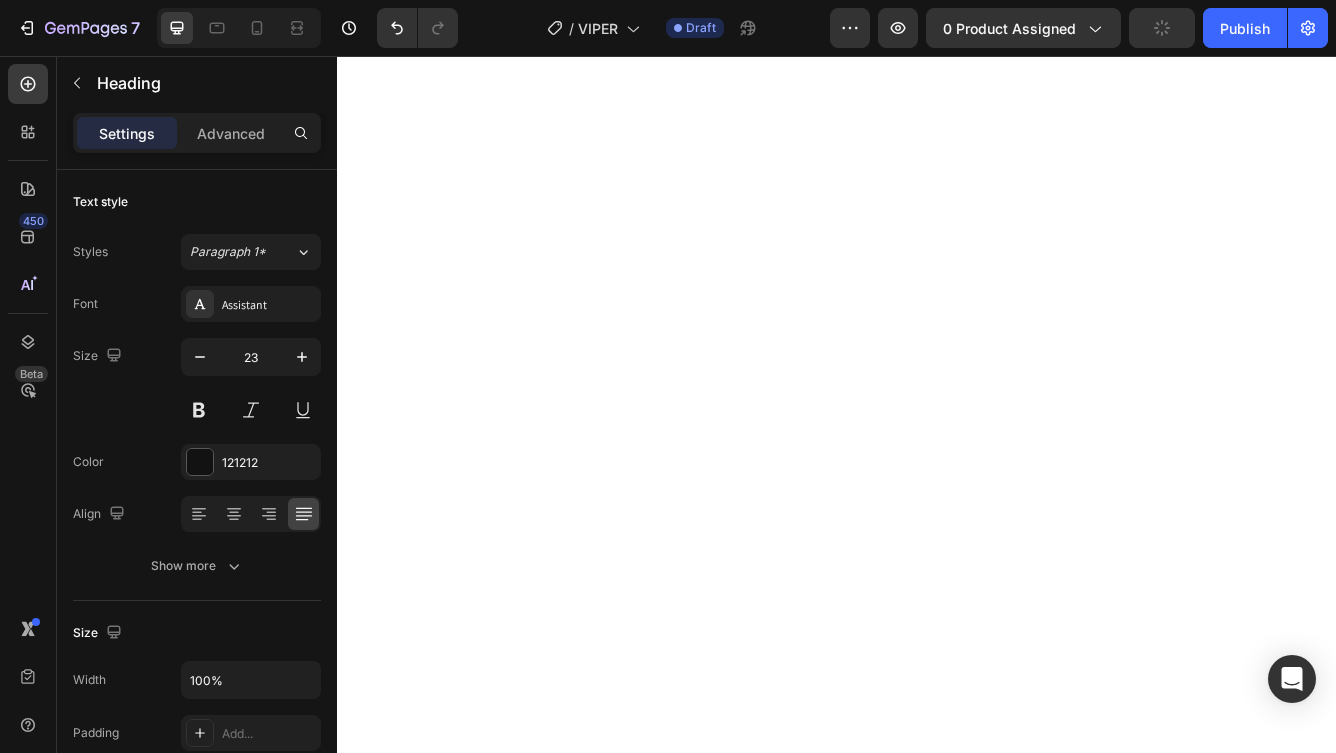 click on "✅  [BRAND] Pure Copper Internal Cabling -  Based on the iconic  [BRAND] design , [BRAND]’s tinned copper cables are known for their  rich, organic tone ,  natural dynamics , and a uniquely  spacious, three-dimensional soundstage . ✅  [BRAND] Silver Terminals  — Industry-leading  pure   silver connectors  from [BRAND] of Germany — for  lossless signal transfer , unmatched durability, and zero compromise between amplifier and speaker. ⁠⁠⁠⁠⁠⁠⁠ ✅  Built-in additional 80Hz Subwoofer Filter   The Vipers feature  two positive input terminals . The first delivers a  full-range signal  for standard operation. The second engages a  built-in 80Hz high-pass filter , gently rolling off the deepest bass. This allows the Vipers to pair seamlessly with a subwoofer, transforming them into an  ultimate 3-way system . Add a subwoofer  and unleash a new level of performance — with  enhanced dynamics, effortless clarity, and a concert-like scale  that will leave everyone stunned. Experience" at bounding box center (937, -2470) 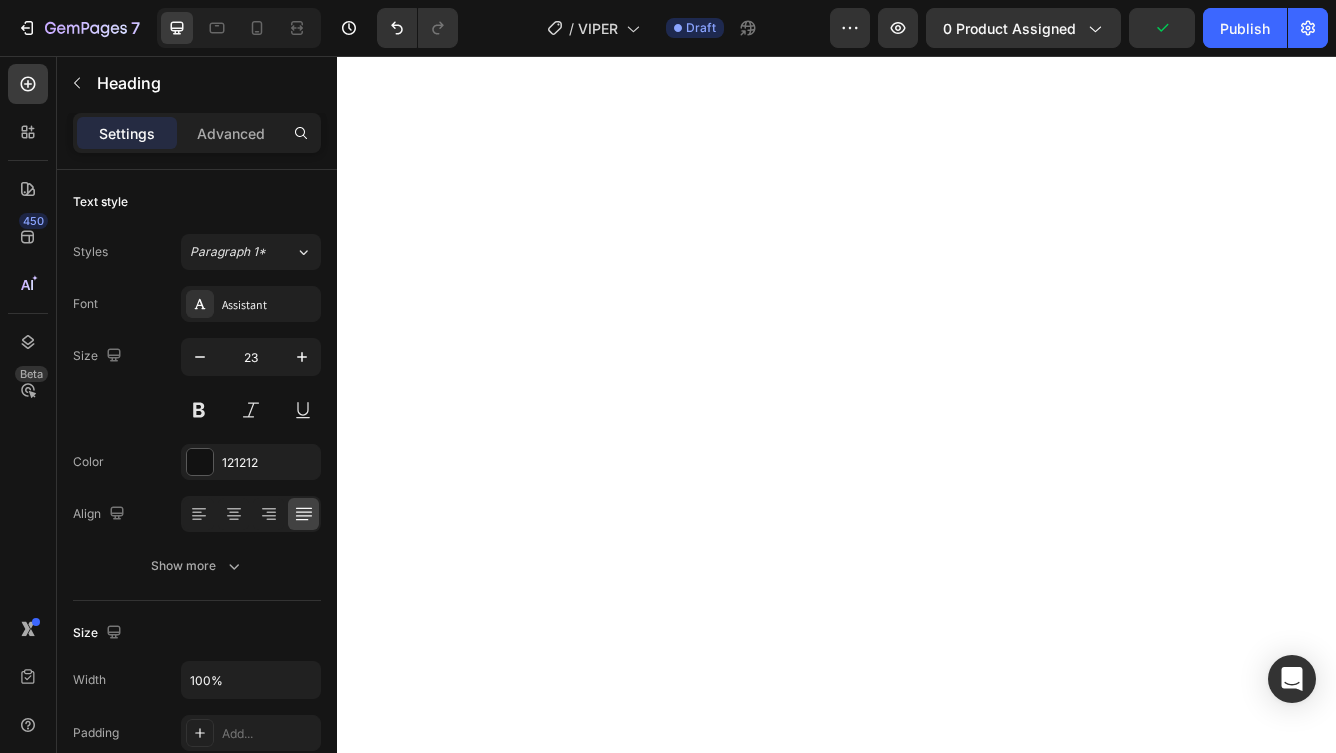 click on "✅ Duelund Pure Copper Internal Cabling - Based on the iconic Western Electric design, Duelund’s tinned copper cables are known for their rich, organic tone, natural dynamics, and a uniquely spacious, three-dimensional soundstage. ✅ WBT Silver Terminals — Industry-leading pure silver connectors from WBT of Germany — for lossless signal transfer, unmatched durability, and zero compromise between amplifier and speaker. ✅ Built-in additional 80Hz Subwoofer Filter The Vipers feature two positive input terminals. The first delivers a full-range signal for standard operation. The second engages a built-in 80Hz high-pass filter, gently rolling off the deepest bass. This allows the Vipers to pair seamlessly with a subwoofer, transforming them into an ultimate 3-way system. Add a subwoofer and unleash a new level of performance — with enhanced dynamics, effortless clarity, and a concert-like scale that will leave everyone stunned. Experience total immersion" at bounding box center (937, -2470) 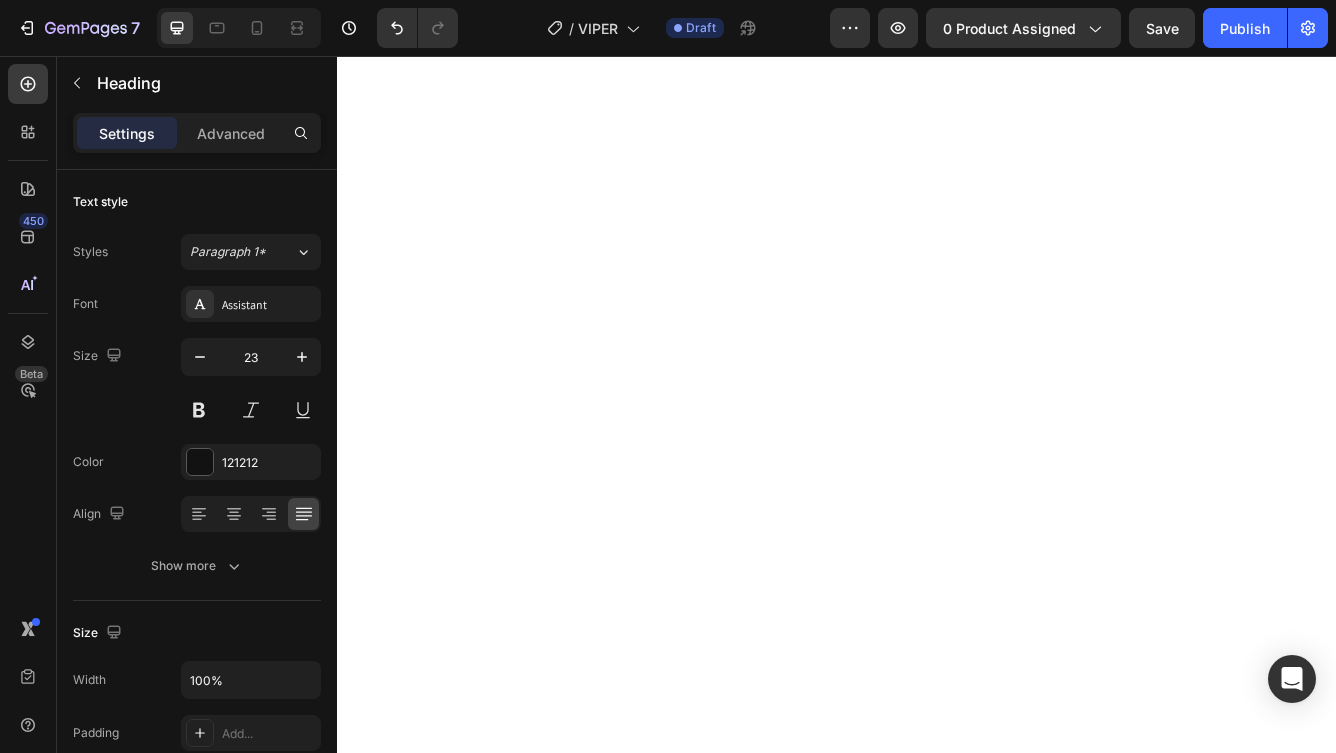 scroll, scrollTop: 10147, scrollLeft: 0, axis: vertical 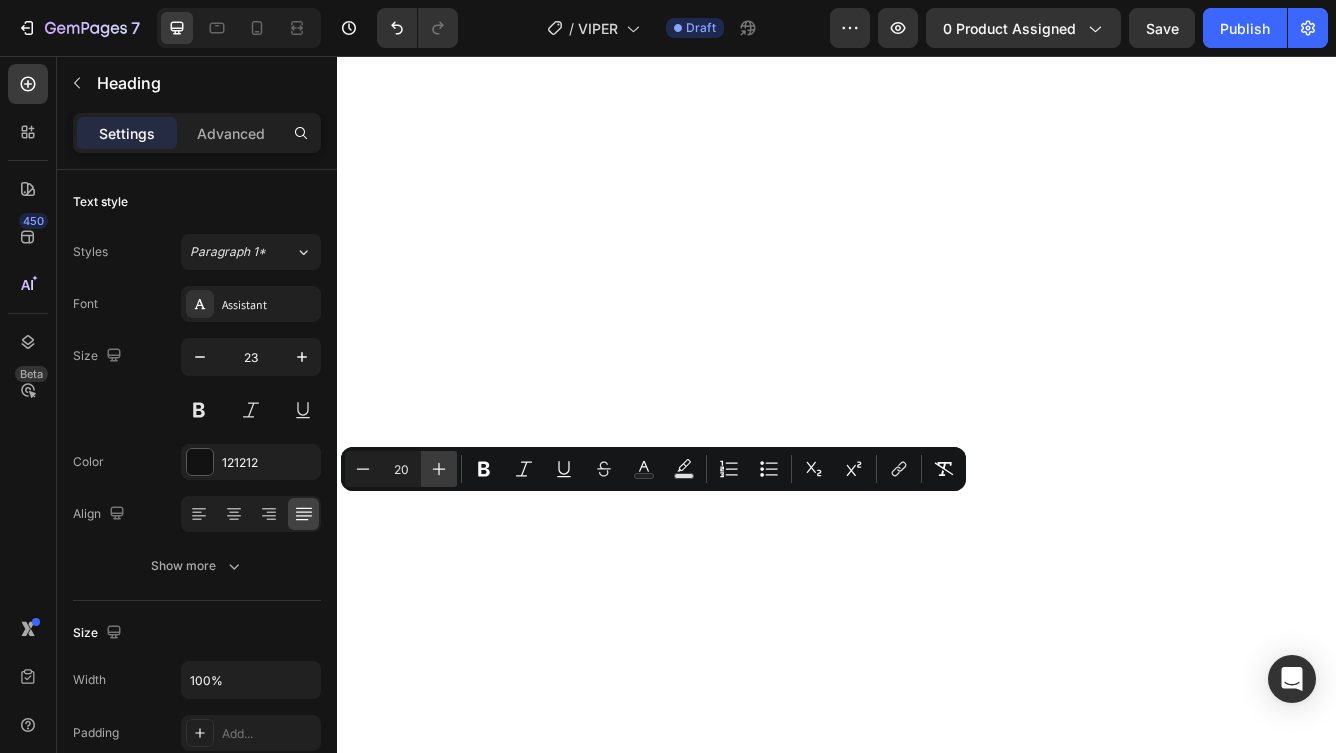 click 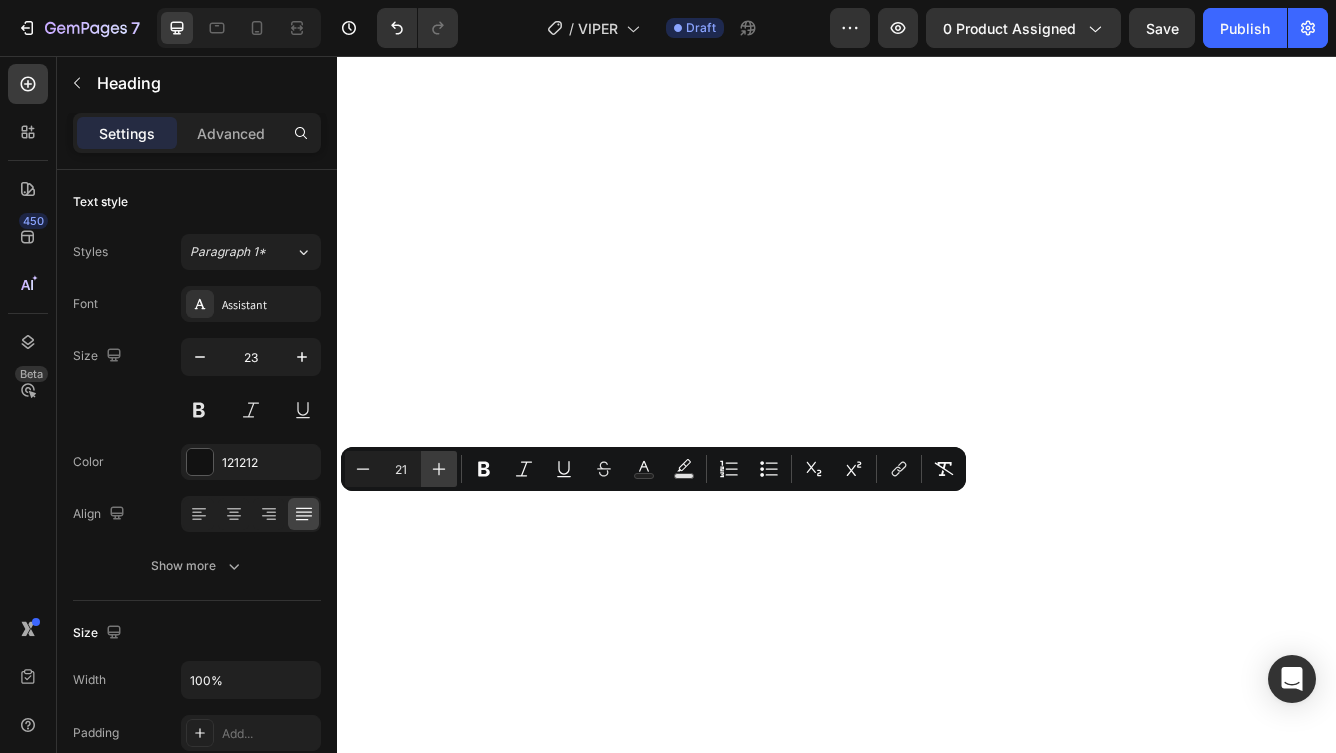 click 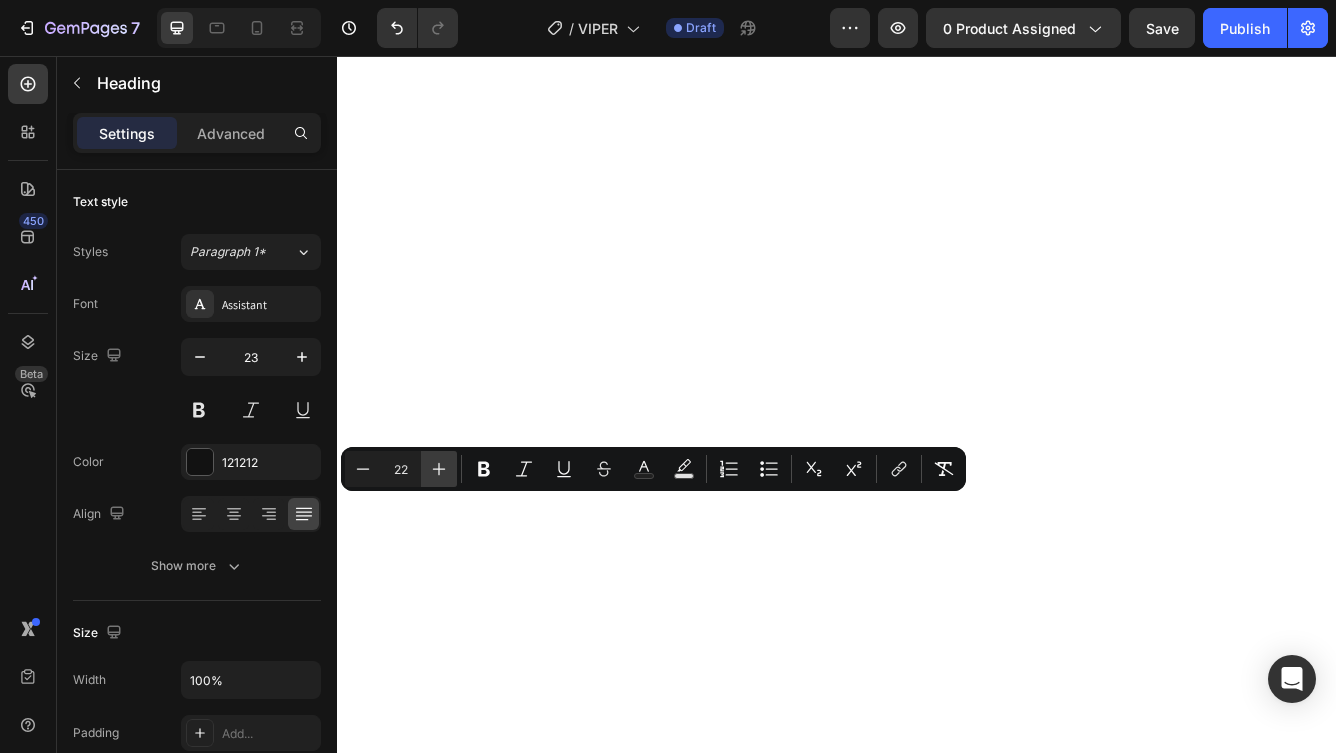 click 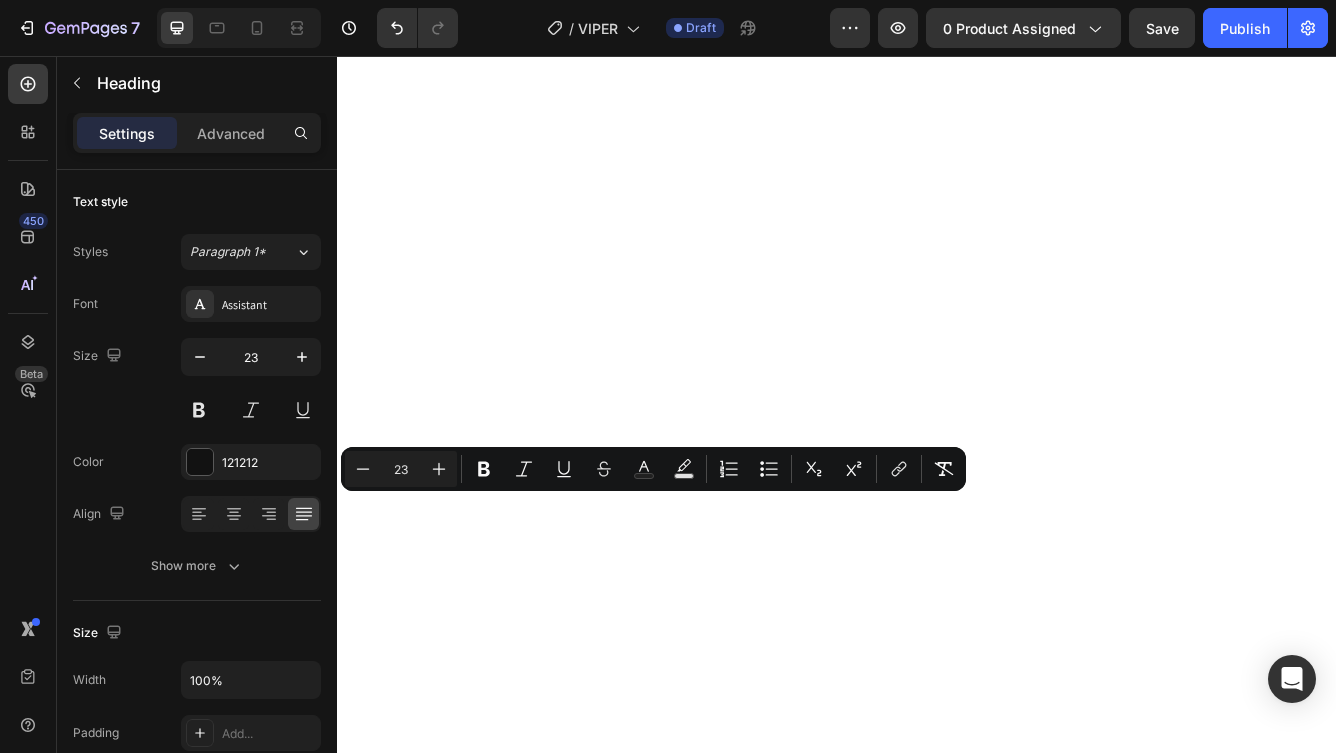click on "✅ Duelund Pure Copper Internal Cabling Based on the iconic Western Electric design , Duelund’s tinned copper cables are known for their rich, organic tone , natural dynamics , and a uniquely spacious, three-dimensional soundstage . ✅ [BRAND] Silver Terminals — Industry-leading pure silver connectors from [BRAND] of Germany — for lossless signal transfer , unmatched durability, and zero compromise between amplifier and speaker. ✅ Built-in additional 80Hz Subwoofer Filter The Vipers feature two positive input terminals . The first delivers a full-range signal for standard operation. The second engages a built-in 80Hz high-pass filter , gently rolling off the deepest bass. This allows the Vipers to pair seamlessly with a subwoofer, transforming them into an ultimate 3-way system . Add a subwoofer and unleash a new level of performance — with enhanced dynamics, effortless clarity, and a concert-like scale that will leave everyone stunned. Experience total immersion" at bounding box center (937, -2116) 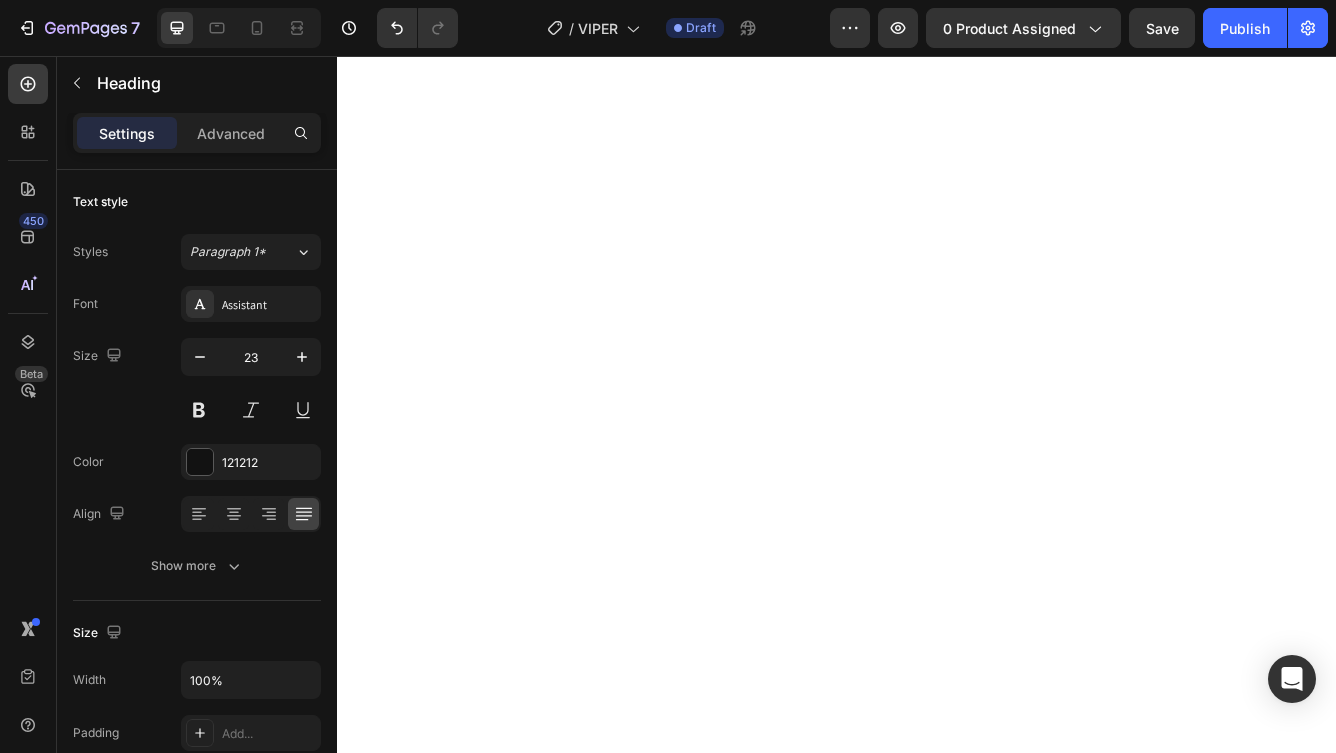 click on "WBT Silver Terminals" at bounding box center (496, -2222) 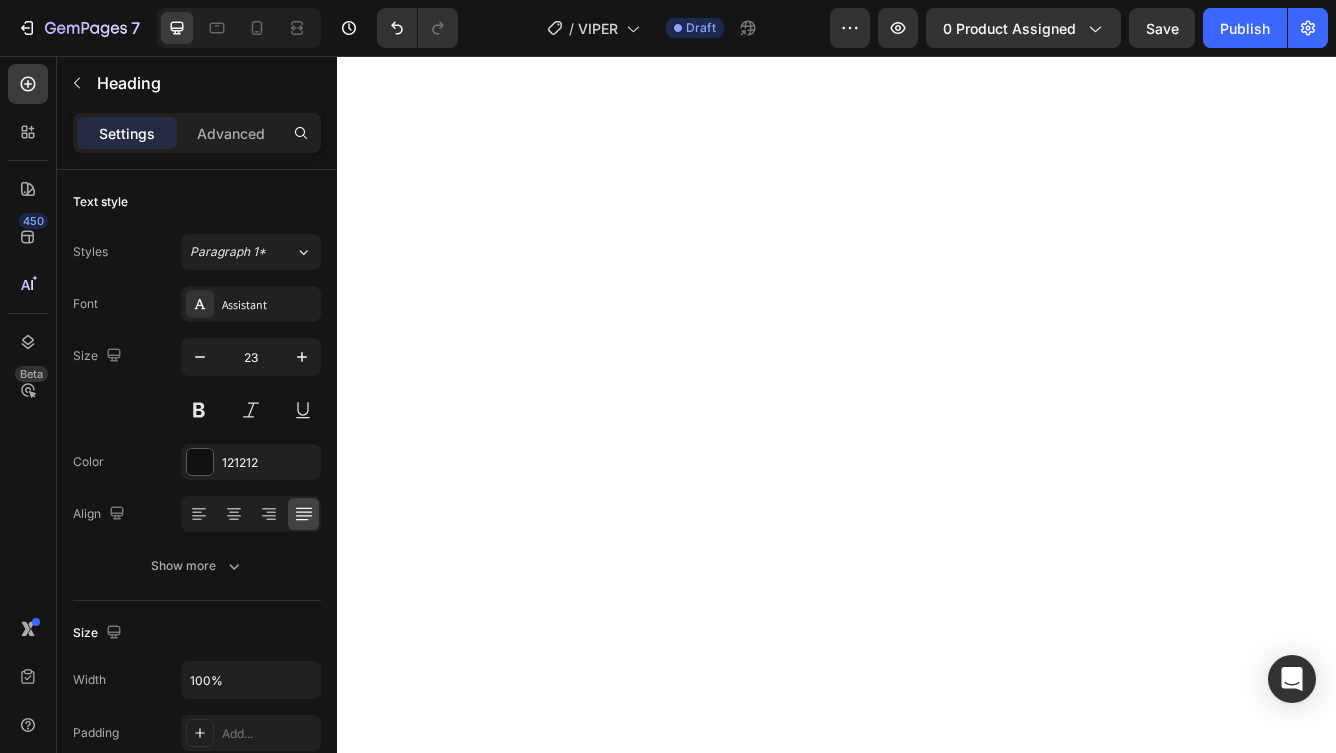 click on "WBT Silver Terminals" at bounding box center [490, -2222] 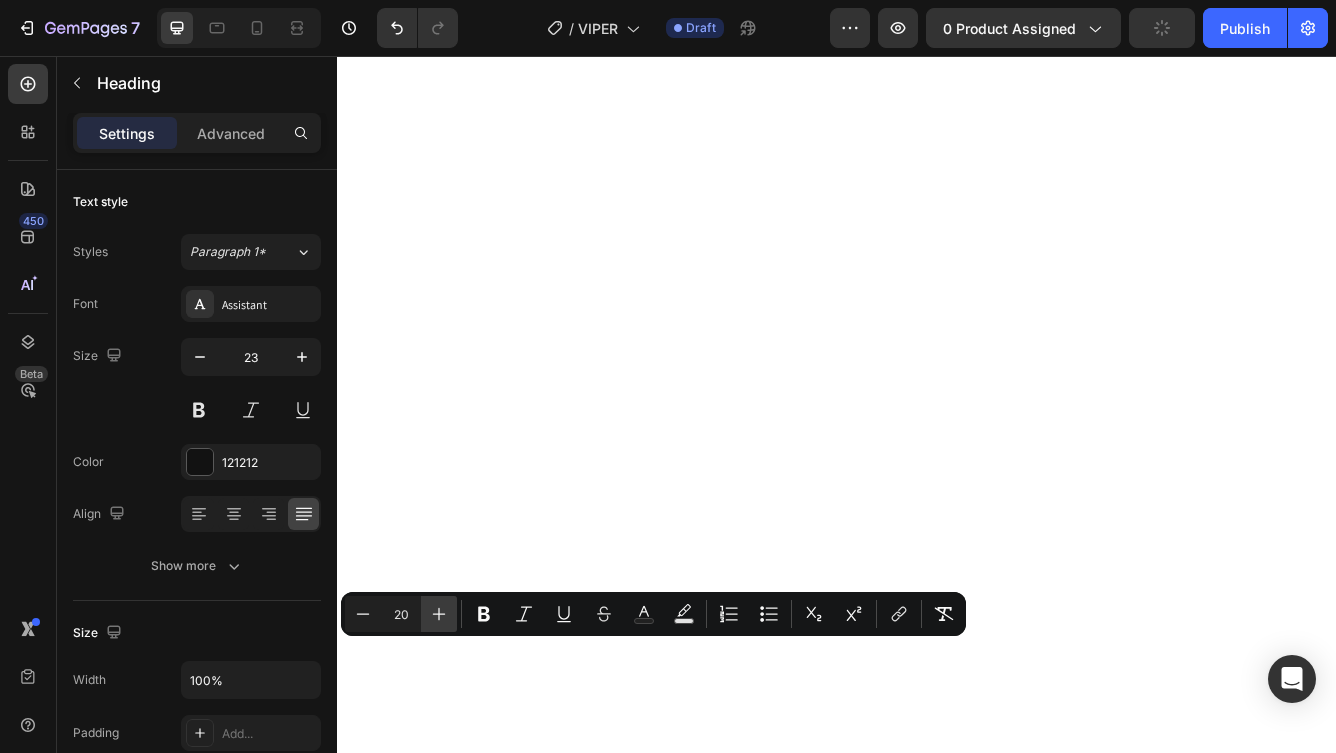 click 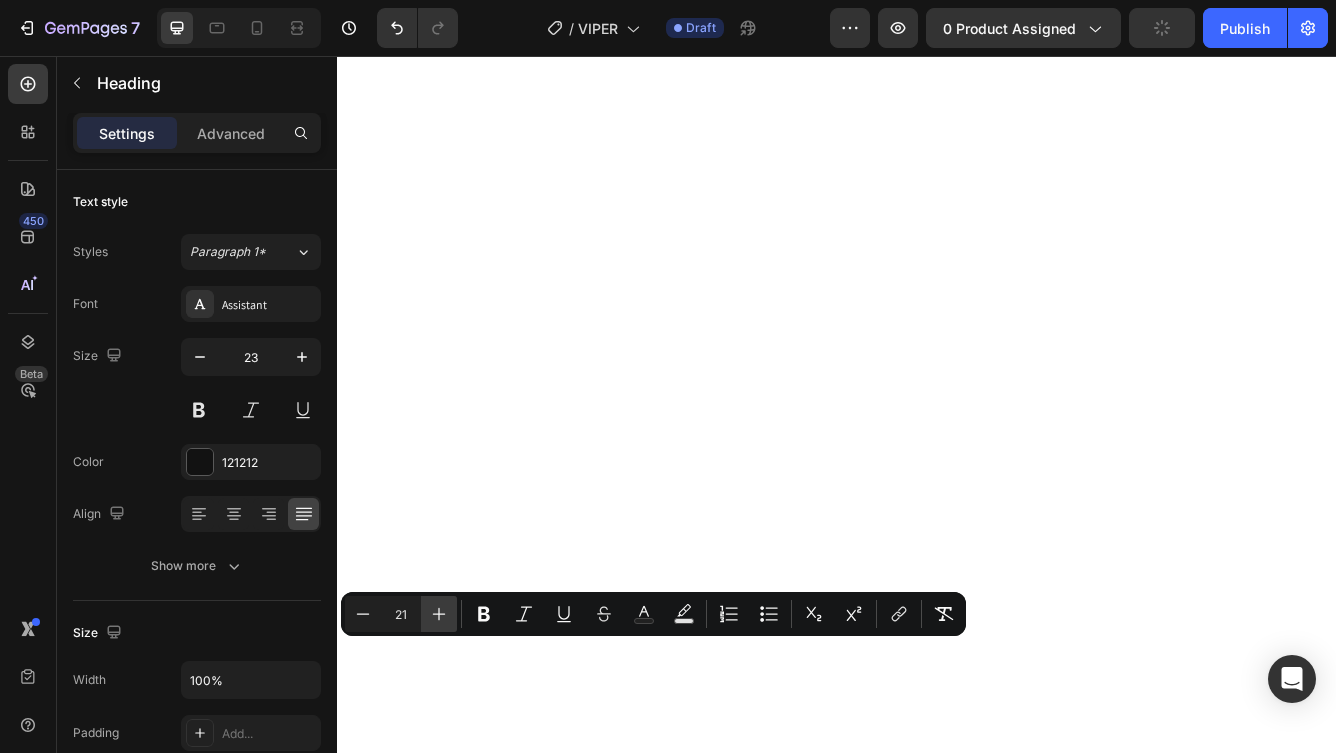 click 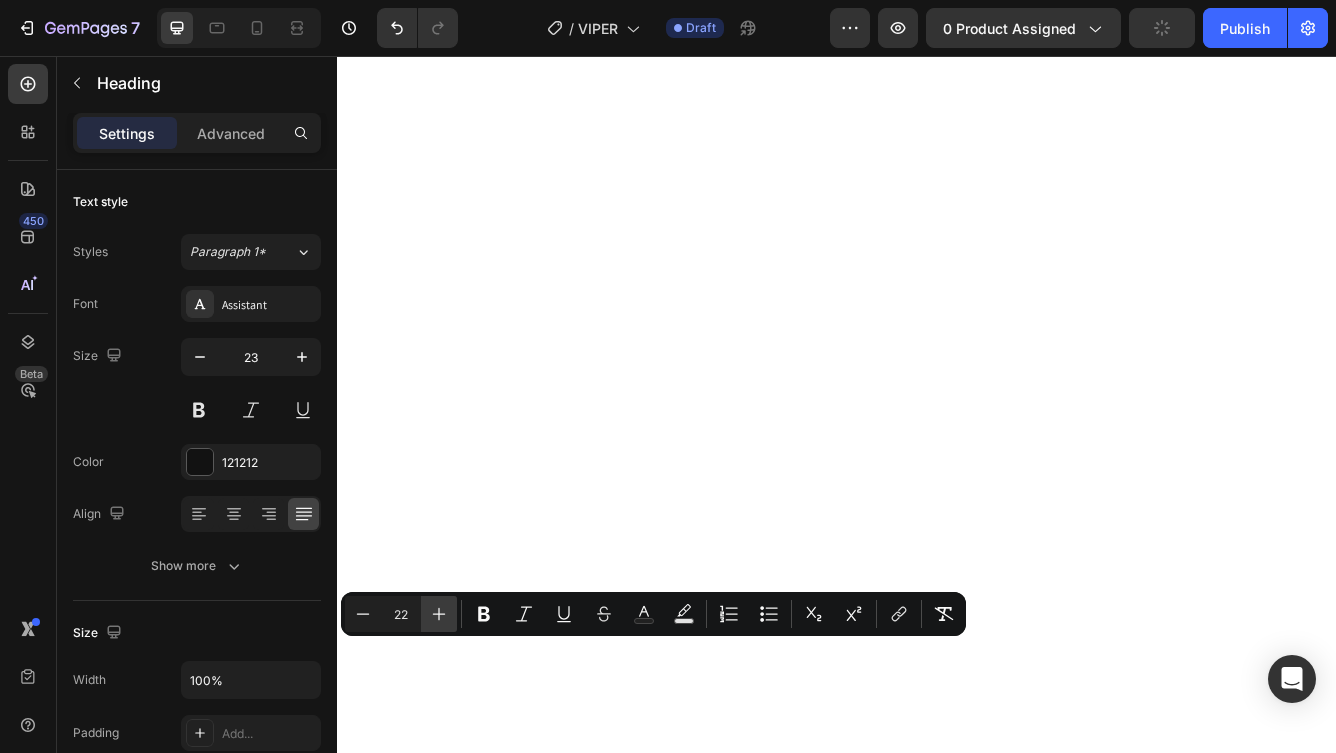 click 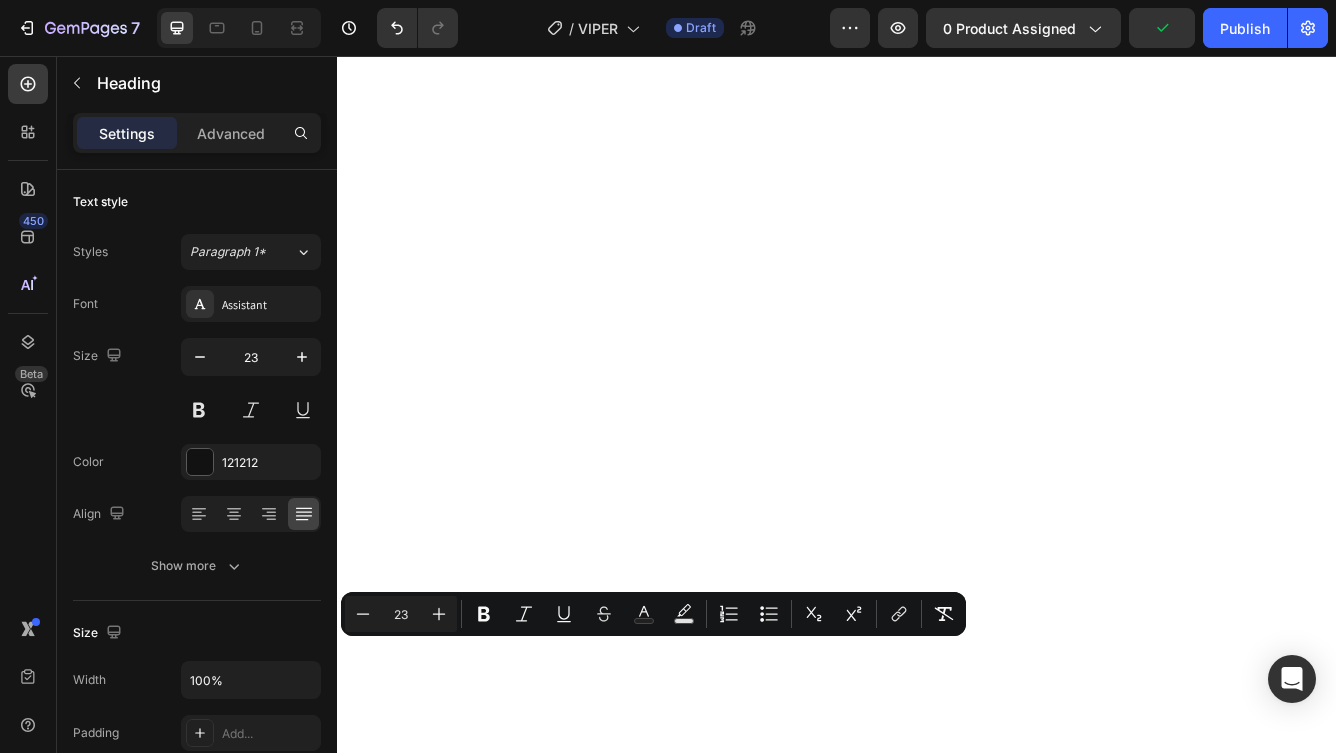 click on "✅ Duelund Pure Copper Internal Cabling Based on the iconic Western Electric design , Duelund’s tinned copper cables are known for their rich, organic tone , natural dynamics , and a uniquely spacious, three-dimensional soundstage . ✅ [BRAND] Silver Terminals Industry-leading pure silver connectors from [BRAND] of Germany — for lossless signal transfer , unmatched durability, and zero compromise between amplifier and speaker. ✅ Built-in additional 80Hz Subwoofer Filter The Vipers feature two positive input terminals . The first delivers a full-range signal for standard operation. The second engages a built-in 80Hz high-pass filter , gently rolling off the deepest bass. This allows the Vipers to pair seamlessly with a subwoofer, transforming them into an ultimate 3-way system . Add a subwoofer and unleash a new level of performance — with enhanced dynamics, effortless clarity, and a concert-like scale that will leave everyone stunned. Experience total immersion" at bounding box center [937, -2099] 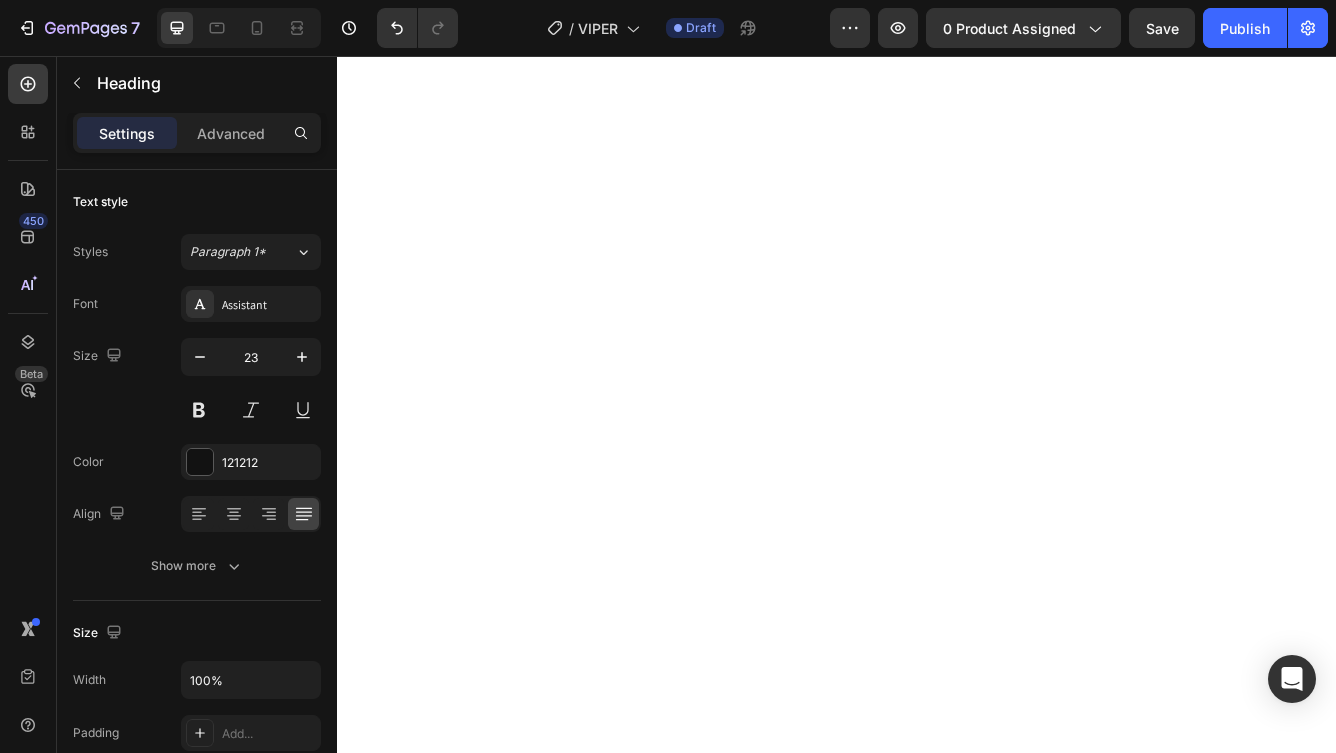 scroll, scrollTop: 10444, scrollLeft: 0, axis: vertical 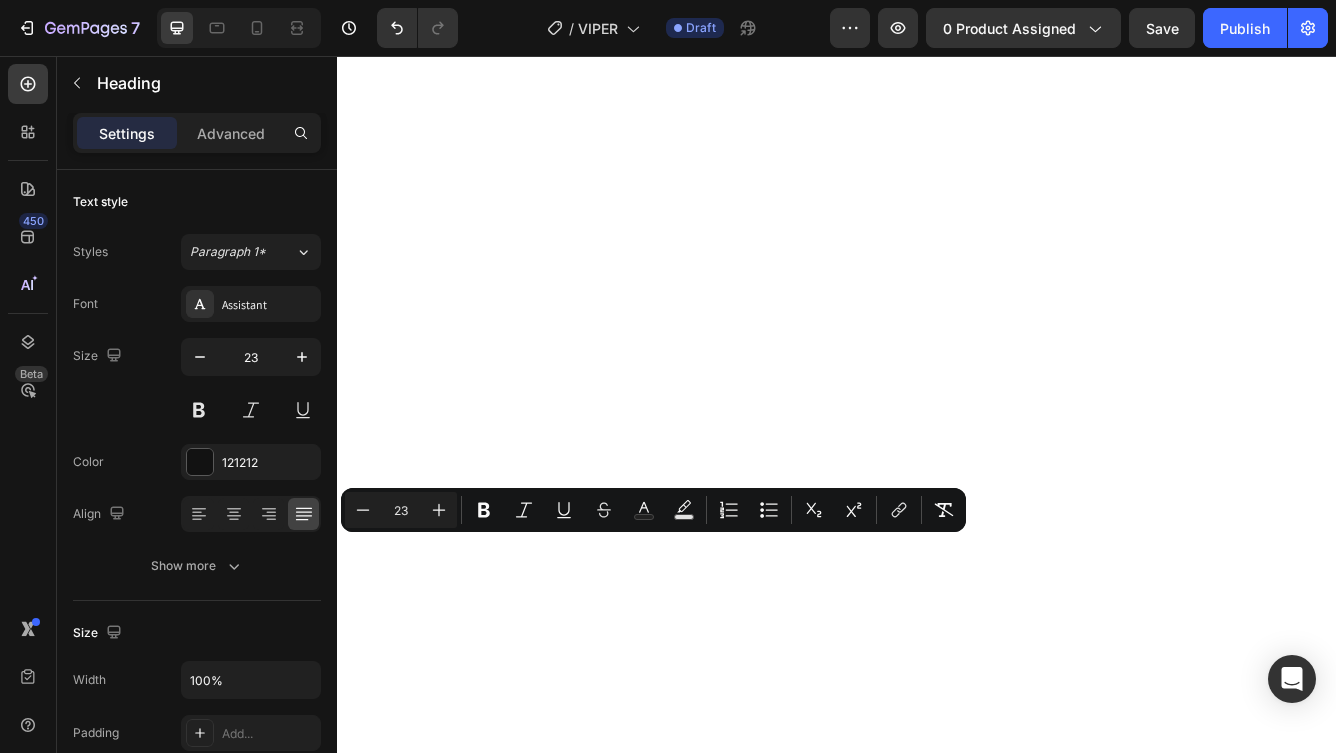 click on "Built-in additional 80Hz Subwoofer Filter" at bounding box center [619, -2345] 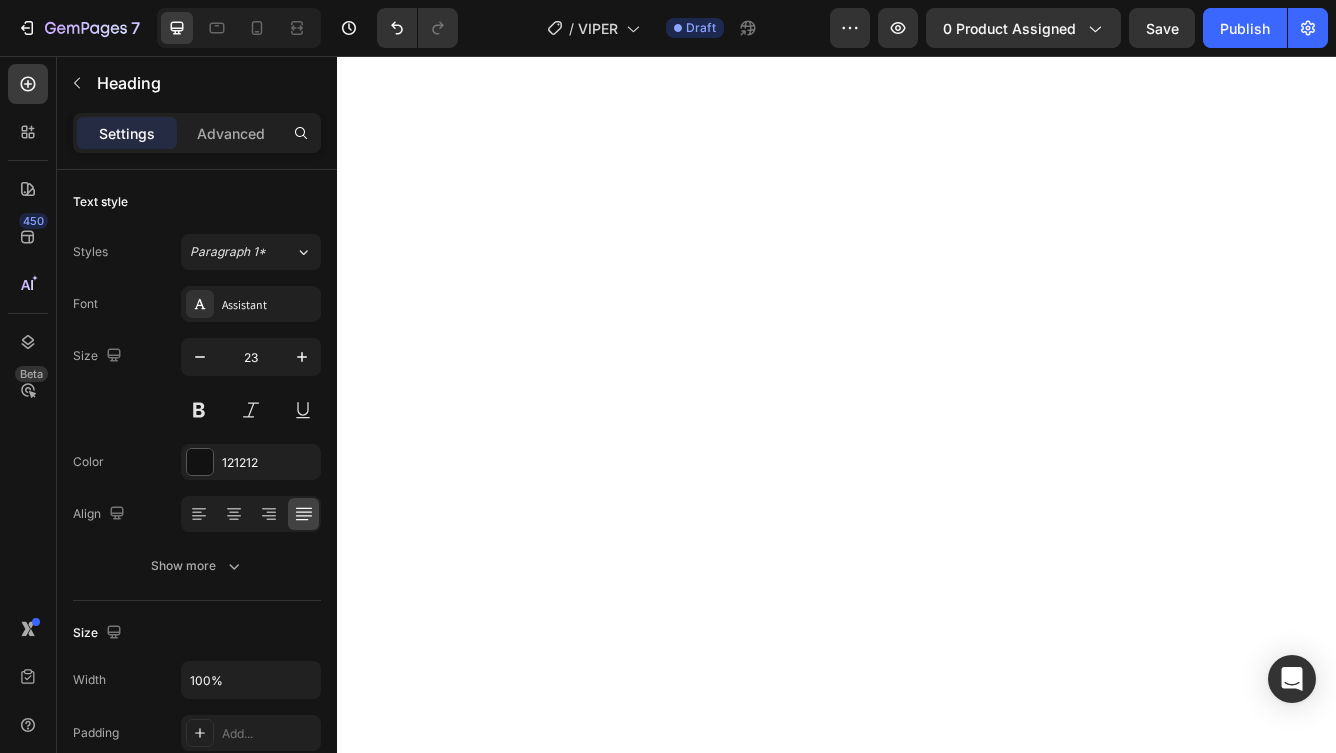 scroll, scrollTop: 9373, scrollLeft: 0, axis: vertical 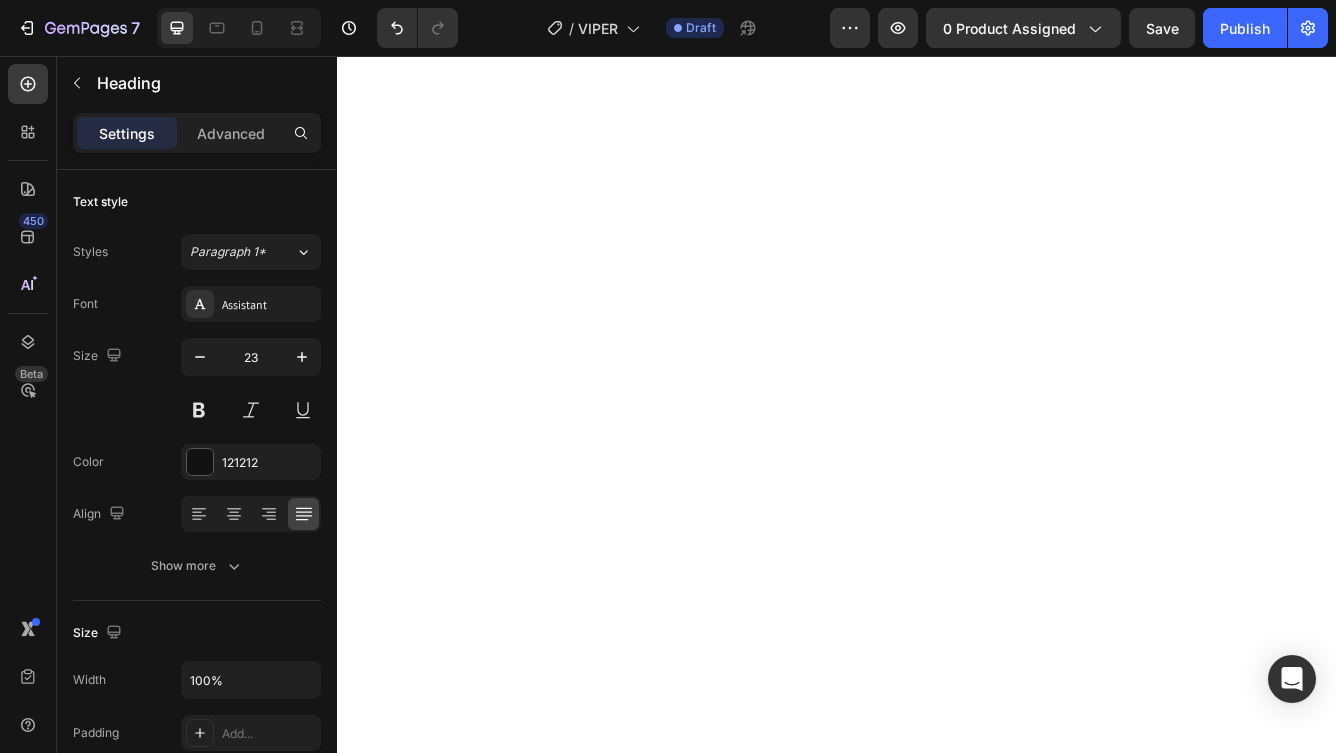 click on "Industry-leading  pure   silver connectors  from [BRAND] of Germany — for  lossless signal transfer , unmatched durability, and zero compromise between amplifier and speaker." at bounding box center (937, -1881) 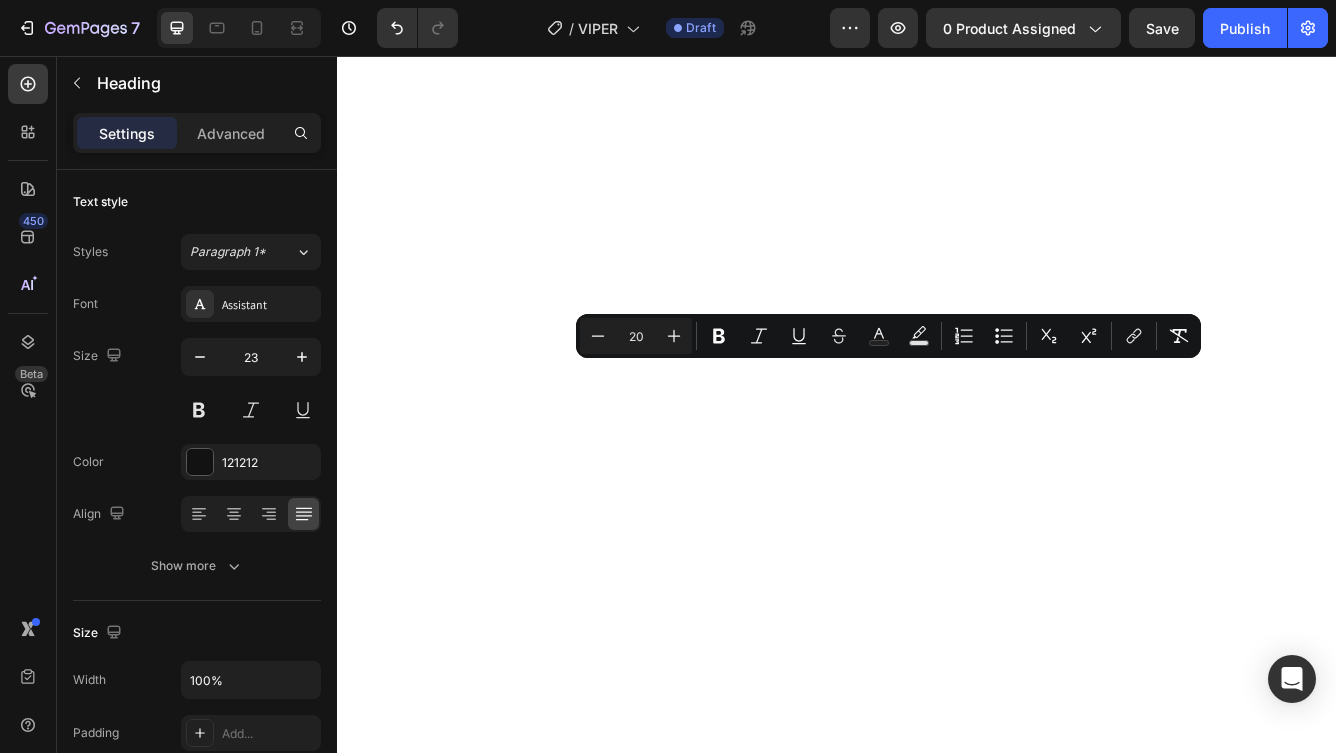 copy on "Industry-leading  pure   silver connectors  from [BRAND] of Germany — for  lossless signal transfer , unmatched durability, and zero compromise between amplifier and speaker." 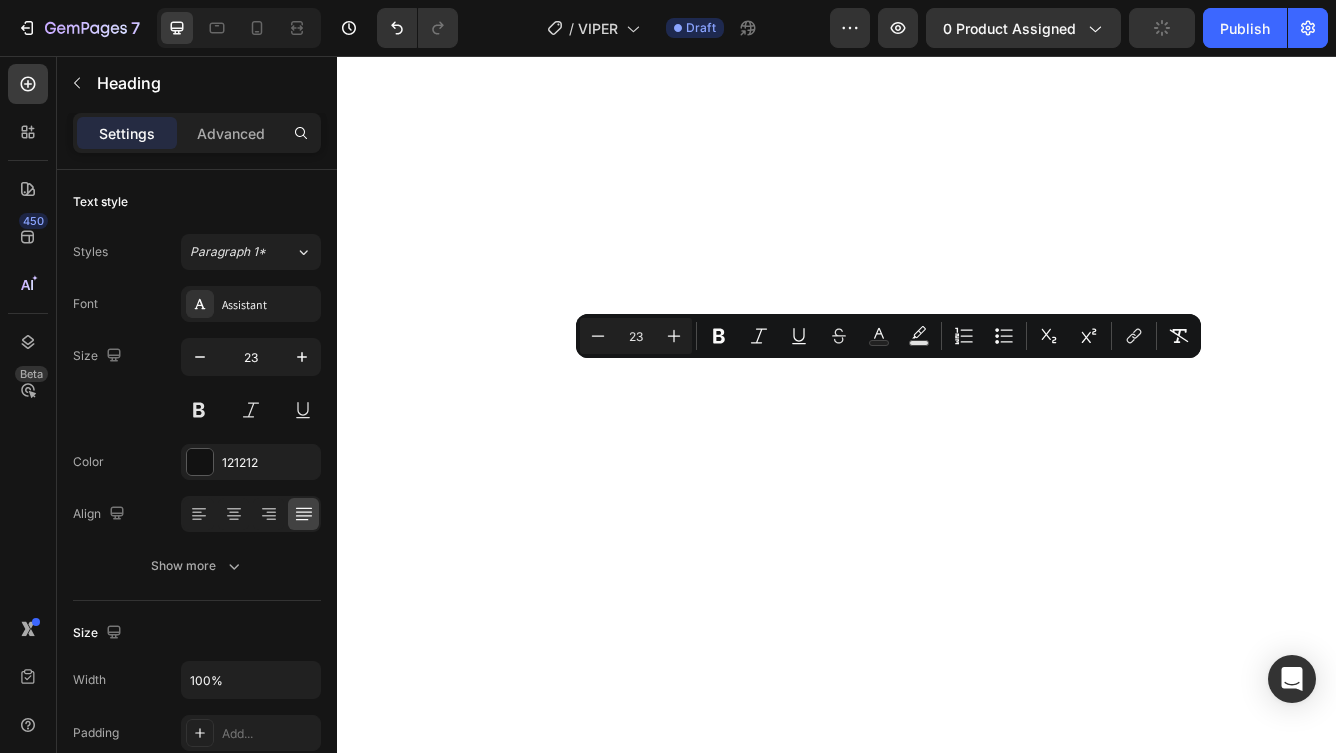 click on "✅  [BRAND] Pure Copper Internal Cabling  Based on the iconic  [BRAND] design , [BRAND]’s tinned copper cables are known for their  rich, organic tone ,  natural dynamics , and a uniquely  spacious, three-dimensional soundstage . ✅  [BRAND] Silver Terminals Industry-leading  pure   silver connectors  from [BRAND] of Germany — for  lossless signal transfer , unmatched durability, and zero compromise between amplifier and speaker. ✅  [BRAND] Silver Terminals" at bounding box center [937, -1935] 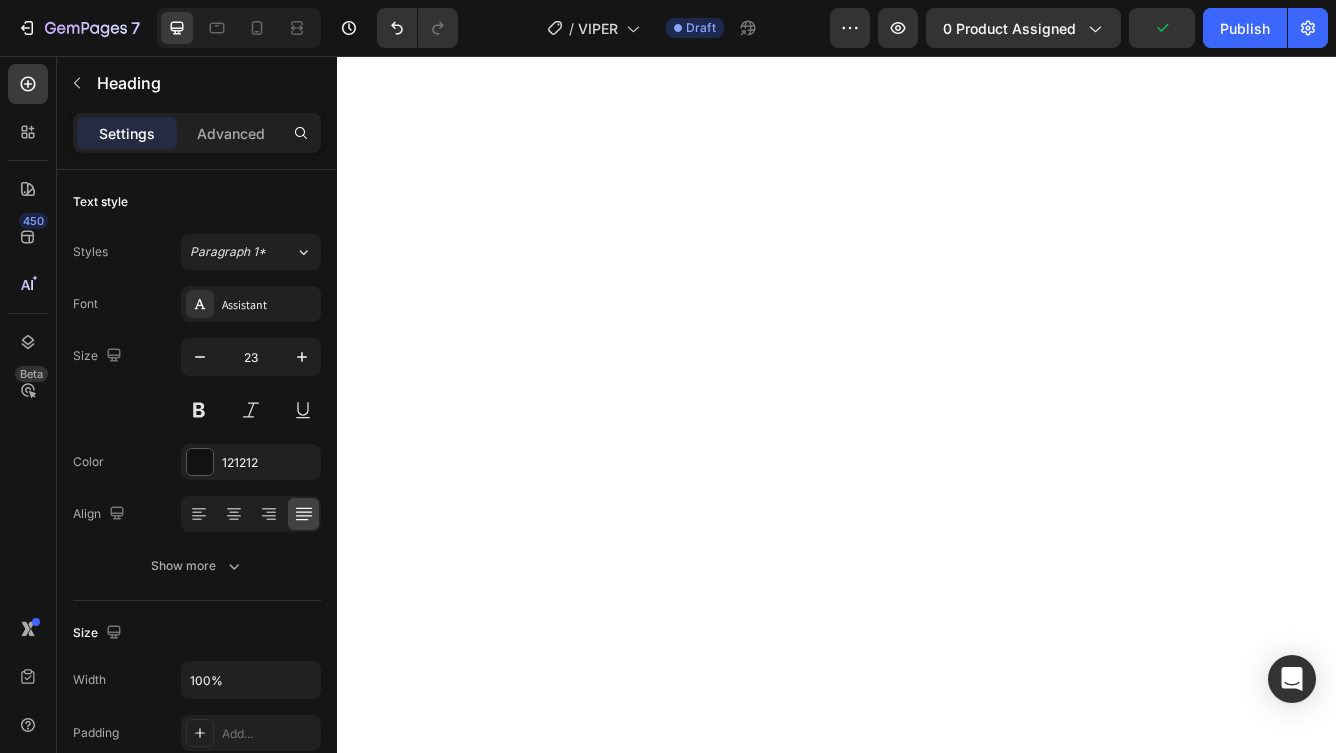 click on "✅  [BRAND] Pure Copper Internal Cabling  Based on the iconic  [BRAND] design , [BRAND]’s tinned copper cables are known for their  rich, organic tone ,  natural dynamics , and a uniquely  spacious, three-dimensional soundstage . ✅  [BRAND] Silver Terminals Industry-leading  pure   silver connectors  from [BRAND] of Germany — for  lossless signal transfer , unmatched durability, and zero compromise between amplifier and speaker. ✅  [BRAND] Silver Terminals Industry-leading  pure   silver connectors  from [BRAND] of Germany — for  lossless signal transfer , unmatched durability, and zero compromise between amplifier and speaker. ⁠⁠⁠⁠⁠⁠⁠" at bounding box center [937, -1865] 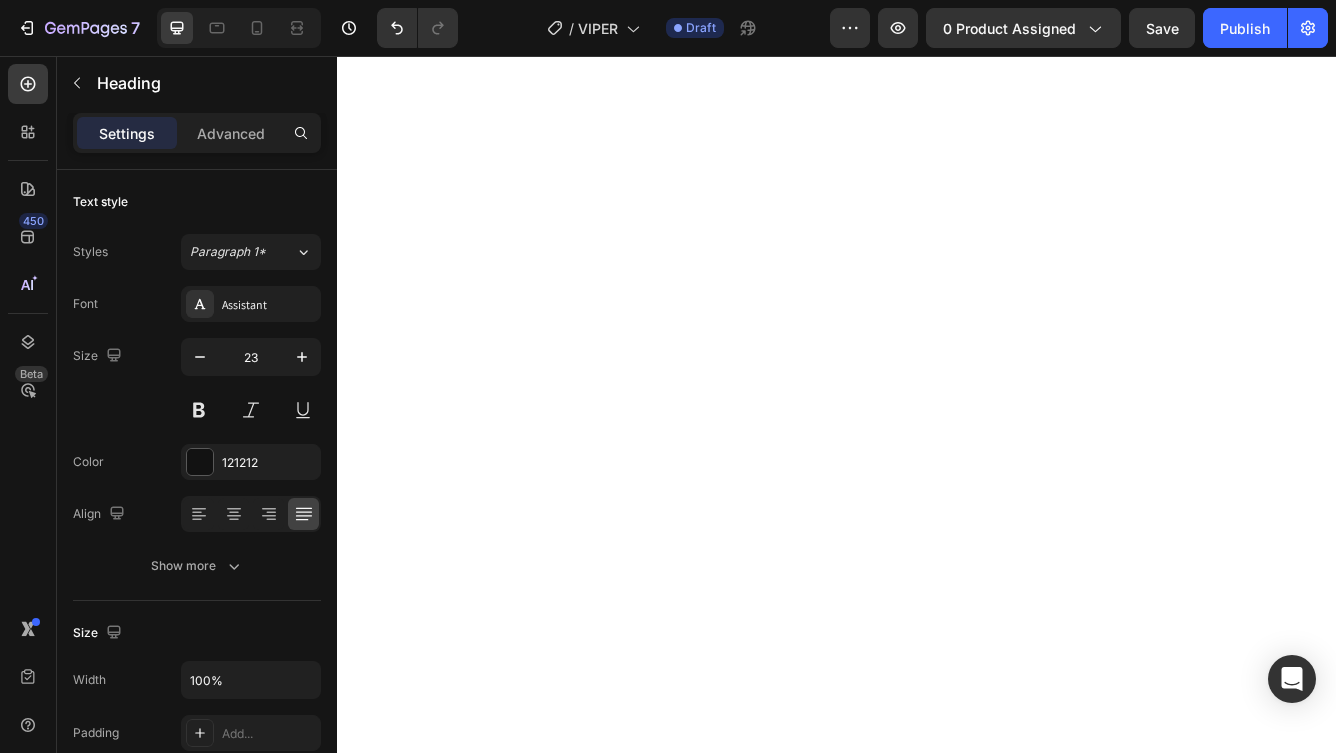 click on "✅  Duelund Pure Copper Internal Cabling  Based on the iconic  Western Electric design , Duelund’s tinned copper cables are known for their  rich, organic tone ,  natural dynamics , and a uniquely  spacious, three-dimensional soundstage . ✅  WBT Silver Terminals Industry-leading  pure   silver connectors  from WBT of Germany — for  lossless signal transfer , unmatched durability, and zero compromise between amplifier and speaker. ✅  Mundorf Silver Terminals Industry-leading  pure   silver connectors  from WBT of Germany — for  lossless signal transfer , unmatched durability, and zero compromise between amplifier and speaker." at bounding box center (937, -1899) 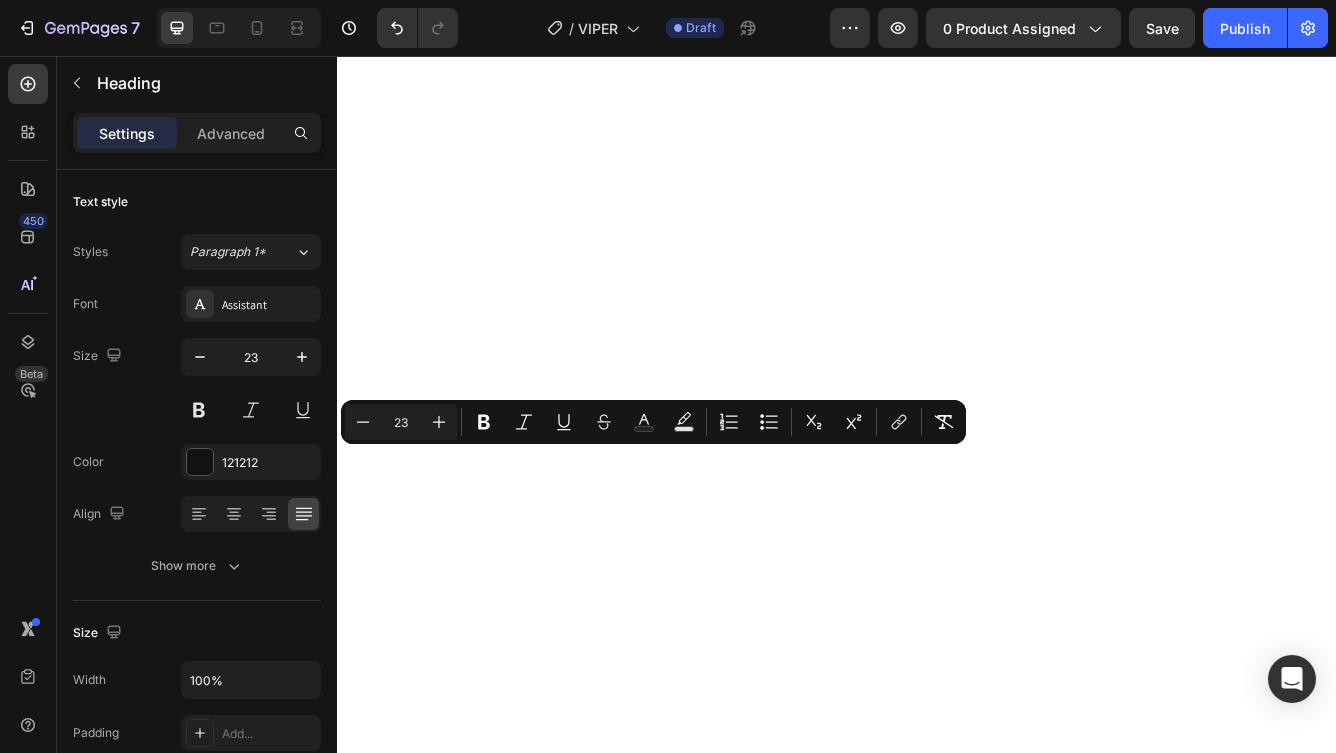 click on "[BRAND] Silver Terminals" at bounding box center (532, -1795) 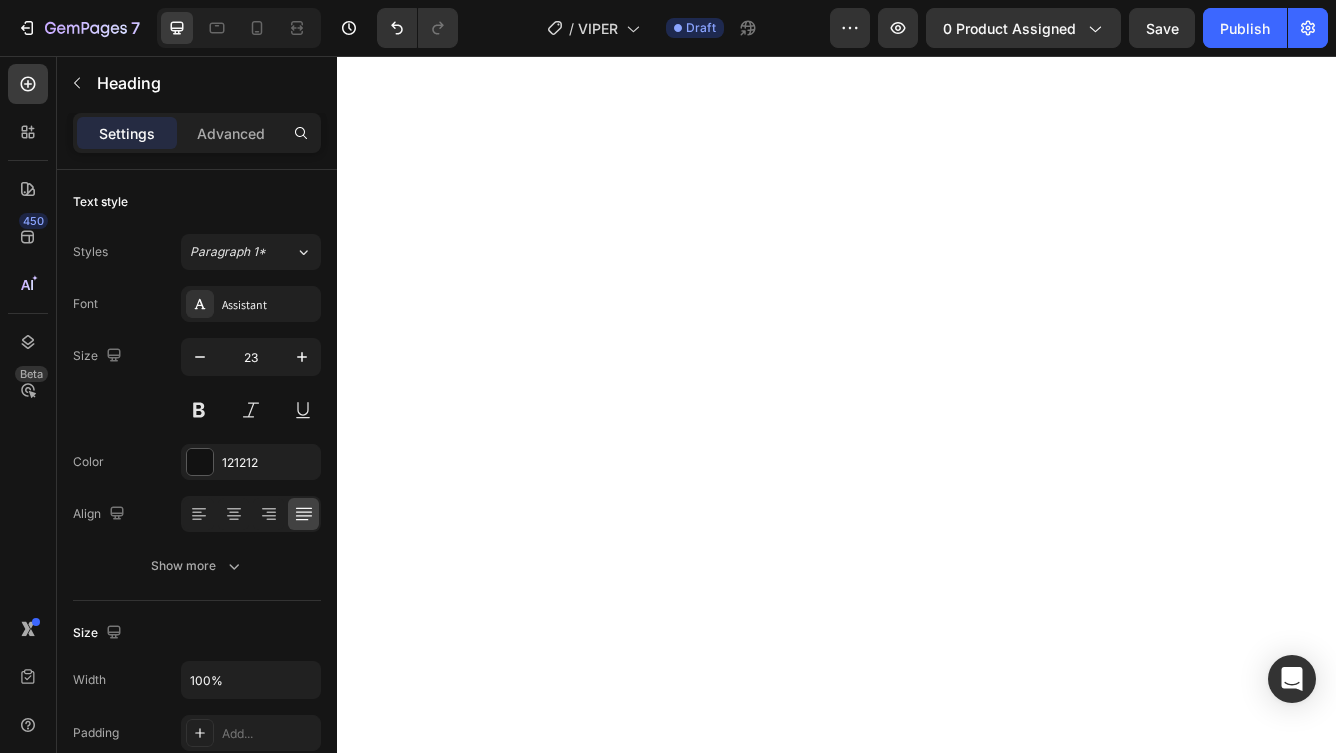 click on "✅ Duelund Pure Copper Internal Cabling Based on the iconic Western Electric design , Duelund’s tinned copper cables are known for their rich, organic tone , natural dynamics , and a uniquely spacious, three-dimensional soundstage . ✅ [BRAND] Silver Terminals Industry-leading pure silver connectors from [BRAND] of Germany — for lossless signal transfer , unmatched durability, and zero compromise between amplifier and speaker. ✅ [BRAND] & [BRAND] Superb components Only High End [BRAND] [PRODUCT] capacitors, [BRAND]resit" at bounding box center (937, -1935) 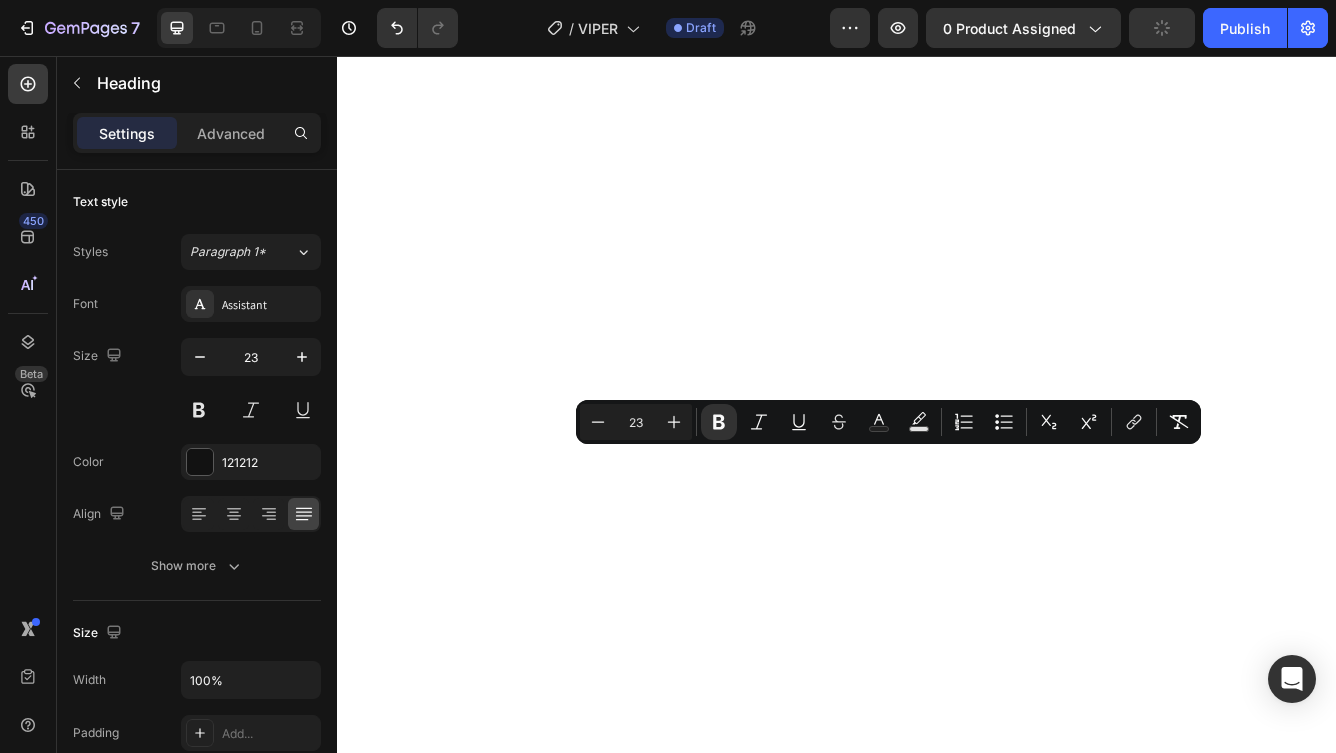 drag, startPoint x: 396, startPoint y: 535, endPoint x: 1460, endPoint y: 670, distance: 1072.5302 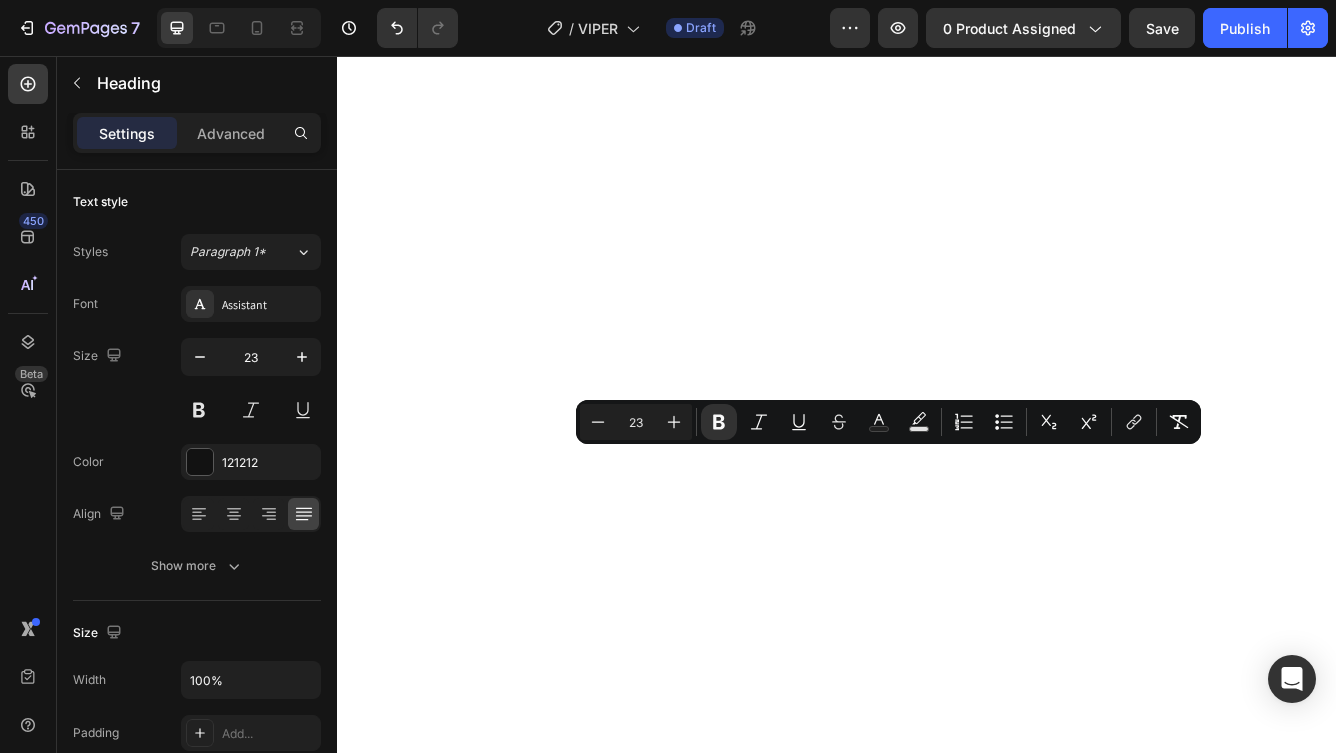 click on "✅ Duelund Pure Copper Internal Cabling Based on the iconic Western Electric design , Duelund’s tinned copper cables are known for their rich, organic tone , natural dynamics , and a uniquely spacious, three-dimensional soundstage . ✅ [BRAND] Silver Terminals Industry-leading pure silver connectors from [BRAND] of Germany — for lossless signal transfer , unmatched durability, and zero compromise between amplifier and speaker. ✅ [BRAND] & [BRAND] Superb components Only High End [BRAND] [PRODUCT] capacitors, [BRAND] resitors for the best balance of the musicality, bass extension and detail. Combined with air core coils incluting Litz-wax one for the midrange for second to none vocals." at bounding box center [937, -1900] 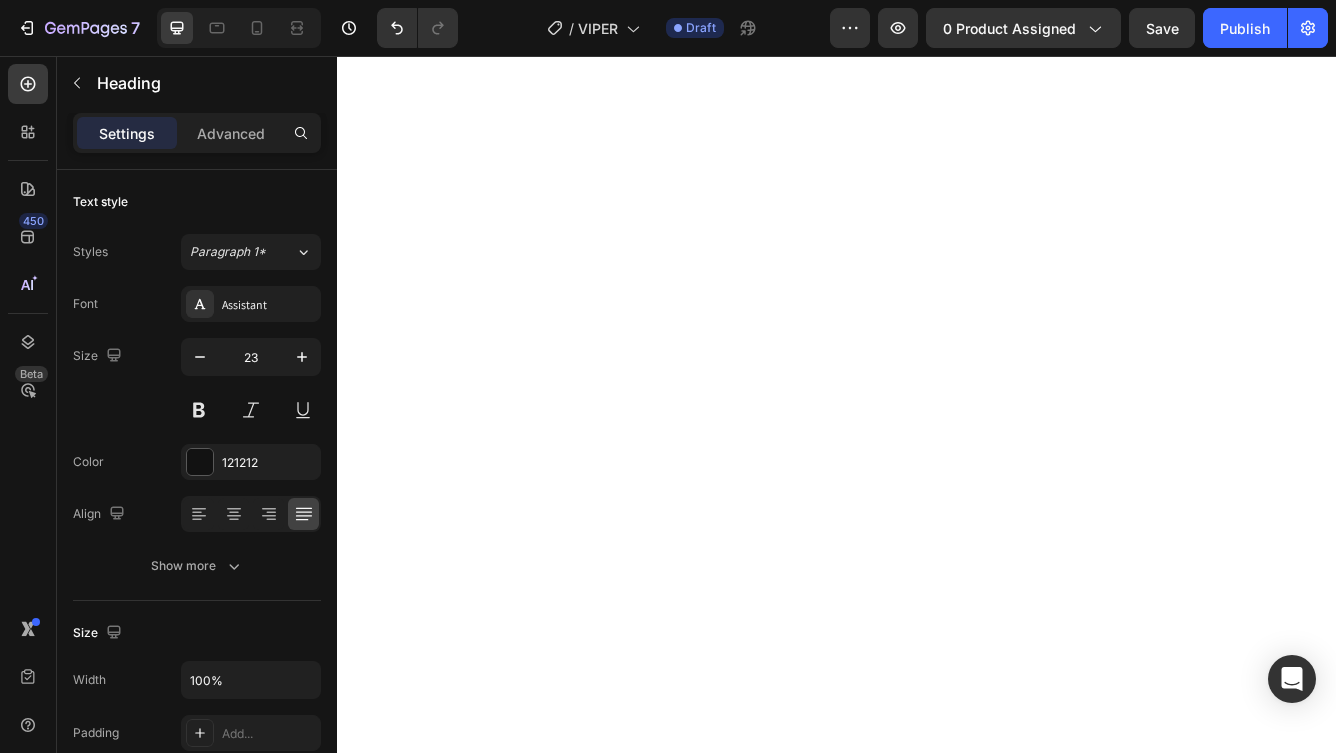 click on "✅ Duelund Pure Copper Internal Cabling Based on the iconic Western Electric design , Duelund’s tinned copper cables are known for their rich, organic tone , natural dynamics , and a uniquely spacious, three-dimensional soundstage . ✅ [BRAND] Silver Terminals Industry-leading pure silver connectors from [BRAND] of Germany — for lossless signal transfer , unmatched durability, and zero compromise between amplifier and speaker. ✅ [BRAND] & [BRAND] Superb components Only High End [BRAND] [PRODUCT] capacitors, [BRAND] resitors for the best balance of the musicality, bass extension and detail. Combined with air core coils incluting Litz-wax one for the midrange for second to none vocals." at bounding box center (937, -1900) 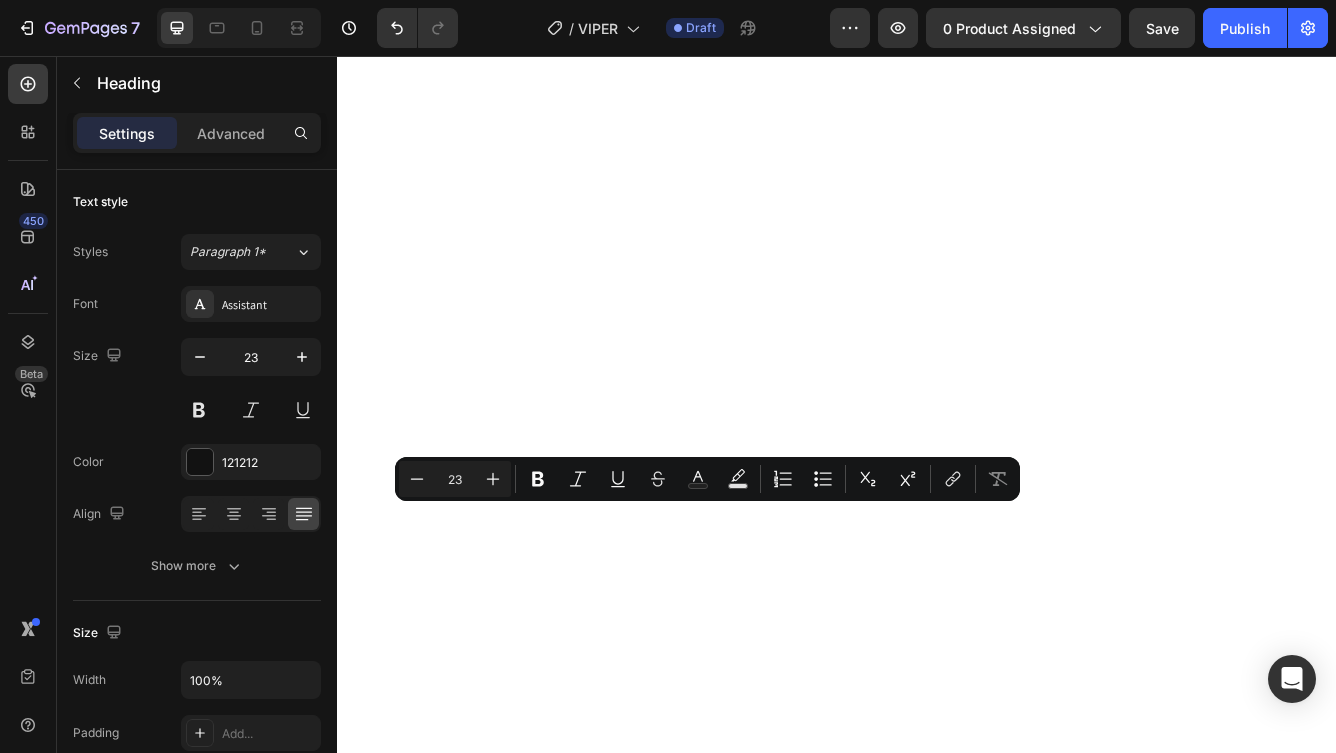 click on "✅ Duelund Pure Copper Internal Cabling Based on the iconic Western Electric design , Duelund’s tinned copper cables are known for their rich, organic tone , natural dynamics , and a uniquely spacious, three-dimensional soundstage . ✅ [BRAND] Silver Terminals Industry-leading pure silver connectors from [BRAND] of Germany — for lossless signal transfer , unmatched durability, and zero compromise between amplifier and speaker. ✅ [BRAND] & [BRAND] Superb components Only High End [BRAND] [PRODUCT] capacitors, [BRAND] resitors for the best balance of the musicality, bass extension and detail. Combined with air core coils incluting Litz-wax one for the midrange for second to none vocals." at bounding box center (937, -1900) 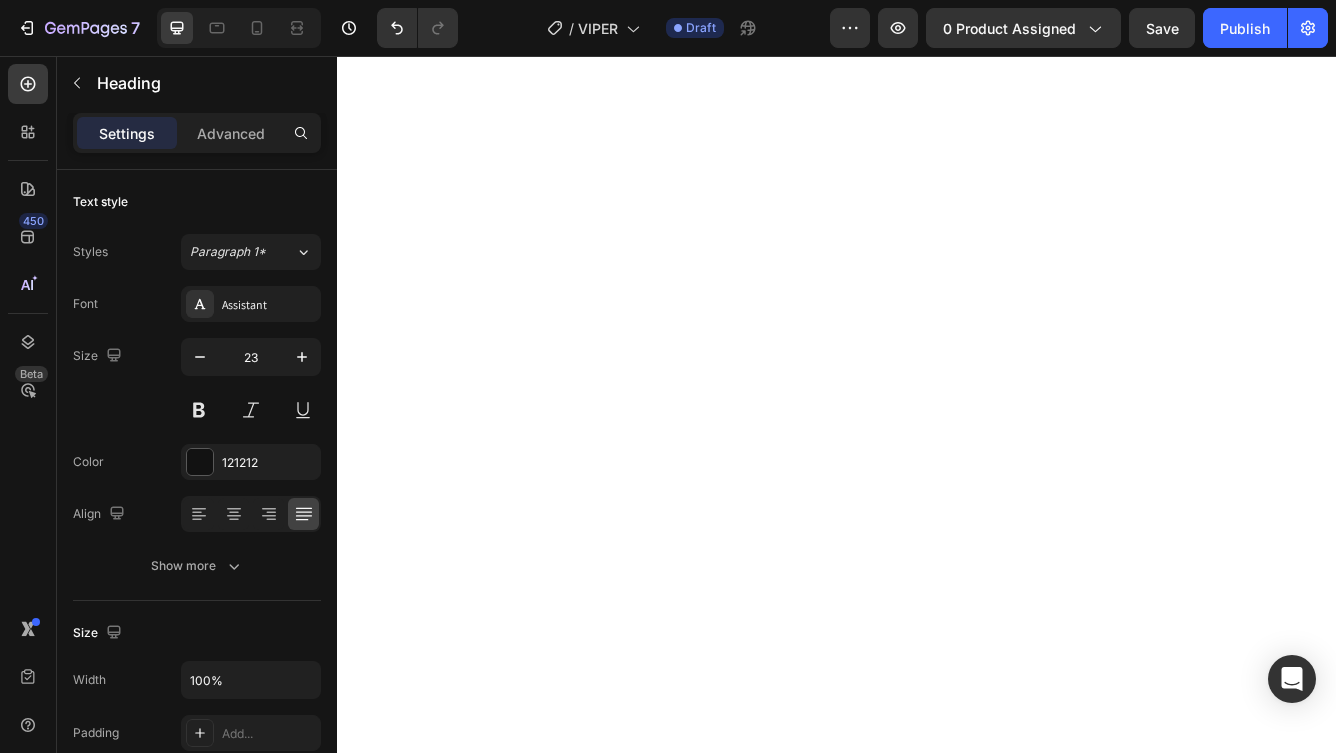 click on "✅ Duelund Pure Copper Internal Cabling Based on the iconic Western Electric design , Duelund’s tinned copper cables are known for their rich, organic tone , natural dynamics , and a uniquely spacious, three-dimensional soundstage . ✅ [BRAND] Silver Terminals Industry-leading pure silver connectors from [BRAND] of Germany — for lossless signal transfer , unmatched durability, and zero compromise between amplifier and speaker. ✅ [BRAND] & [BRAND] Superb components Only High End [BRAND] [PRODUCT] capacitors, [BRAND] resitors for the best balance of the musicality, bass extension and detail. Combined with air core coils incluting Litz-wax one for the midrange for second to none vocals." at bounding box center [937, -1900] 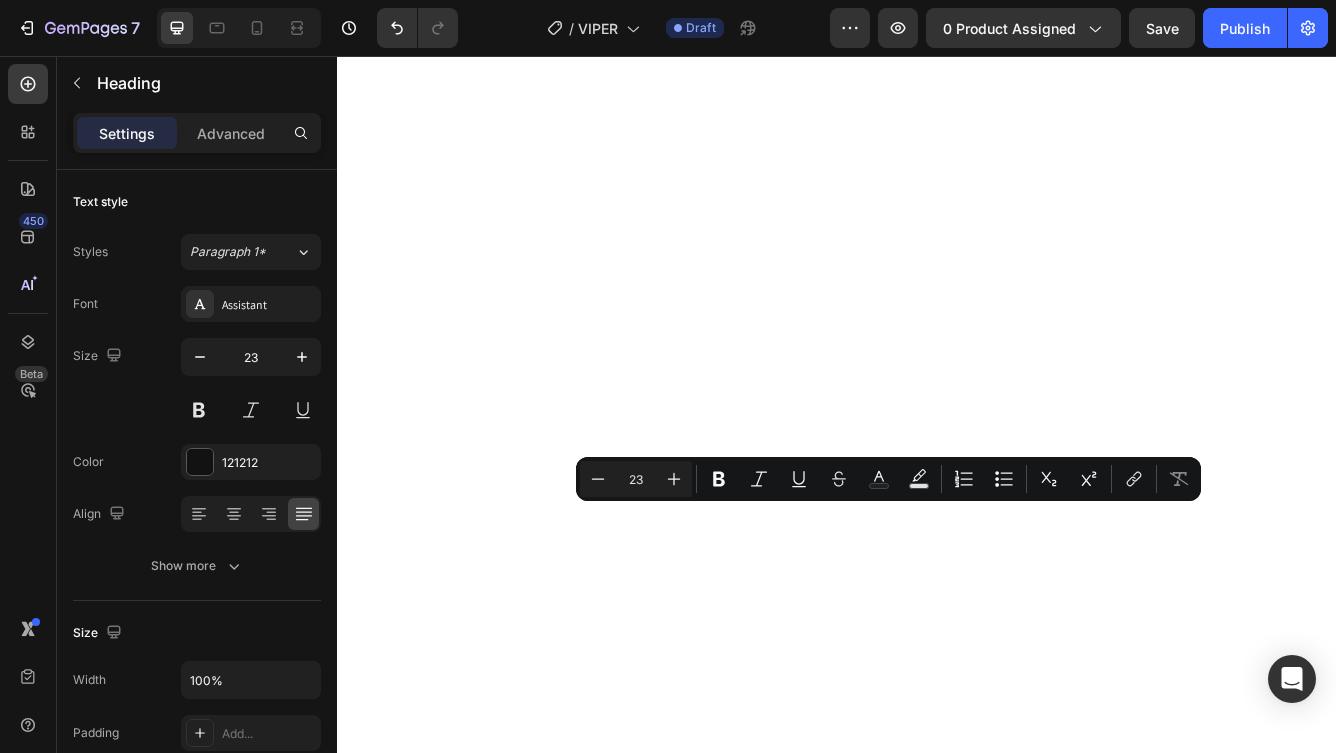click on "✅ Duelund Pure Copper Internal Cabling Based on the iconic Western Electric design , Duelund’s tinned copper cables are known for their rich, organic tone , natural dynamics , and a uniquely spacious, three-dimensional soundstage . ✅ [BRAND] Silver Terminals Industry-leading pure silver connectors from [BRAND] of Germany — for lossless signal transfer , unmatched durability, and zero compromise between amplifier and speaker. ✅ [BRAND] & [BRAND] Superb components Only High End [BRAND] [PRODUCT] capacitors, [BRAND] resitors for the best balance of the musicality, bass extension and detail. Combined with air core coils incluting Litz-wax one for the midrange for second to none vocals." at bounding box center (937, -1900) 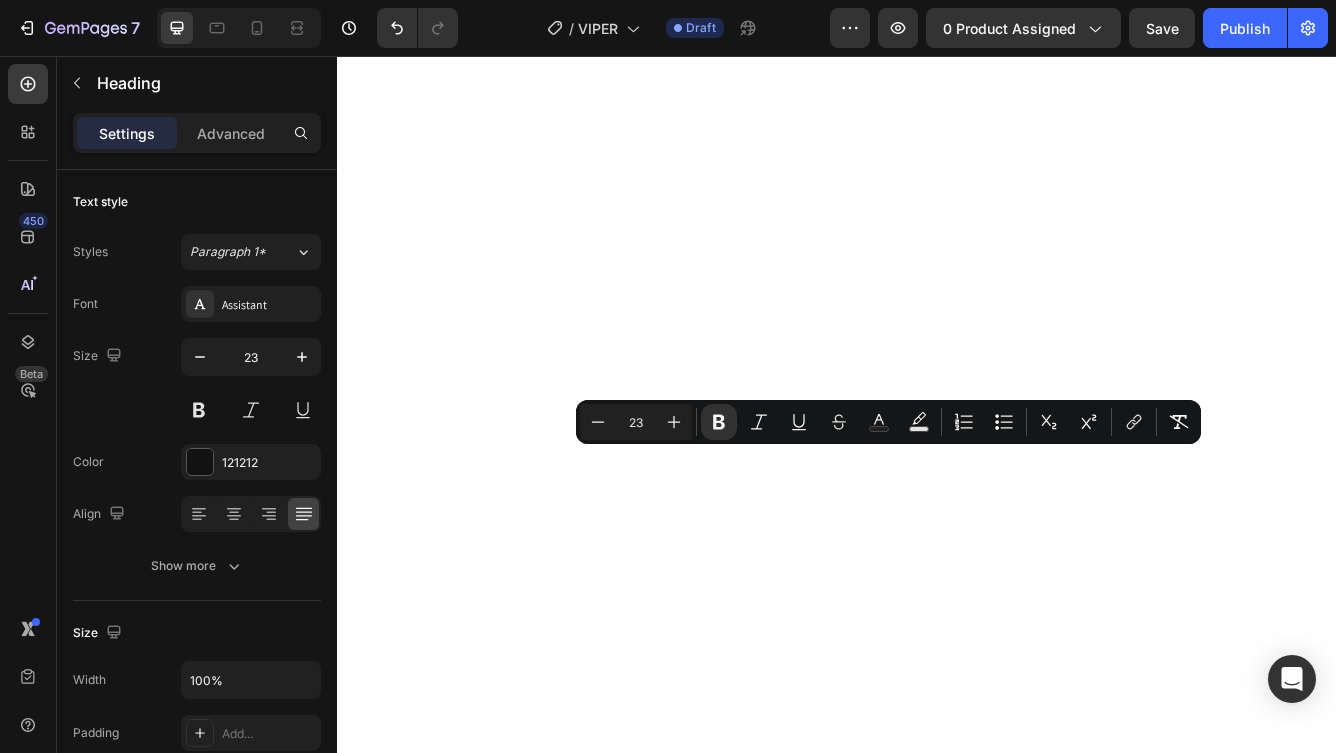 drag, startPoint x: 1483, startPoint y: 654, endPoint x: 398, endPoint y: 537, distance: 1091.29 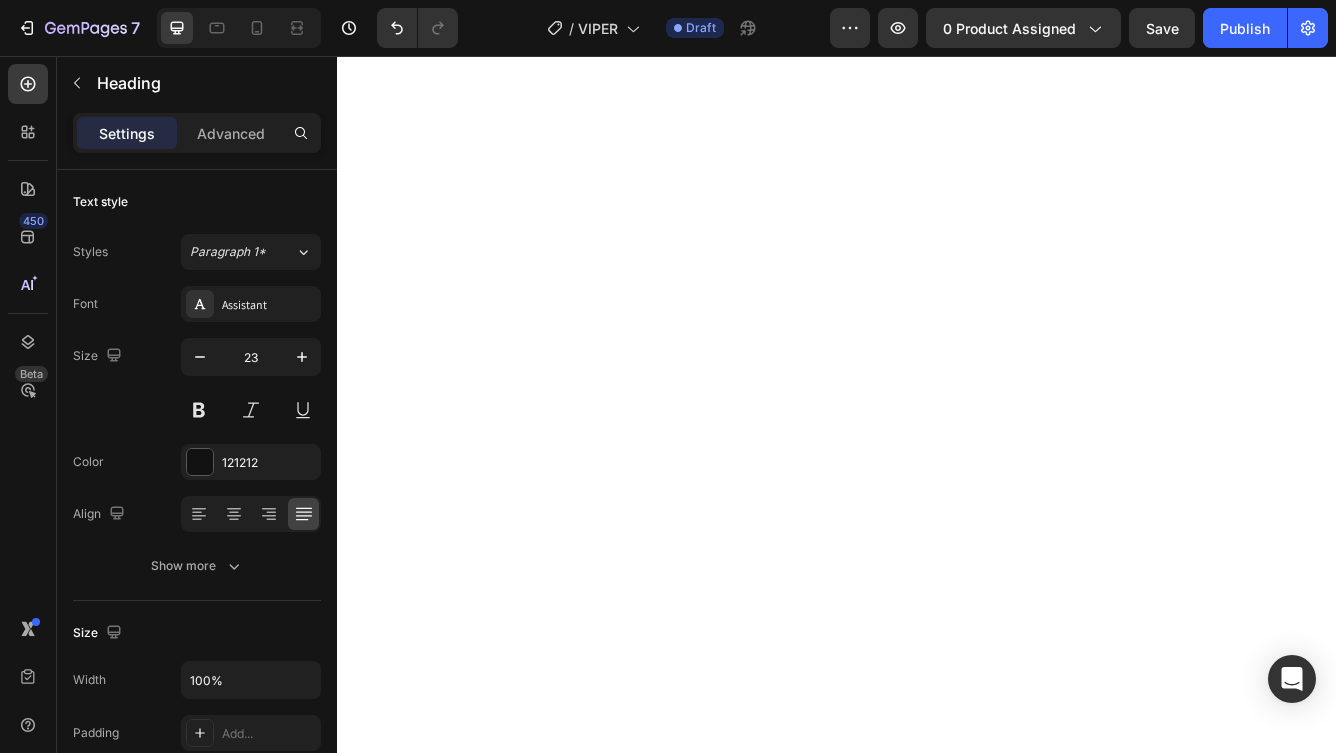 click on "Air-core inductors are used throughout, including a Litz-wire wax-impregnated coil dedicated to the midrange, ensuring breathtaking vocal clarity and natural tone. Paired with select Jantzen parts, this crossover is engineered for absolute transparency and long-term reliability." at bounding box center (937, -1622) 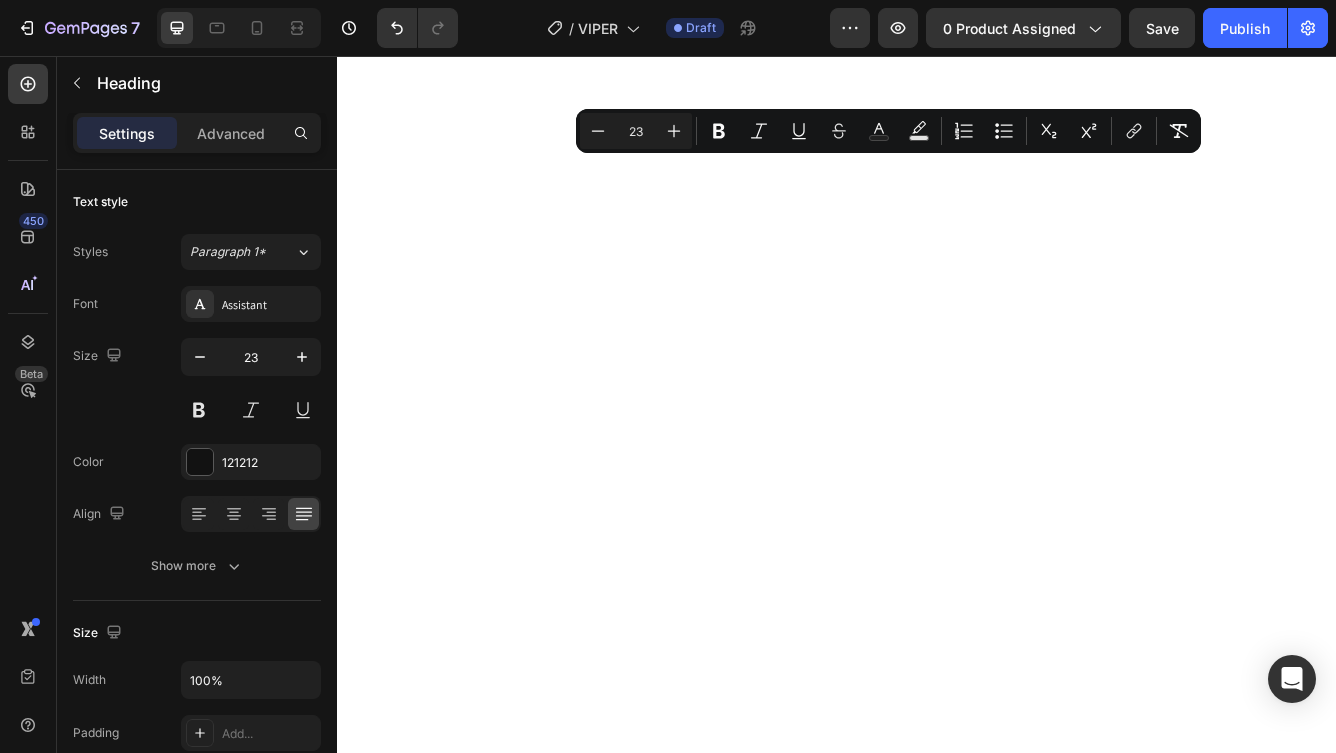 click on "✅  Duelund Pure Copper Internal Cabling  Based on the iconic  Western Electric design , Duelund’s tinned copper cables are known for their  rich, organic tone ,  natural dynamics , and a uniquely  spacious, three-dimensional soundstage . ✅  WBT Silver Terminals Industry-leading  pure   silver connectors  from WBT of Germany — for  lossless signal transfer , unmatched durability, and zero compromise between amplifier and speaker. ✅  Mundorf & Jantzen — Only the Best Inside The Vipers use only true high-end components — Mundorf MCap EVO capacitors and MResist Supreme resistors — carefully chosen for their exceptional balance of musicality, bass extension, and inner detail." at bounding box center [937, -1918] 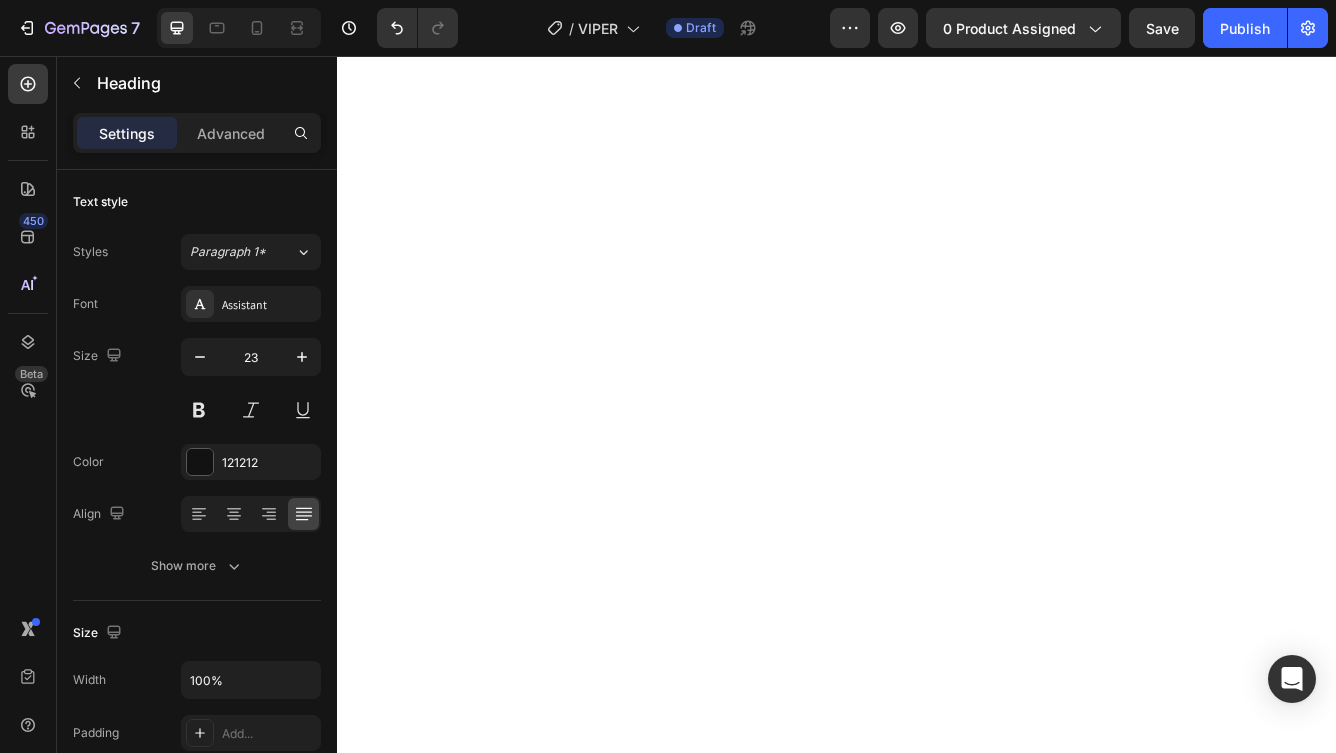 click on "Air-core inductors are used throughout, including a Litz-wire wax-impregnated coil dedicated to the midrange, ensuring breathtaking vocal clarity and natural tone. Paired with select Jantzen parts, this crossover is engineered for absolute transparency and long-term reliability." at bounding box center (937, -1622) 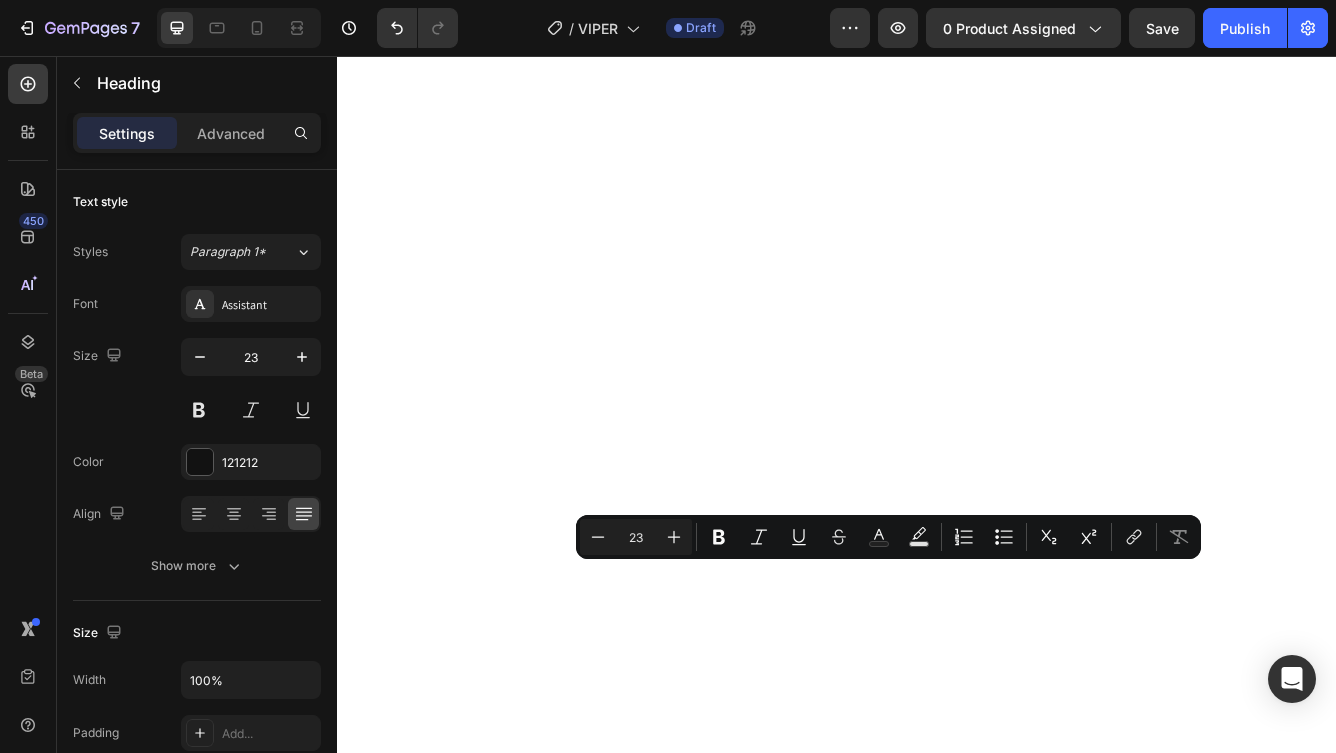 click on "Air-core inductors are used throughout, including a Litz-wire wax-impregnated coil dedicated to the midrange, ensuring breathtaking vocal clarity and natural tone. Paired with select Jantzen parts, this crossover is engineered for absolute transparency and long-term reliability." at bounding box center (937, -1622) 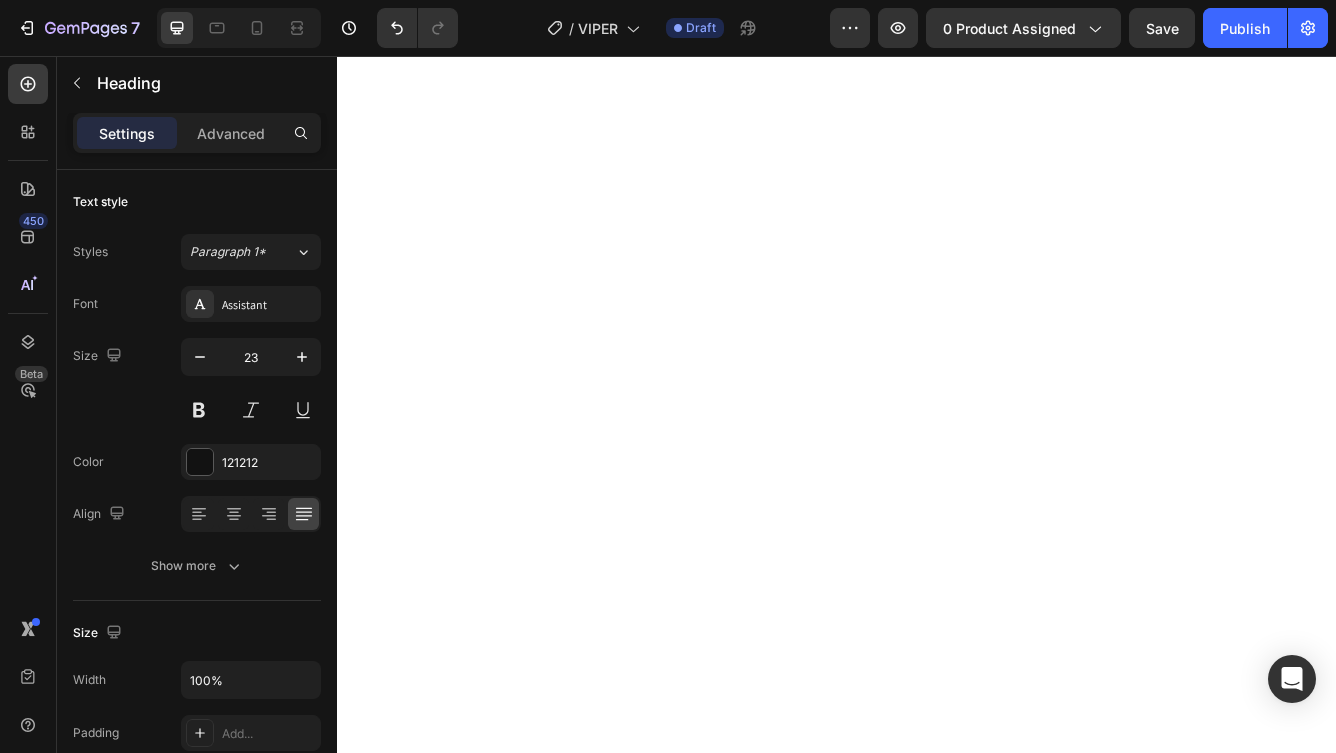 drag, startPoint x: 1165, startPoint y: 756, endPoint x: 362, endPoint y: 603, distance: 817.44604 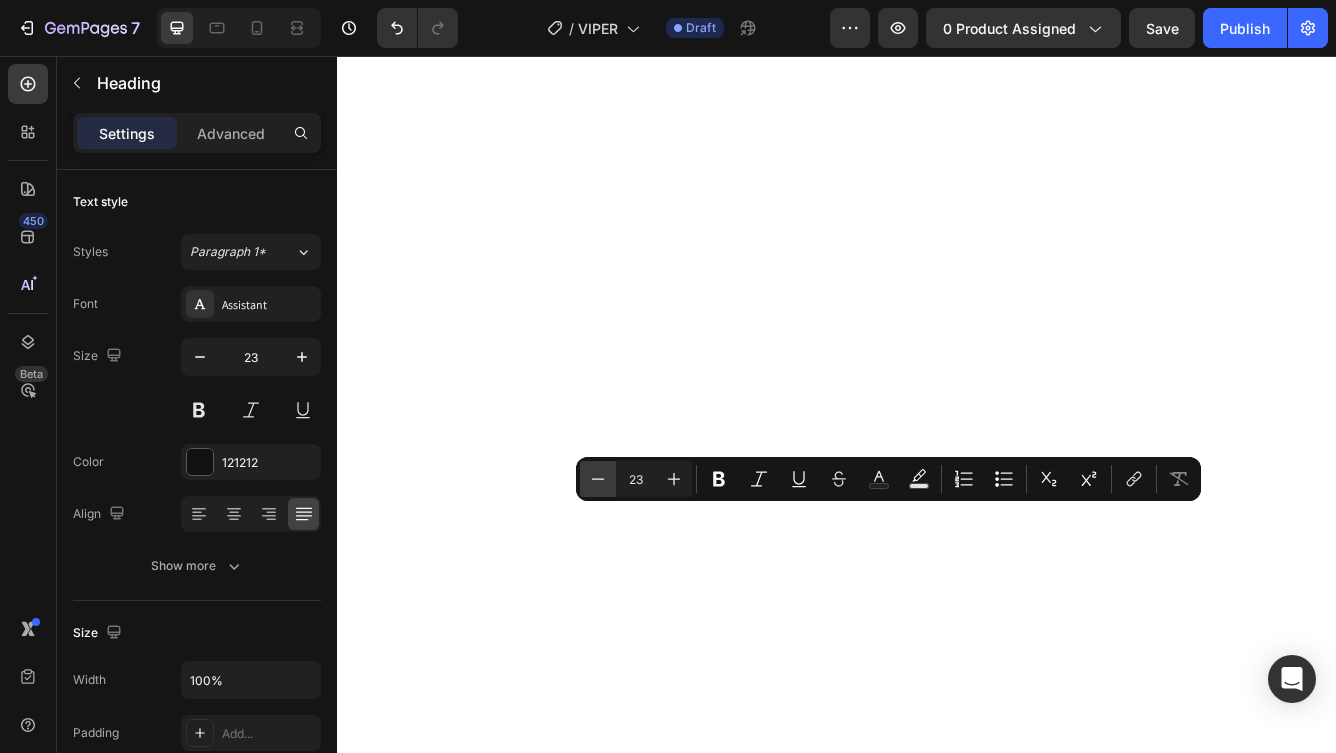 click 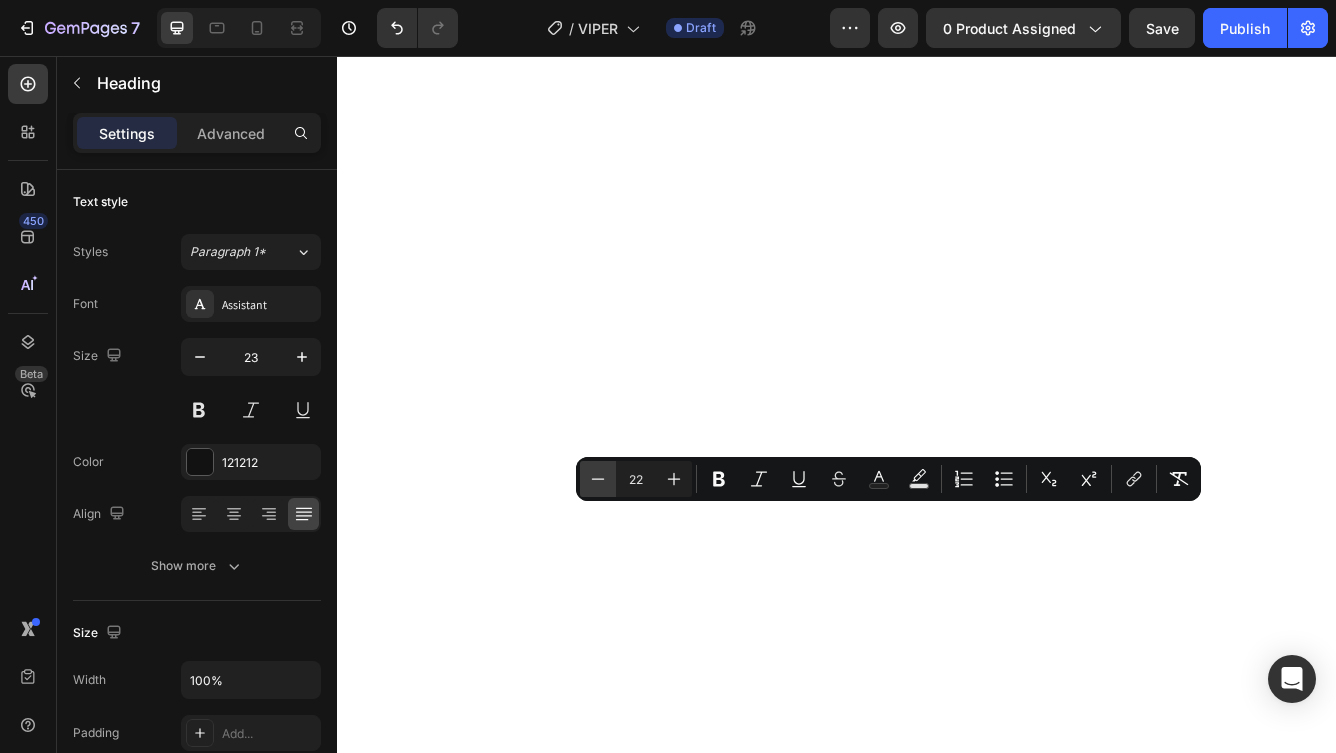 click 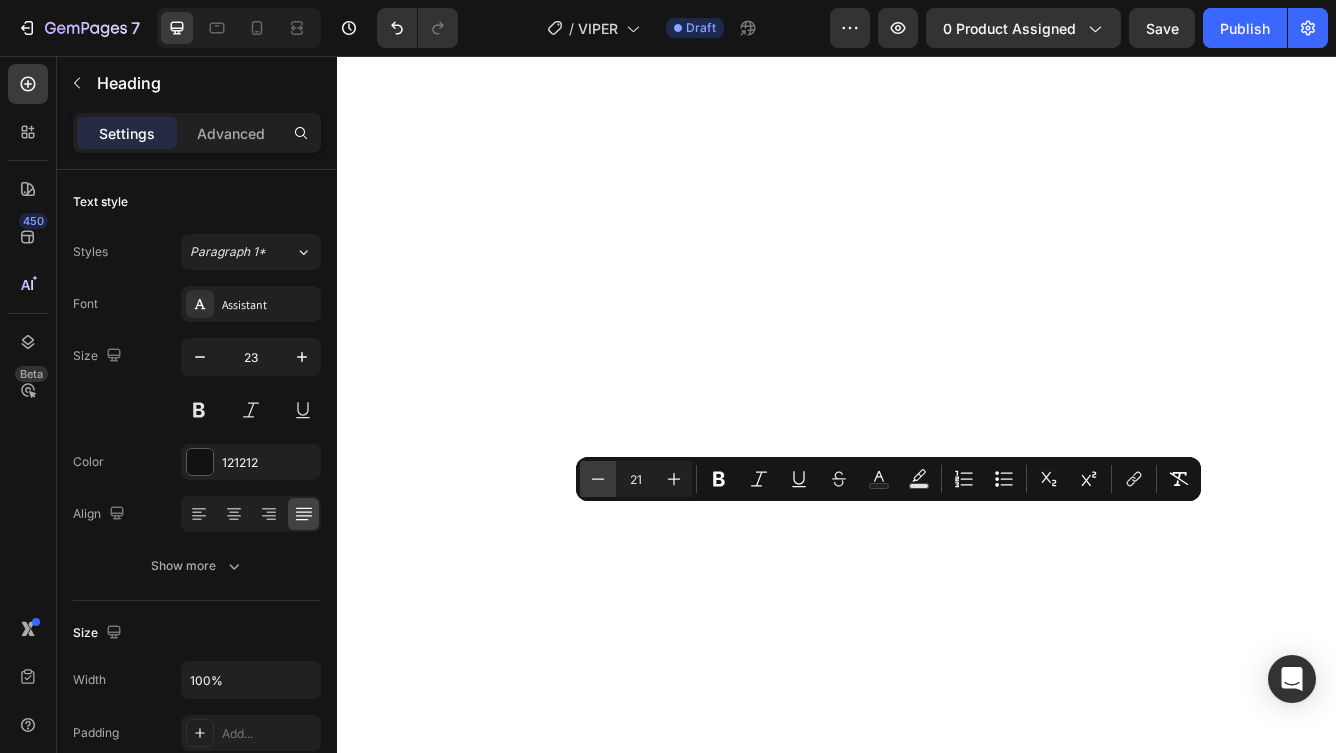 click 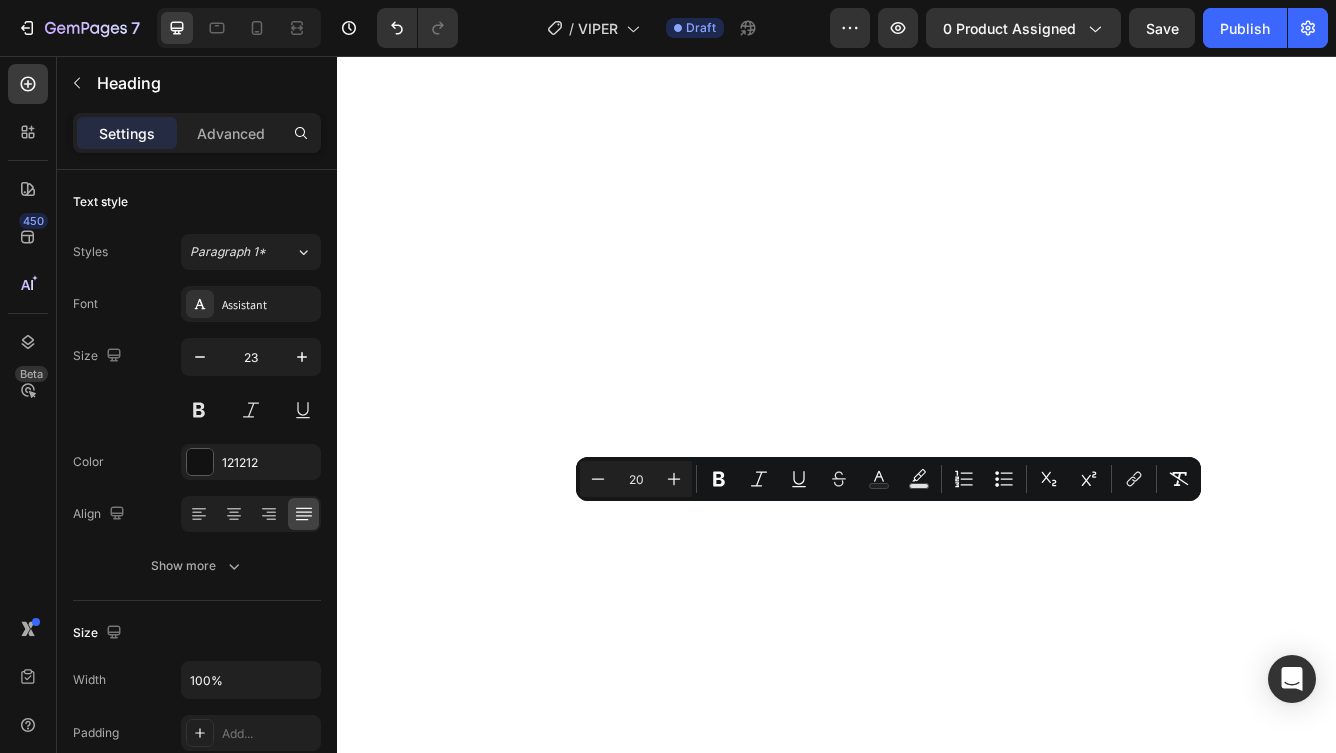 click on "The Vipers use only true high-end components — Mundorf MCap EVO capacitors and MResist Supreme resistors — carefully chosen for their exceptional balance of musicality, bass extension, and inner detail." at bounding box center [937, -1707] 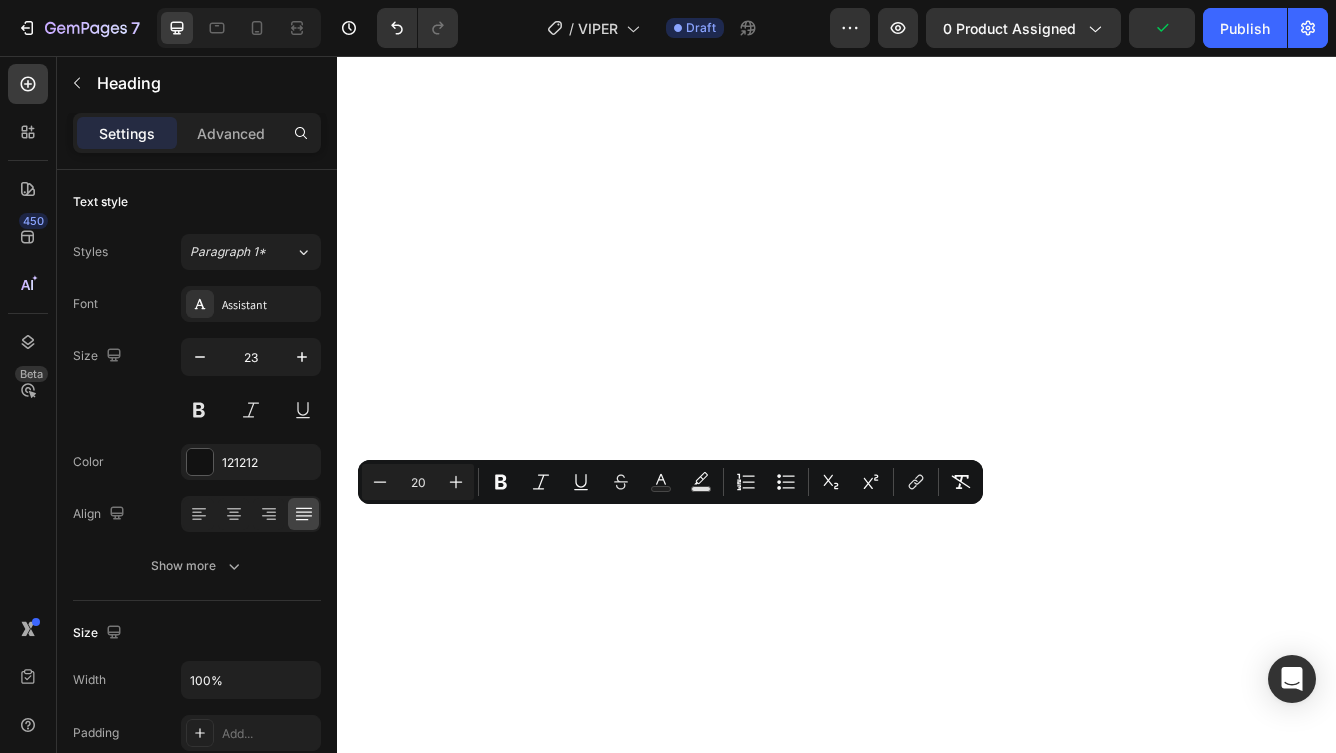 click on "The Vipers use only true high-end components — Mundorf MCap EVO capacitors and MResist Supreme resistors — carefully chosen for their exceptional balance of musicality, bass extension, and inner detail." at bounding box center (937, -1707) 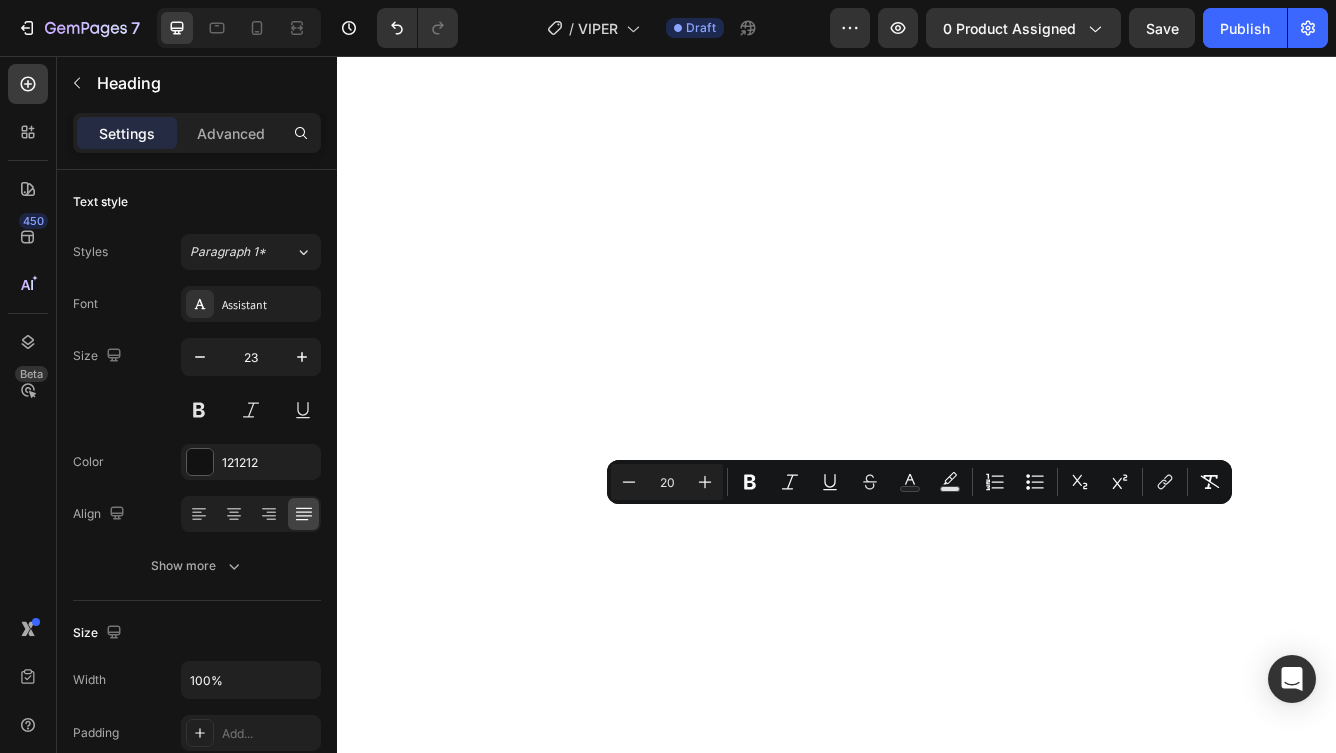 drag, startPoint x: 839, startPoint y: 620, endPoint x: 1115, endPoint y: 614, distance: 276.06522 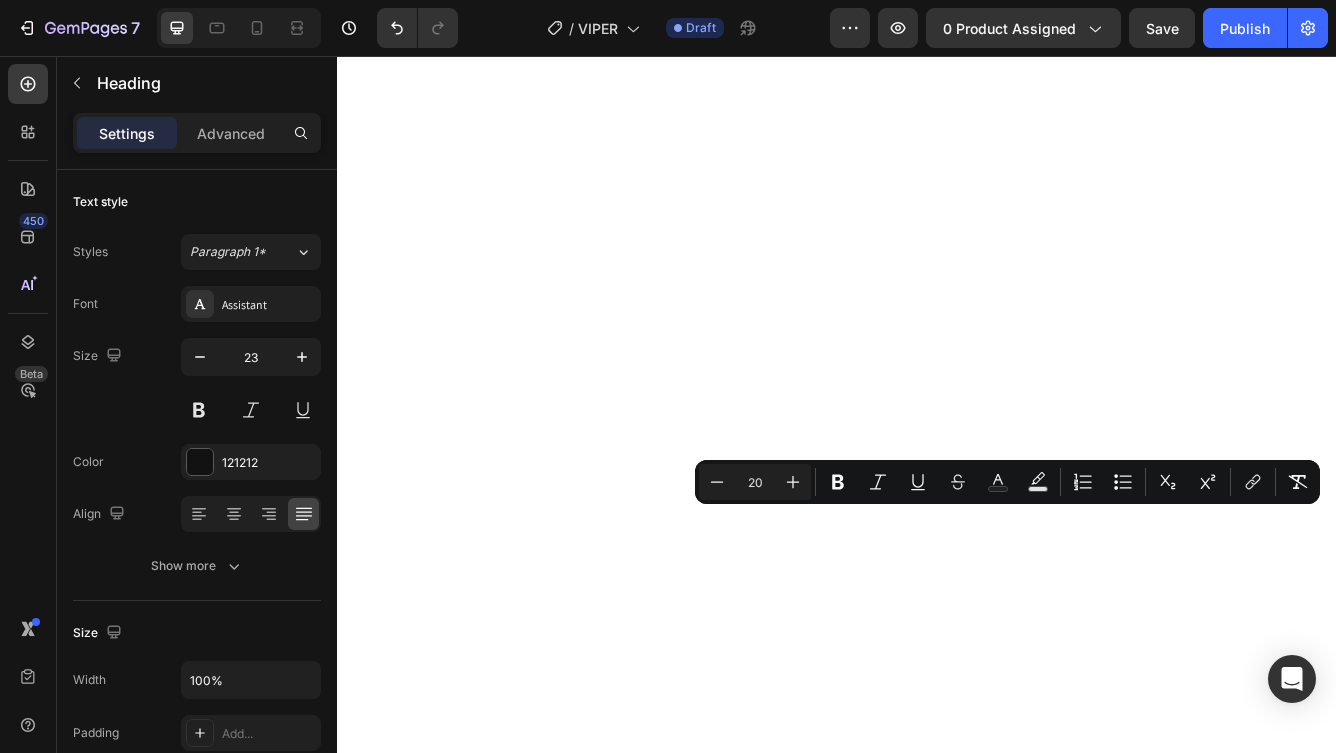 drag, startPoint x: 1159, startPoint y: 615, endPoint x: 1315, endPoint y: 627, distance: 156.46086 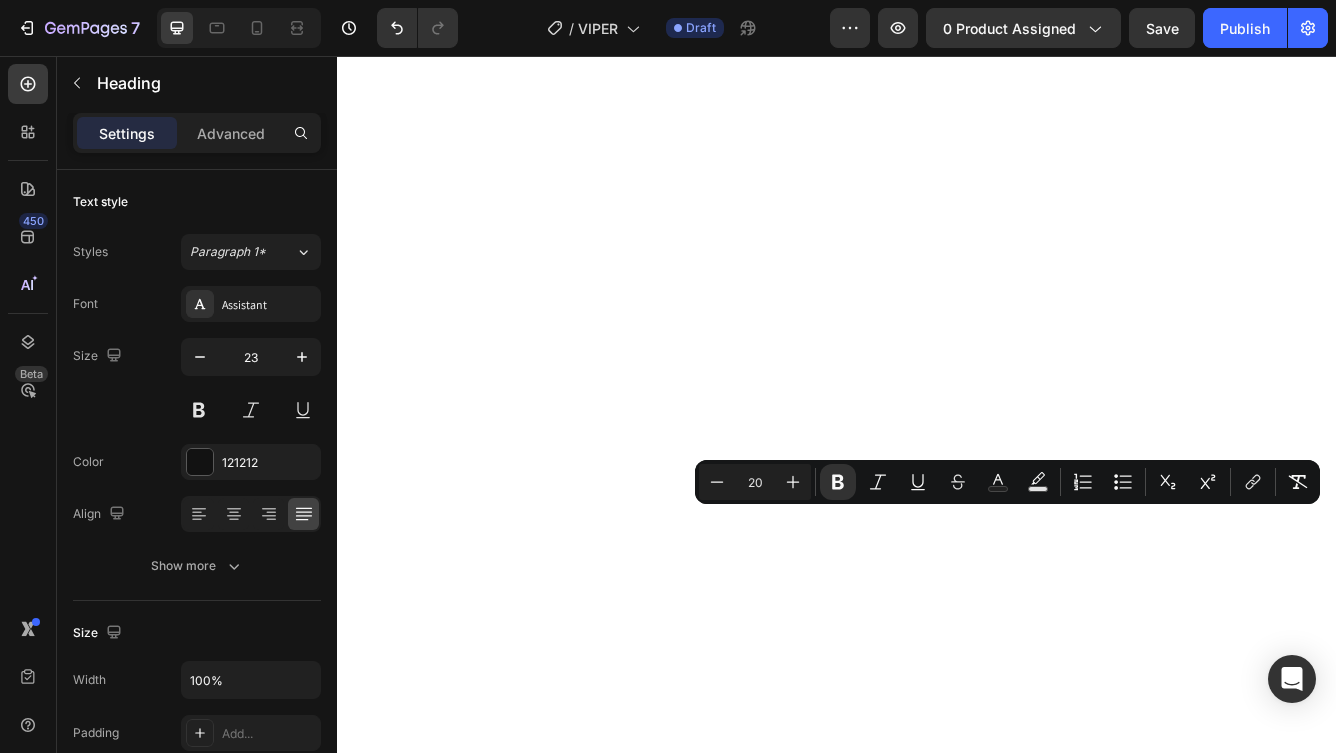 click on "✅  Duelund Pure Copper Internal Cabling  Based on the iconic  Western Electric design , Duelund’s tinned copper cables are known for their  rich, organic tone ,  natural dynamics , and a uniquely  spacious, three-dimensional soundstage . ✅  WBT Silver Terminals Industry-leading  pure   silver connectors  from WBT of Germany — for  lossless signal transfer , unmatched durability, and zero compromise between amplifier and speaker. ✅  Mundorf & Jantzen — Only the Best Inside The Vipers use only  true high-end components  —  Mundorf MCap EVO capacitors  and  MResist Supreme  resistors — carefully chosen for their exceptional balance of musicality, bass extension, and inner detail." at bounding box center (937, -1917) 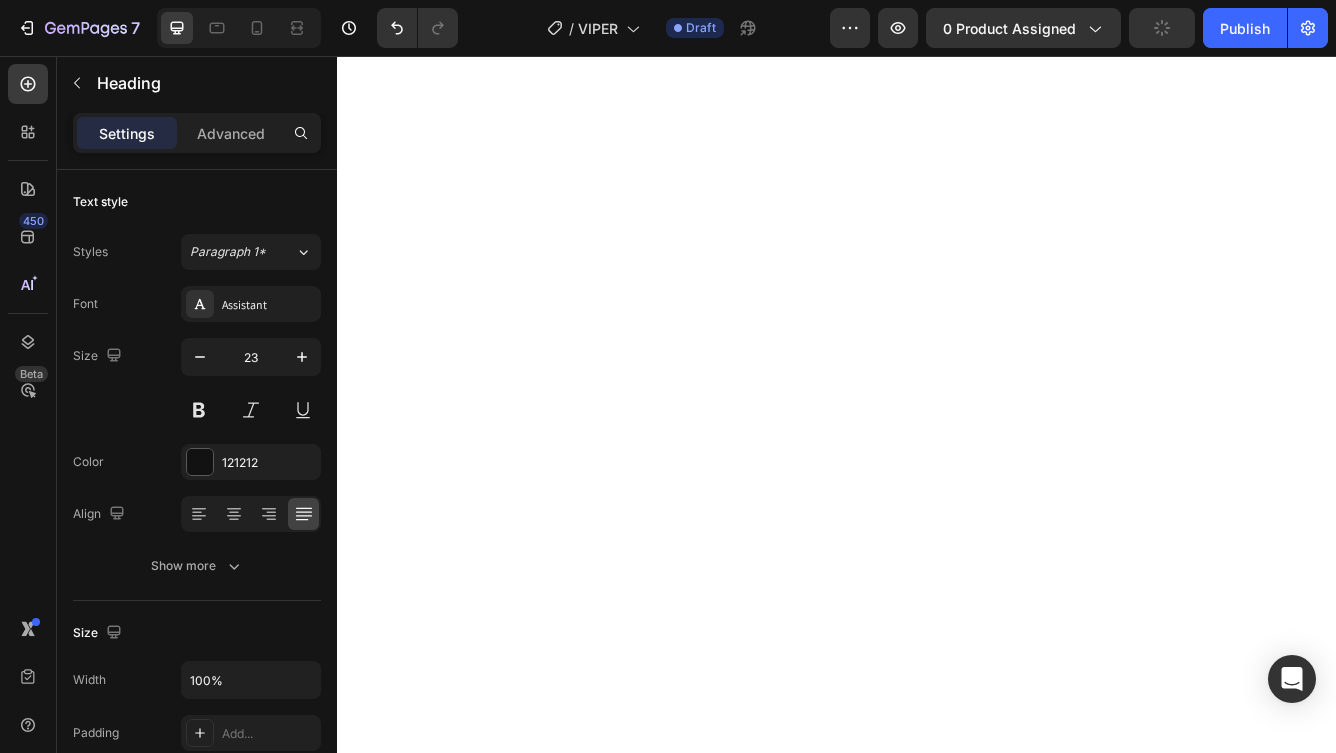 drag, startPoint x: 1408, startPoint y: 616, endPoint x: 1483, endPoint y: 624, distance: 75.42546 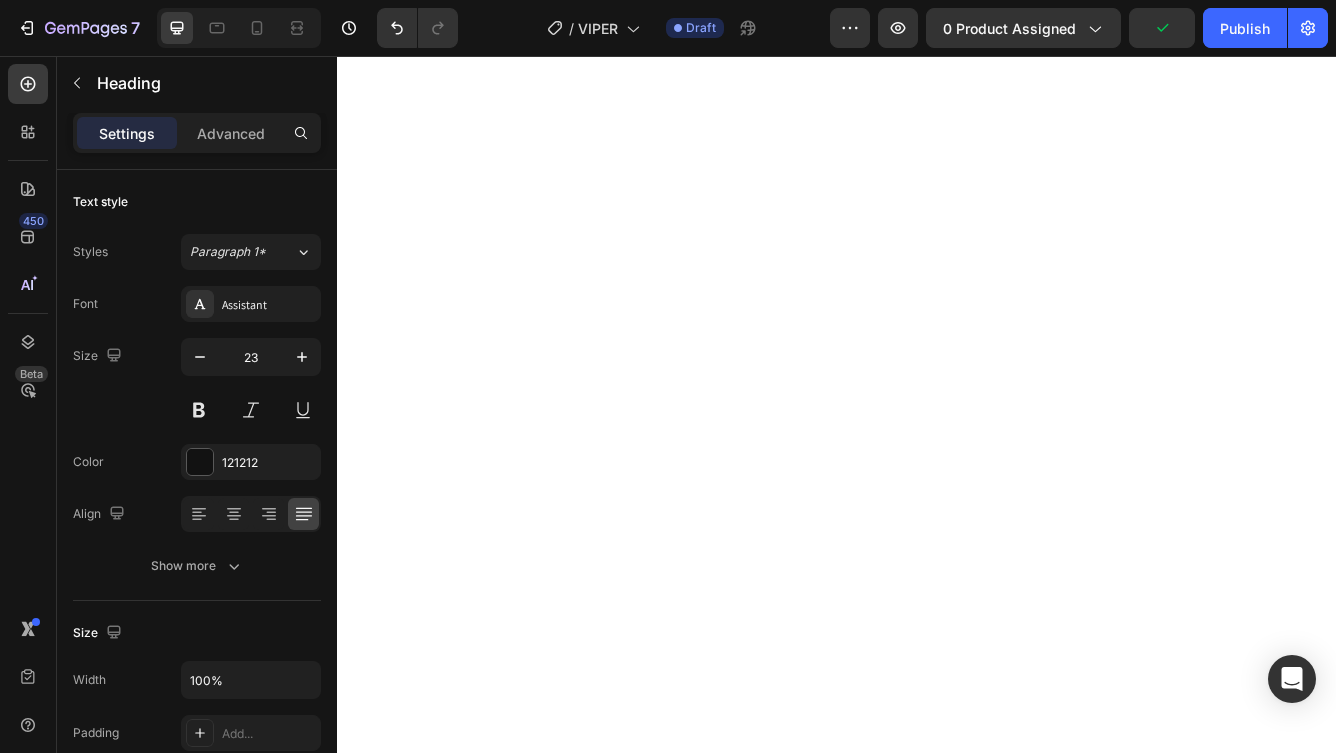 click on "Mundorf MCap EVO capacitors" at bounding box center (966, -1725) 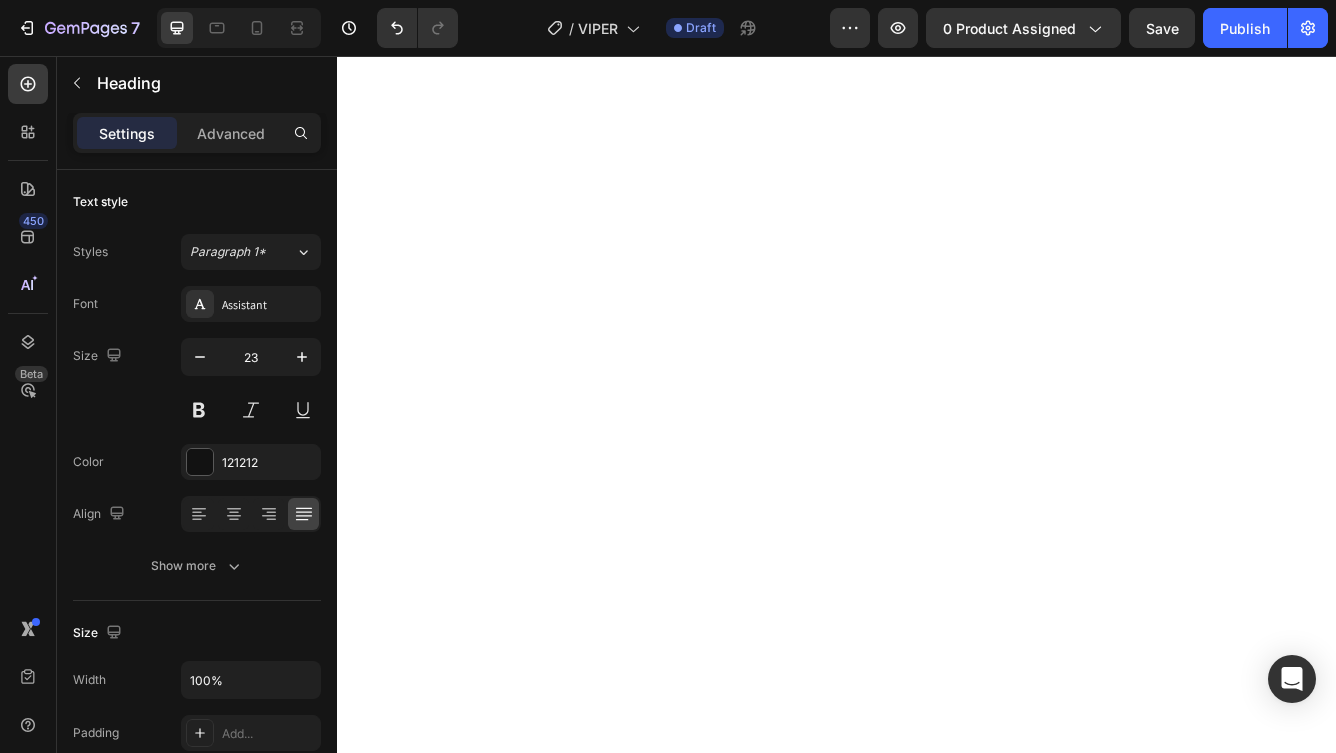 drag, startPoint x: 808, startPoint y: 648, endPoint x: 1175, endPoint y: 646, distance: 367.00546 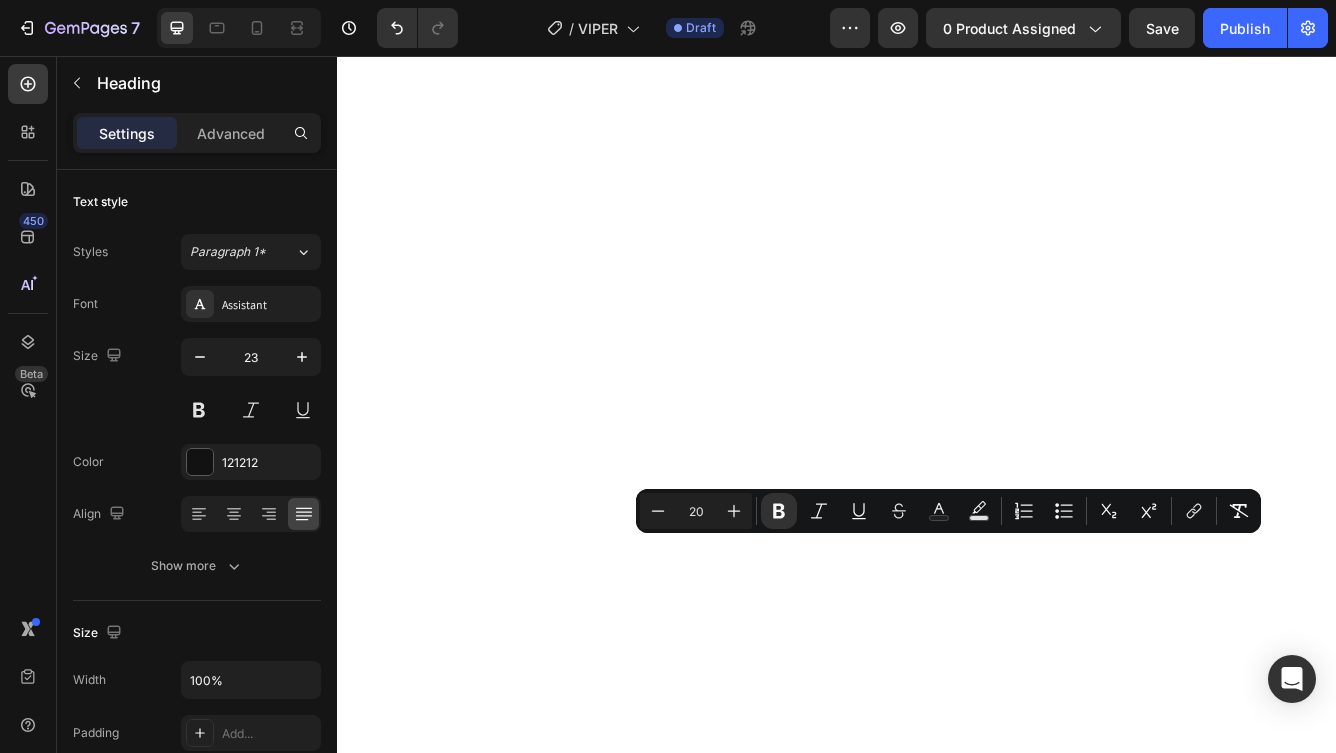 click on "Air-core inductors are used throughout, including a Litz-wire wax-impregnated coil dedicated to the midrange, ensuring breathtaking vocal clarity and natural tone. Paired with select Jantzen parts, this crossover is engineered for absolute transparency and long-term reliability." at bounding box center (937, -1619) 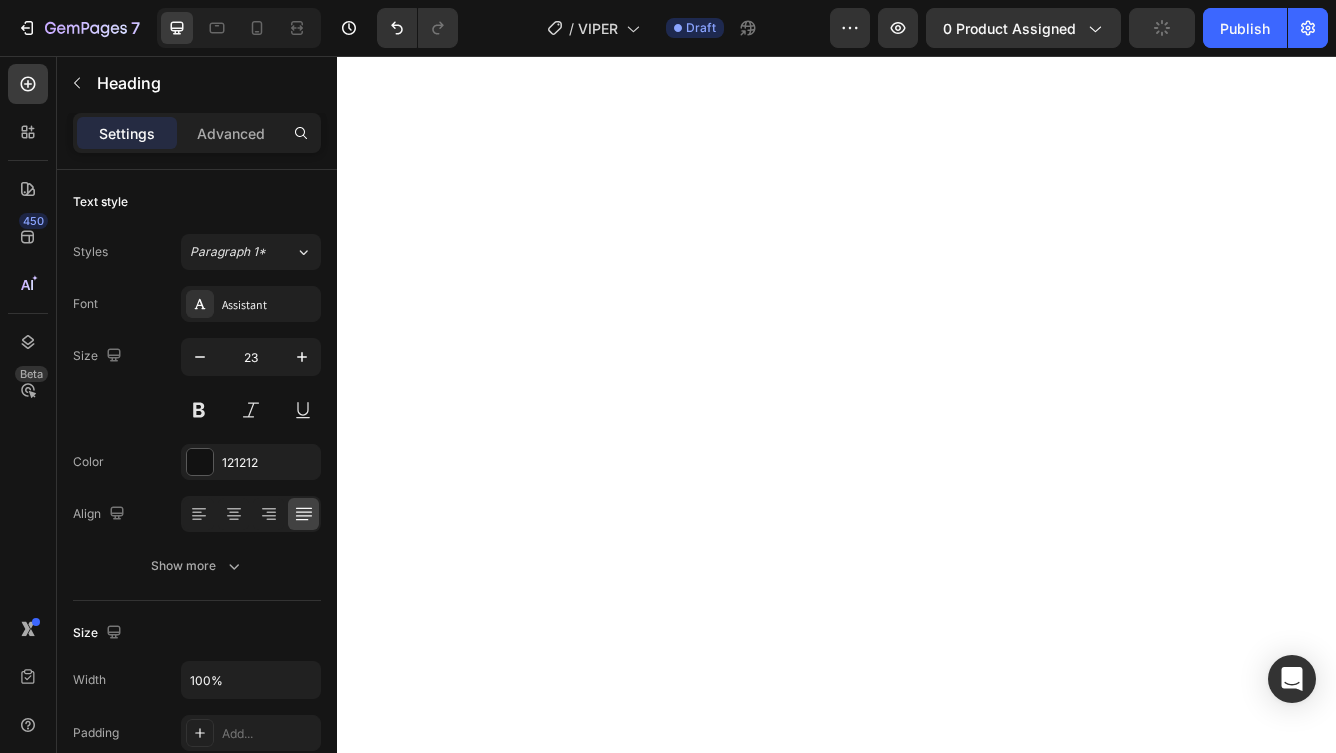 click on "✅ Duelund Pure Copper Internal Cabling Based on the iconic Western Electric design, Duelund’s tinned copper cables are known for their rich, organic tone, natural dynamics, and a uniquely spacious, three-dimensional soundstage. ✅ WBT Silver Terminals Industry-leading pure silver connectors from WBT of Germany — for lossless signal transfer, unmatched durability, and zero compromise between amplifier and speaker. ✅ Mundorf & Jantzen — Only the Best Inside The Vipers use only true high-end components — Mundorf MCap EVO capacitors and MResist Supreme resistors — carefully chosen for their exceptional balance of musicality, bass extension, and inner detail." at bounding box center (937, -1917) 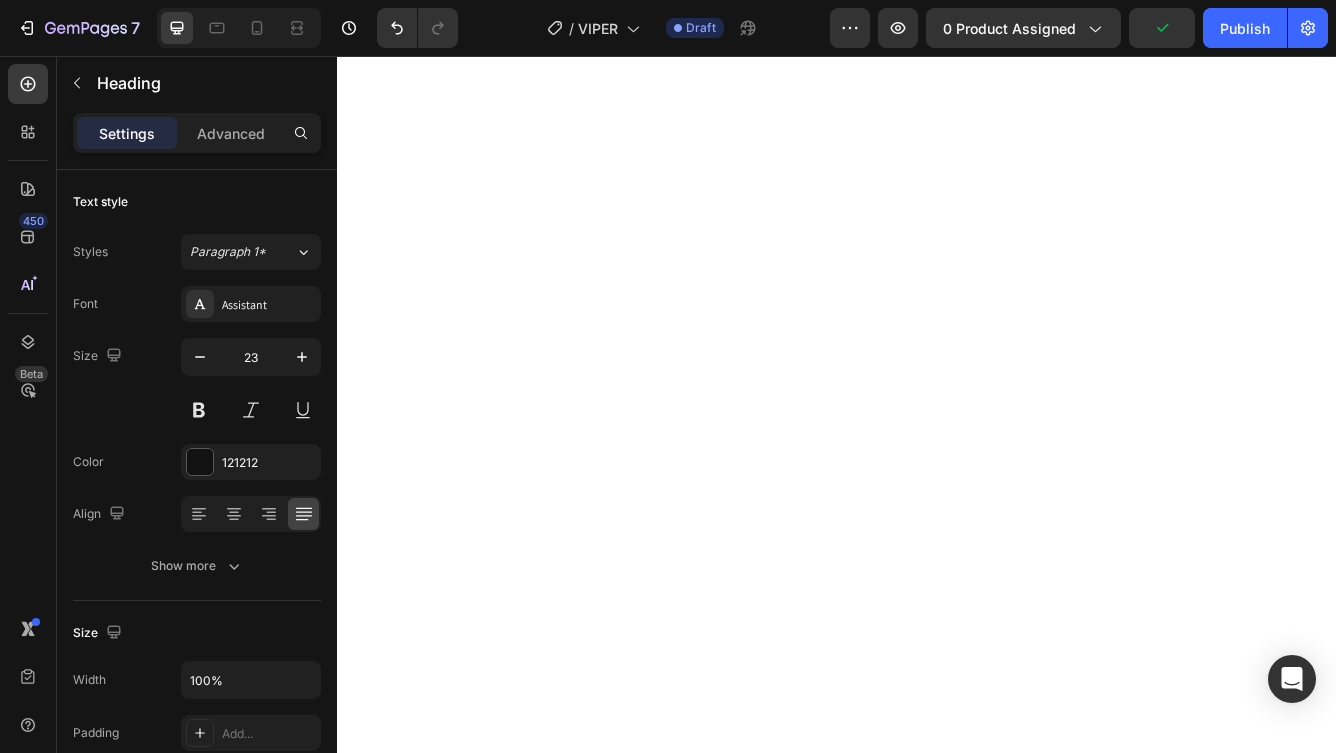 scroll, scrollTop: 9436, scrollLeft: 0, axis: vertical 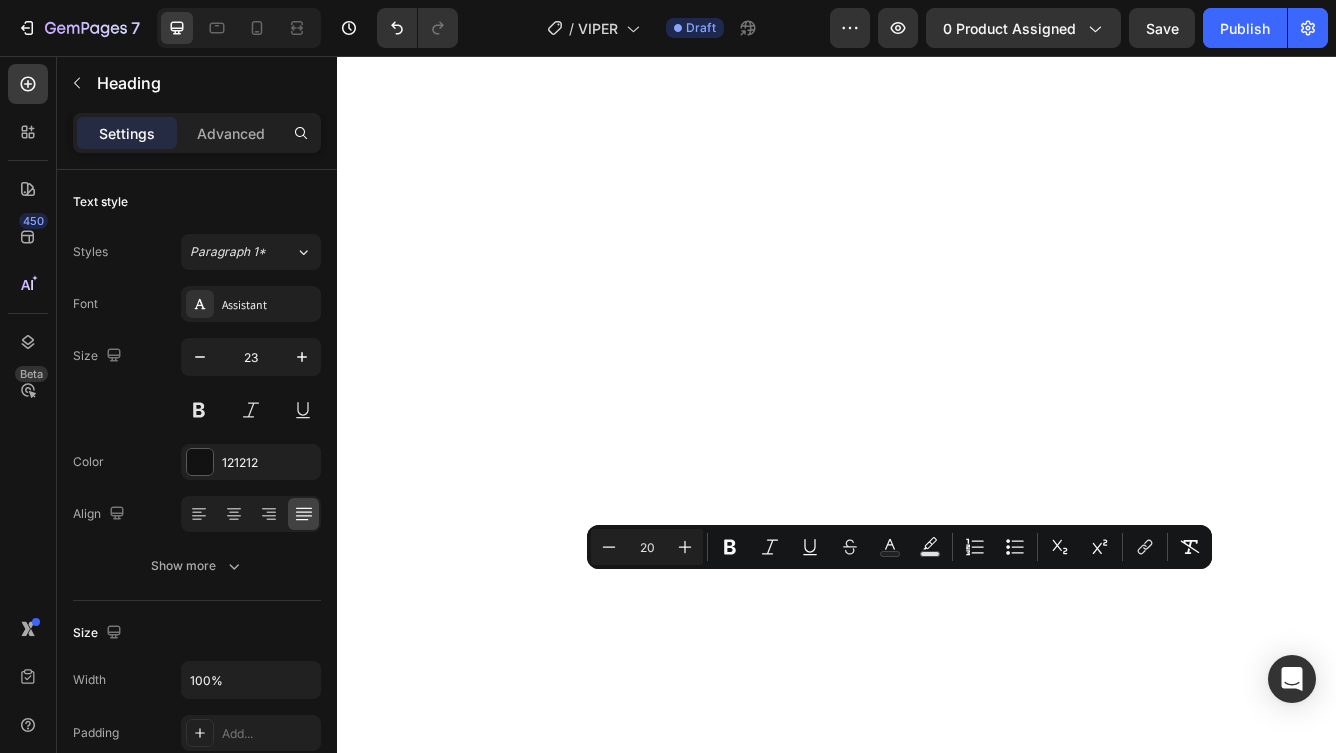 drag, startPoint x: 793, startPoint y: 696, endPoint x: 1108, endPoint y: 706, distance: 315.1587 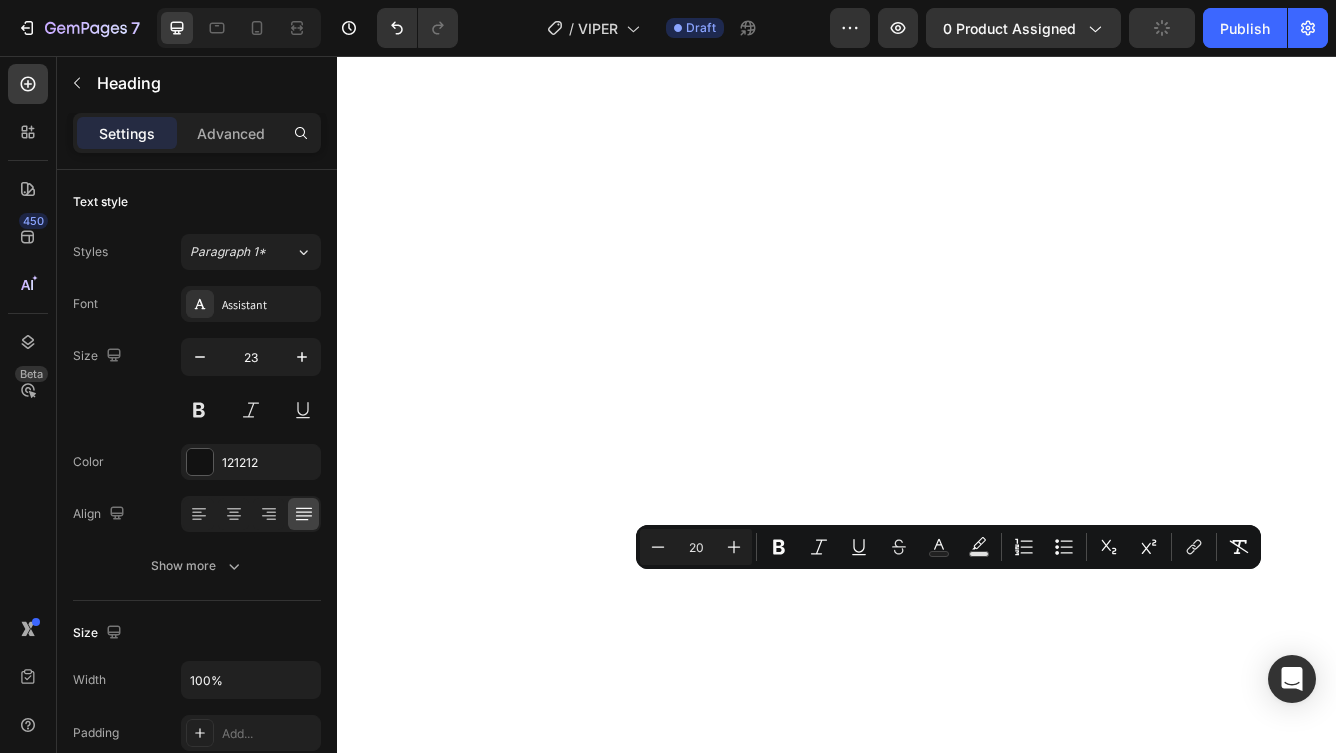 drag, startPoint x: 1043, startPoint y: 698, endPoint x: 977, endPoint y: 690, distance: 66.48308 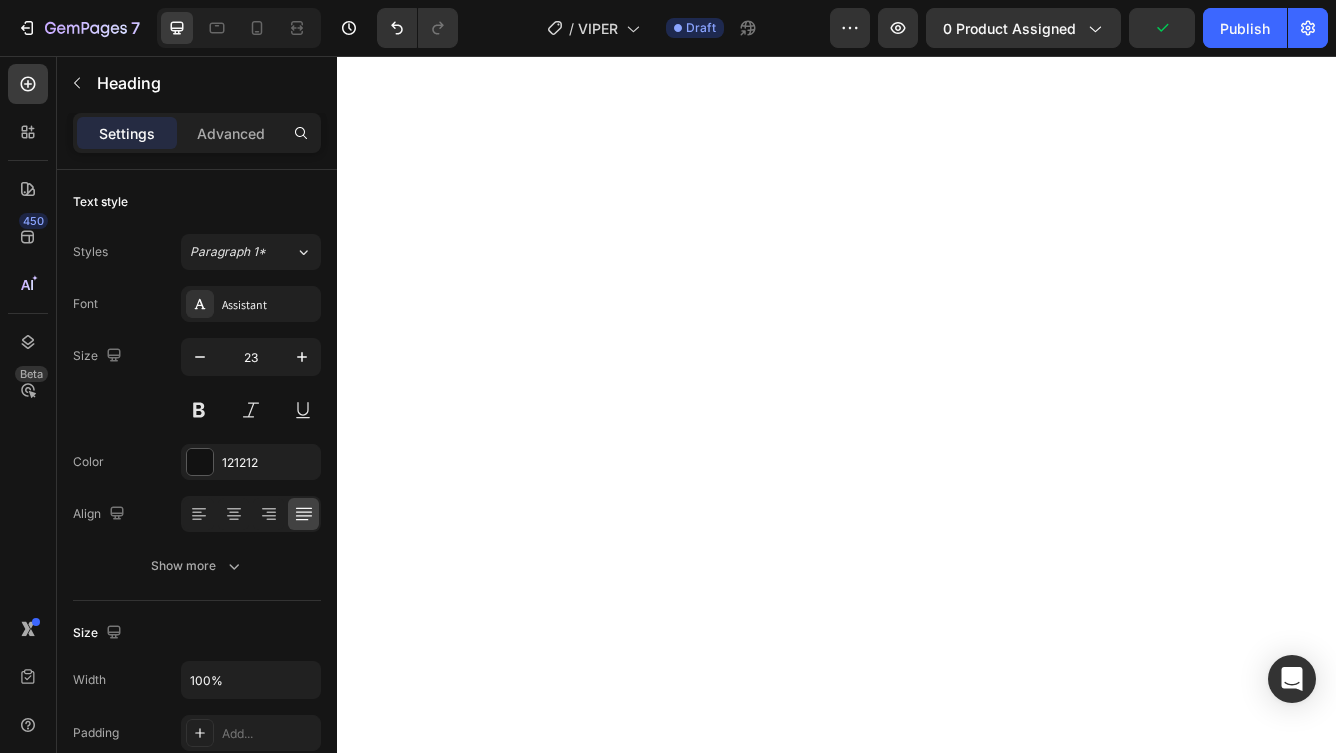 click on "Air-core inductors are used throughout, including a Litz-wire wax-impregnated coil dedicated to the midrange, ensuring breathtaking vocal clarity and natural tone. Paired with select [BRAND] parts, this crossover is engineered for absolute transparency and long-term reliability." at bounding box center (937, -1647) 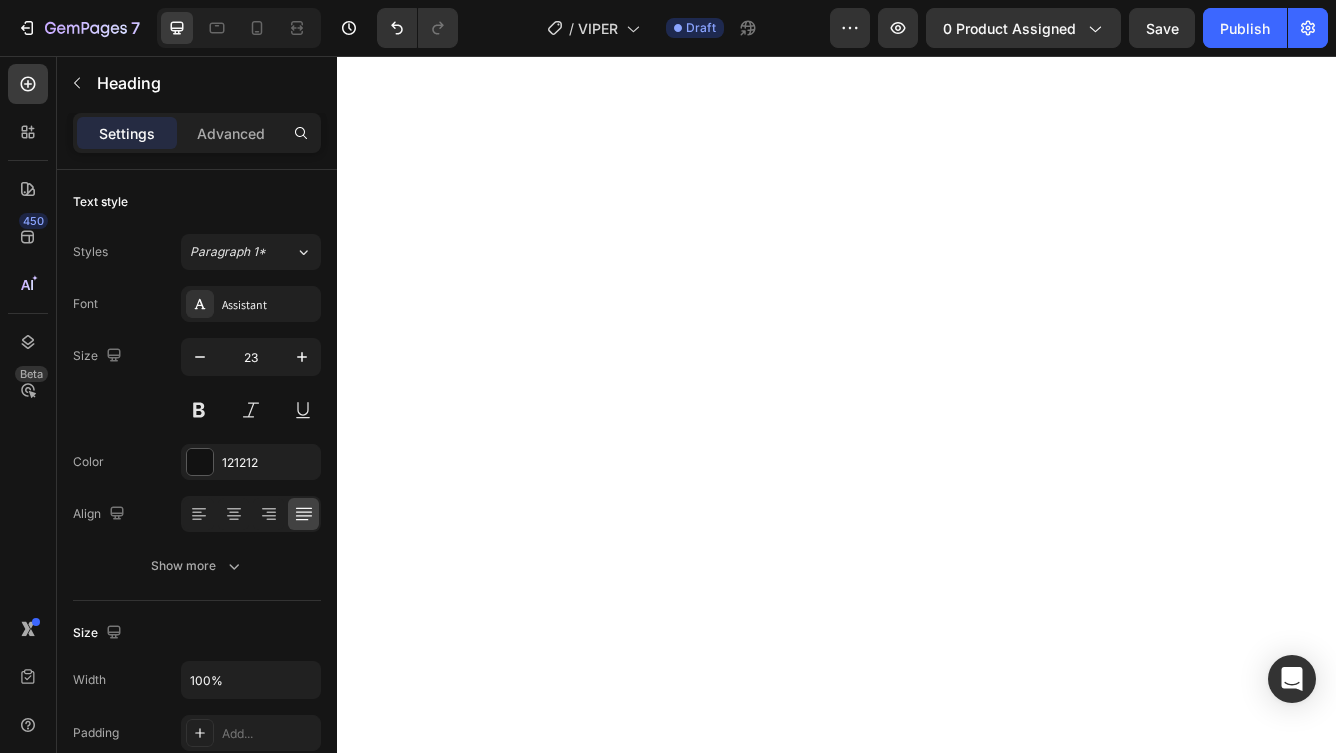 scroll, scrollTop: 9697, scrollLeft: 0, axis: vertical 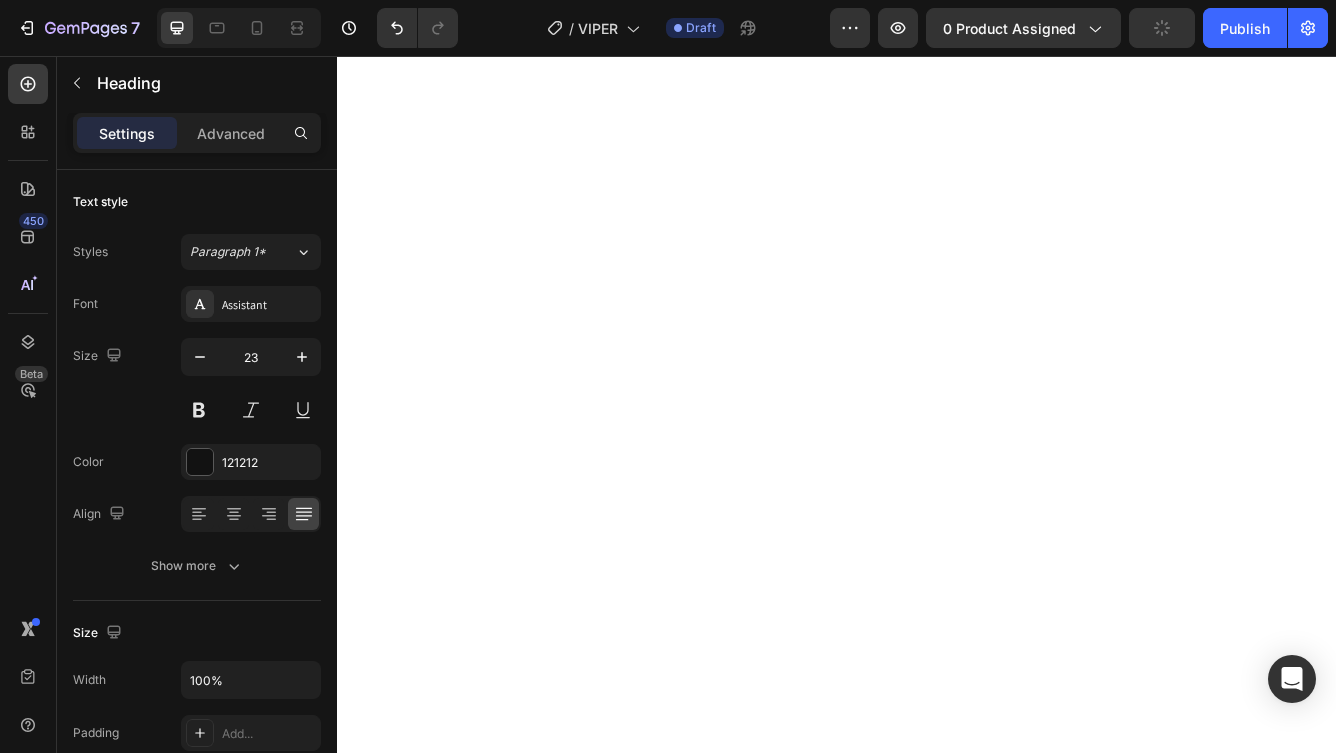 click on "Air-core inductors are used throughout, including a Litz-wire wax-impregnated coil dedicated to the midrange, ensuring breathtaking vocal clarity and natural tone. Paired with select Mundorf parts, this crossover is engineered for absolute immersion and long-term reliability." at bounding box center (937, -1908) 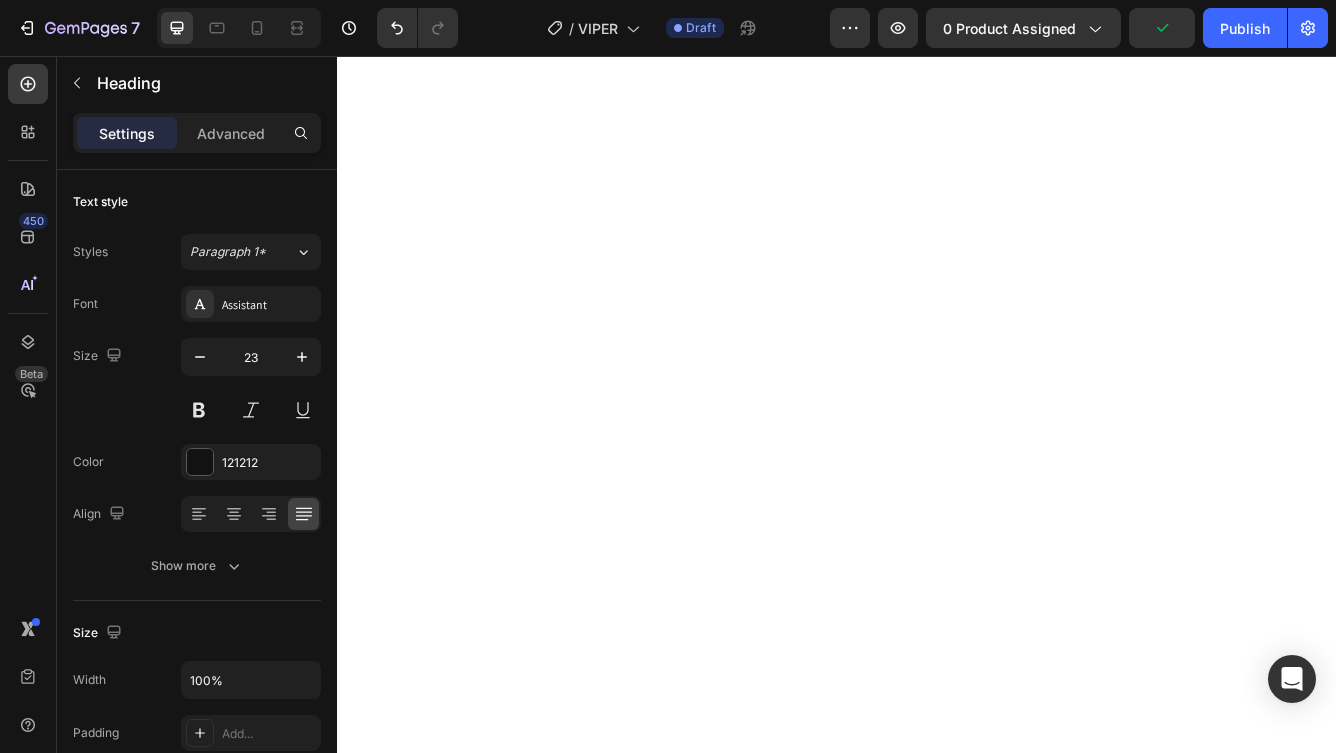 click on "Air-core inductors are used throughout, including a Litz-wire wax-impregnated coil dedicated to the midrange, ensuring breathtaking vocal clarity and natural tone. Paired with select Mundorf parts, this crossover is engineered for absolute immersion and long-term reliability." at bounding box center [937, -1908] 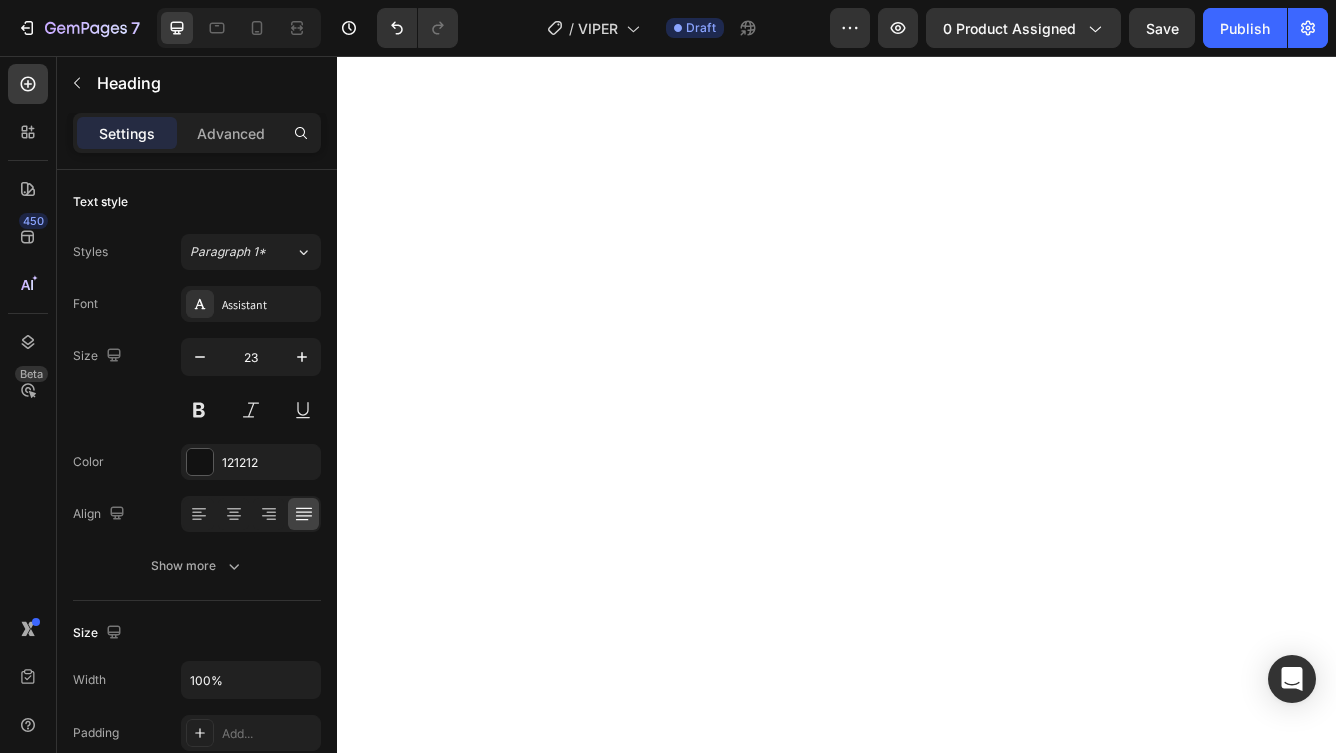 click on "Air-core inductors are used throughout, including a Litz-wire wax-impregnated coil dedicated to the midrange, ensuring breathtaking vocal clarity and natural tone. Paired with select Mundorf parts, this crossover is engineered for absolute immersion into the music and long-term reliability." at bounding box center (937, -1908) 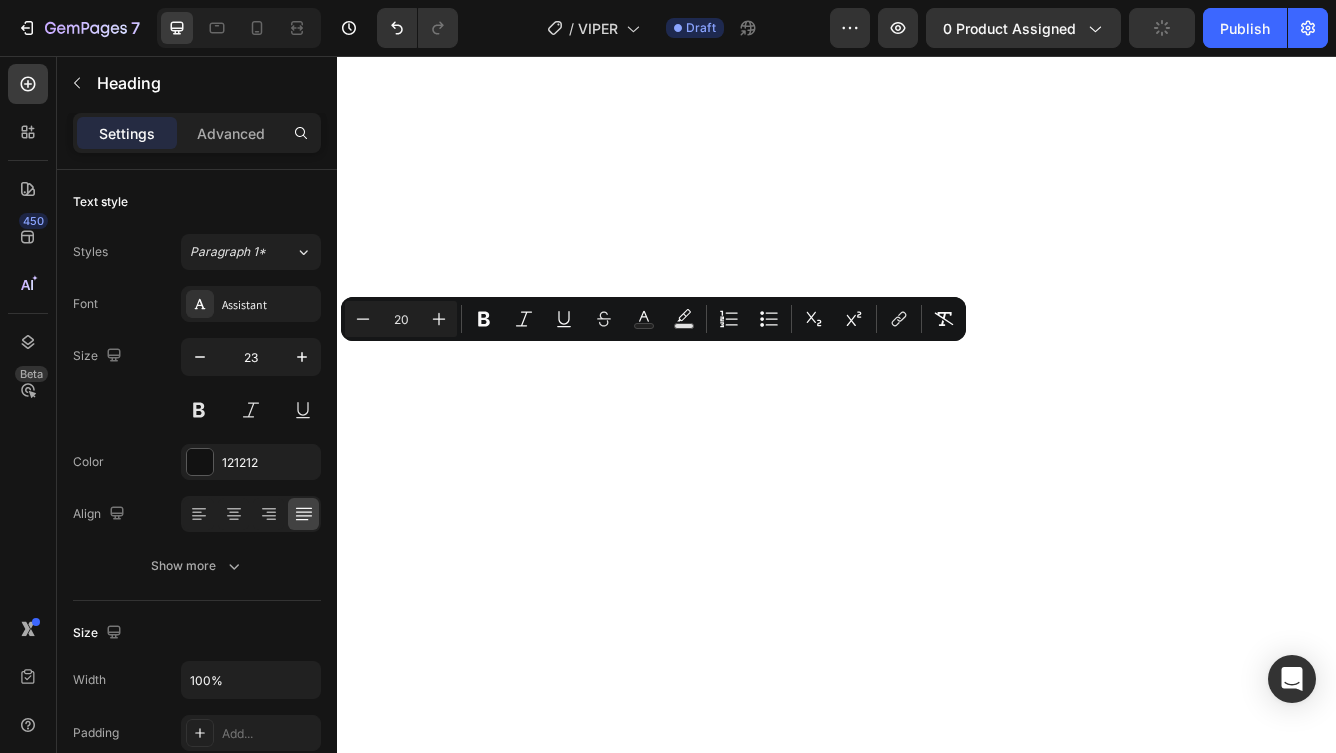 drag, startPoint x: 598, startPoint y: 420, endPoint x: 471, endPoint y: 418, distance: 127.01575 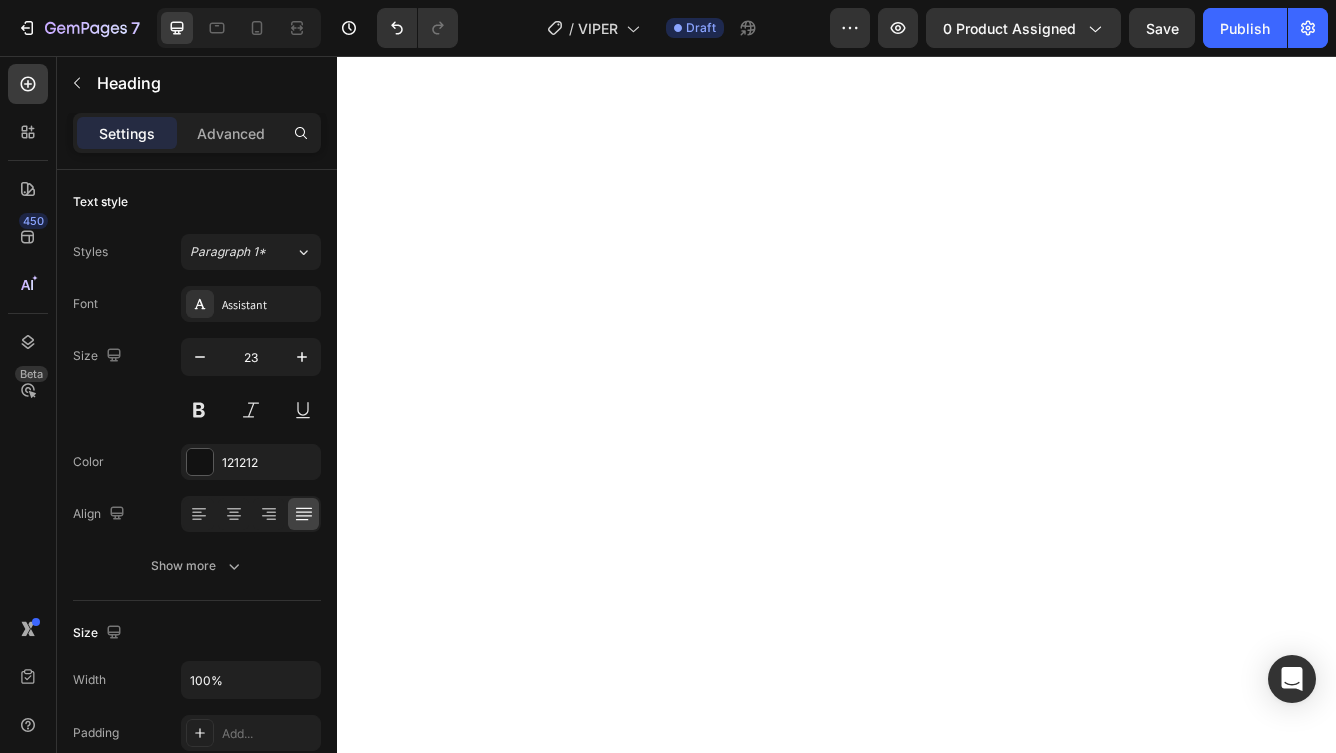 click on "✅  Duelund Pure Copper Internal Cabling  Based on the iconic  Western Electric design , Duelund’s tinned copper cables are known for their  rich, organic tone ,  natural dynamics , and a uniquely  spacious, three-dimensional soundstage . ✅  WBT Silver Terminals Industry-leading  pure   silver connectors  from WBT of Germany — for  lossless signal transfer , unmatched durability, and zero compromise between amplifier and speaker. ✅  Mundorf & Jantzen — Only the Best Inside The Vipers use only  true high-end components  —  Mundorf MCap EVO capacitors  and  MResist Supreme   resistors  — carefully chosen for their exceptional balance of  musicality, bass extension, and inner detail . Air-core inductors are used throughout, including a Litz-wire wax-impregnated coil dedicated to the midrange, ensuring breathtaking vocal clarity and natural tone. Paired with select Mundorf parts, this crossover is engineered for absolute immersion and long-term reliability. Heading   0" at bounding box center (937, -2210) 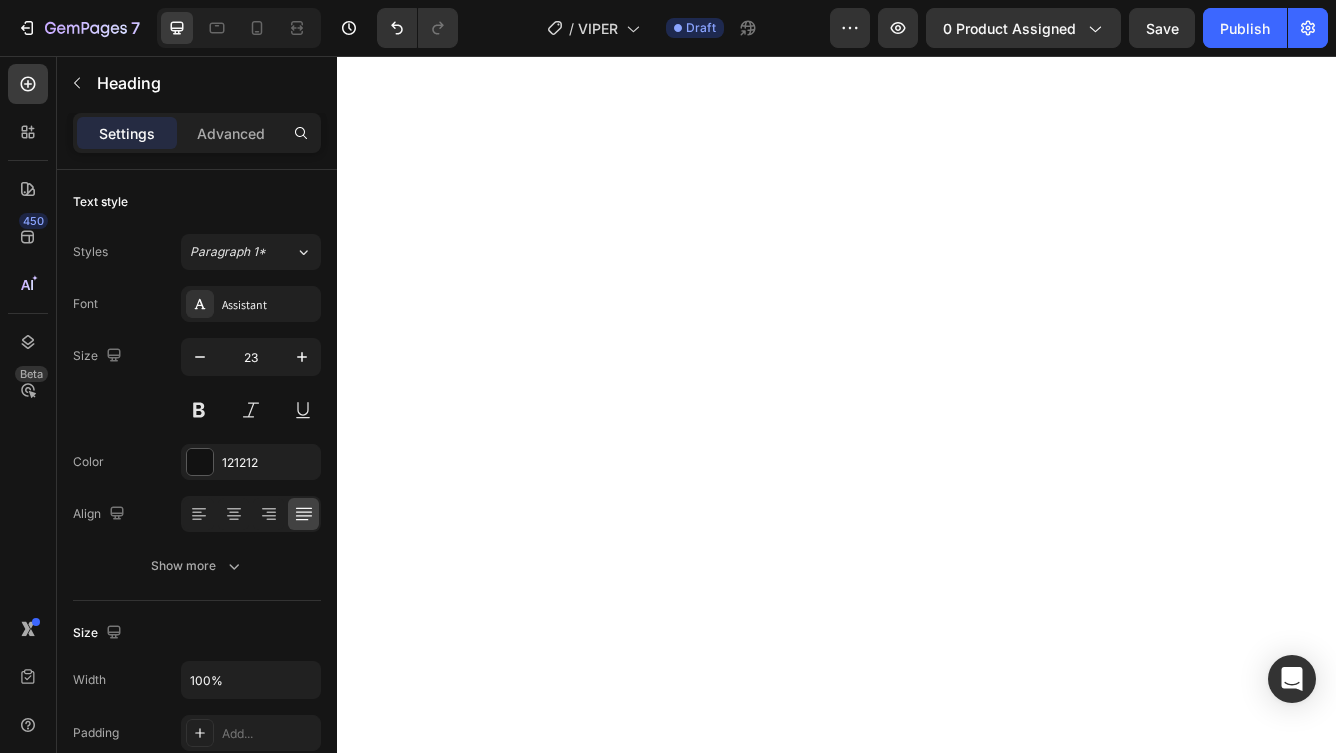 click at bounding box center (937, -1885) 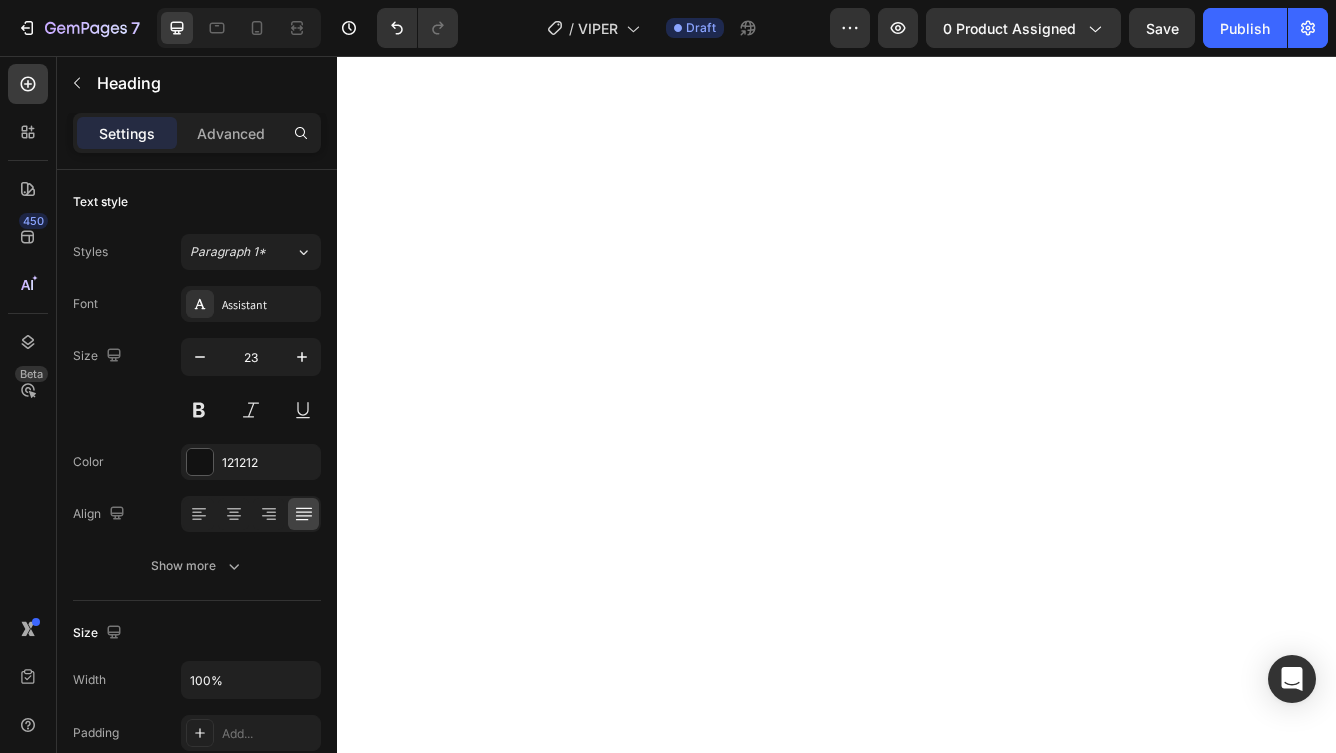 click on "⁠⁠⁠⁠⁠⁠⁠ ✅  [BRAND] Pure Copper Internal Cabling  Based on the iconic  [BRAND] design , [BRAND]’s tinned copper cables are known for their  rich, organic tone ,  natural dynamics , and a uniquely  spacious, three-dimensional soundstage . ✅  [BRAND] Silver Terminals Industry-leading  pure   silver connectors  from [BRAND] of Germany — for  lossless signal transfer , unmatched durability, and zero compromise between amplifier and speaker. ✅  [BRAND] & [BRAND] — Only the Best Inside The Vipers use only  true high-end components  —  [BRAND] MCap EVO capacitors  and [BRAND] Supreme   resistors  — carefully chosen for their exceptional balance of  musicality, bass extension, and inner detail .   Air-core inductors are used throughout, including a Litz-wire wax-impregnated coil dedicated to the midrange, ensuring breathtaking vocal clarity and natural tone. Paired with select [BRAND] parts, this crossover is engineered for absolute music immersion and long-term reliability." at bounding box center [937, -2218] 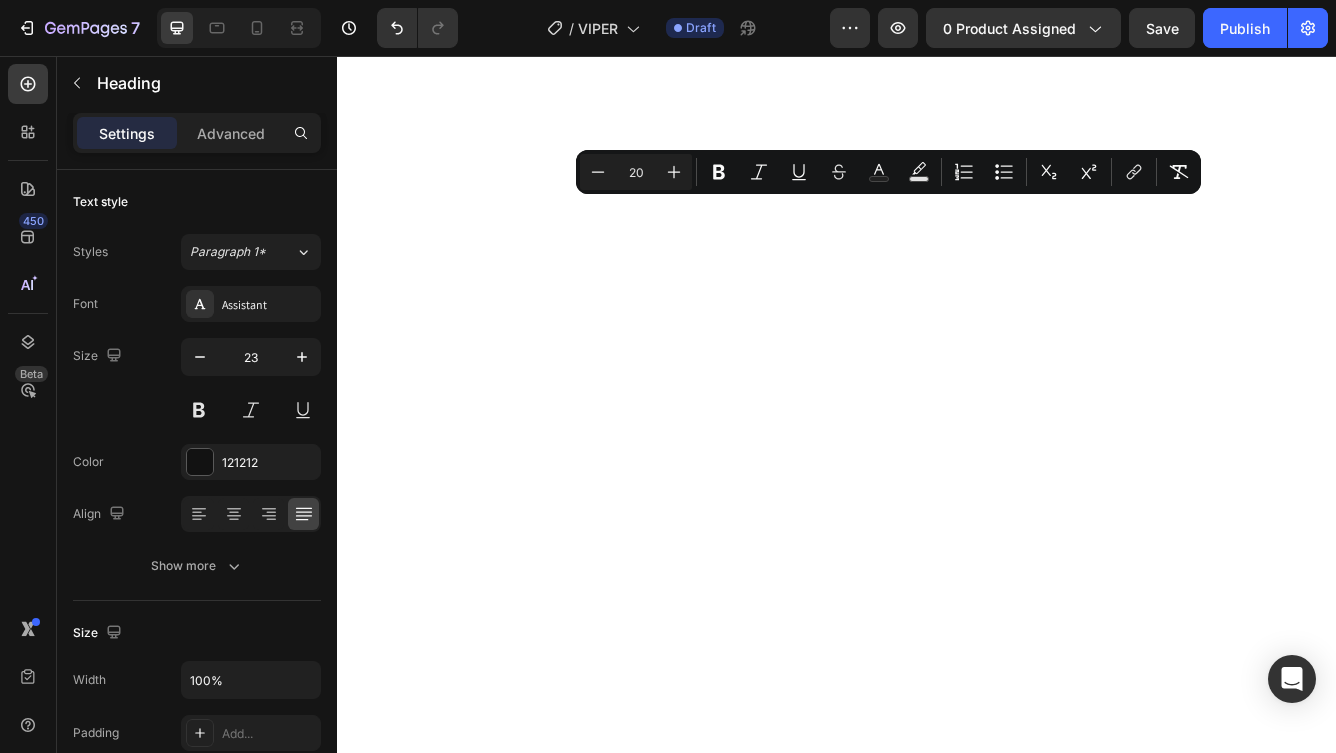 drag, startPoint x: 727, startPoint y: 435, endPoint x: 348, endPoint y: 246, distance: 423.5115 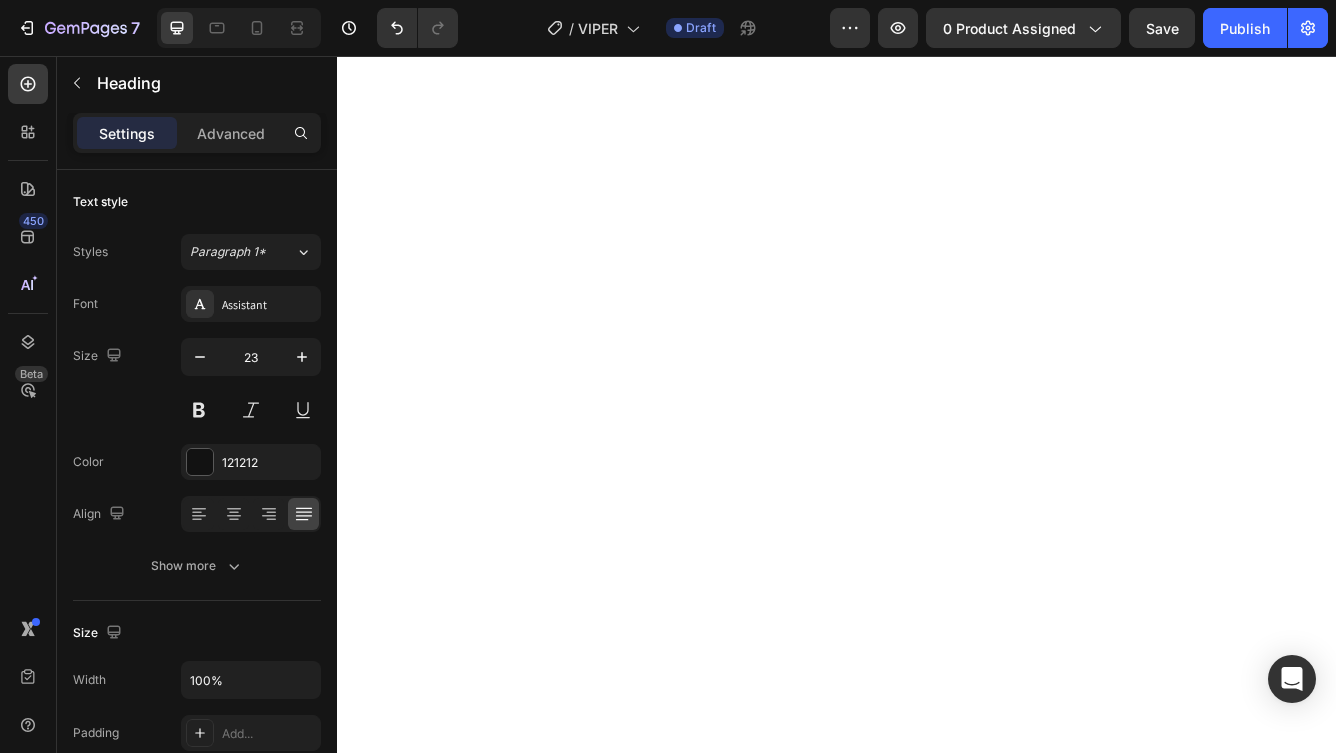 click on "The Vipers use only  true high-end components  —  Mundorf MCap EVO capacitors  and  MResist Supreme   resistors  — carefully chosen for their exceptional balance of  musicality, bass extension, and inner detail ." at bounding box center (937, -2079) 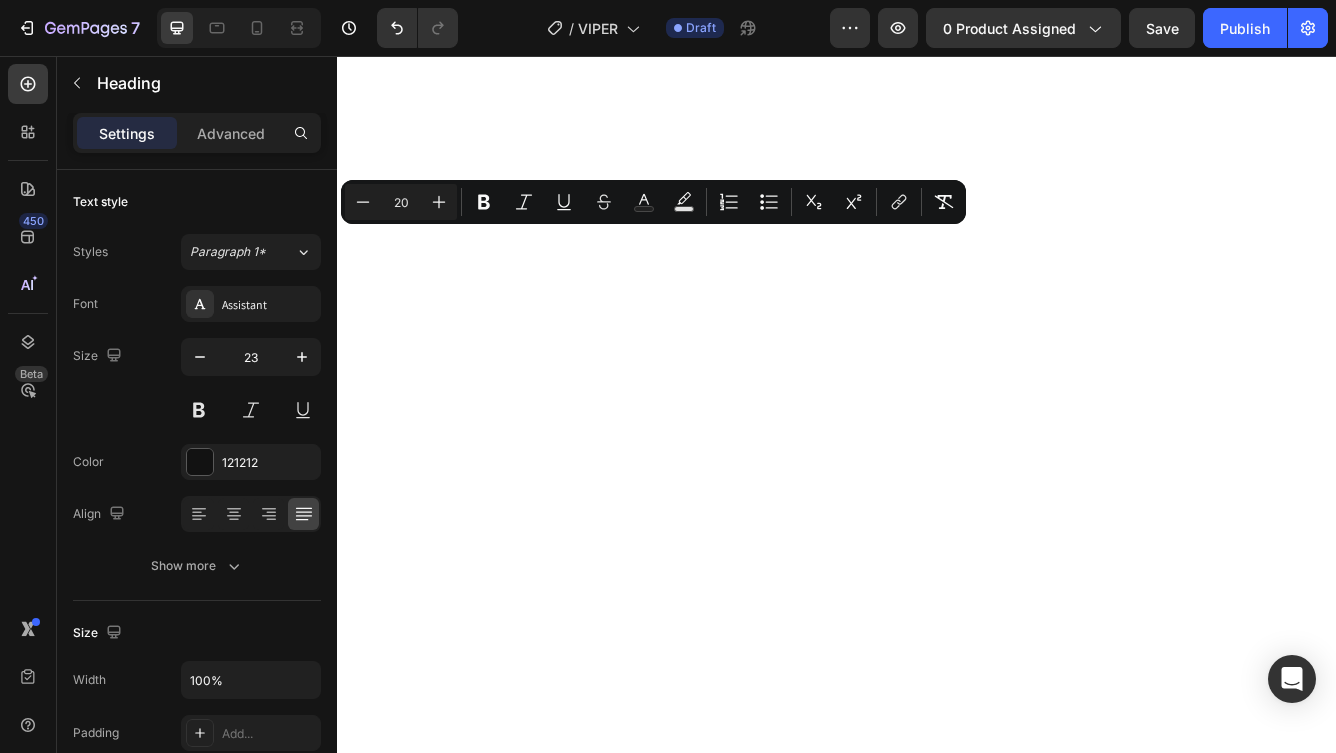 click on "Air-core inductors are used throughout, including a Litz-wire wax-impregnated coil dedicated to the midrange, ensuring breathtaking vocal clarity and natural tone. Paired with select Mundorf parts, this crossover is engineered for absolute music immersion and long-term reliability." at bounding box center (937, -1956) 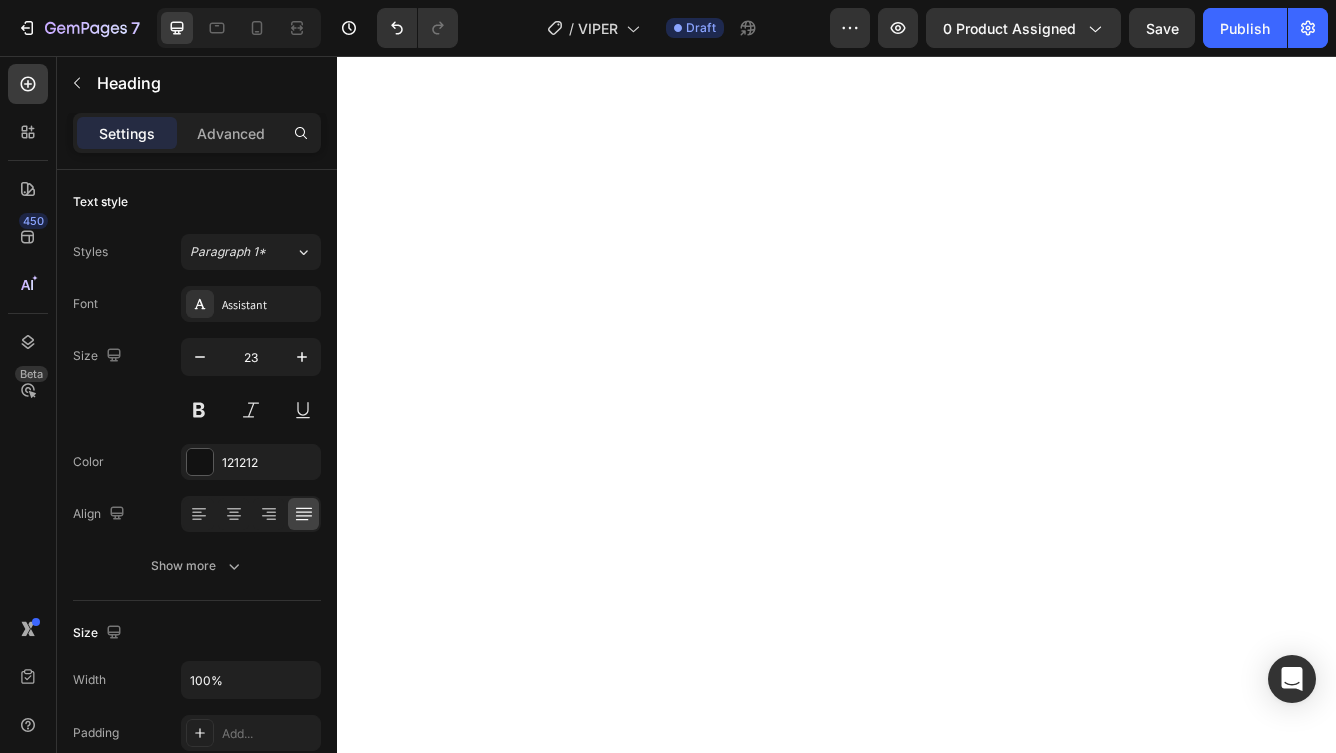 click on "Air-core inductors are used throughout, including a Litz-wire wax-impregnated coil dedicated to the midrange, ensuring breathtaking vocal clarity and natural tone. Paired with select Mundorf parts, this crossover is engineered for absolute music immersion and long-term reliability." at bounding box center [937, -1956] 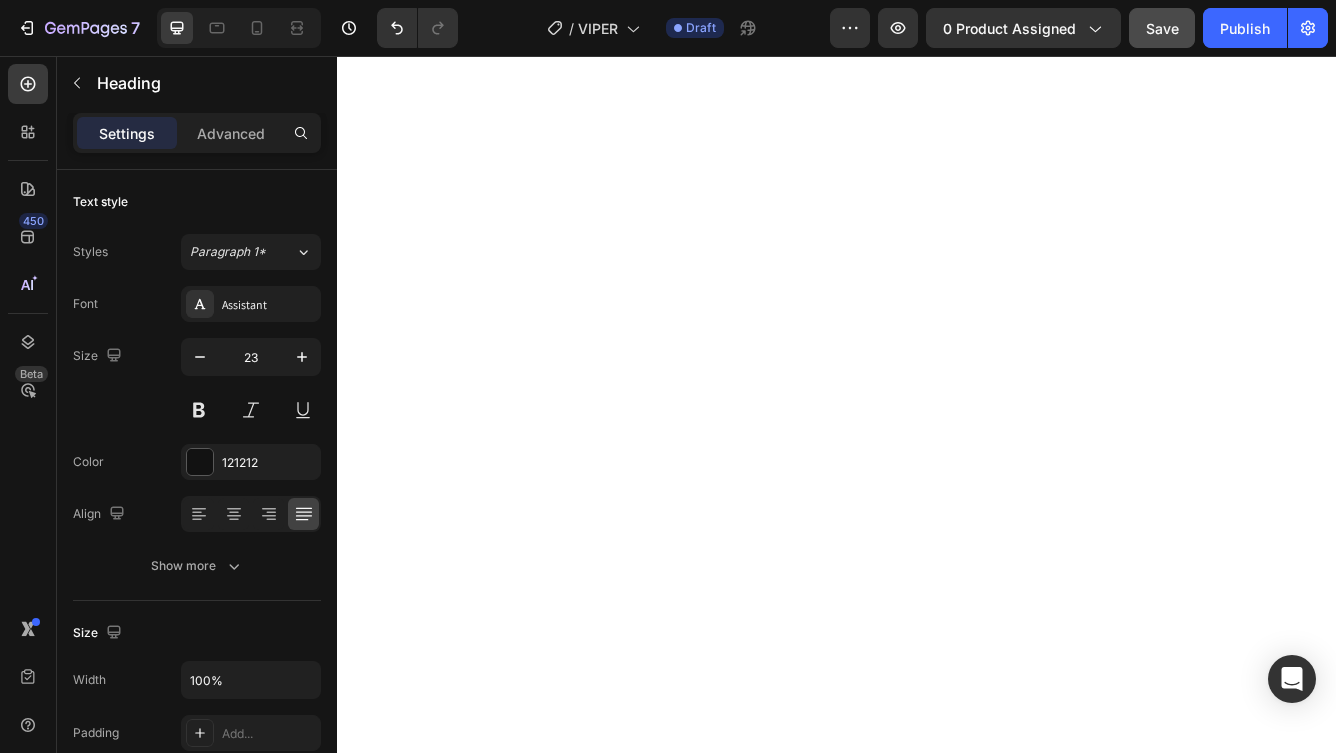 click on "Save" 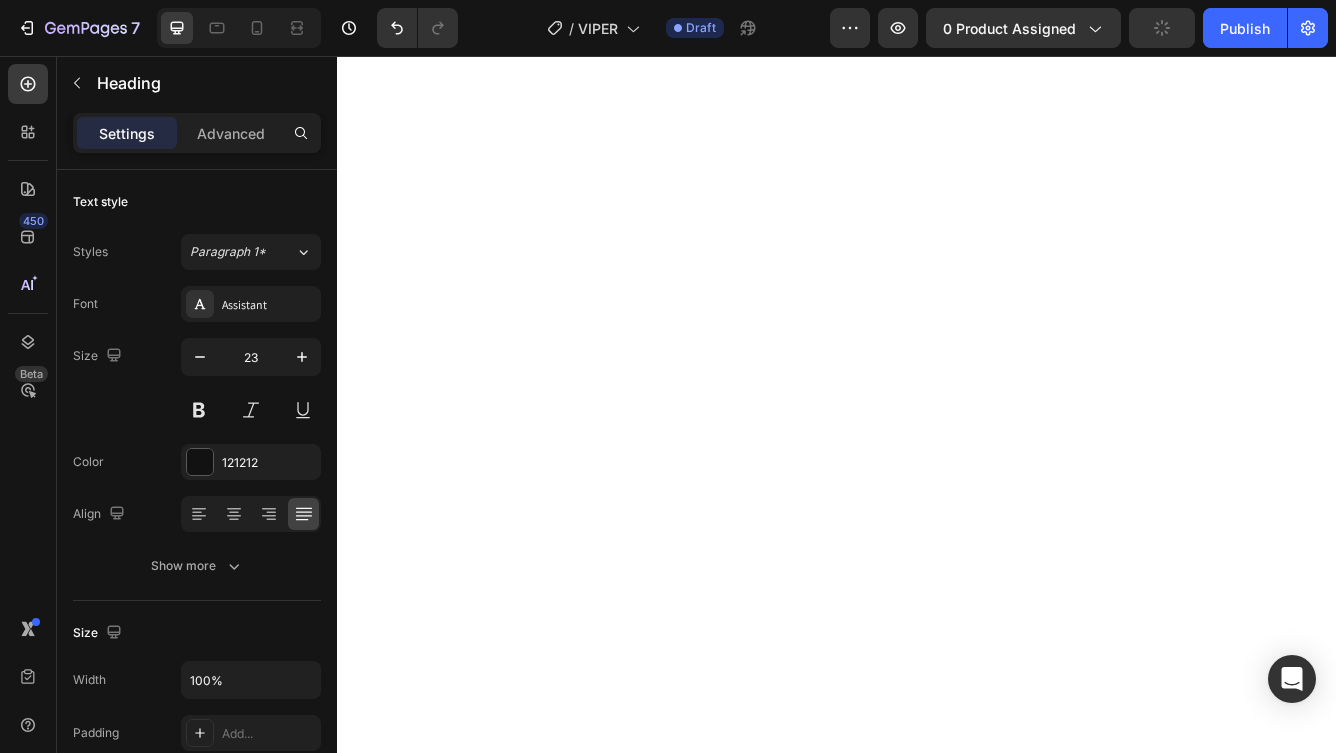 scroll, scrollTop: 9419, scrollLeft: 0, axis: vertical 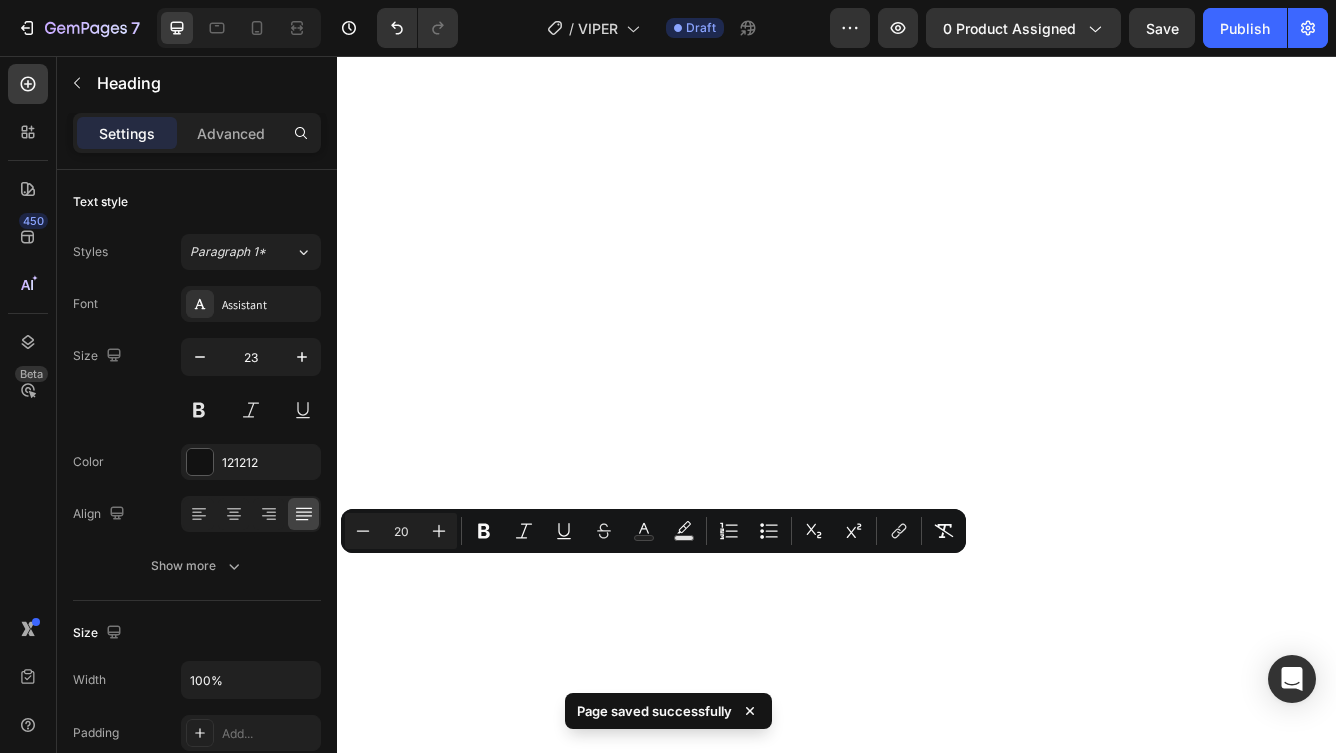 drag, startPoint x: 525, startPoint y: 673, endPoint x: 351, endPoint y: 664, distance: 174.2326 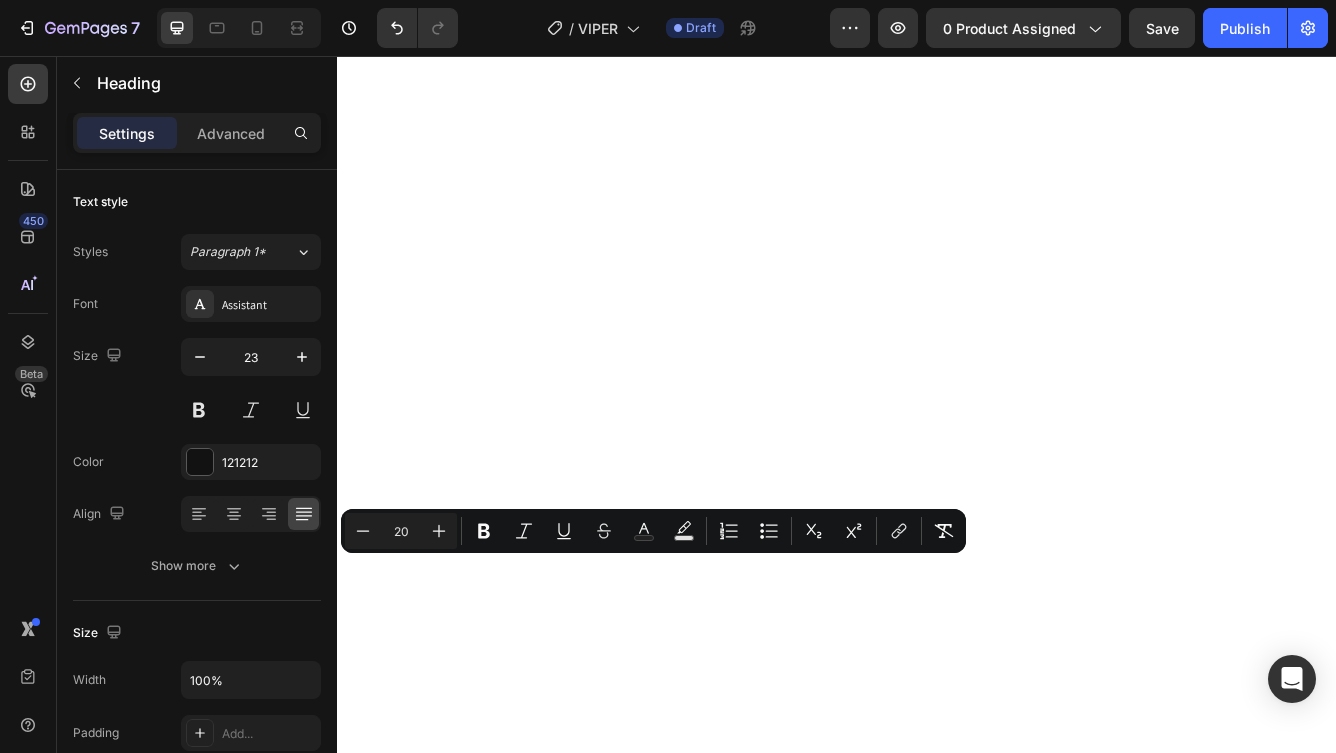 copy on "Air-core inductors" 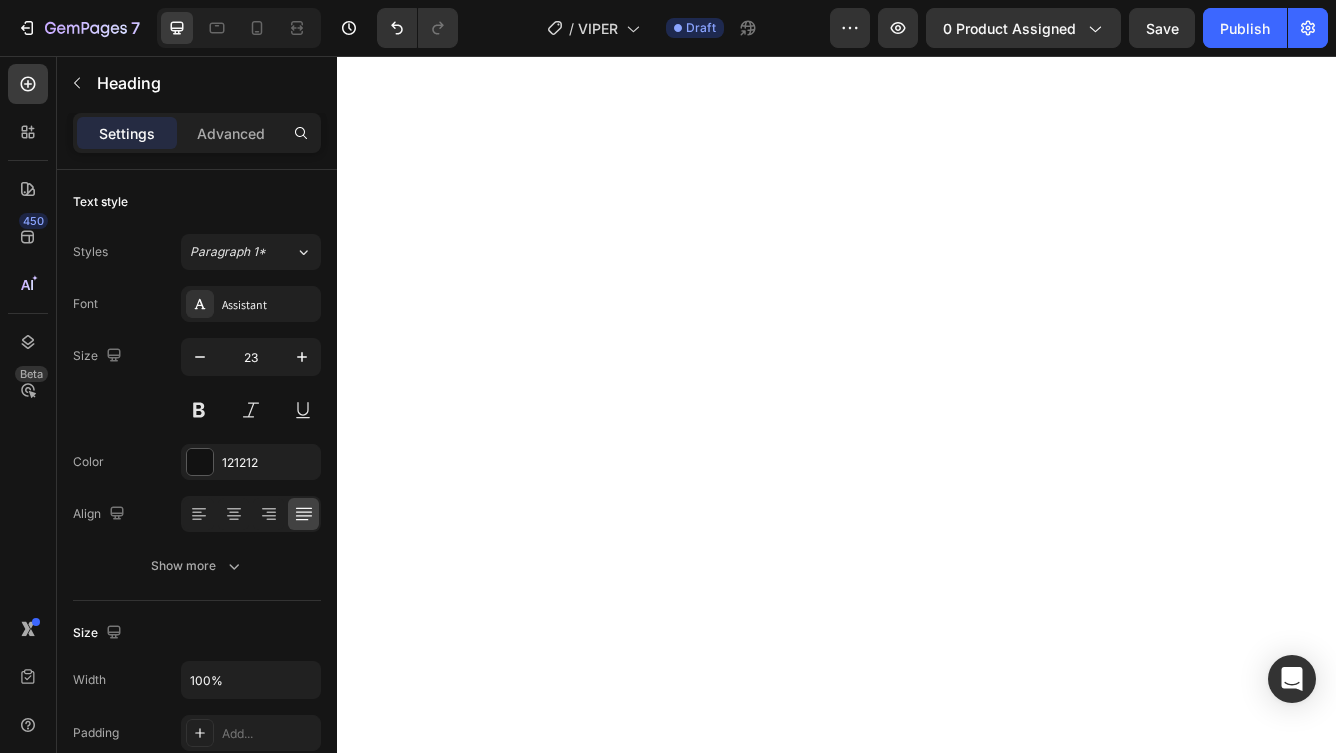 drag, startPoint x: 866, startPoint y: 678, endPoint x: 1150, endPoint y: 685, distance: 284.08624 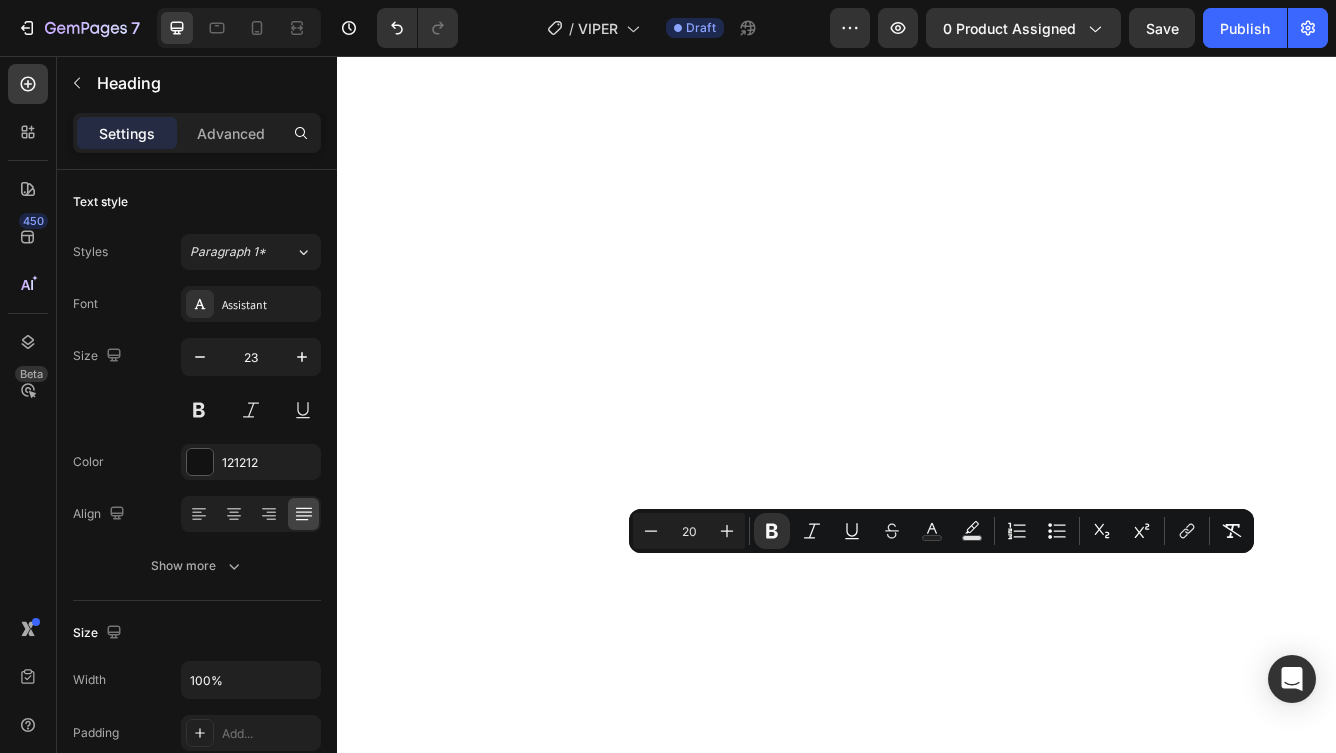 click on "Air-core inductors  are used throughout, including a  wax-impregnated Litz-wire coil  dedicated to the midrange, delivering breathtaking vocal clarity and a lifelike tonal character. Combined with select [BRAND] and [PERSON] elements, this crossover is crafted for complete musical immersion and enduring reliability." at bounding box center [937, -1630] 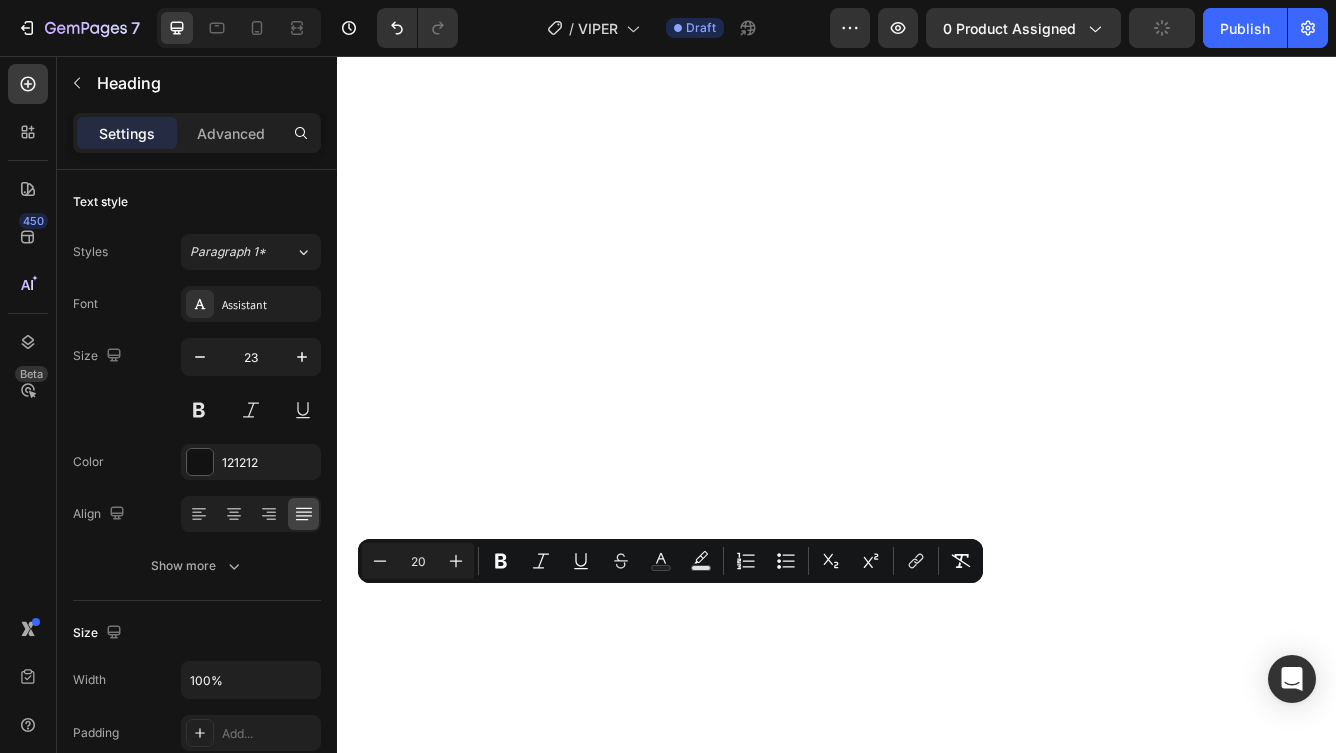 drag, startPoint x: 483, startPoint y: 713, endPoint x: 866, endPoint y: 706, distance: 383.06396 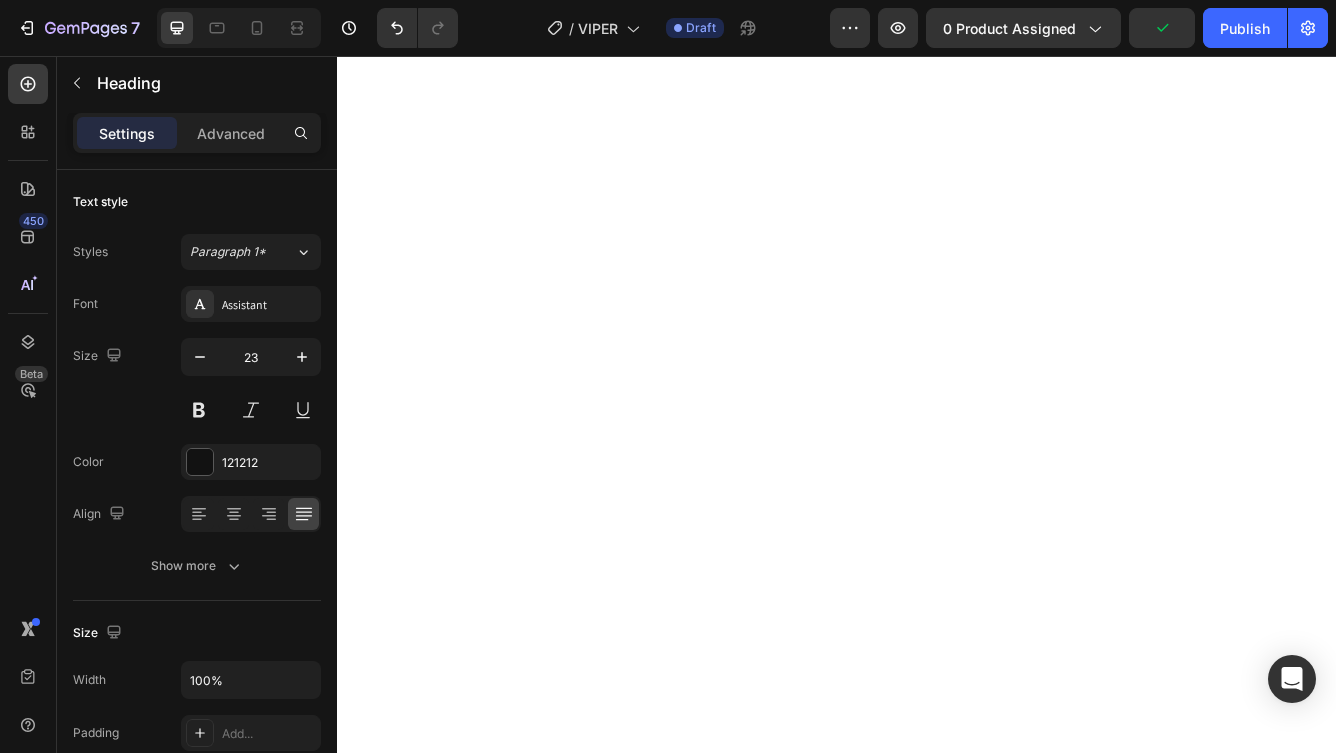 click on "Air-core inductors  are used throughout, including a  wax-impregnated Litz-wire coil  dedicated to the midrange, delivering breathtaking  vocal clarity and a lifelike tonal character . Combined with select [BRAND] and [BRAND] elements, this crossover is crafted for complete musical immersion and enduring reliability." at bounding box center [937, -1630] 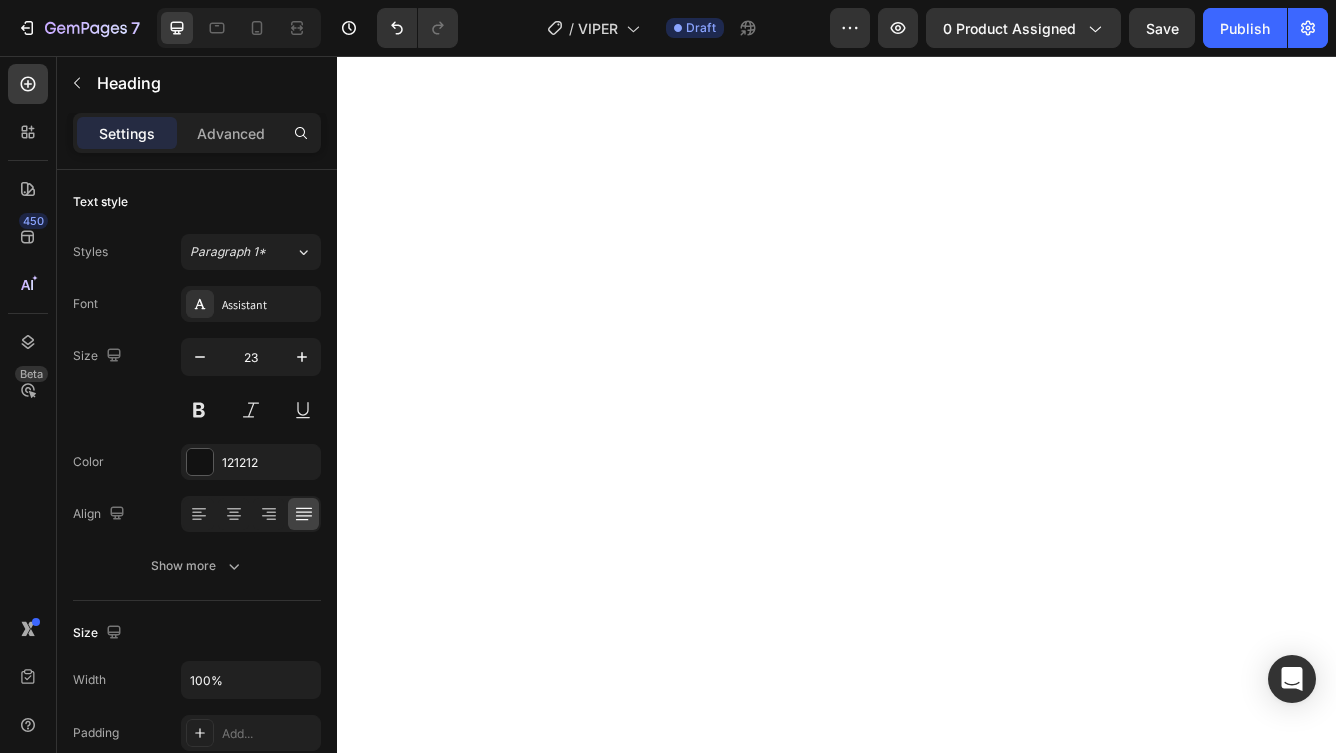 drag, startPoint x: 1163, startPoint y: 708, endPoint x: 1457, endPoint y: 718, distance: 294.17 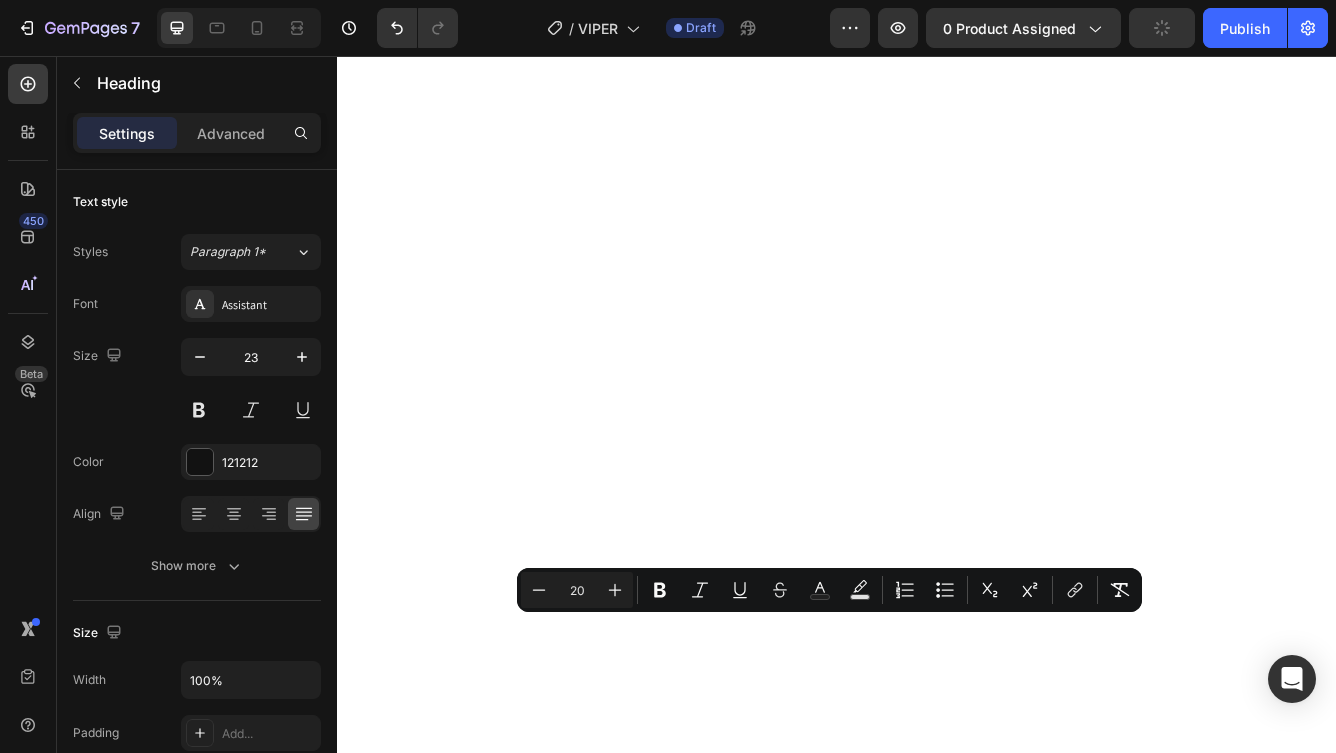 drag, startPoint x: 671, startPoint y: 744, endPoint x: 1064, endPoint y: 757, distance: 393.21497 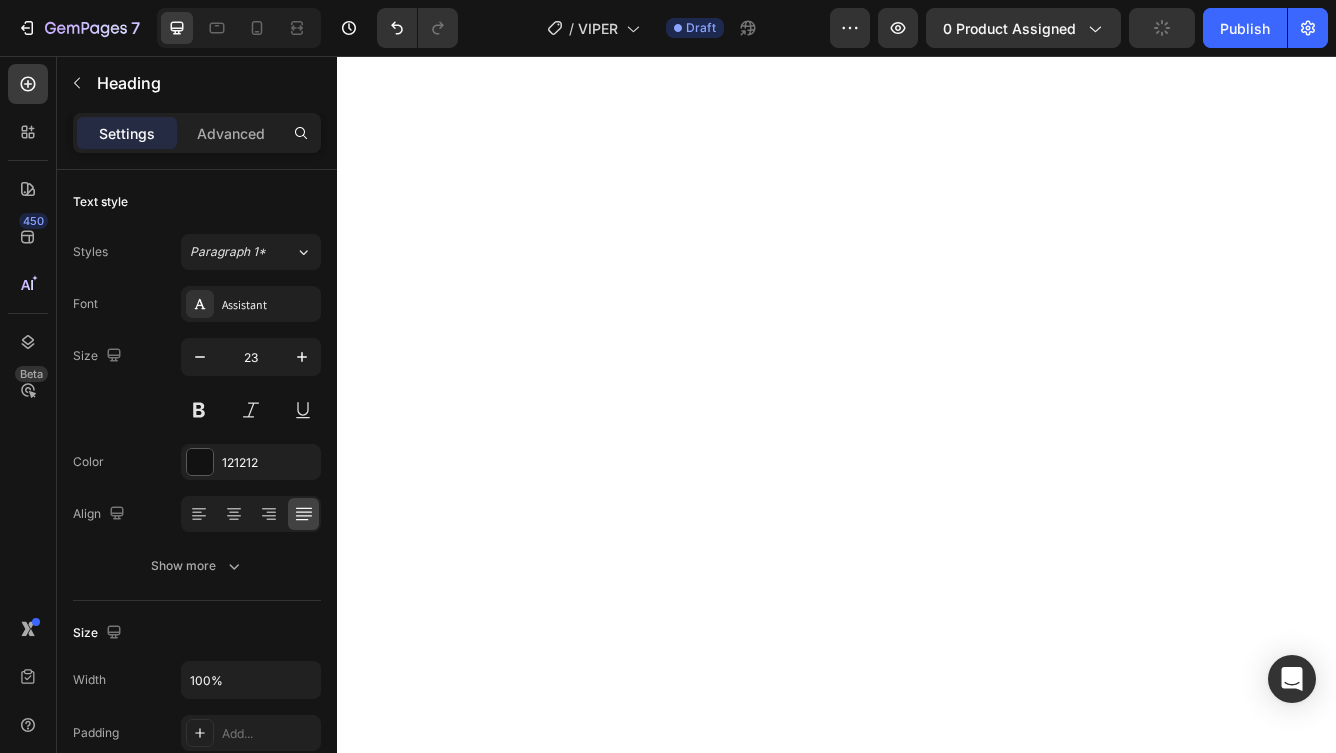 click on "Mundorf MCap EVO capacitors" at bounding box center (966, -1771) 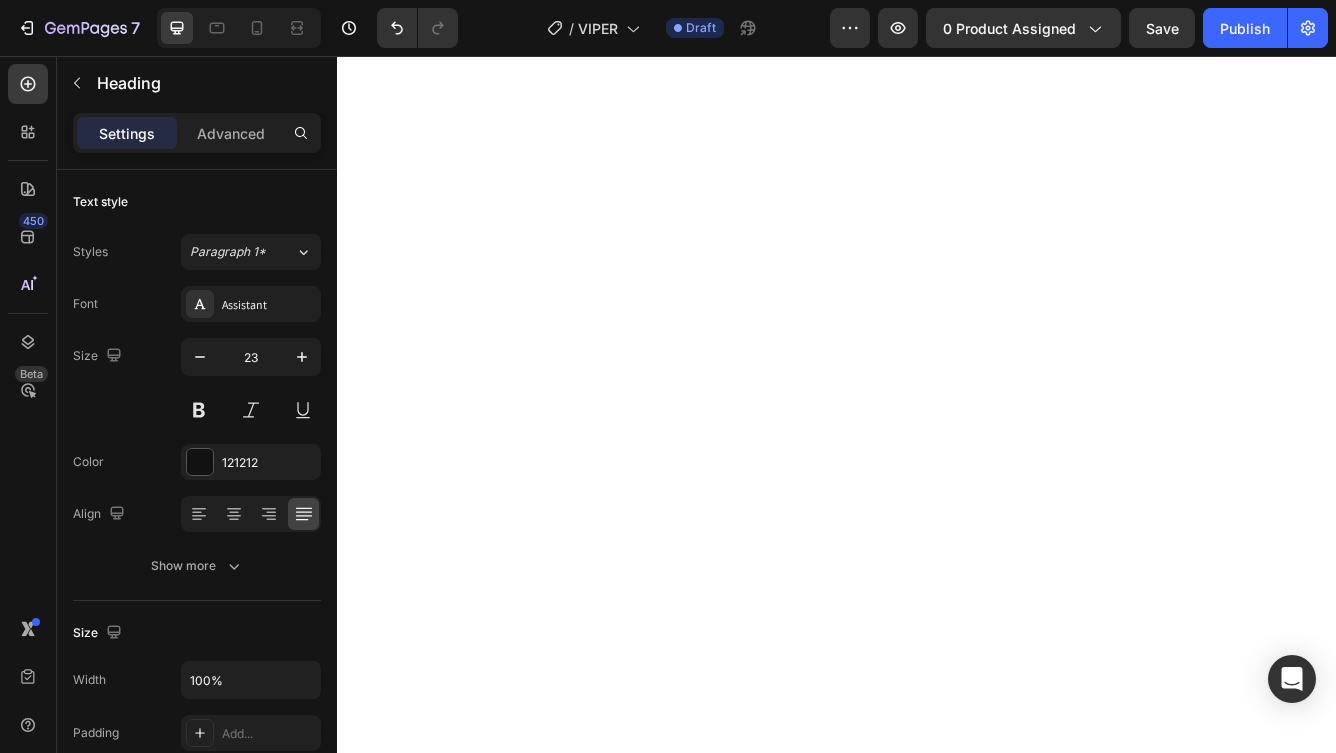 scroll, scrollTop: 9254, scrollLeft: 0, axis: vertical 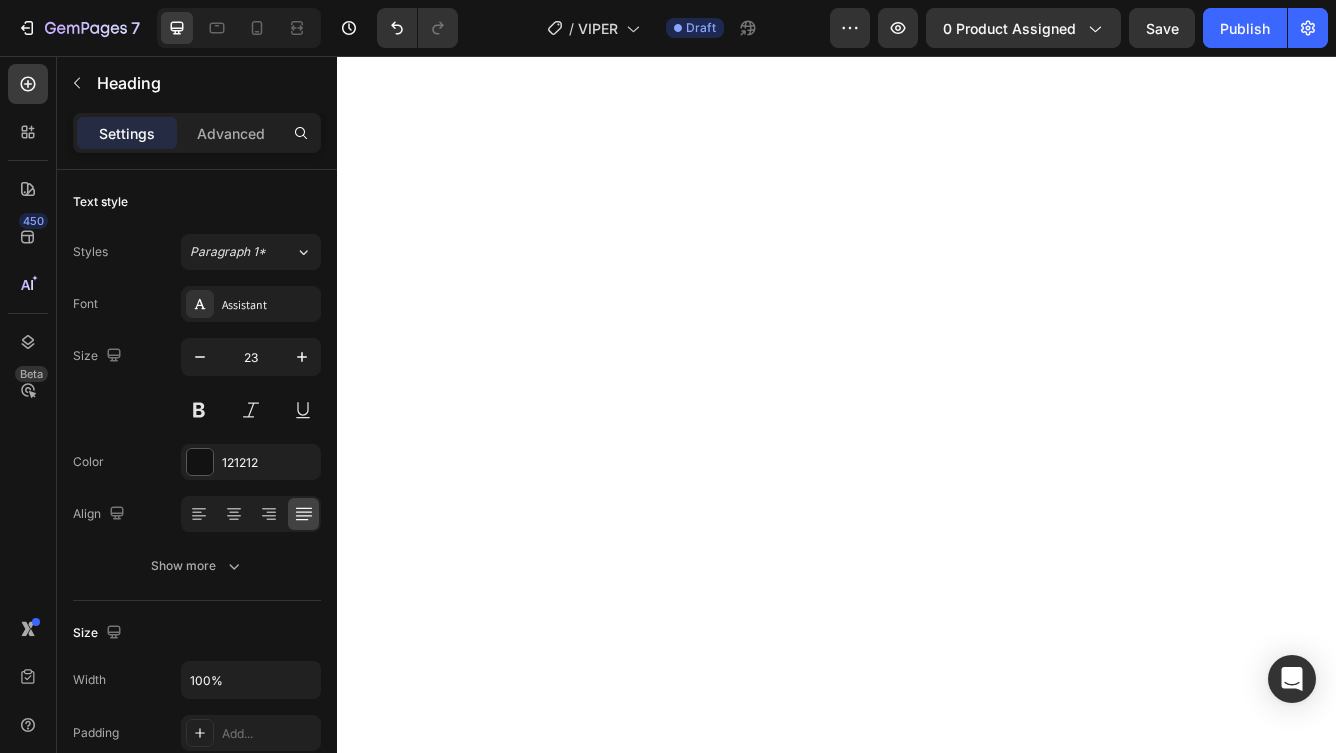 click on "✅ Duelund Pure Copper Internal Cabling Based on the iconic Western Electric design , Duelund’s tinned copper cables are known for their rich, organic tone , natural dynamics , and a uniquely spacious, three-dimensional soundstage . ✅ [BRAND] Silver Terminals Industry-leading pure silver connectors from [BRAND] of Germany — for lossless signal transfer , unmatched durability, and zero compromise between amplifier and speaker. ✅ Built-in additional 80Hz Subwoofer Filter The Vipers feature two positive input terminals . The first delivers a full-range signal for standard operation. The second engages a built-in 80Hz high-pass filter , gently rolling off the deepest bass. This allows the Vipers to pair seamlessly with a subwoofer, transforming them into an ultimate 3-way system . Add a subwoofer and unleash a new level of performance — with enhanced dynamics, effortless clarity, and a concert-like scale that will leave everyone stunned. Experience total immersion" at bounding box center (937, -2364) 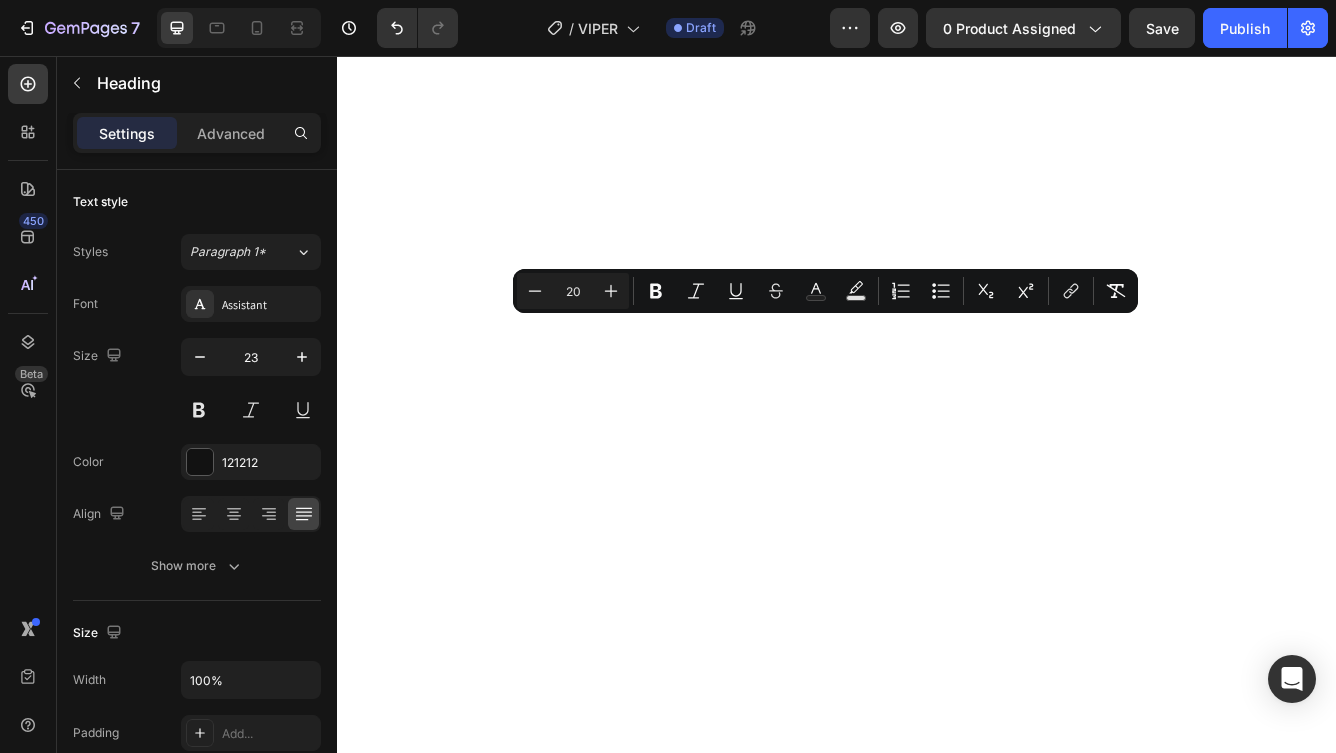 click on "✅ Duelund Pure Copper Internal Cabling Based on the iconic Western Electric design , Duelund’s tinned copper cables are known for their rich, organic tone , natural dynamics , and a uniquely spacious, three-dimensional soundstage . ✅ [BRAND] Silver Terminals Industry-leading pure silver connectors from [BRAND] of Germany — for lossless signal transfer , unmatched durability, and zero compromise between amplifier and speaker. ✅ Built-in additional 80Hz Subwoofer Filter The Vipers feature two positive input terminals . The first delivers a full-range signal for standard operation. The second engages a built-in 80Hz high-pass filter , gently rolling off the deepest bass. This allows the Vipers to pair seamlessly with a subwoofer, transforming them into an ultimate 3-way system . Add a subwoofer and unleash a new level of performance — with enhanced dynamics, effortless clarity, and a concert-like scale that will leave everyone stunned. Experience total immersion" at bounding box center (937, -2364) 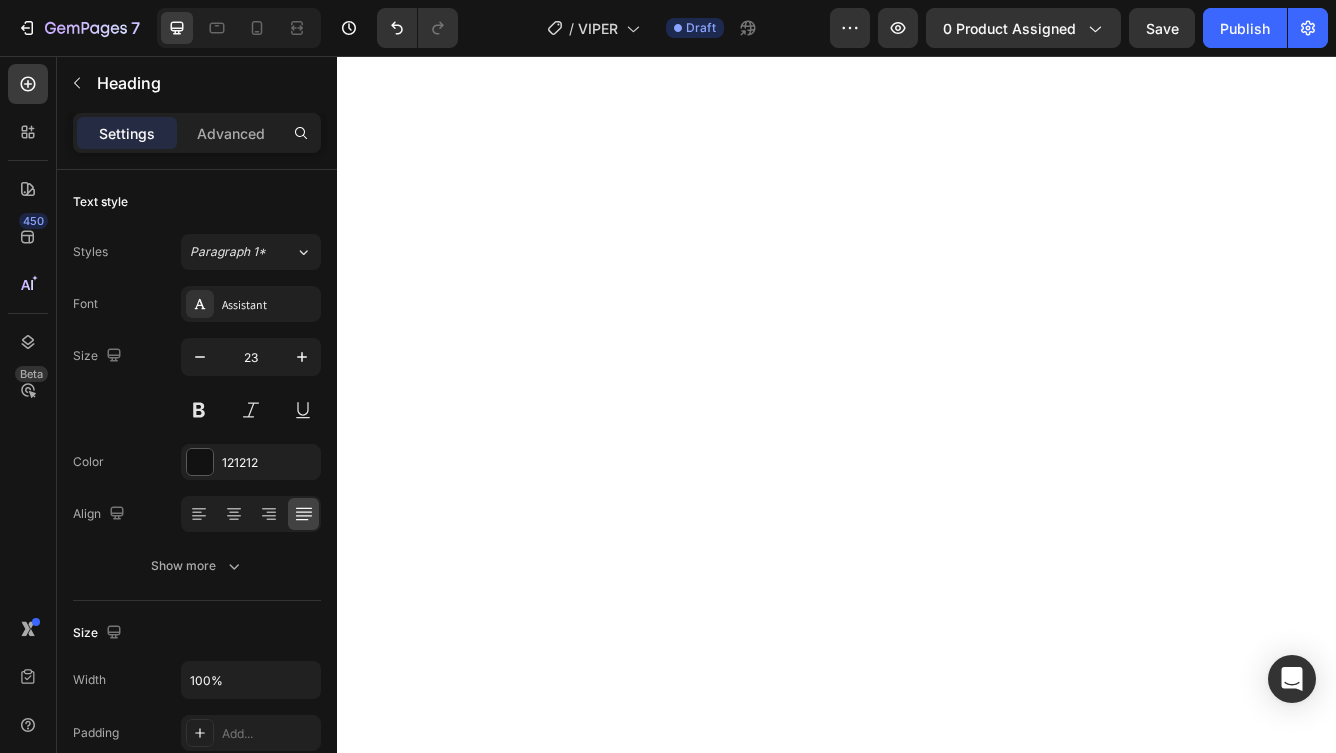 click on "✅ Duelund Pure Copper Internal Cabling Based on the iconic Western Electric design , Duelund’s tinned copper cables are known for their rich, organic tone , natural dynamics , and a uniquely spacious, three-dimensional soundstage . ✅ [BRAND] Silver Terminals Industry-leading pure silver connectors from [BRAND] of Germany — for lossless signal transfer , unmatched durability, and zero compromise between amplifier and speaker. ✅ Built-in additional 80Hz Subwoofer Filter The Vipers feature two positive input terminals . The first delivers a full-range signal for standard operation. The second engages a built-in 80Hz high-pass filter , gently rolling off the deepest bass. This allows the Vipers to pair seamlessly with a subwoofer, transforming them into an ultimate 3-way system . Add a subwoofer and unleash a new level of performance — with enhanced dynamics, effortless clarity, and a concert-like scale that will leave everyone stunned. Experience total immersion" at bounding box center [937, -2364] 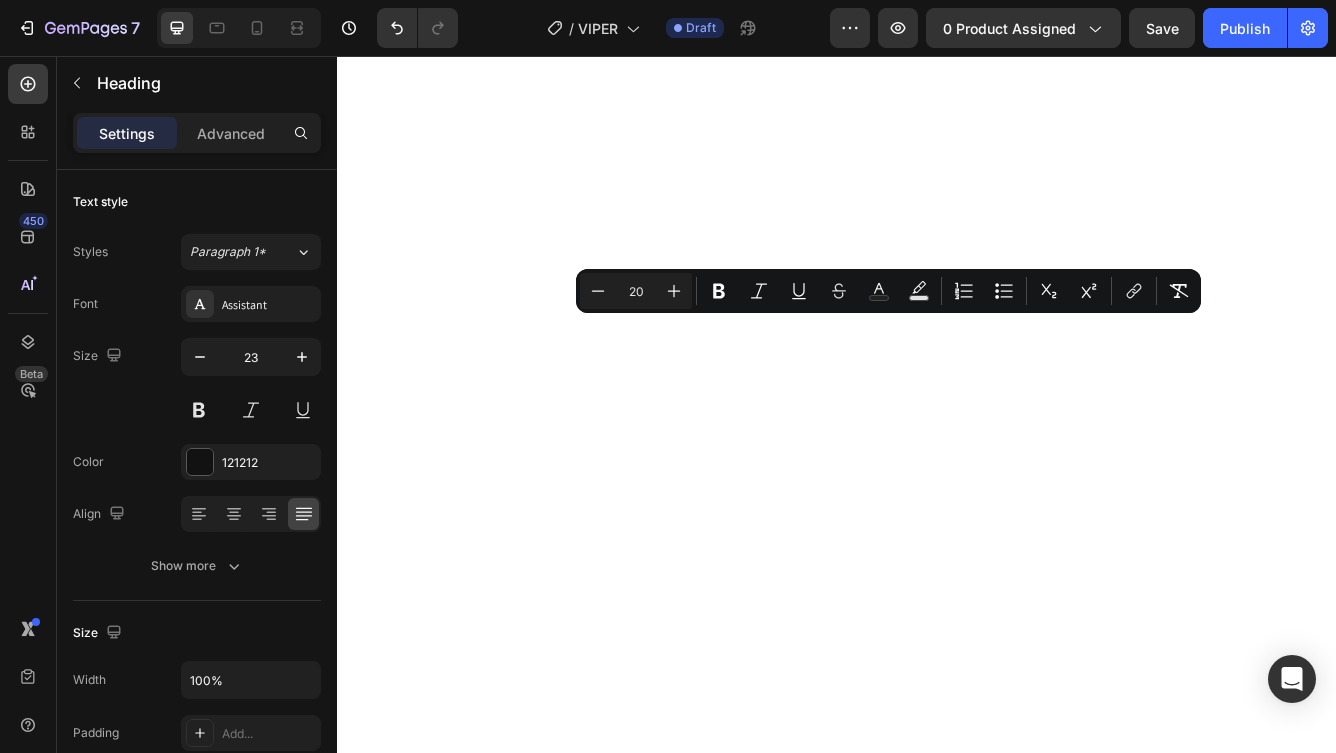 type on "23" 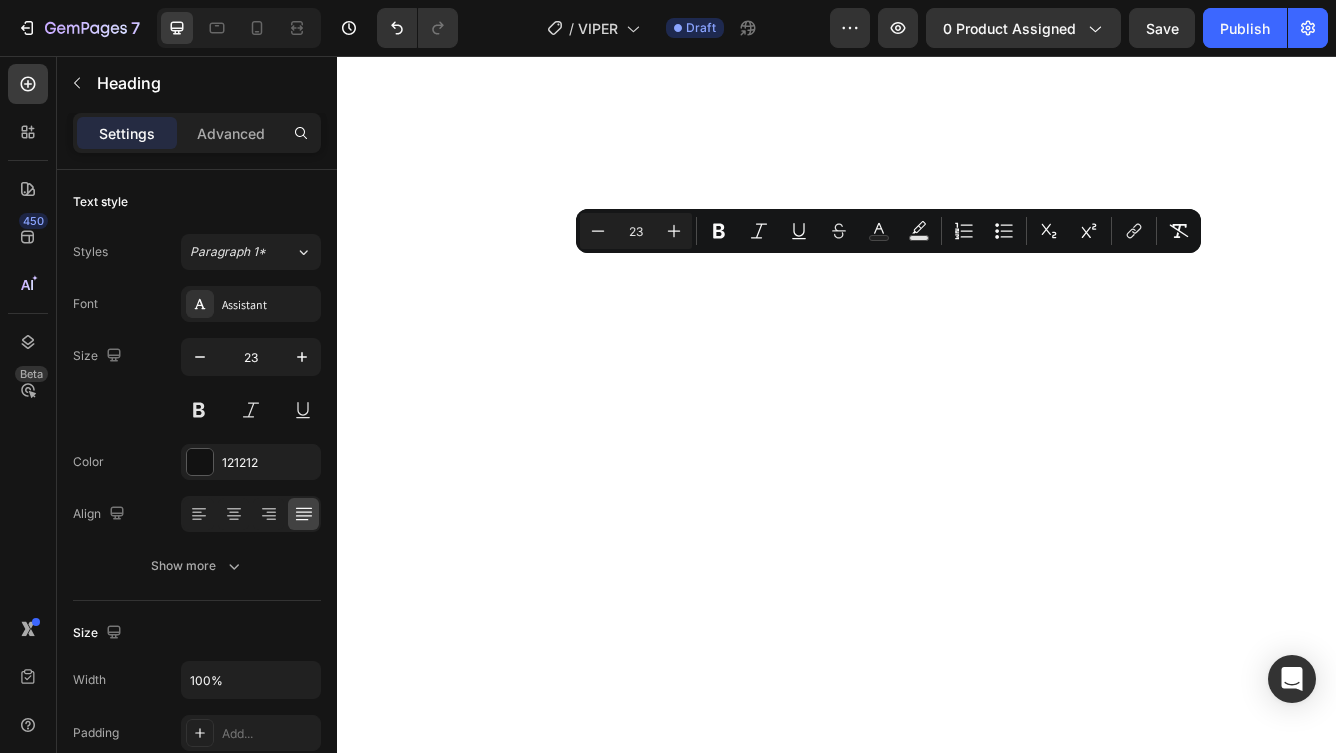 drag, startPoint x: 1086, startPoint y: 429, endPoint x: 316, endPoint y: 311, distance: 778.9891 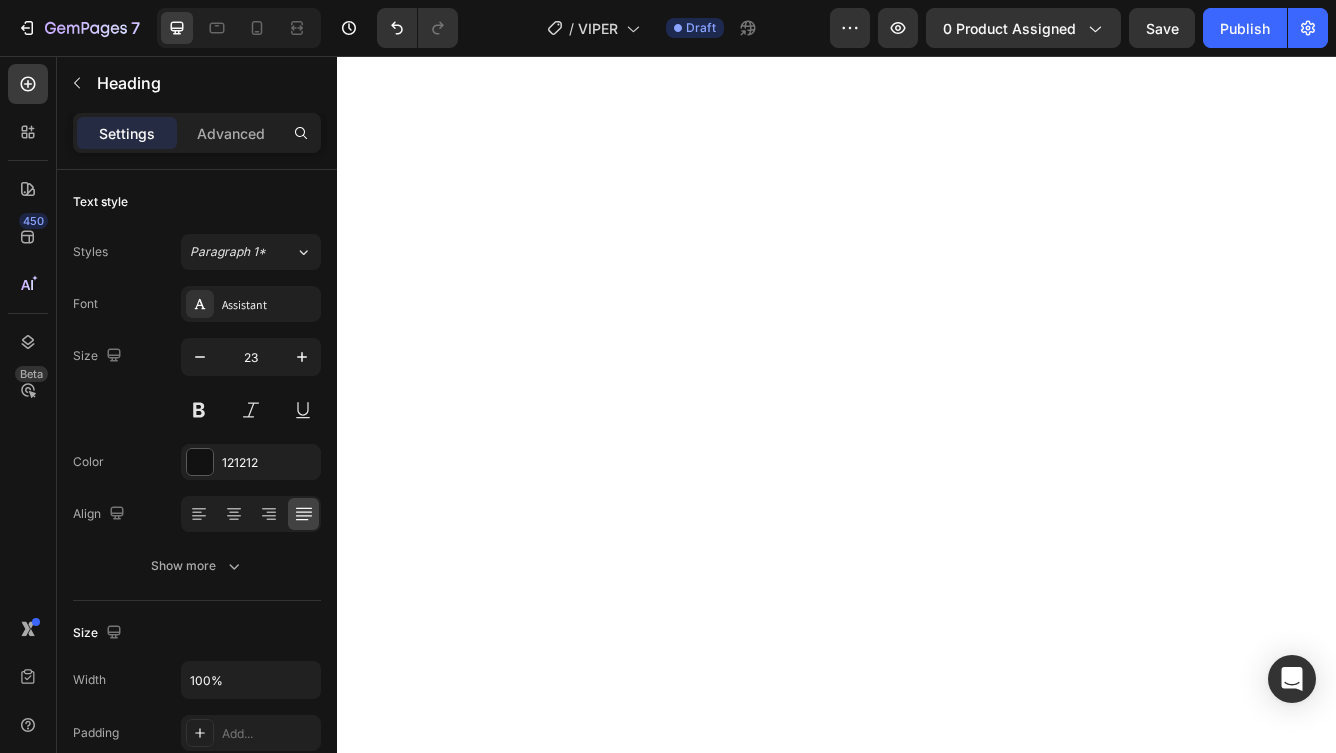 scroll, scrollTop: 9257, scrollLeft: 0, axis: vertical 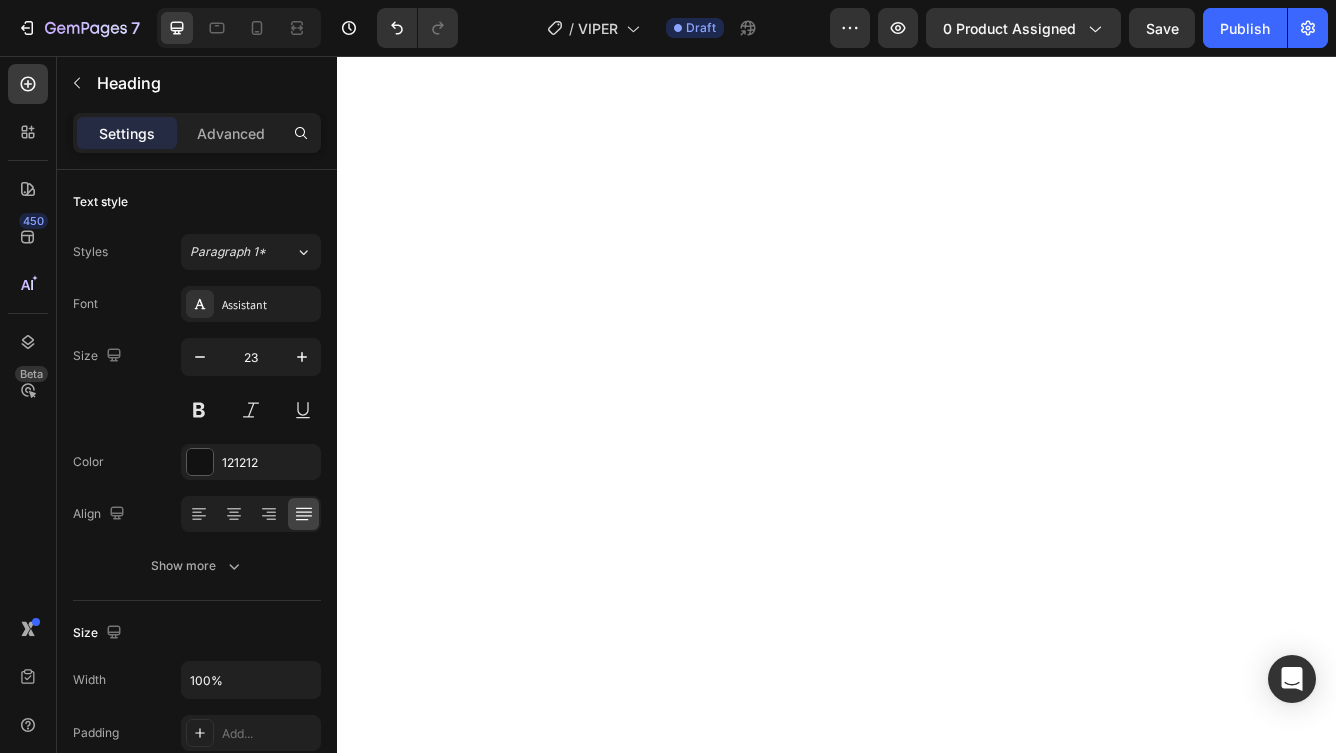click on "✅ Duelund Pure Copper Internal Cabling Based on the iconic Western Electric design, Duelund’s tinned copper cables are known for their rich, organic tone, natural dynamics, and a uniquely spacious, three-dimensional soundstage. ✅ WBT Silver Terminals Industry-leading pure silver connectors from WBT of Germany — for lossless signal transfer, unmatched durability, and zero compromise between amplifier and speaker. ✅ Mundorf & Jantzen — Only the Best Inside The Vipers use only true high-end components — Mundorf MCap EVO capacitors and MResist Supreme resistors — carefully chosen for their exceptional balance of musicality, bass extension, and inner detail. Air-core inductors are used throughout, including a wax-impregnated Litz-wire coil dedicated to the midrange, delivering breathtaking vocal clarity and a lifelike tonal character. Combined with select Mundorf and Jantzen elements, this crossover is crafted for complete." at bounding box center (937, -1991) 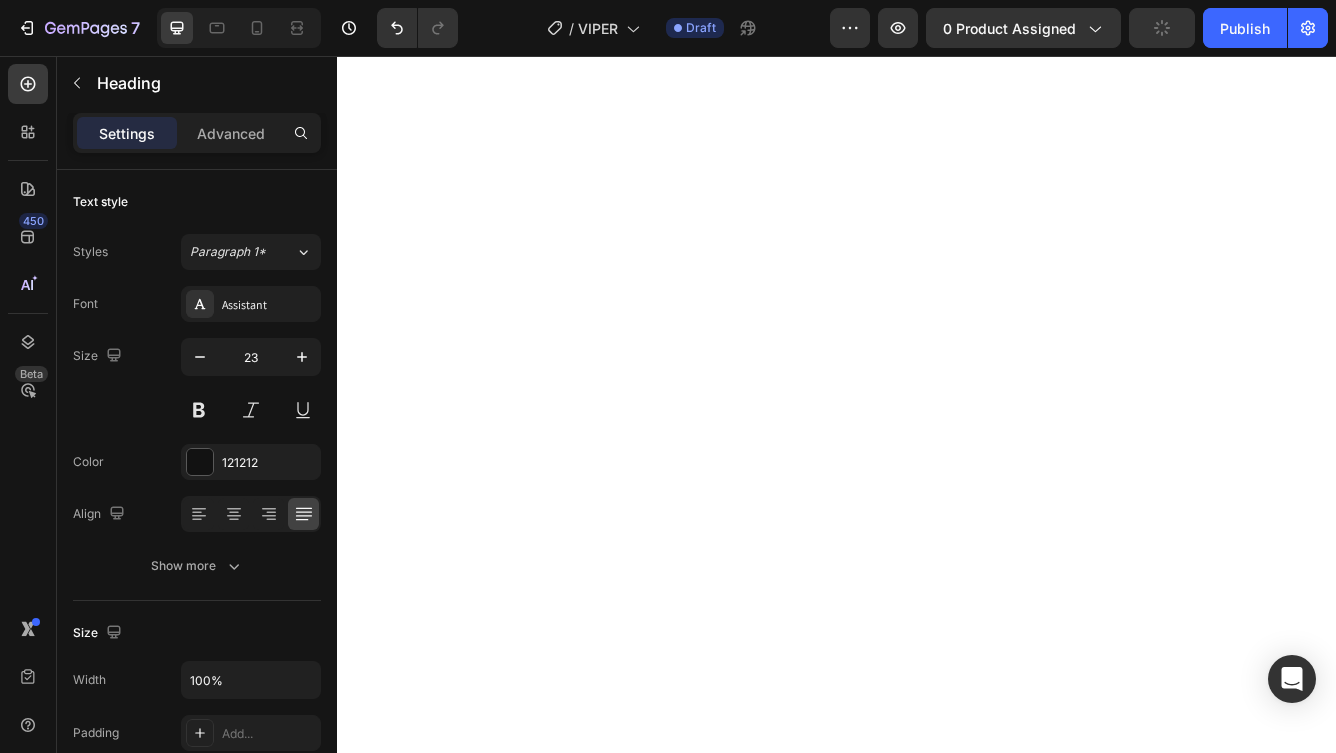 drag, startPoint x: 739, startPoint y: 282, endPoint x: 370, endPoint y: 212, distance: 375.58087 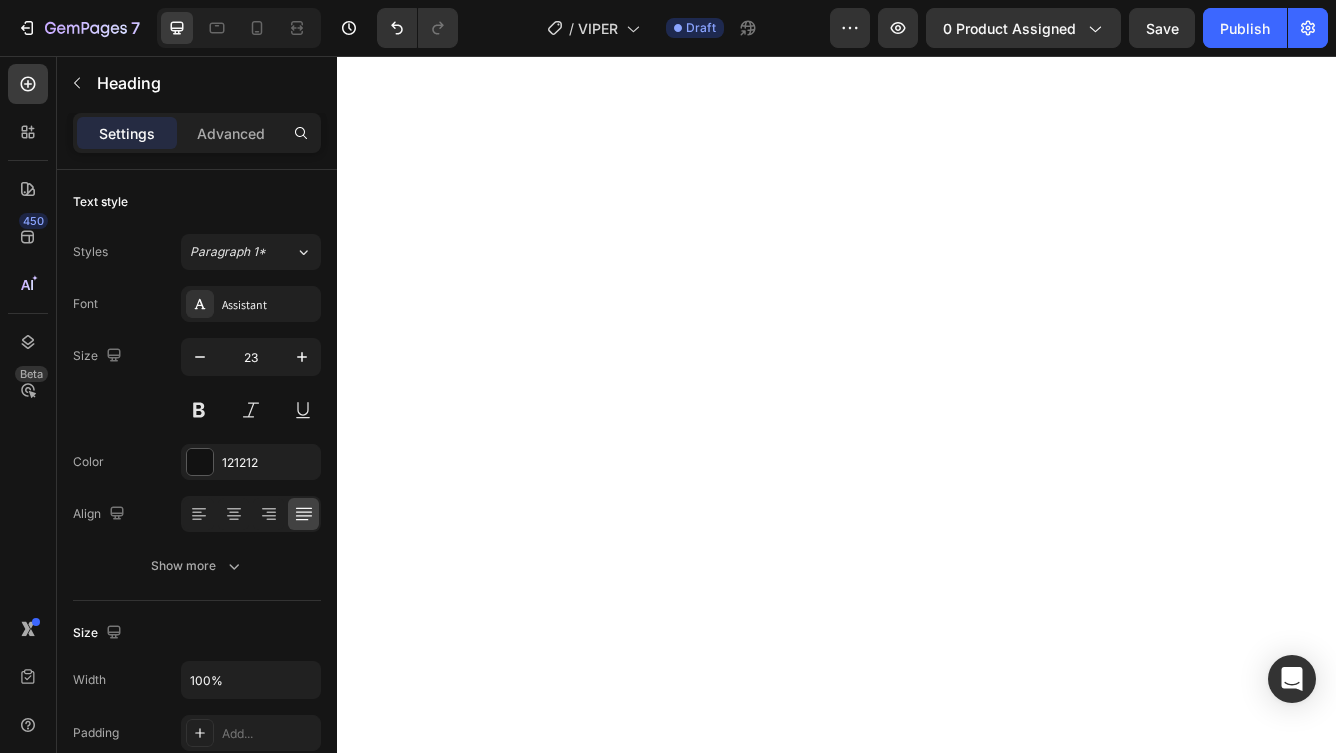 scroll, scrollTop: 10366, scrollLeft: 0, axis: vertical 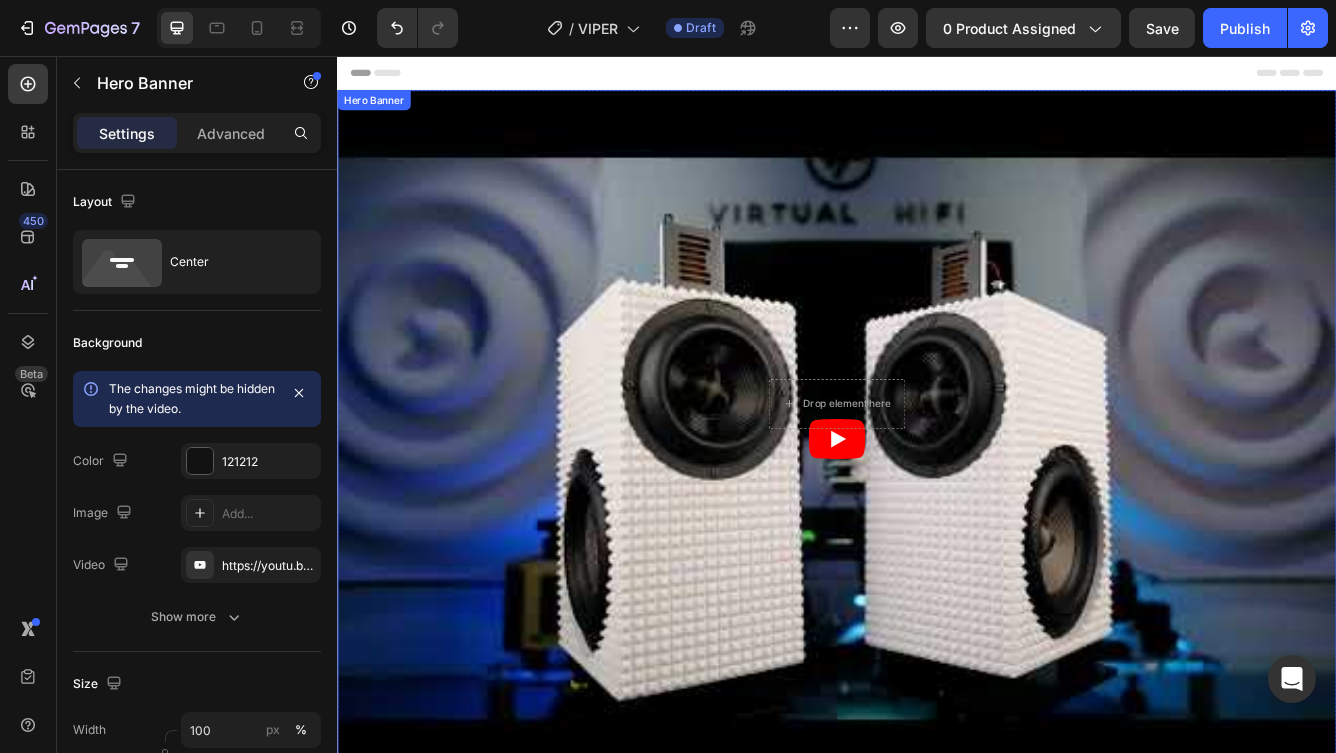click at bounding box center [937, 515] 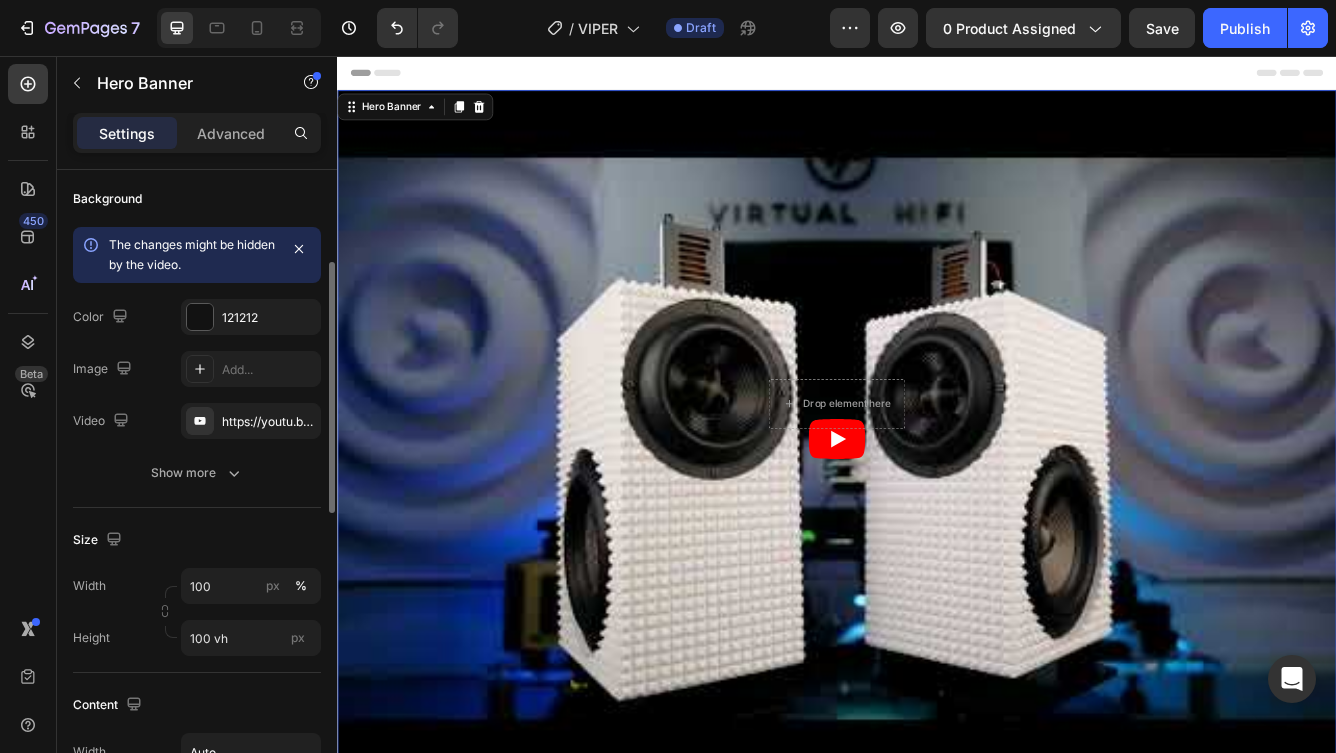 scroll, scrollTop: 0, scrollLeft: 0, axis: both 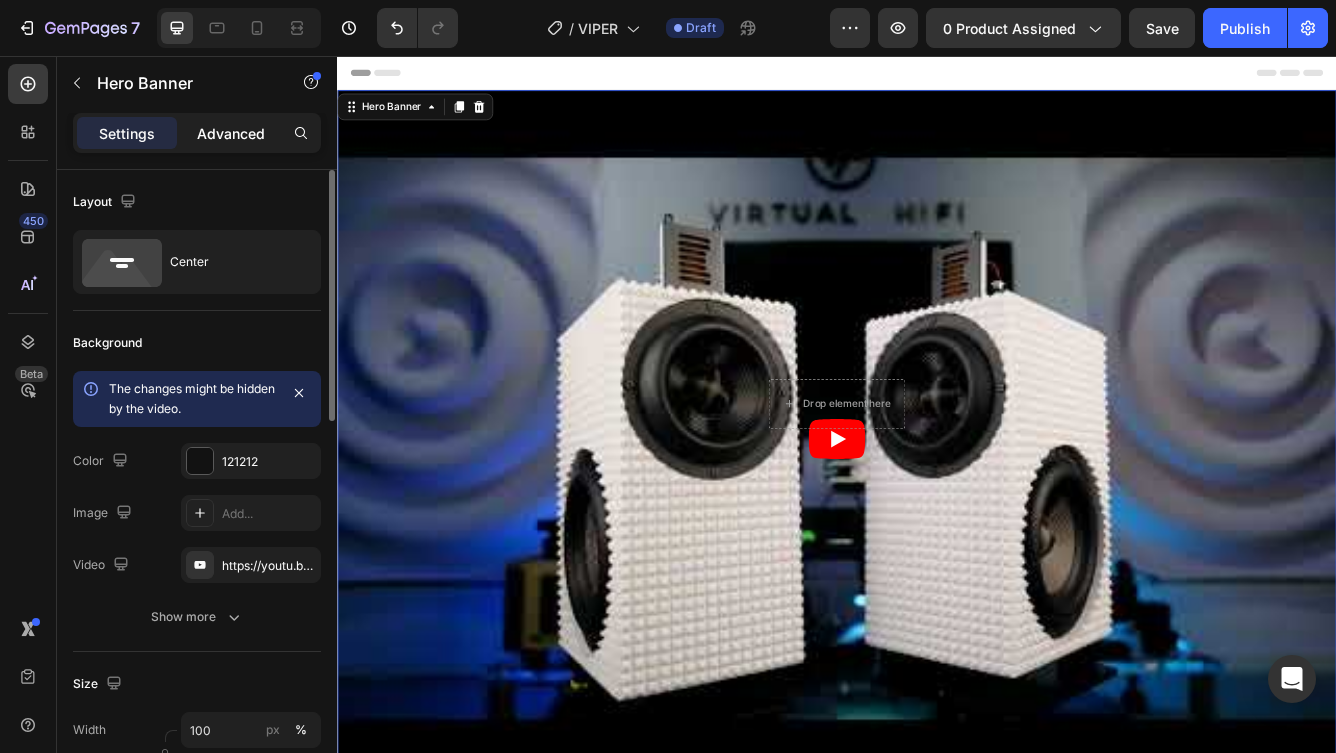 click on "Advanced" at bounding box center (231, 133) 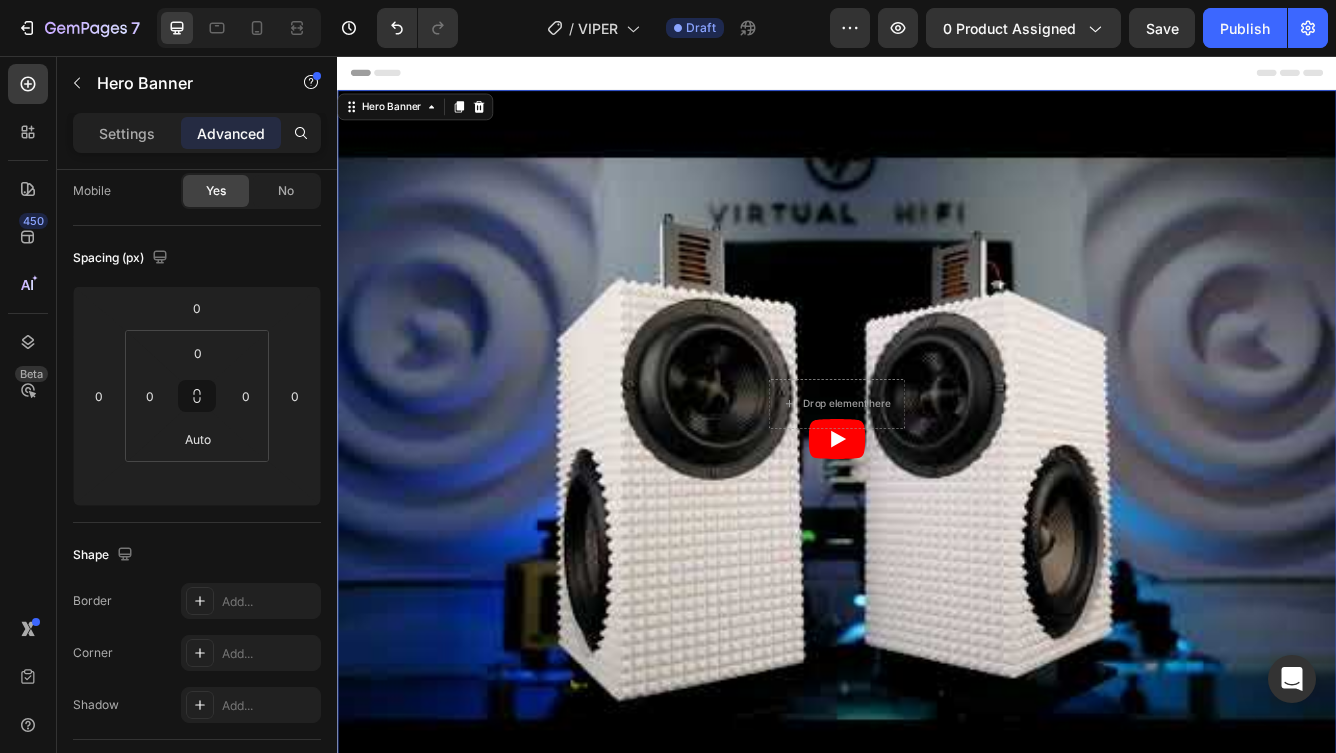 scroll, scrollTop: 0, scrollLeft: 0, axis: both 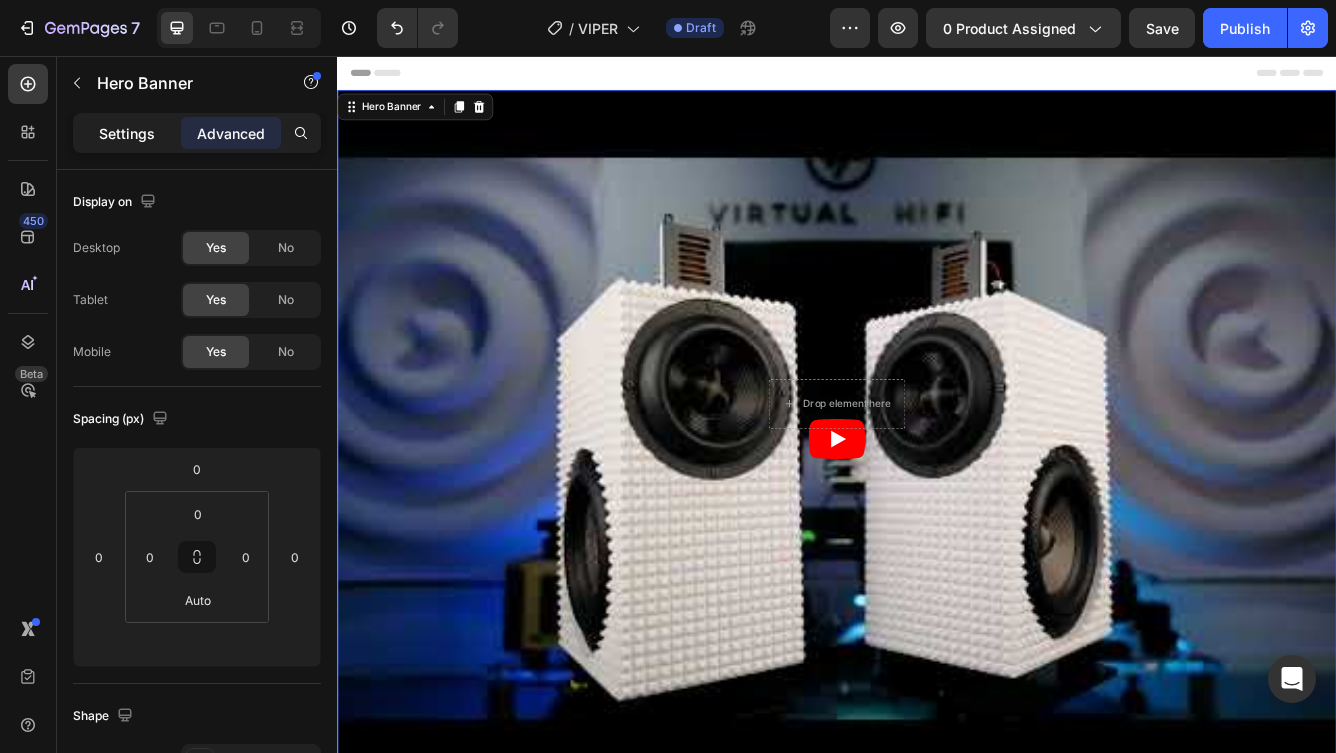 click on "Settings" at bounding box center [127, 133] 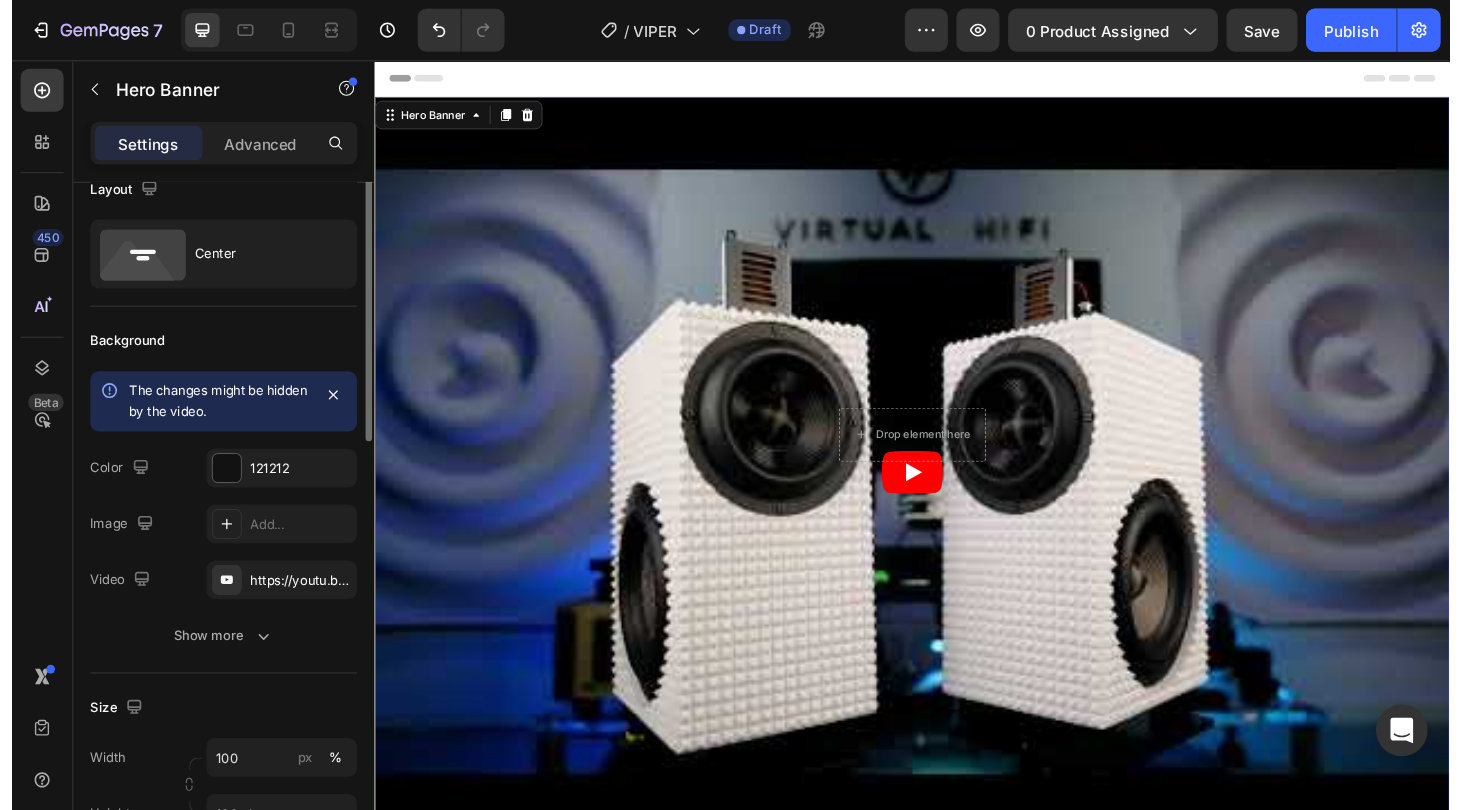scroll, scrollTop: 27, scrollLeft: 0, axis: vertical 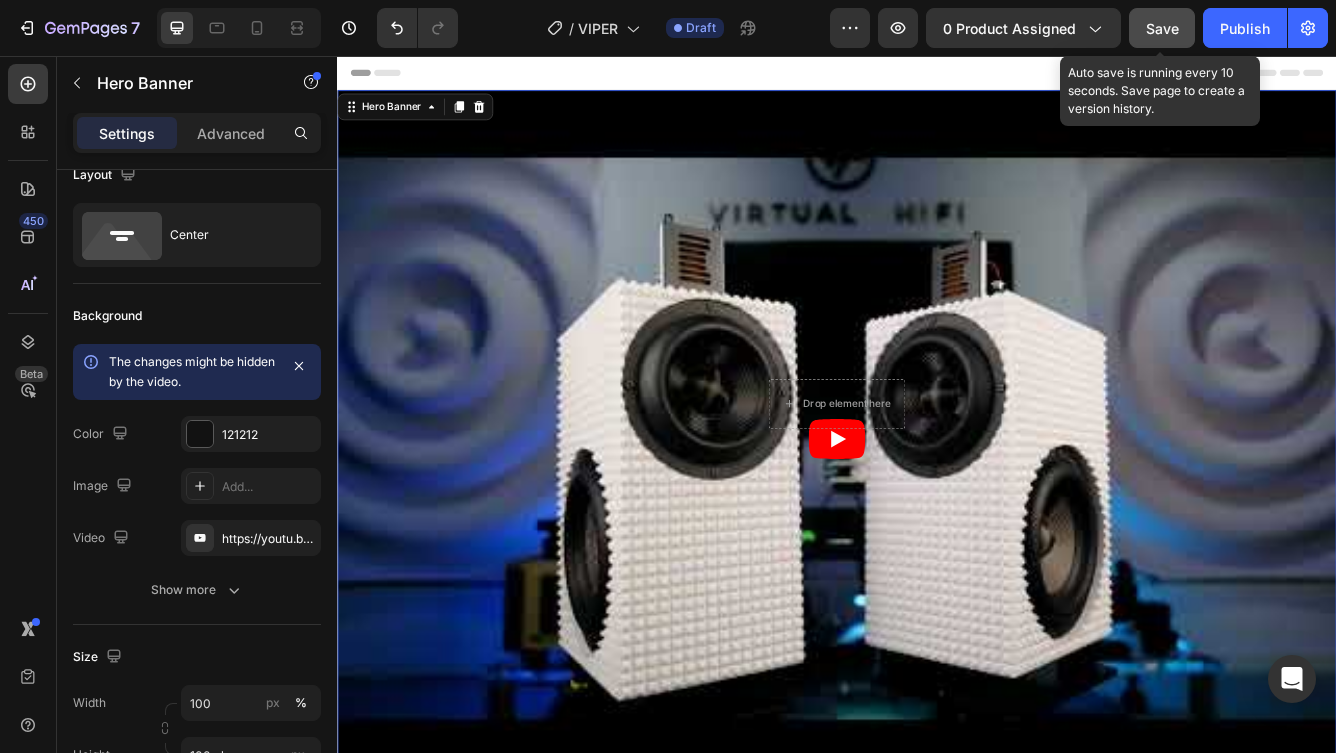 click on "Save" at bounding box center [1162, 28] 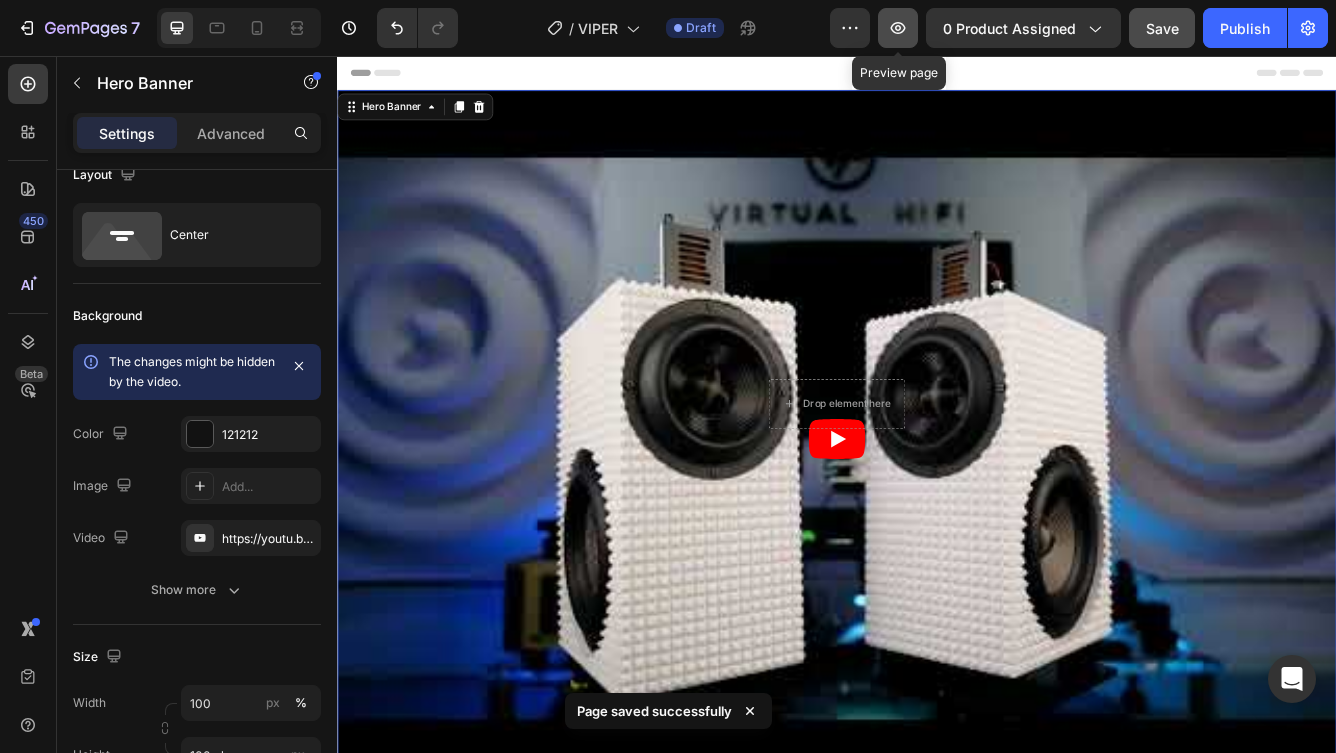 click 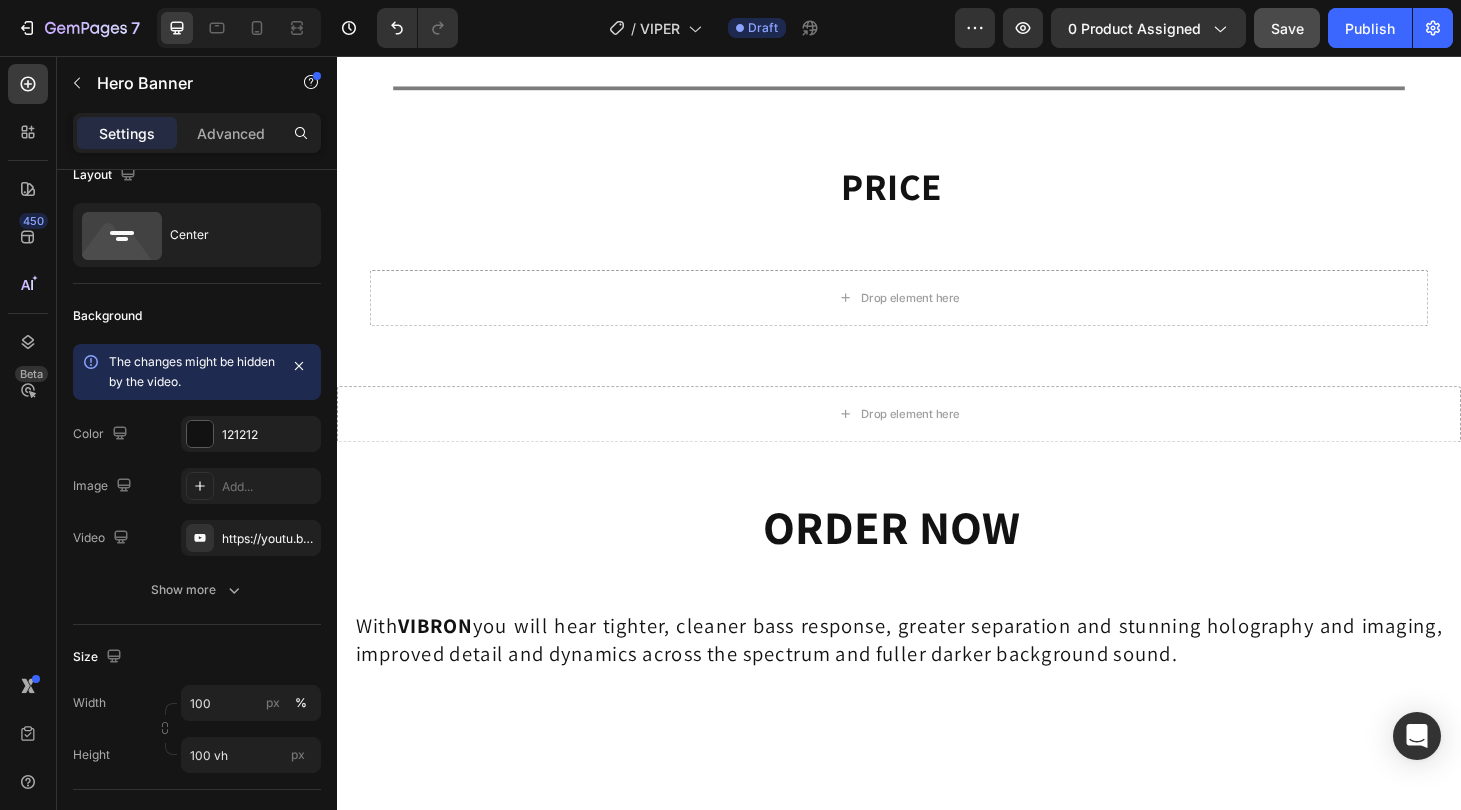 select on "562925786396361964" 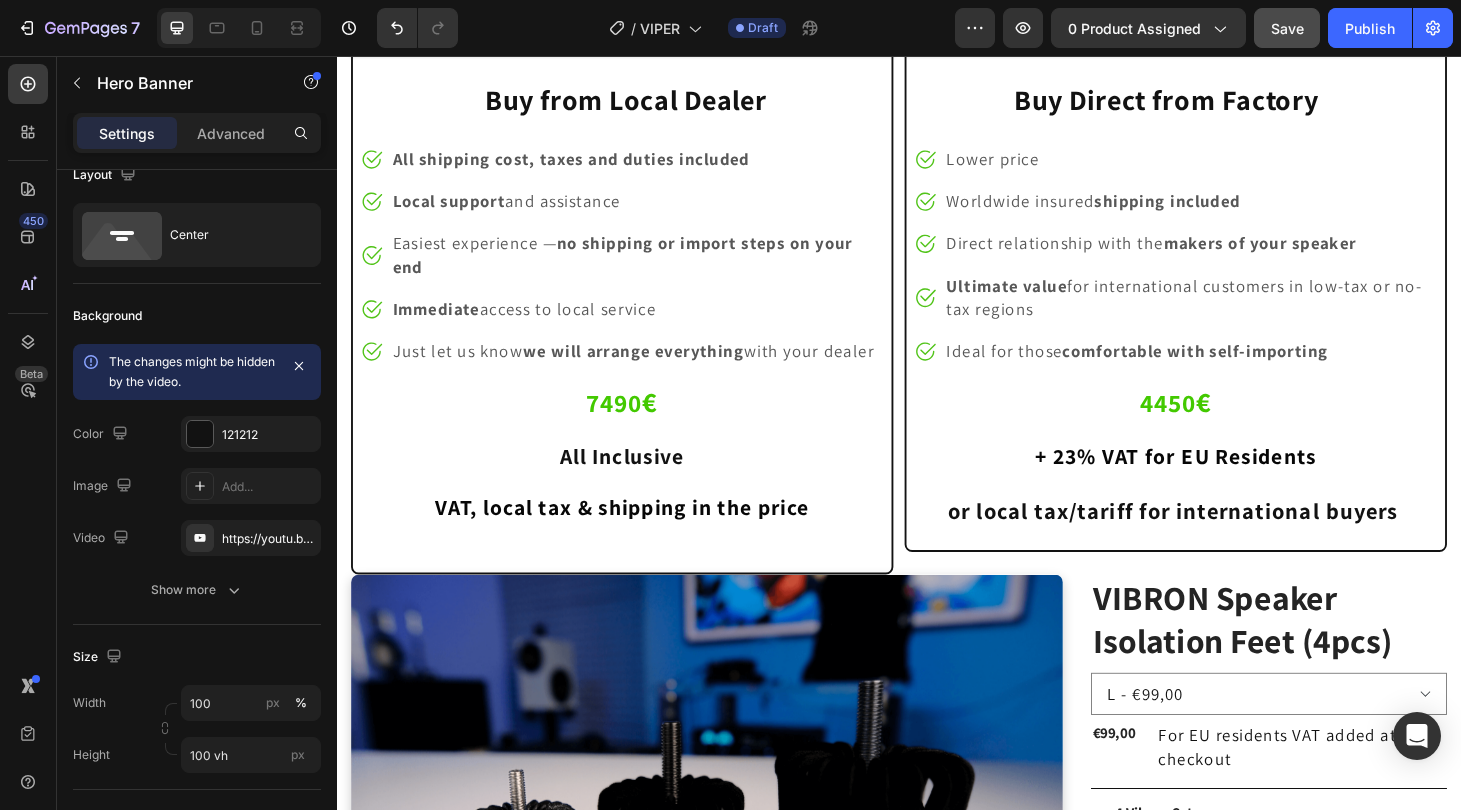 scroll, scrollTop: 15963, scrollLeft: 0, axis: vertical 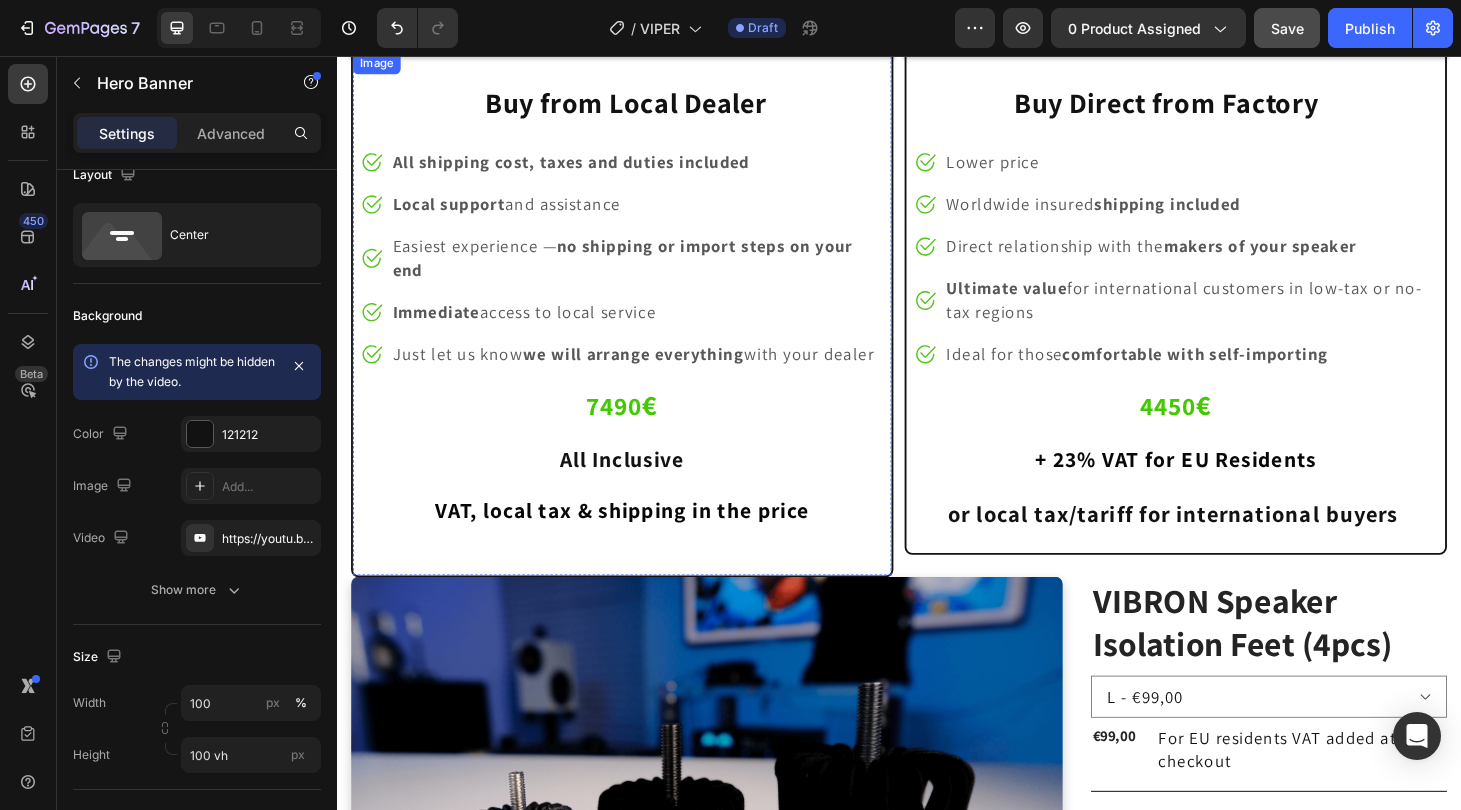 click at bounding box center [641, 51] 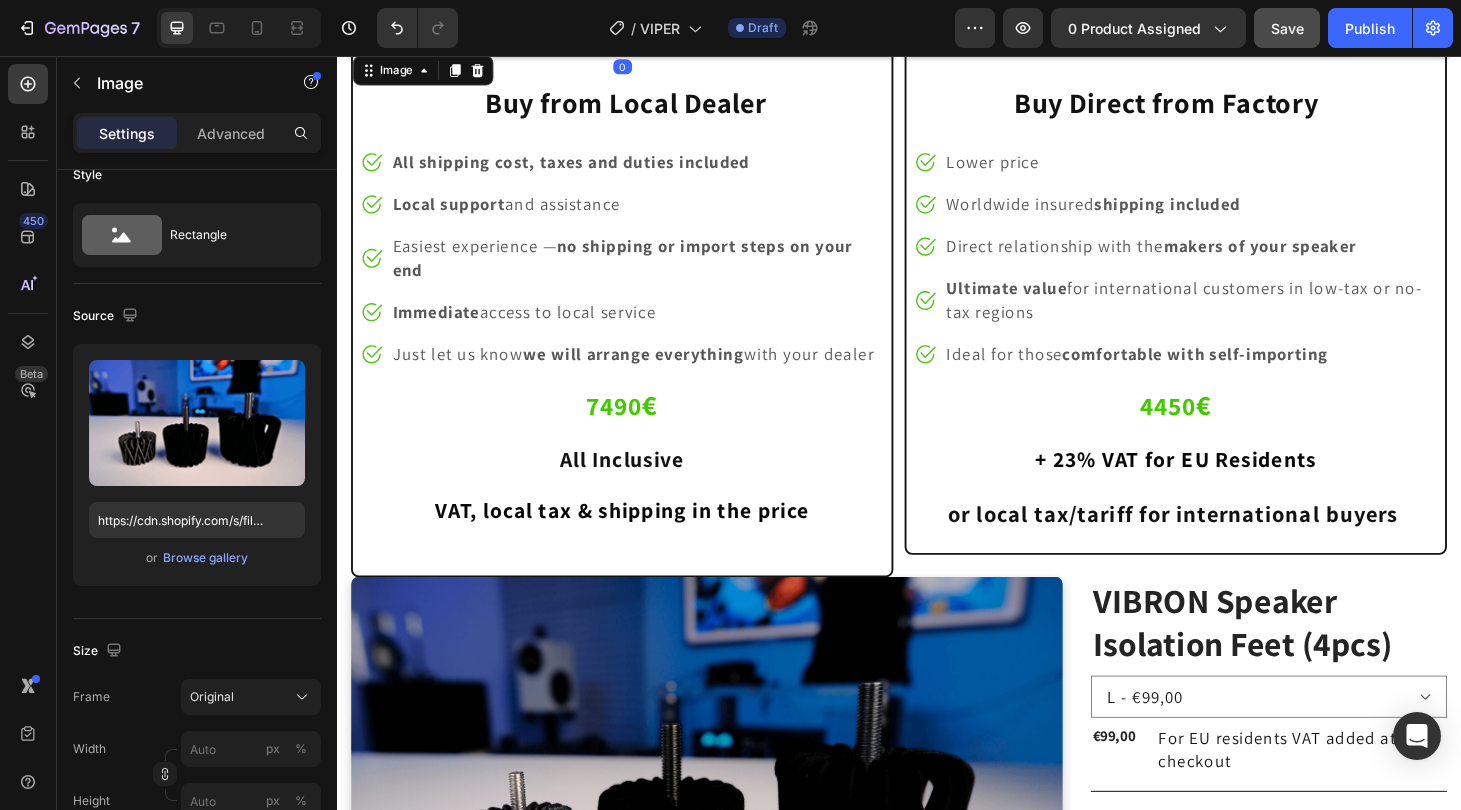 scroll, scrollTop: 0, scrollLeft: 0, axis: both 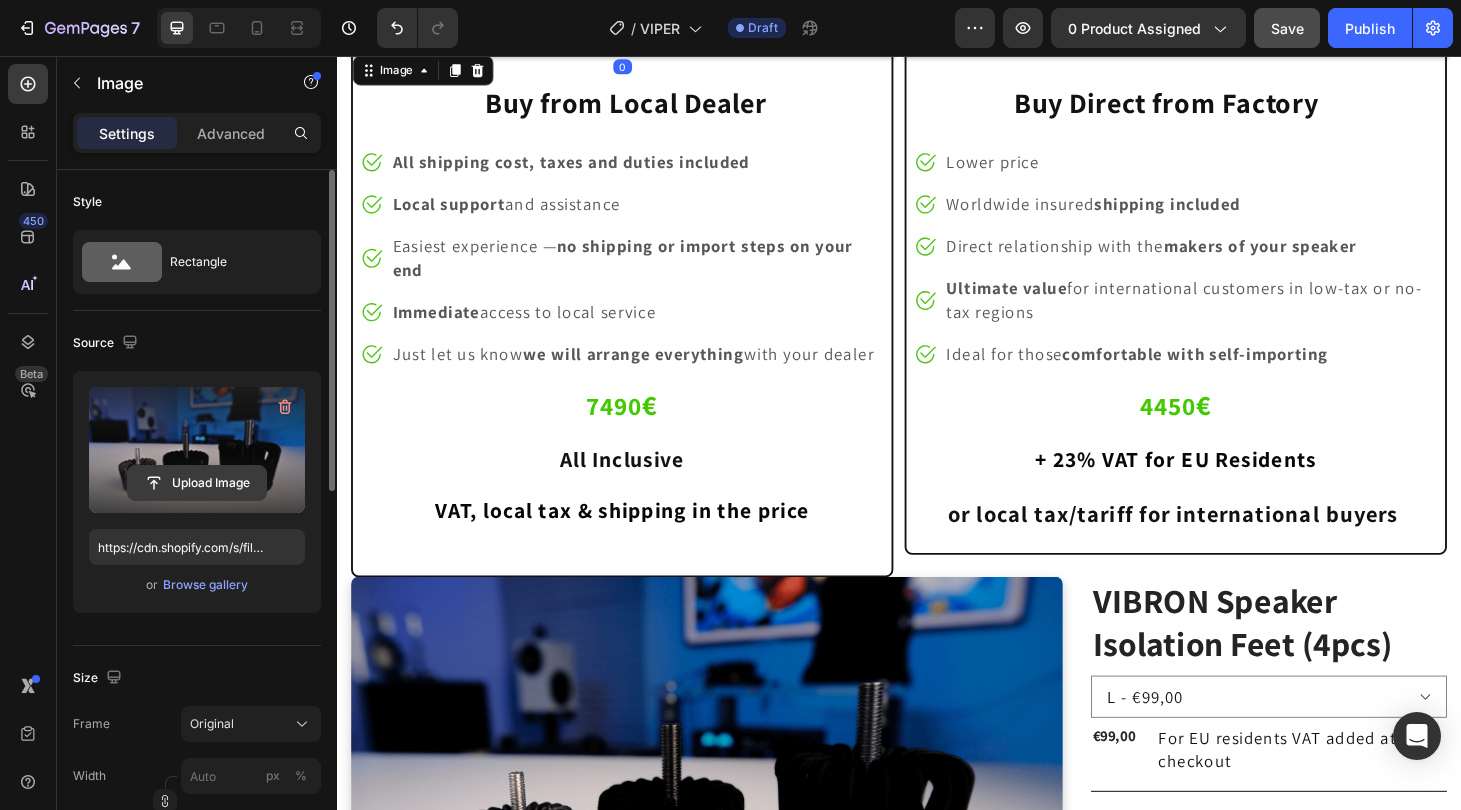 click 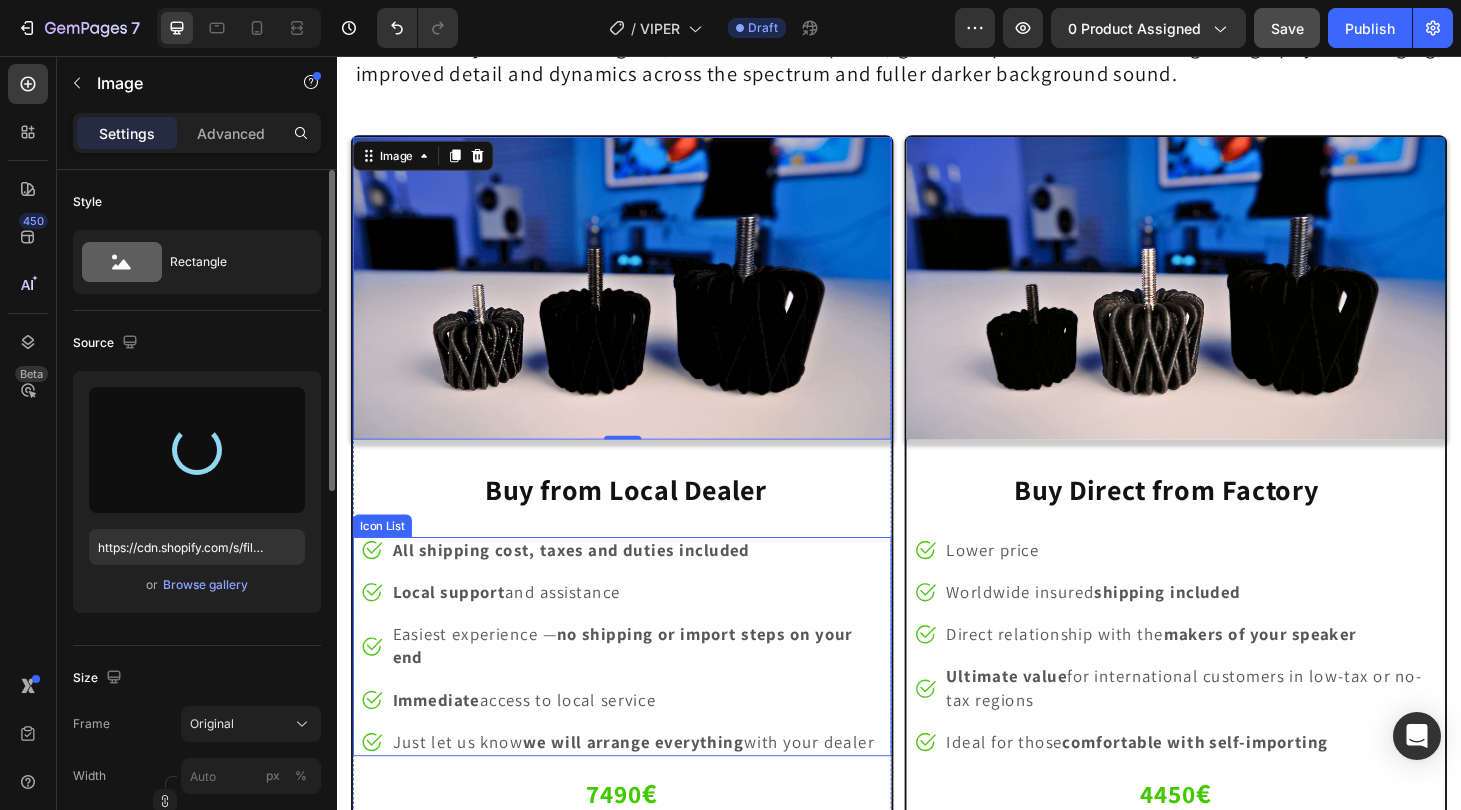 scroll, scrollTop: 15864, scrollLeft: 0, axis: vertical 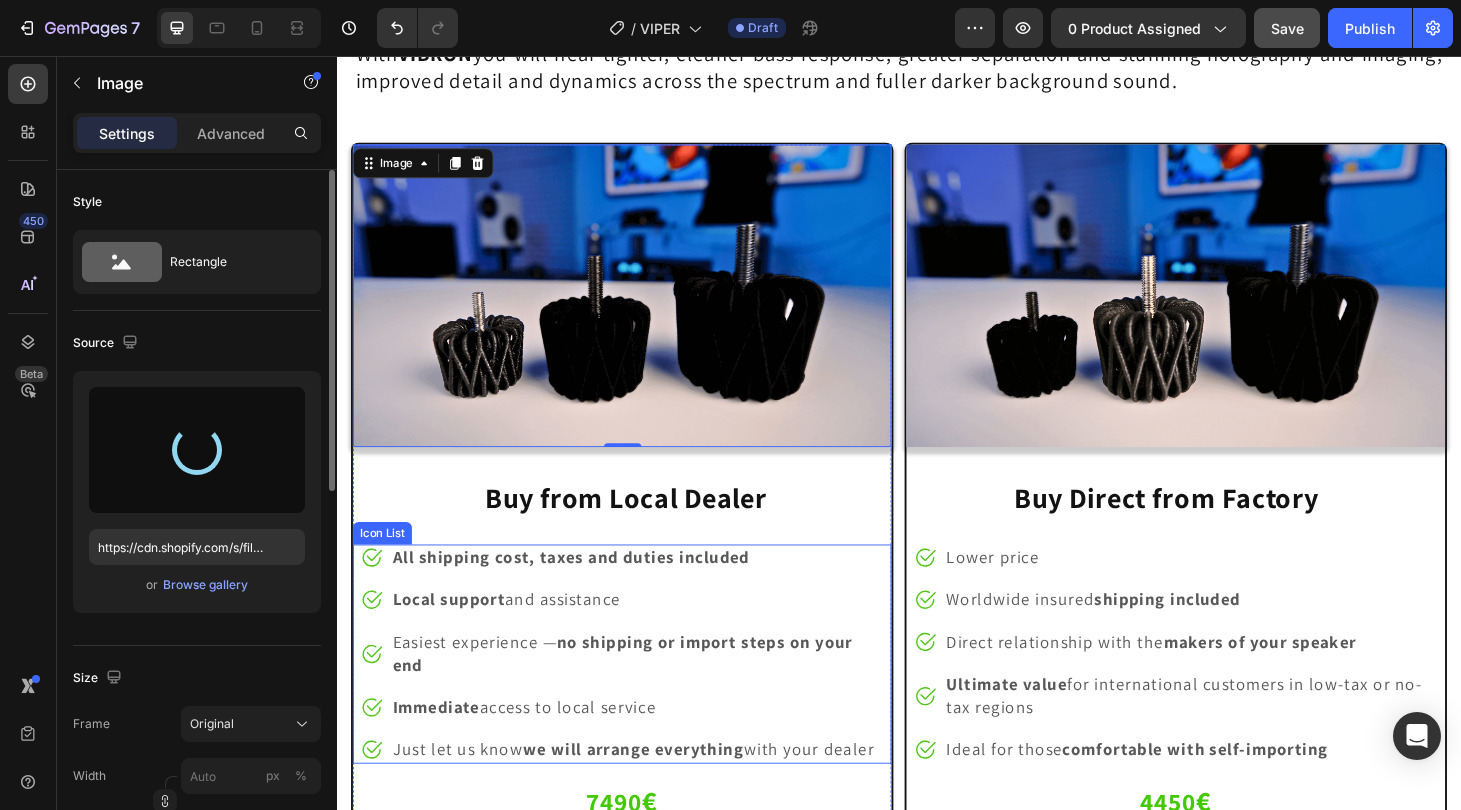 type on "https://cdn.shopify.com/s/files/1/0776/4092/5521/files/gempages_477531944133854458-33a504c4-0161-49bc-9990-40ddf75150b8.png" 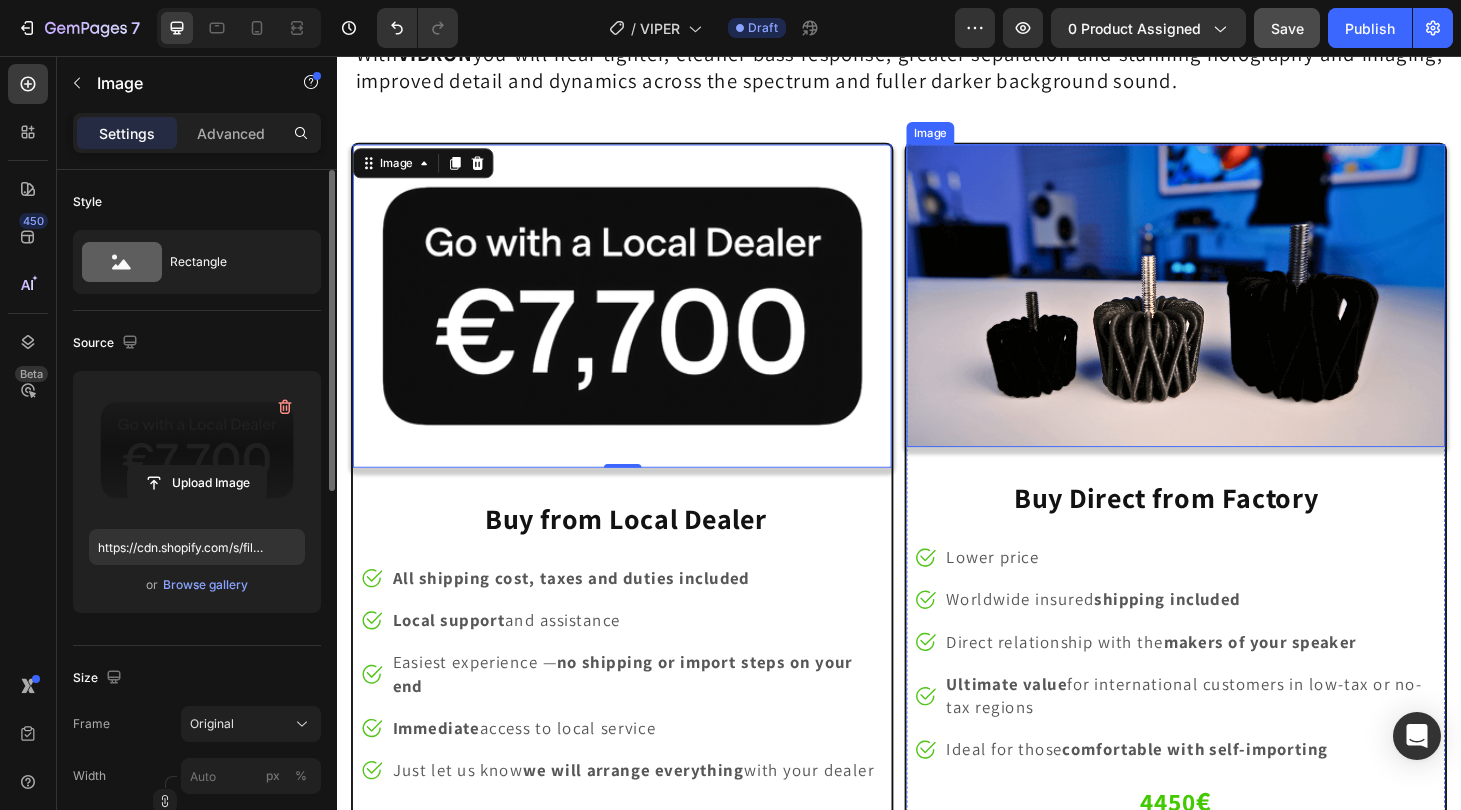 click at bounding box center (1232, 311) 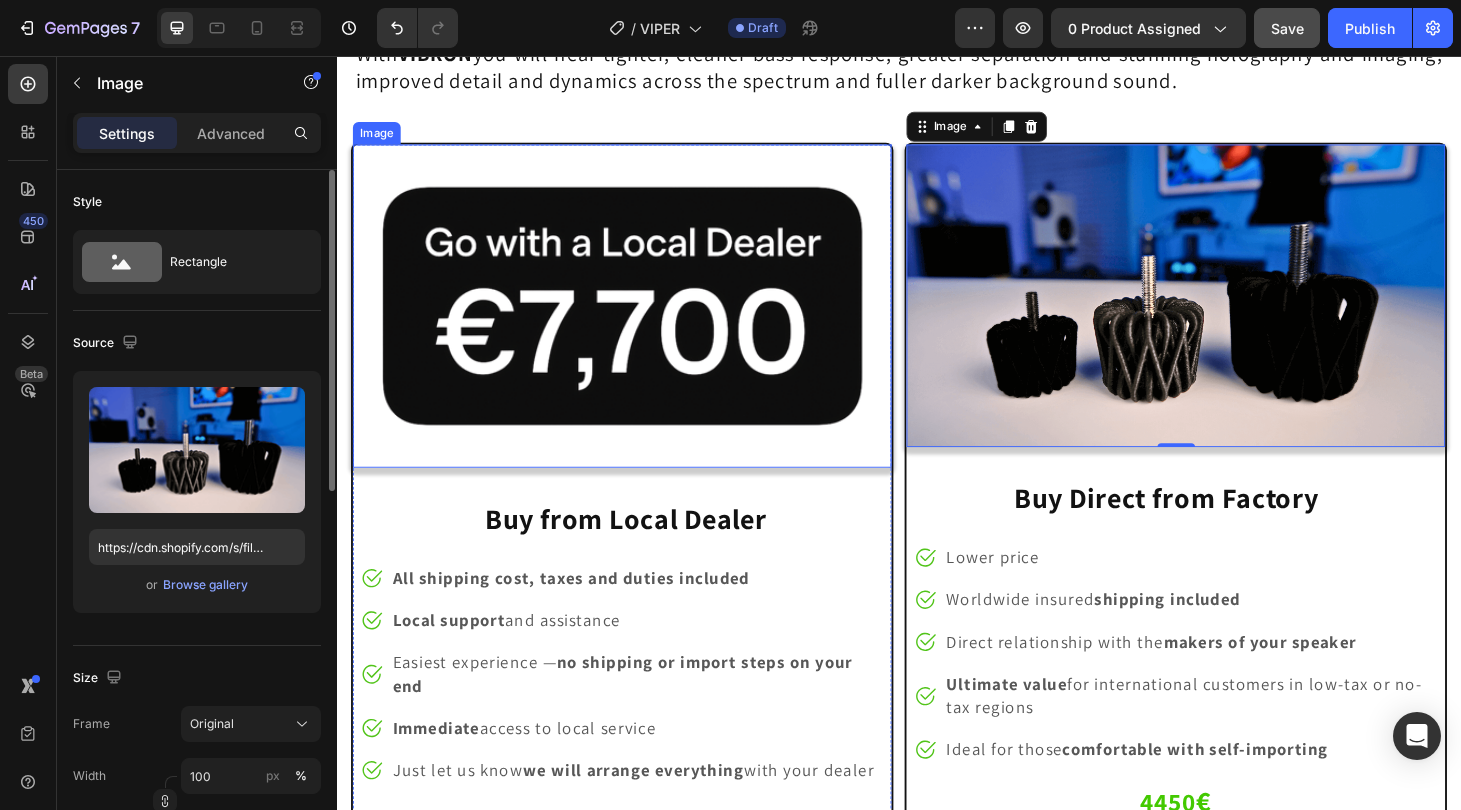click at bounding box center (641, 322) 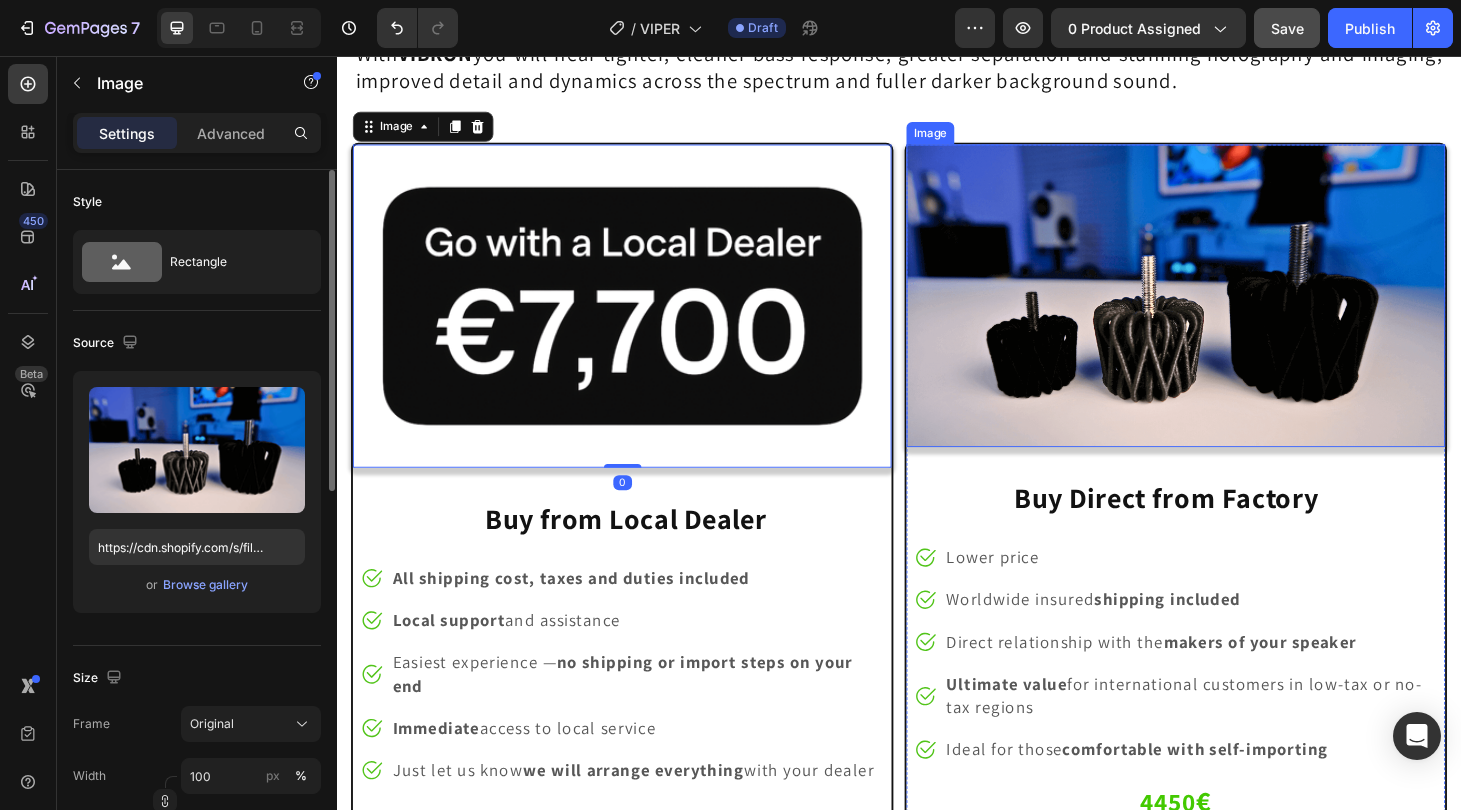 click at bounding box center [1232, 311] 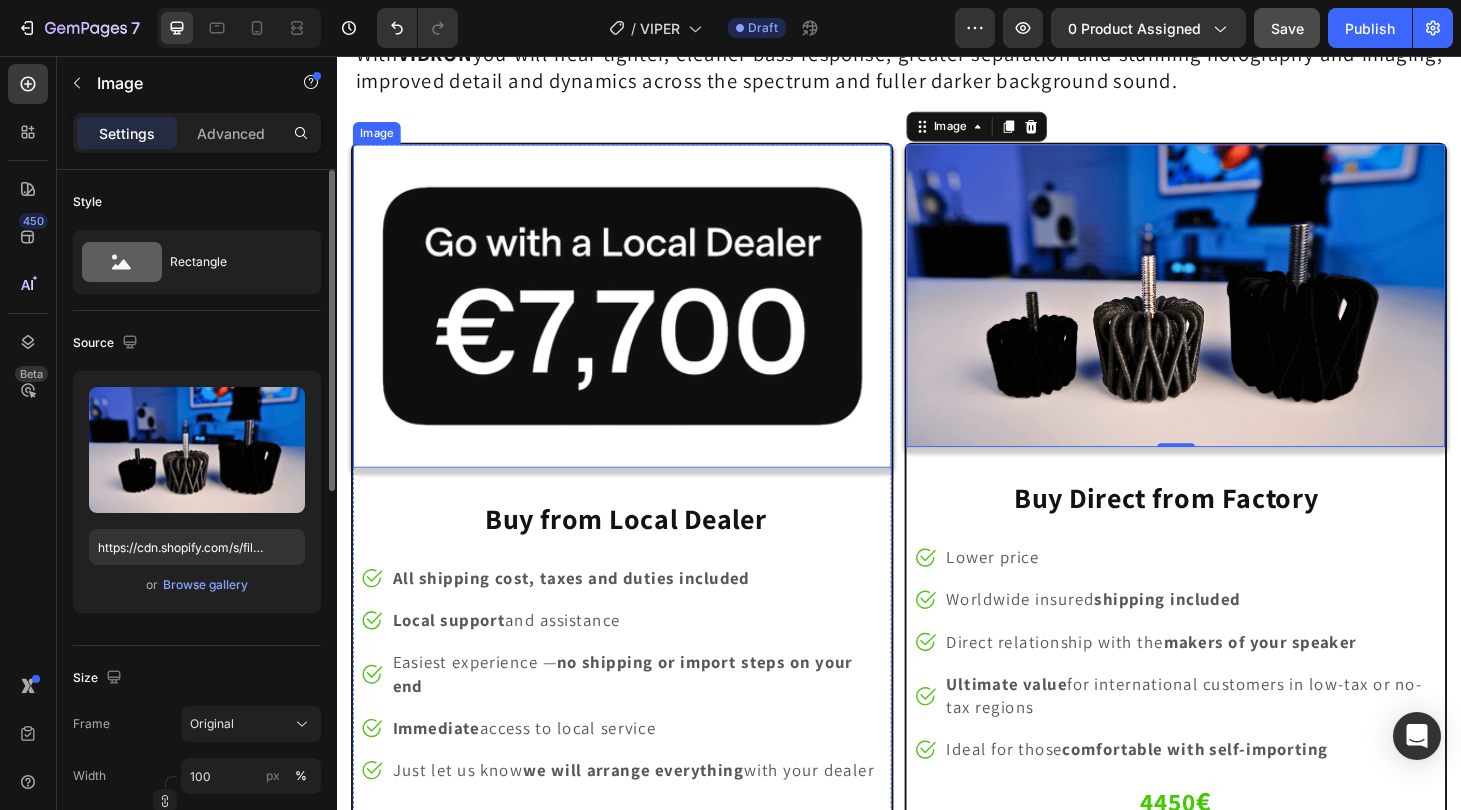 click at bounding box center (641, 322) 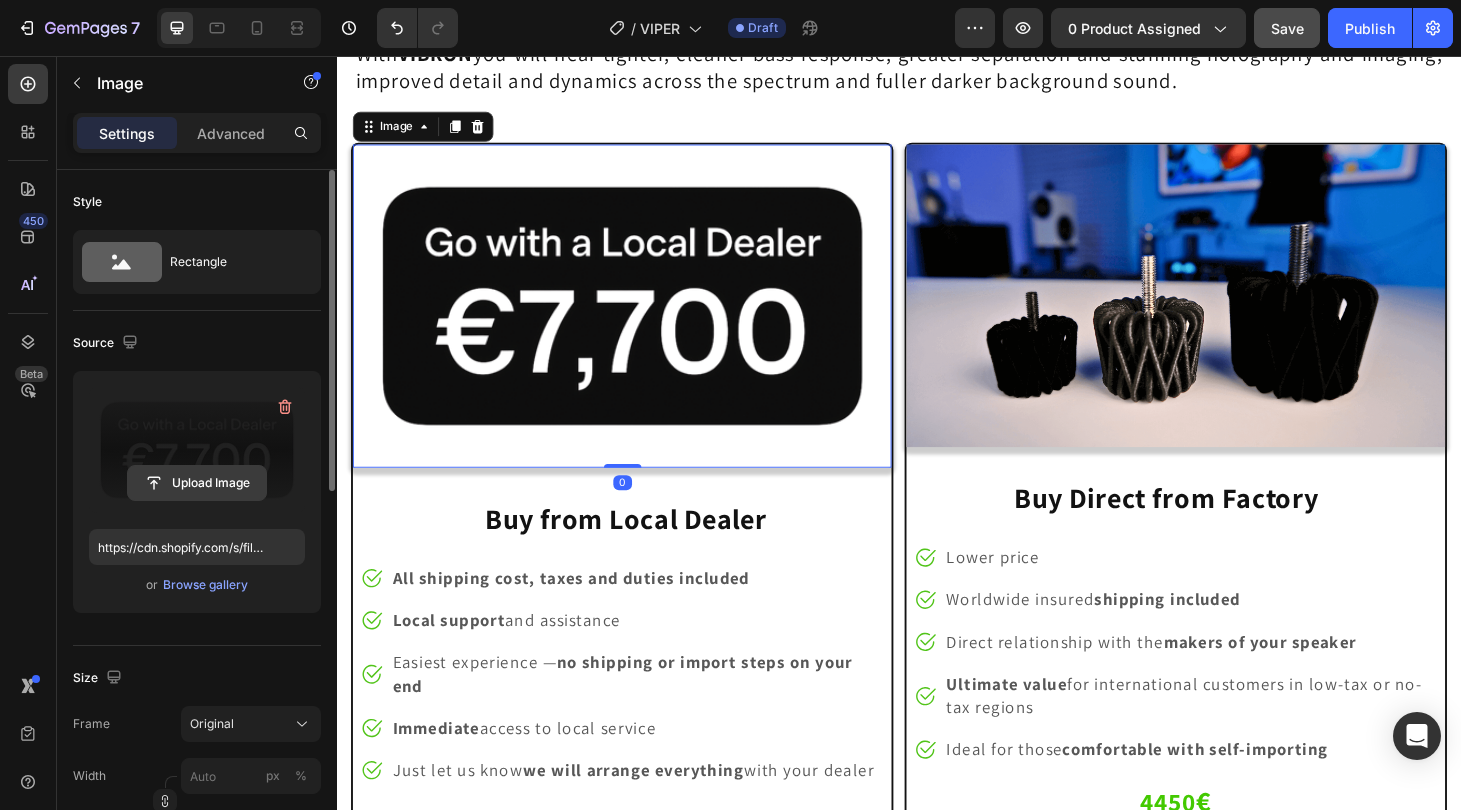 click 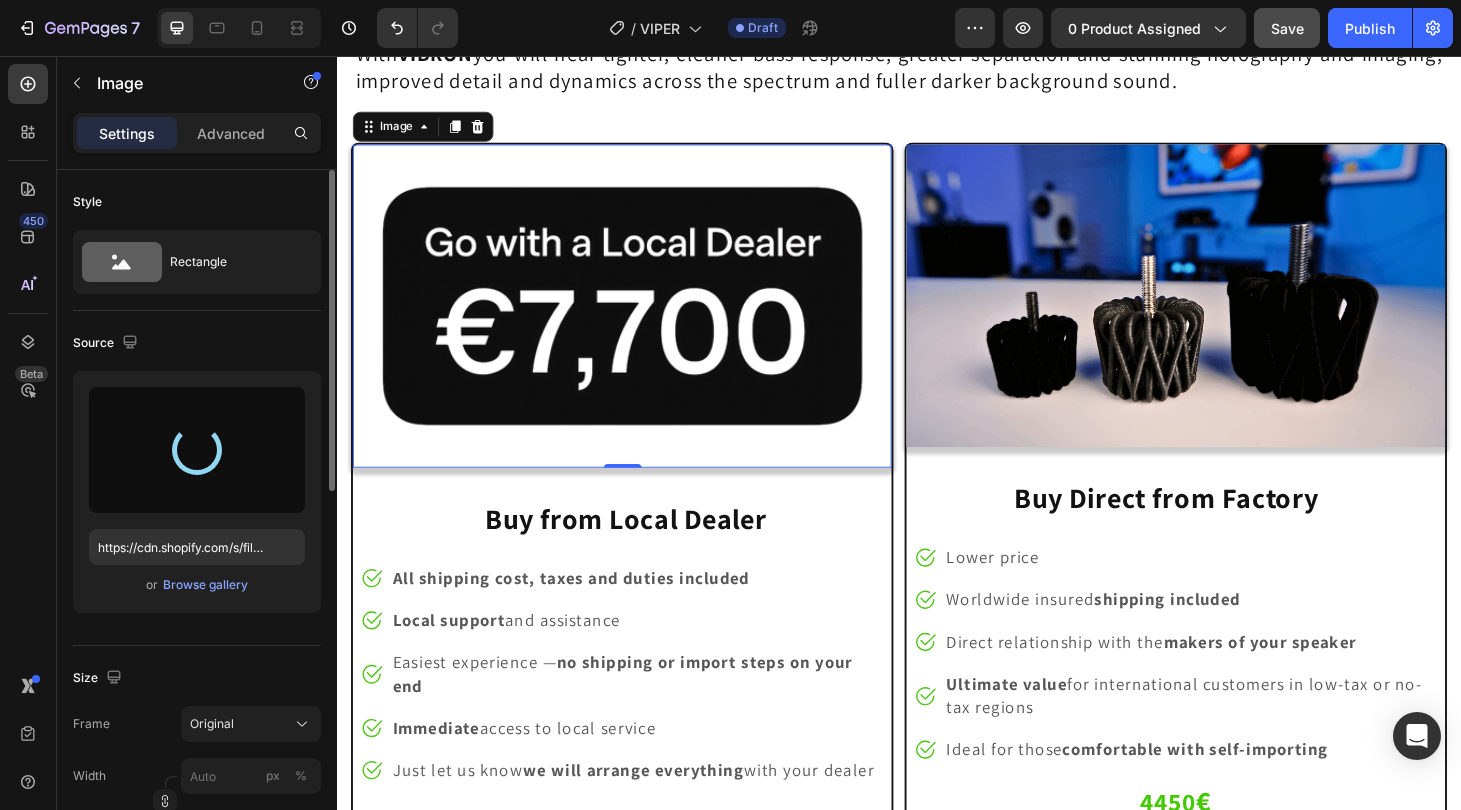 click at bounding box center [641, 322] 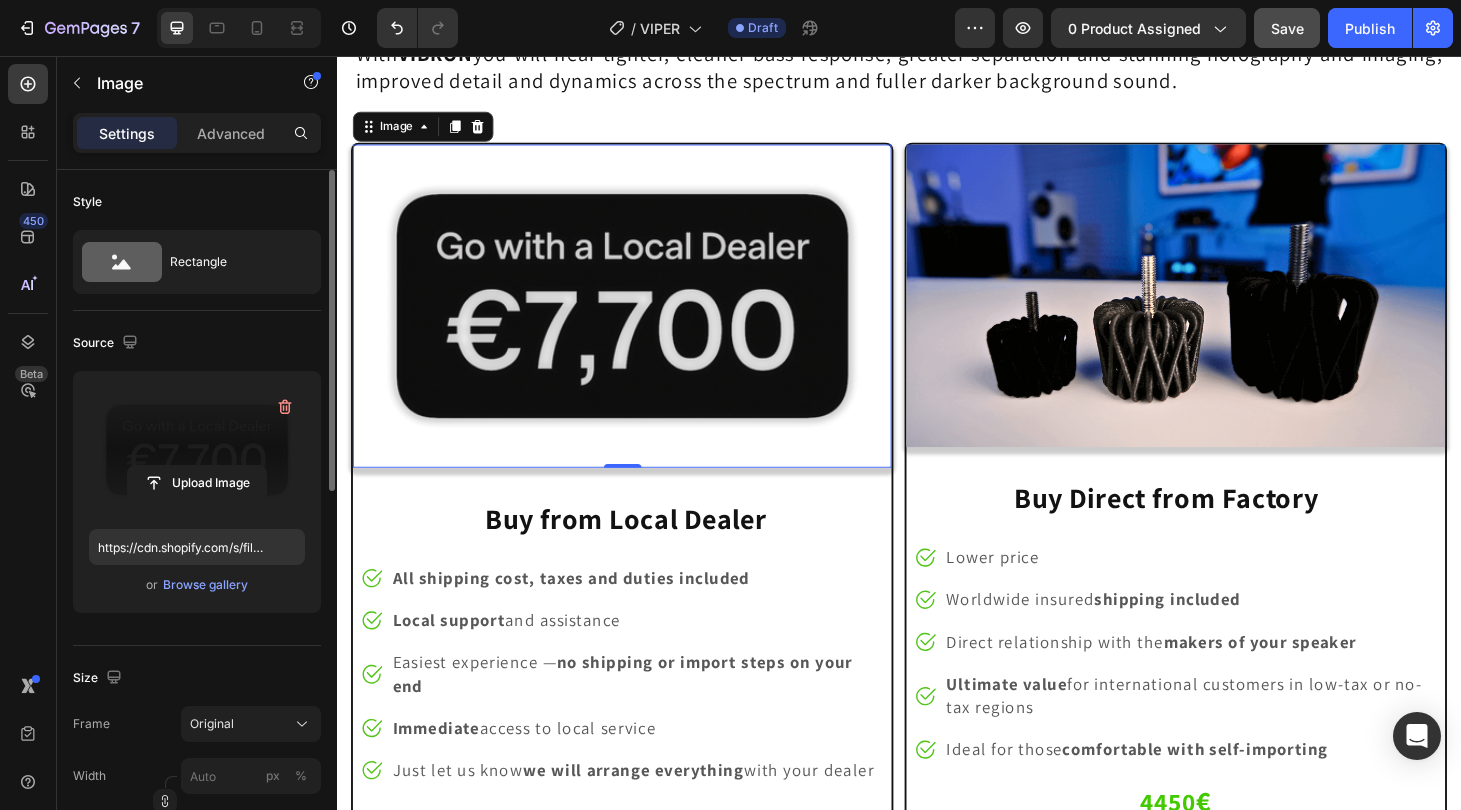 click at bounding box center (641, 322) 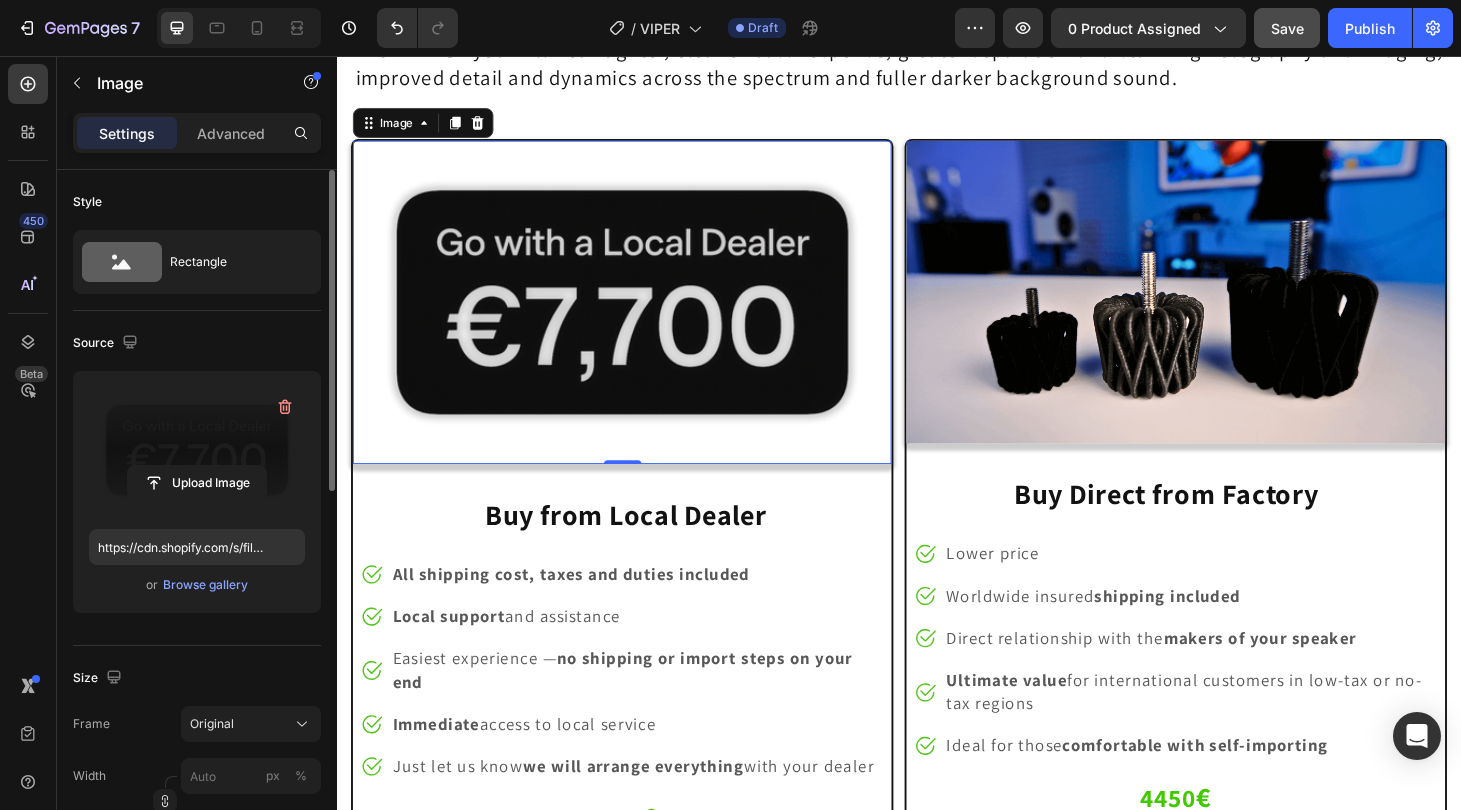 scroll, scrollTop: 15875, scrollLeft: 0, axis: vertical 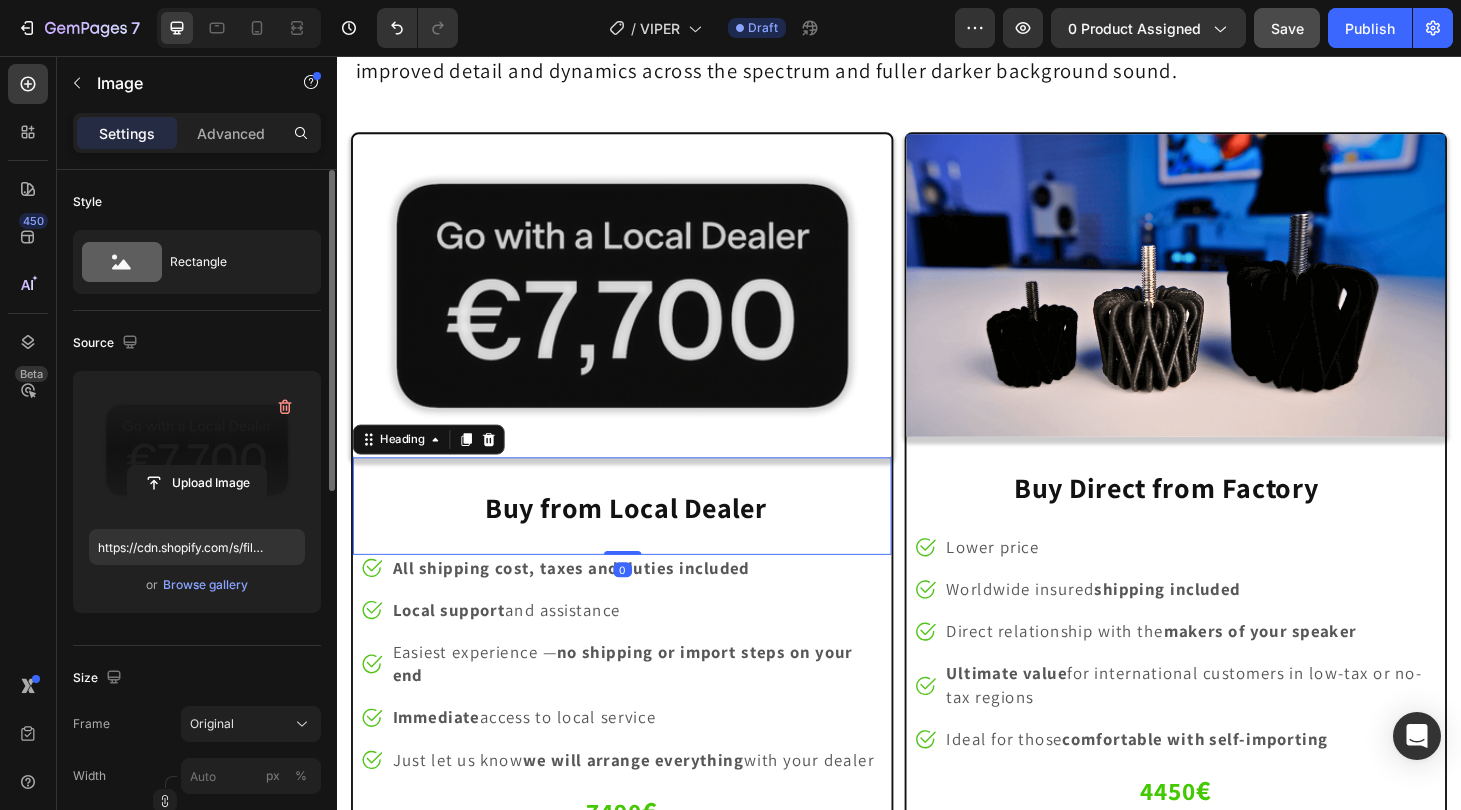 click on "Buy from Local Dealer Heading   0" at bounding box center [641, 536] 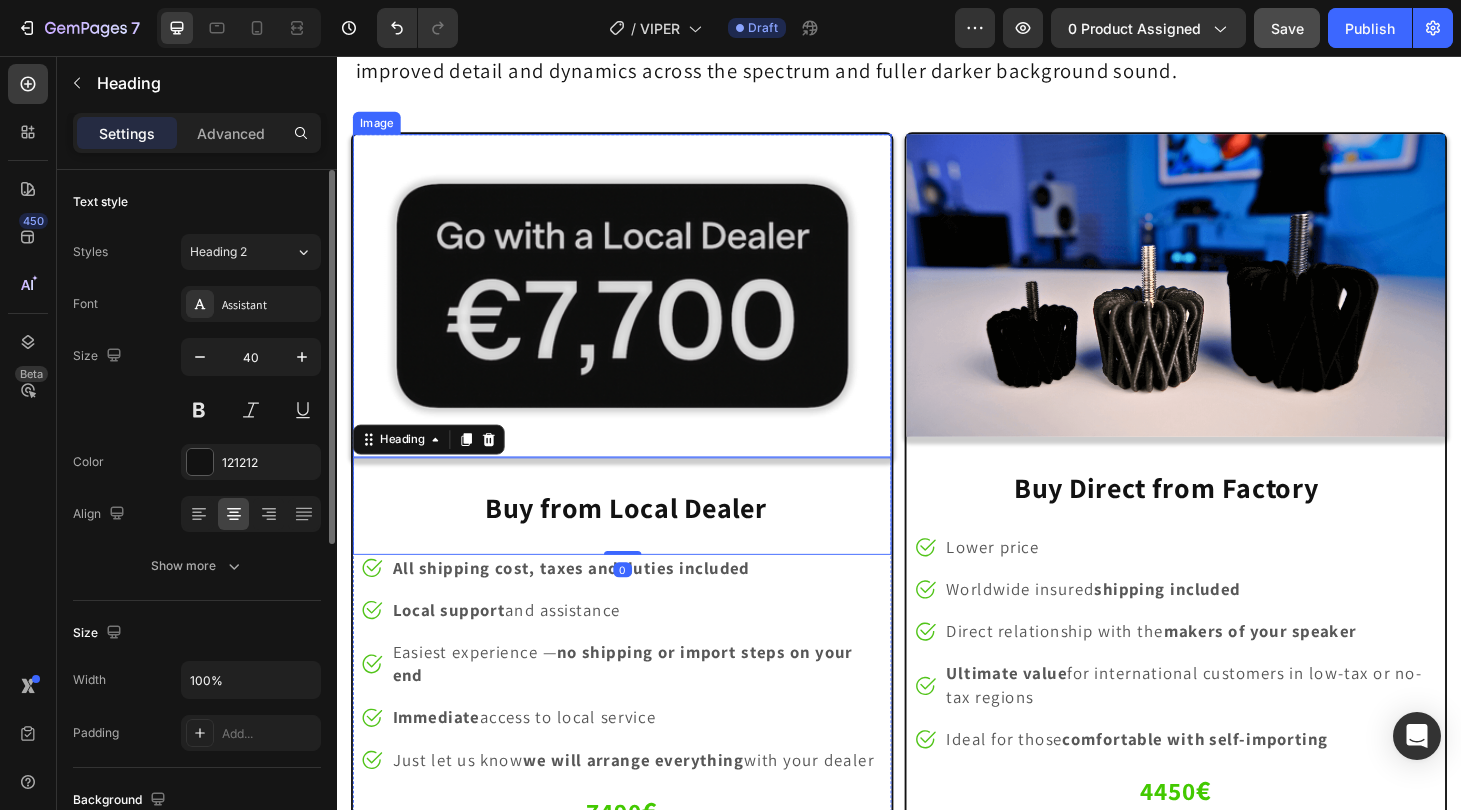 click at bounding box center [641, 311] 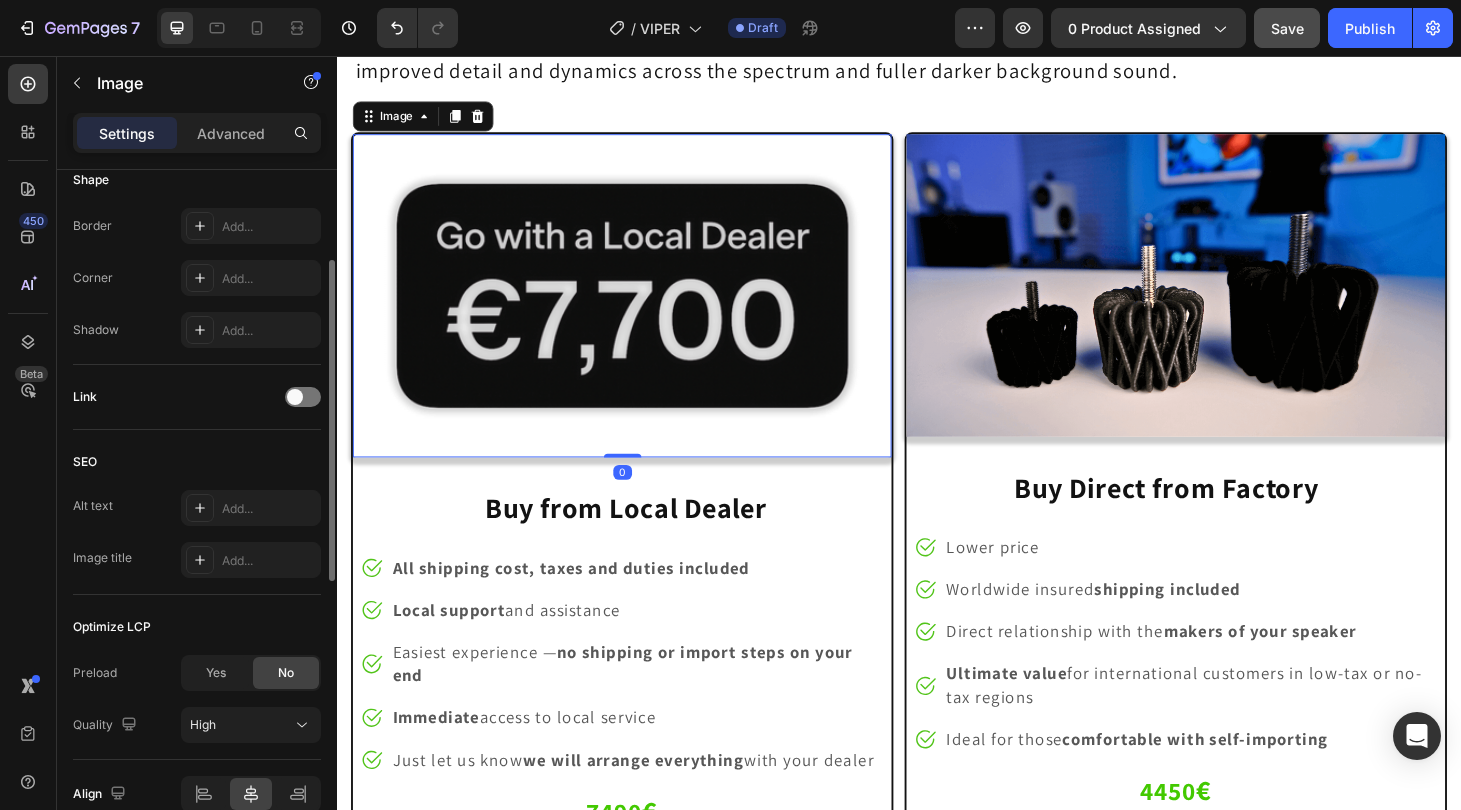 scroll, scrollTop: 813, scrollLeft: 0, axis: vertical 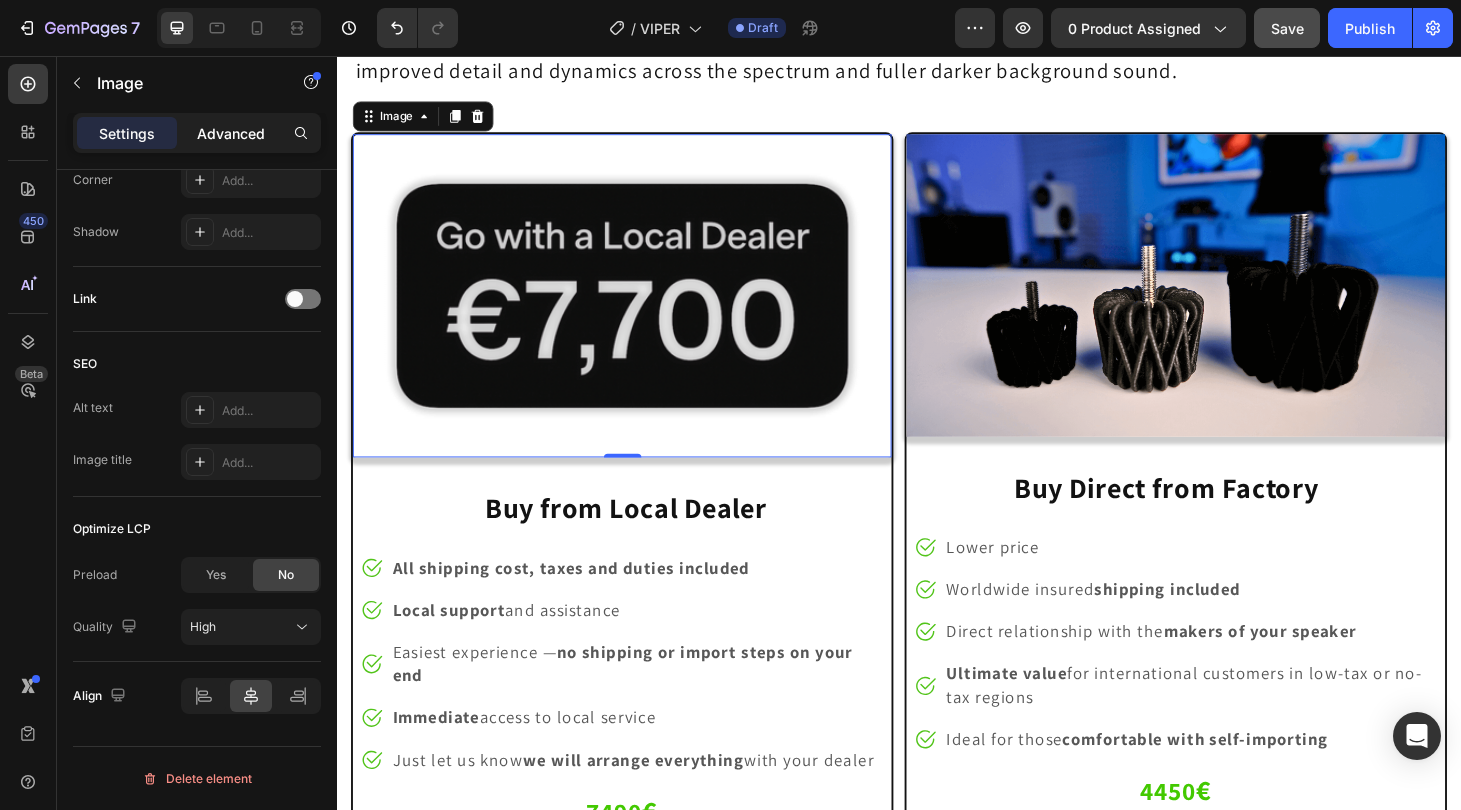 click on "Advanced" at bounding box center [231, 133] 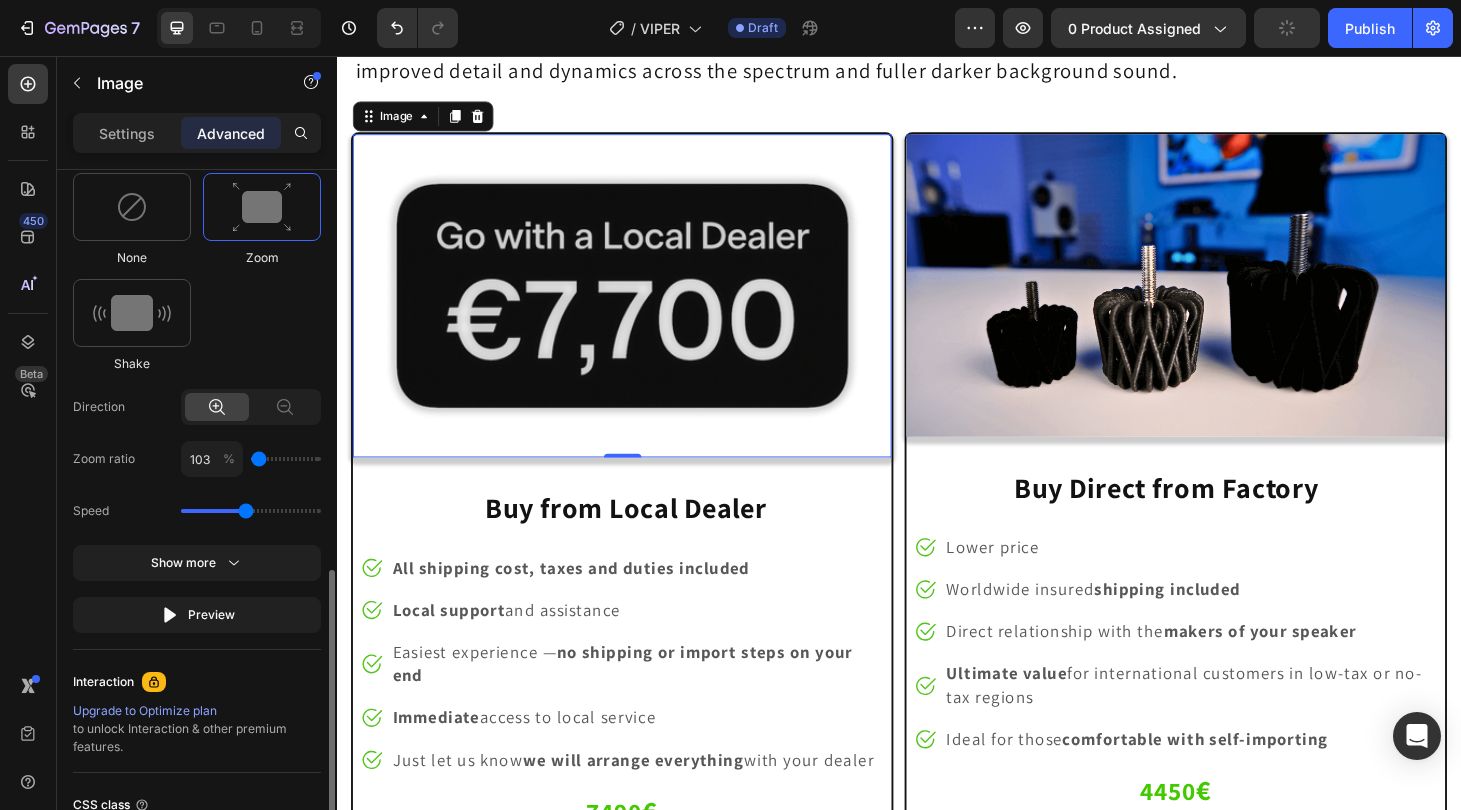 scroll, scrollTop: 1060, scrollLeft: 0, axis: vertical 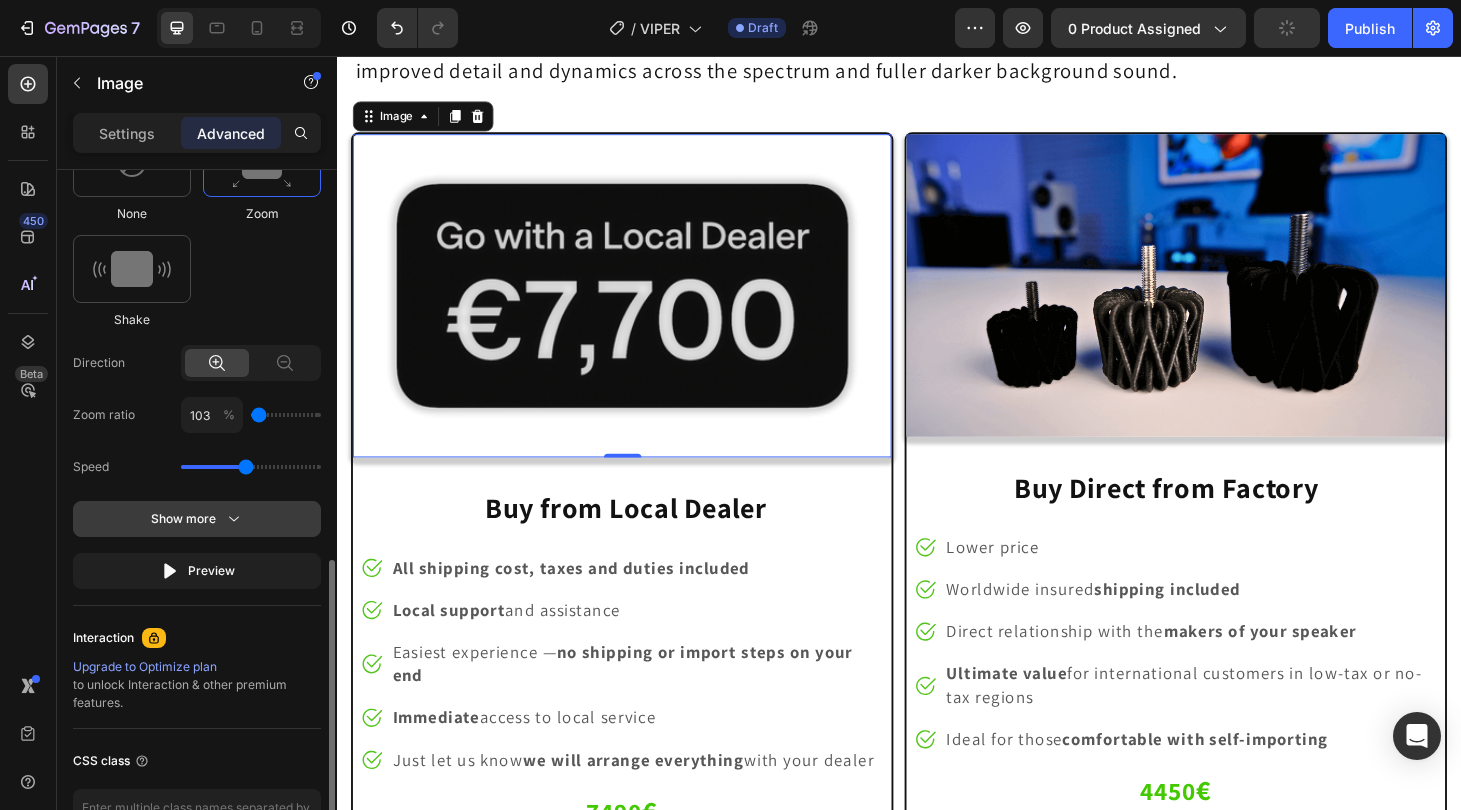 click 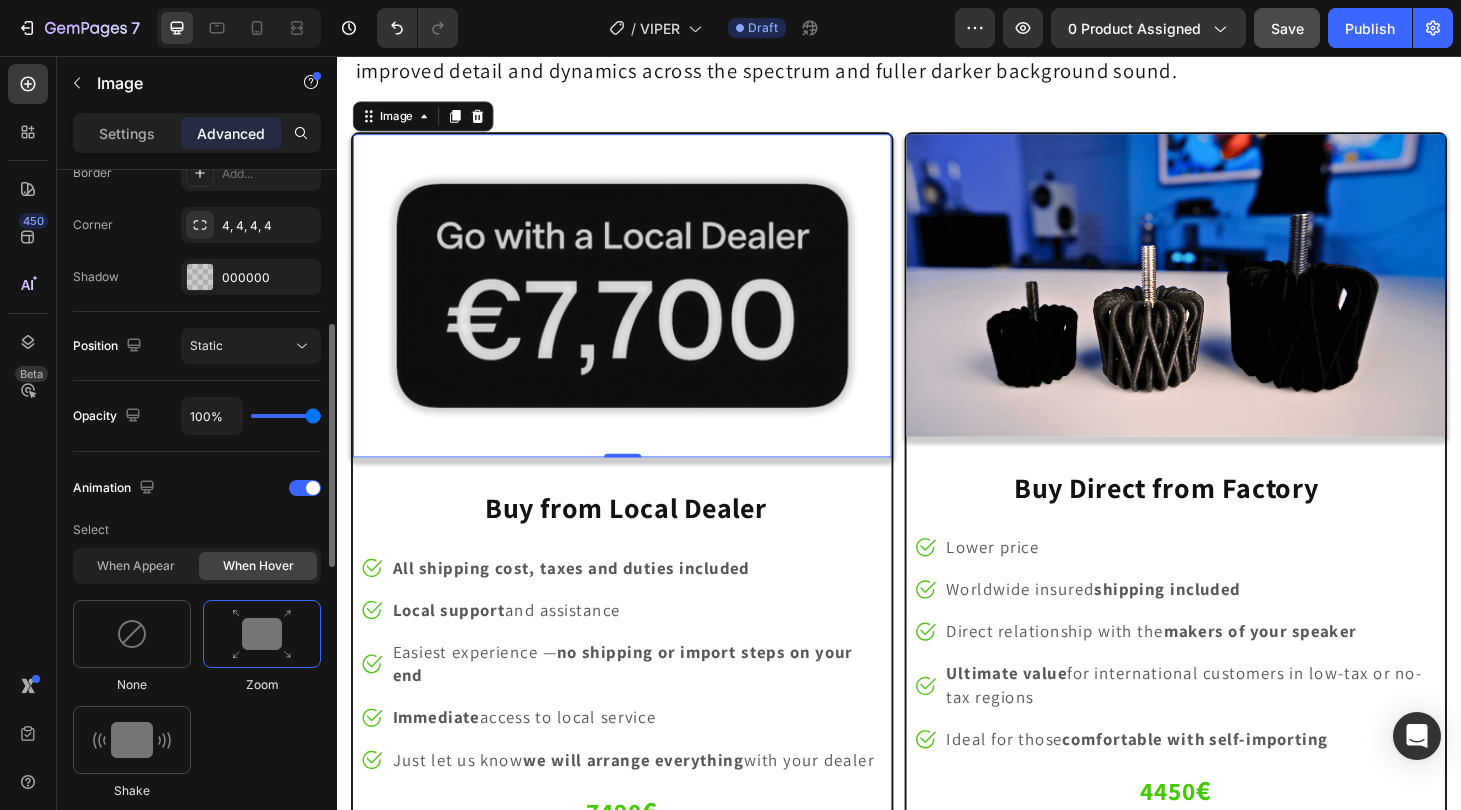 scroll, scrollTop: 423, scrollLeft: 0, axis: vertical 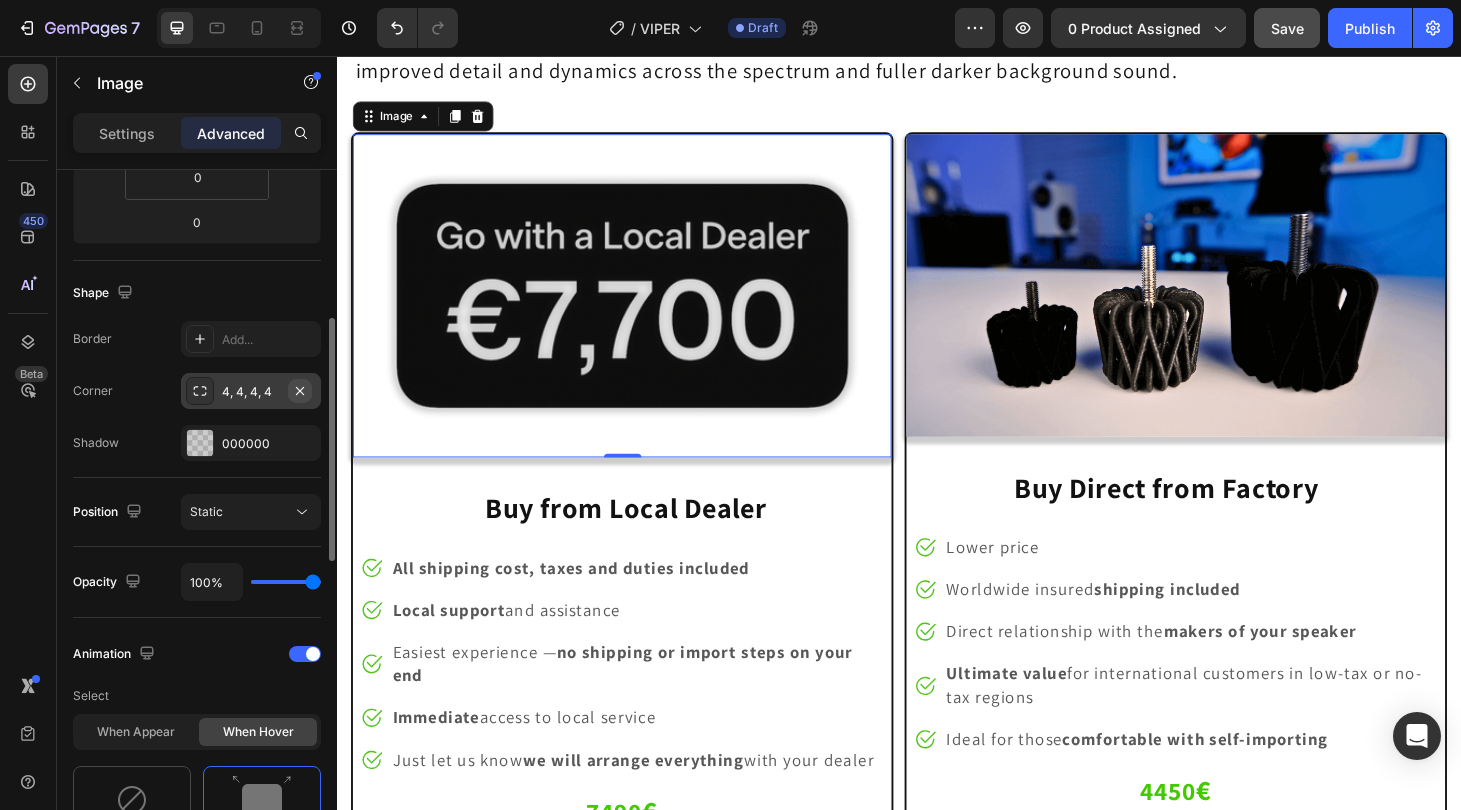click 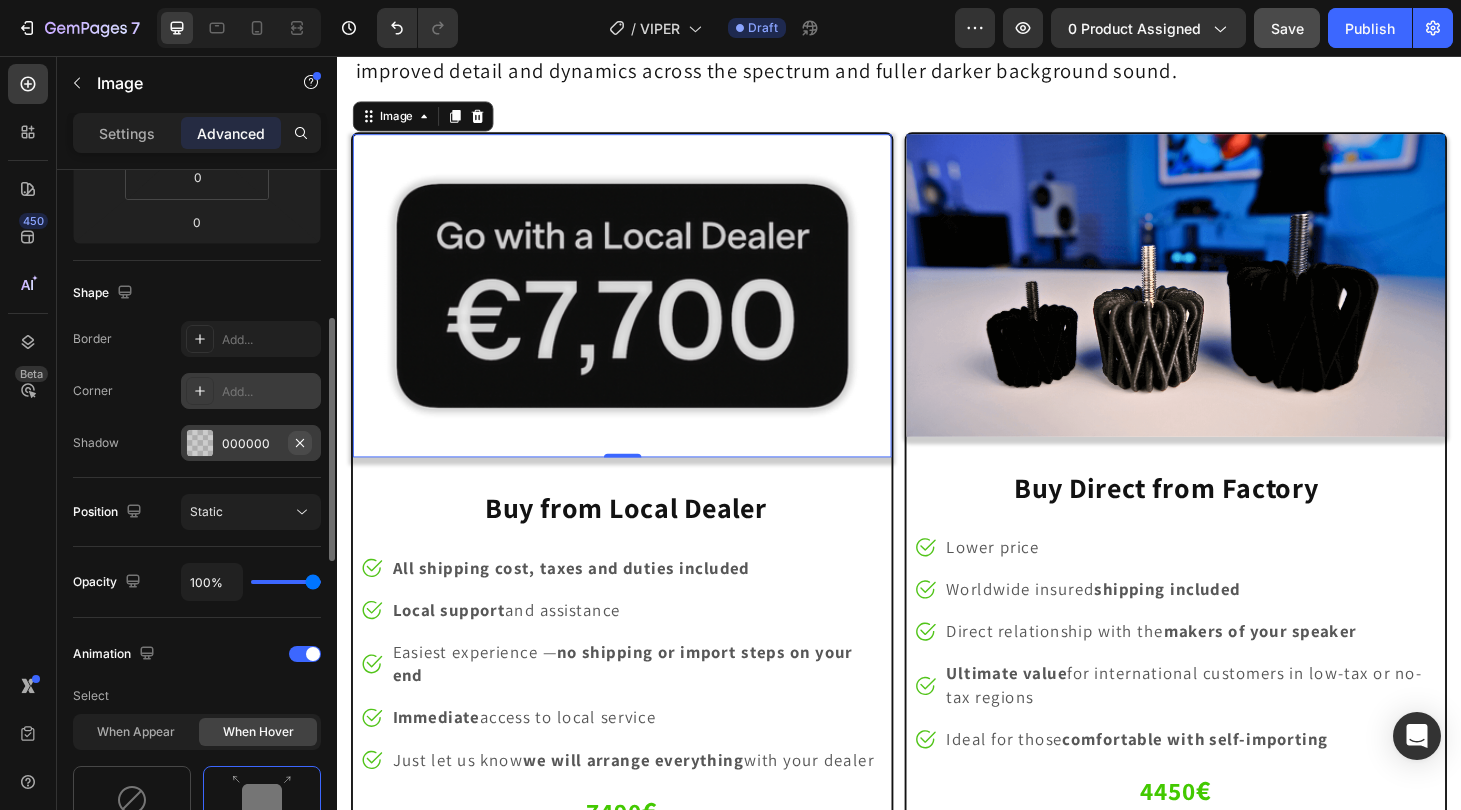 click 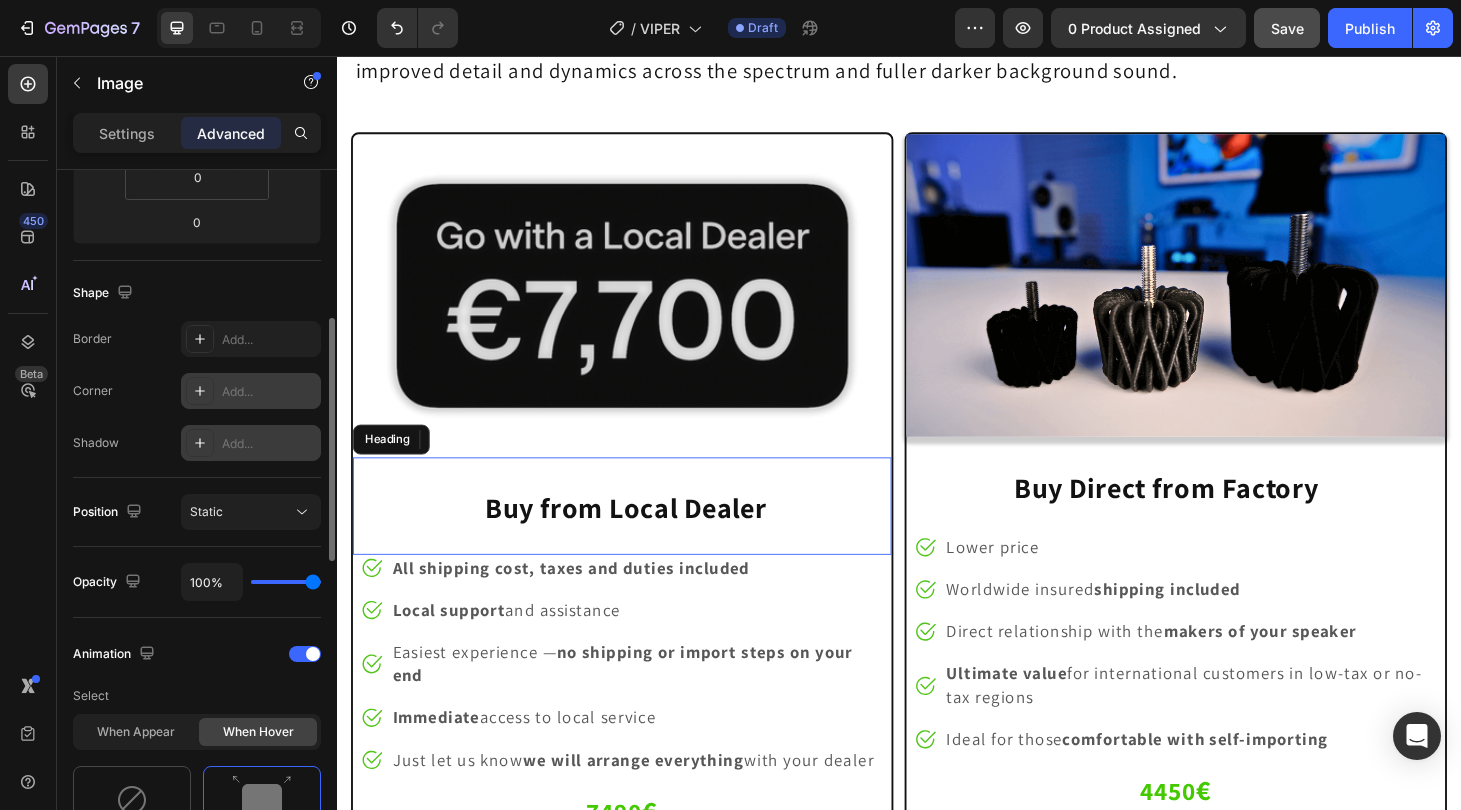 click on "Buy from Local Dealer Heading" at bounding box center (641, 536) 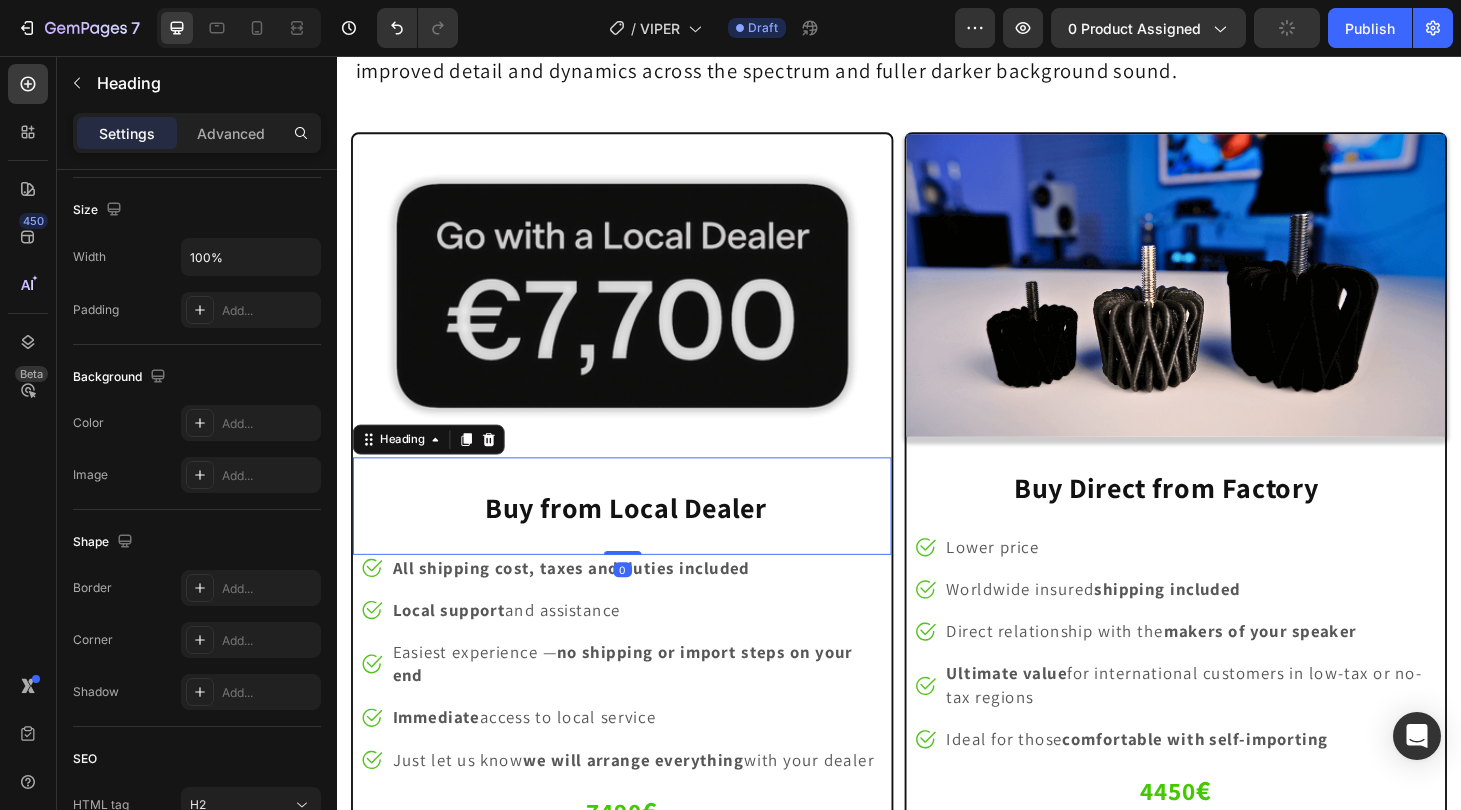 scroll, scrollTop: 0, scrollLeft: 0, axis: both 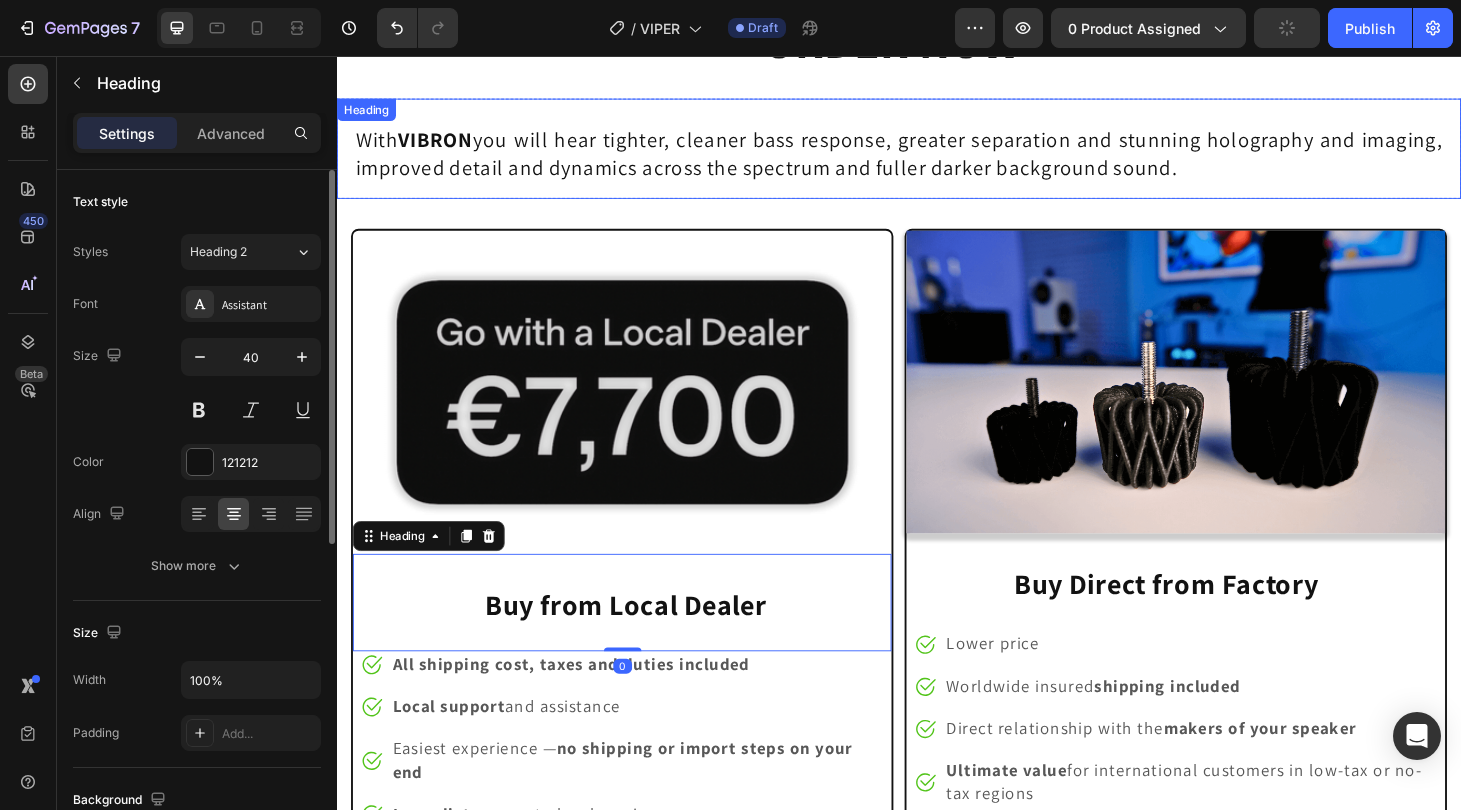 click on "With [BRAND] you will hear tighter, cleaner bass response, greater separation and stunning holography and imaging, improved detail and dynamics across the spectrum and fuller darker background sound." at bounding box center [937, 160] 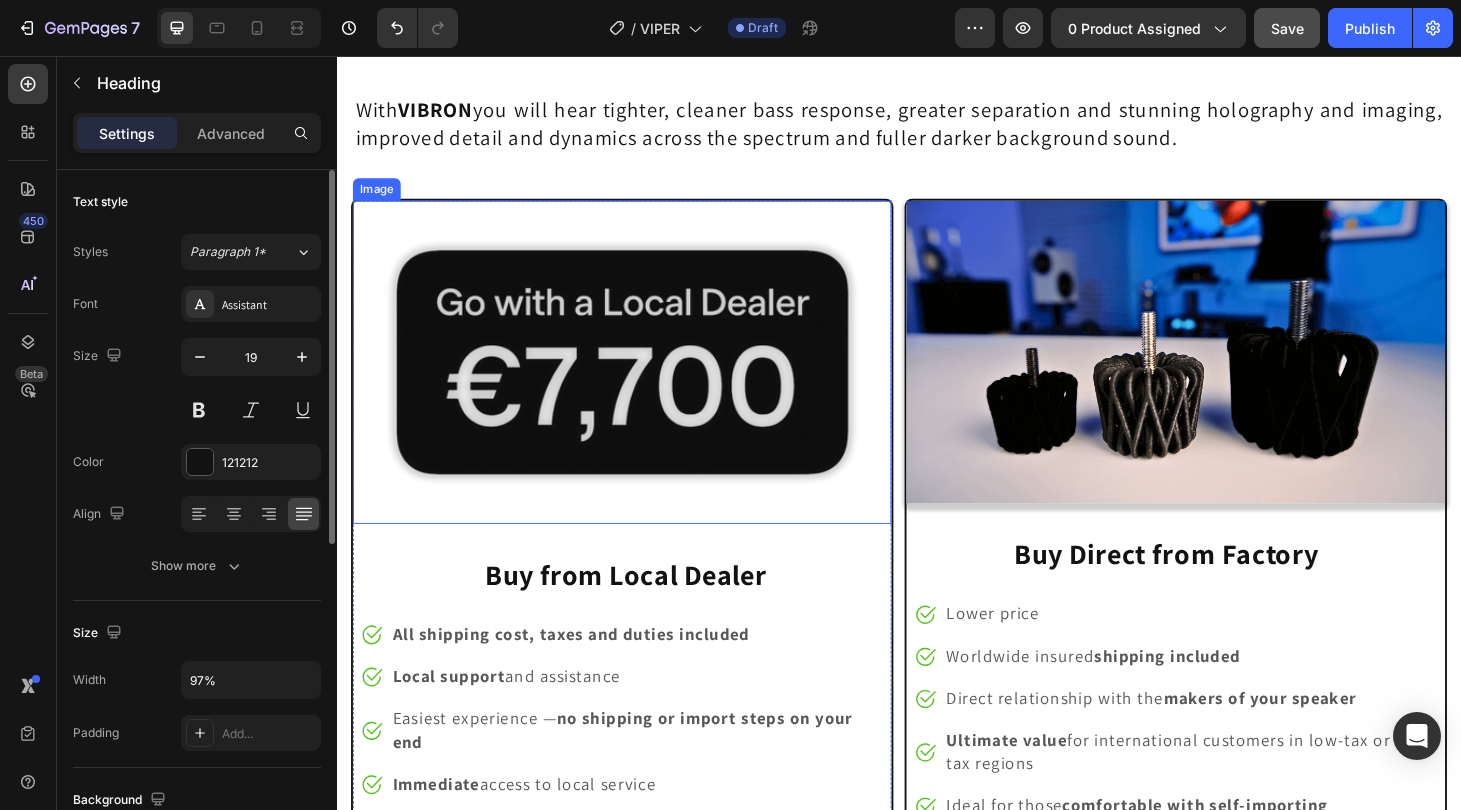 scroll, scrollTop: 15858, scrollLeft: 0, axis: vertical 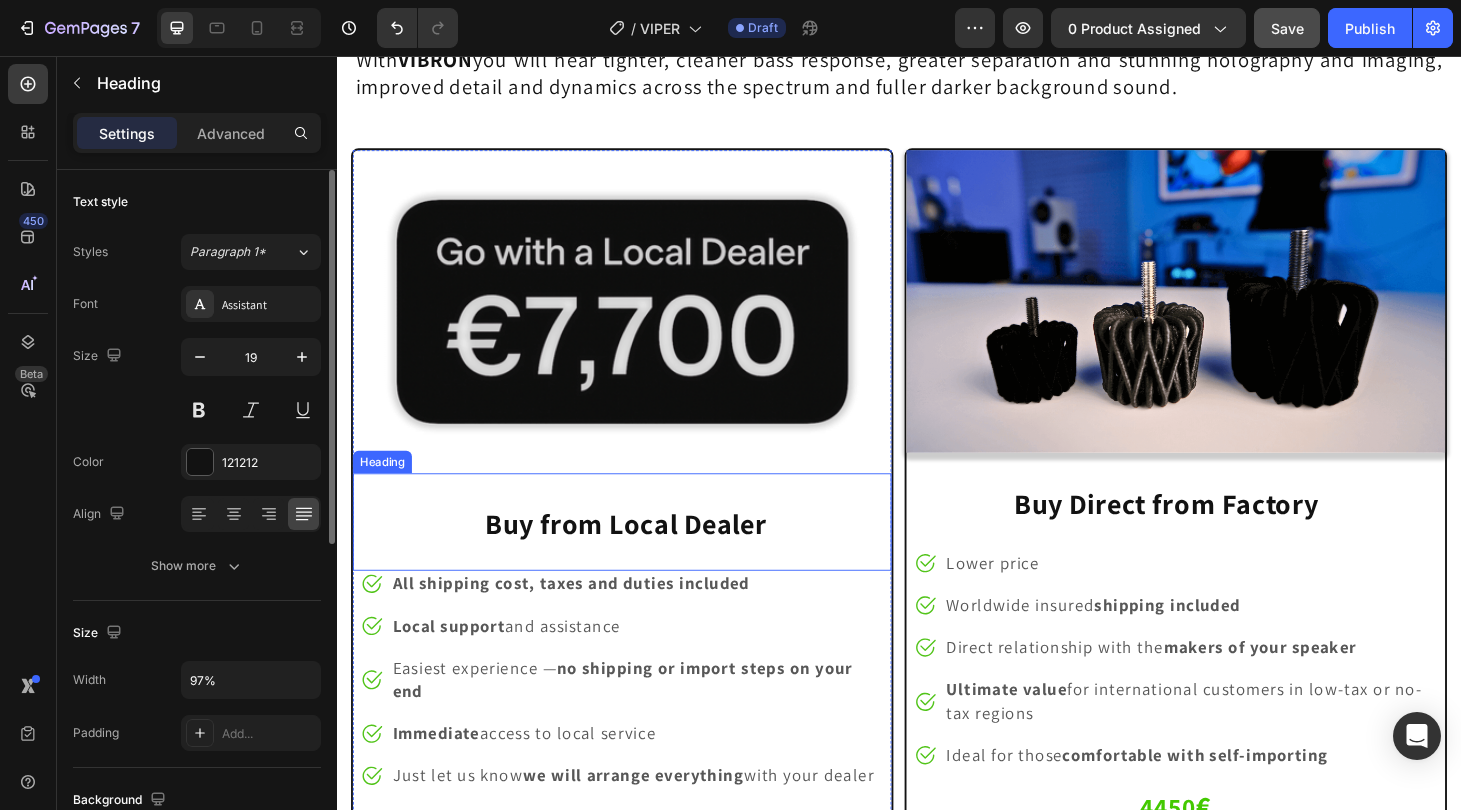click on "Buy from Local Dealer" at bounding box center (645, 555) 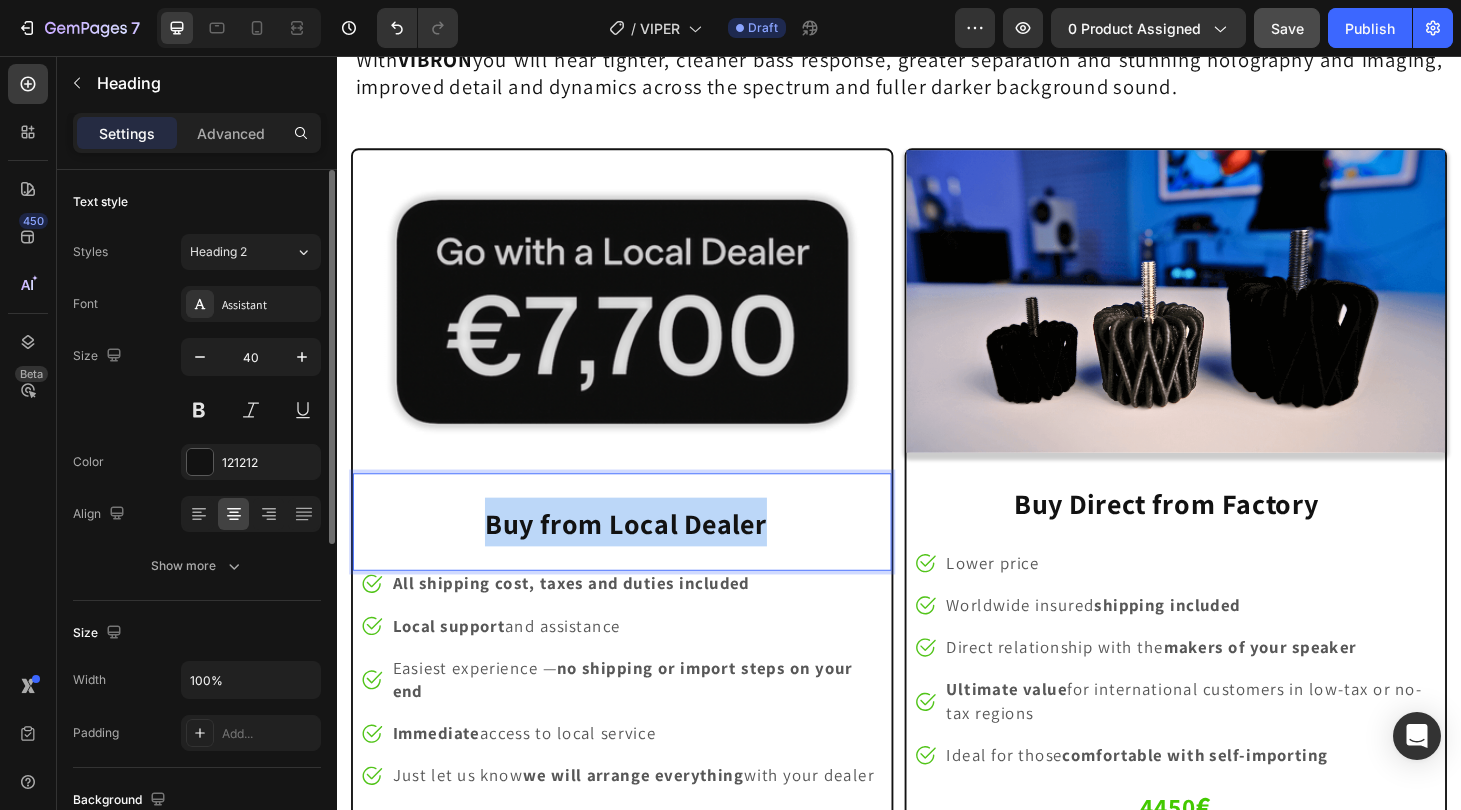 click on "Buy from Local Dealer" at bounding box center [645, 555] 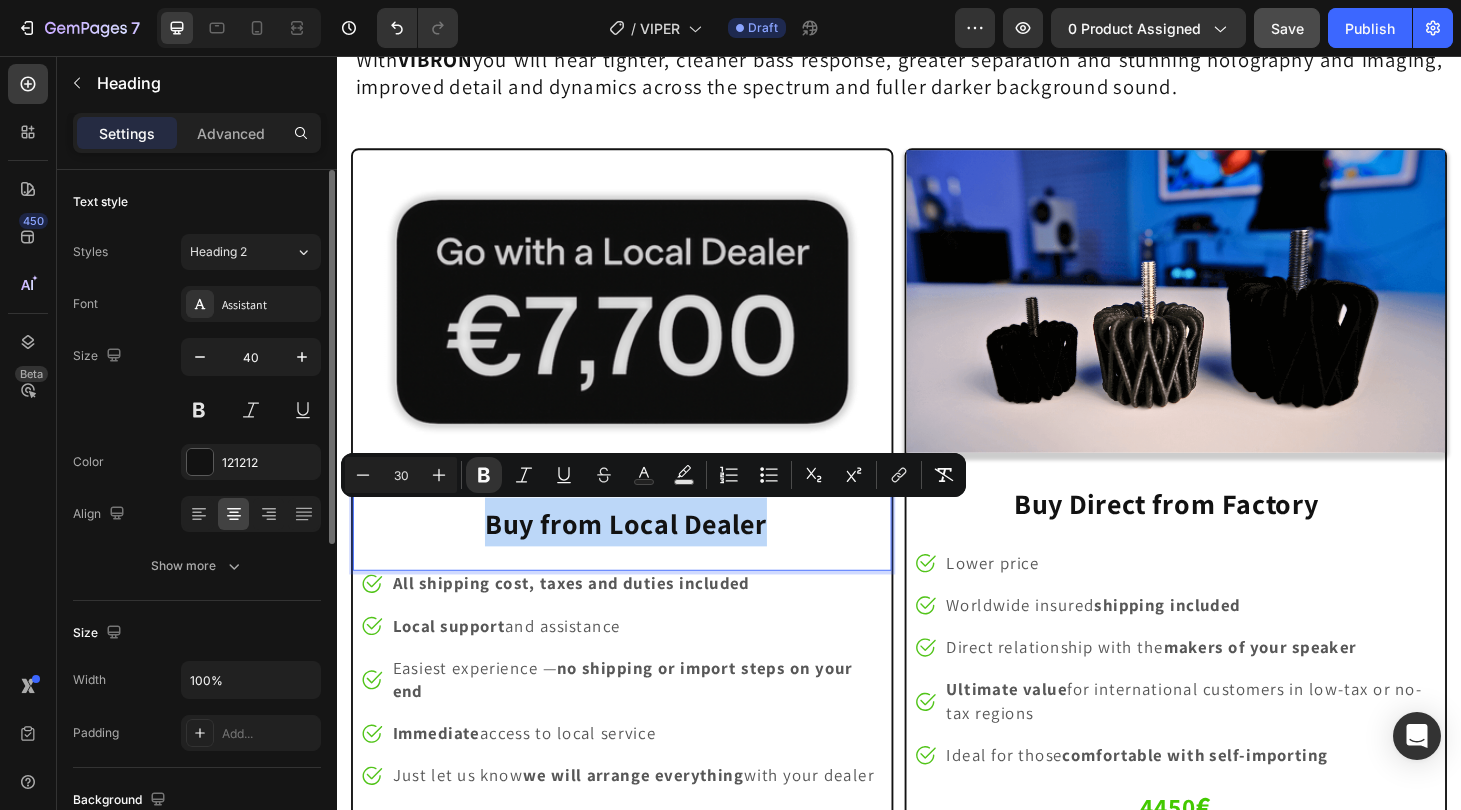 click on "Buy from Local Dealer Heading   0" at bounding box center (641, 553) 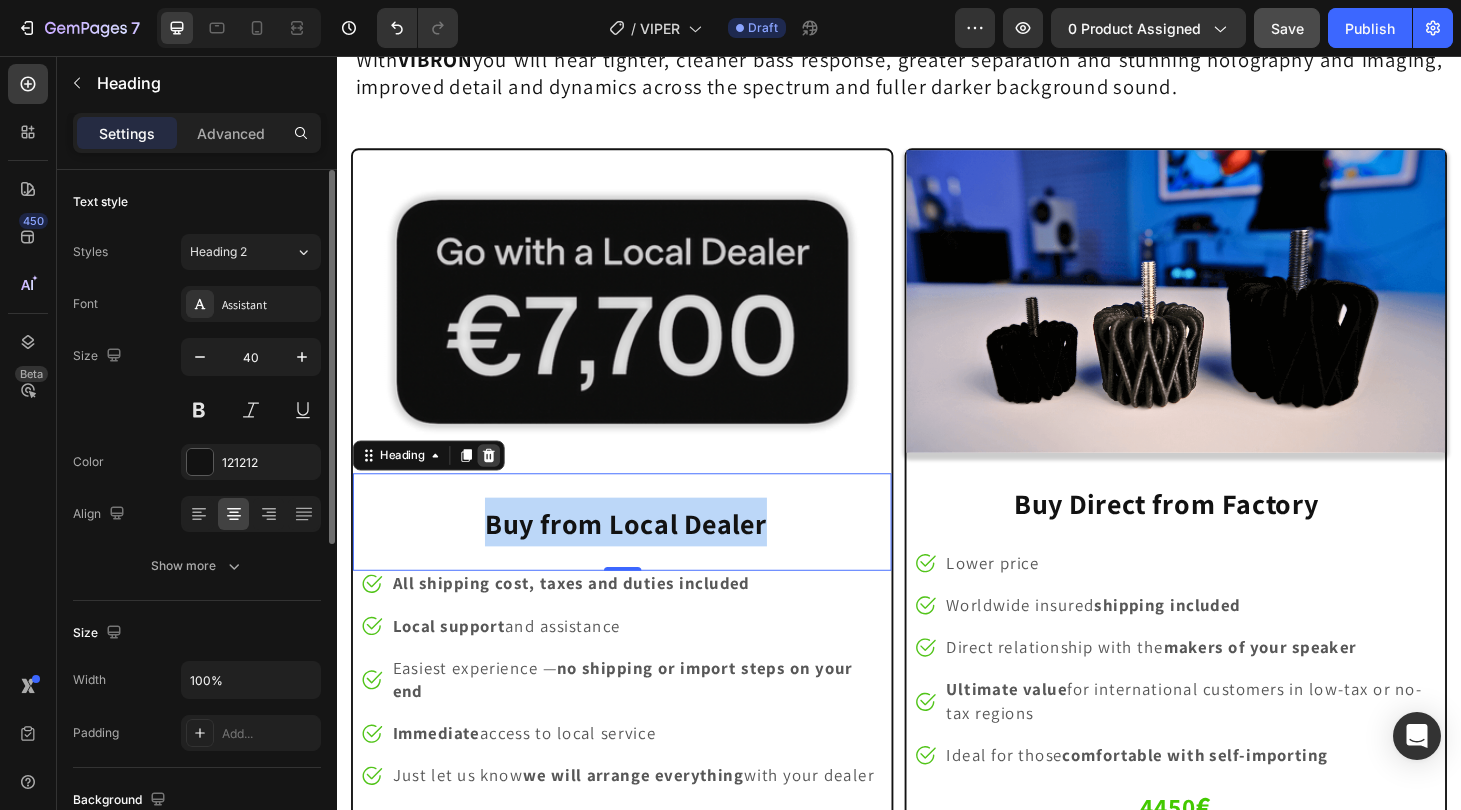 click 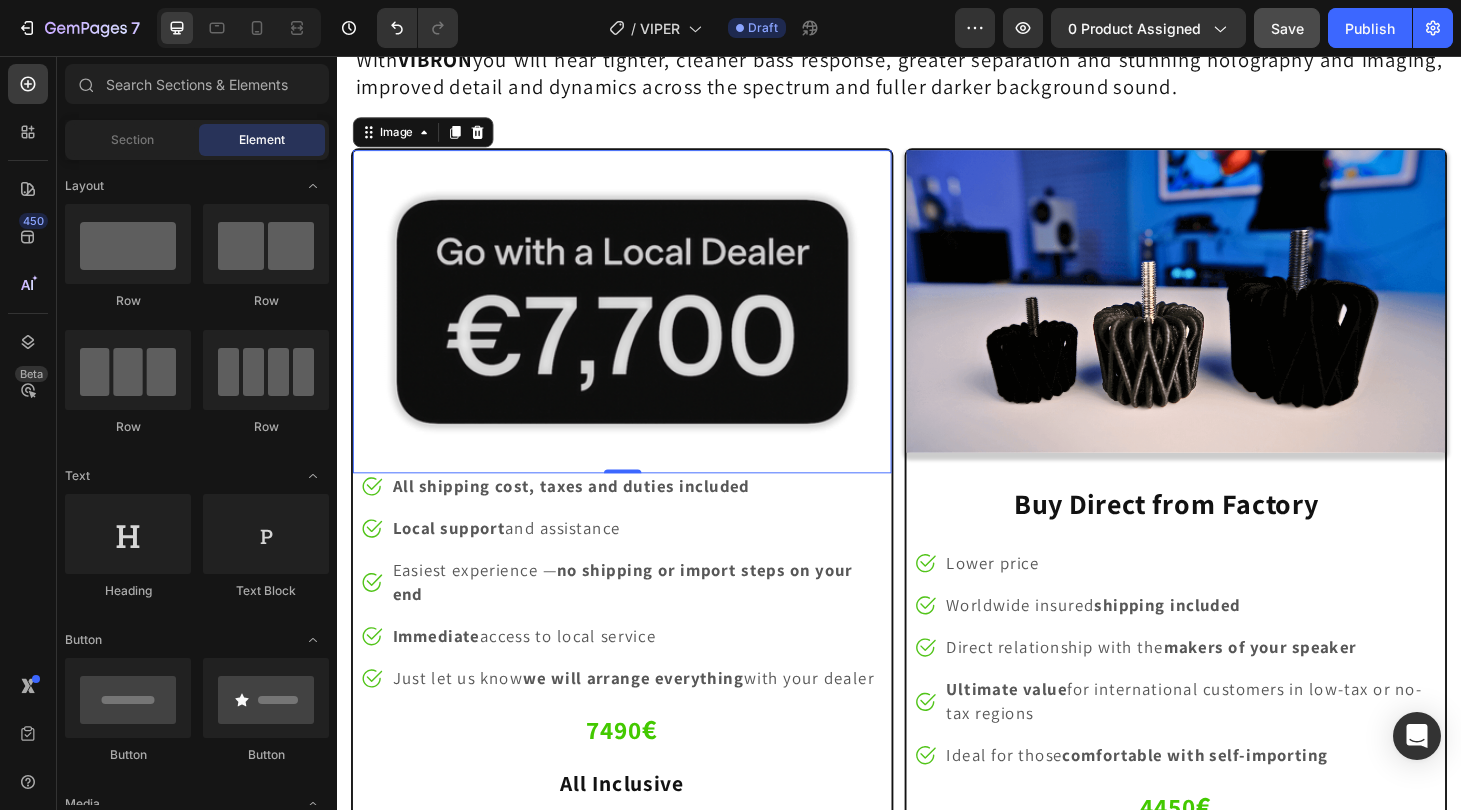 click at bounding box center (641, 328) 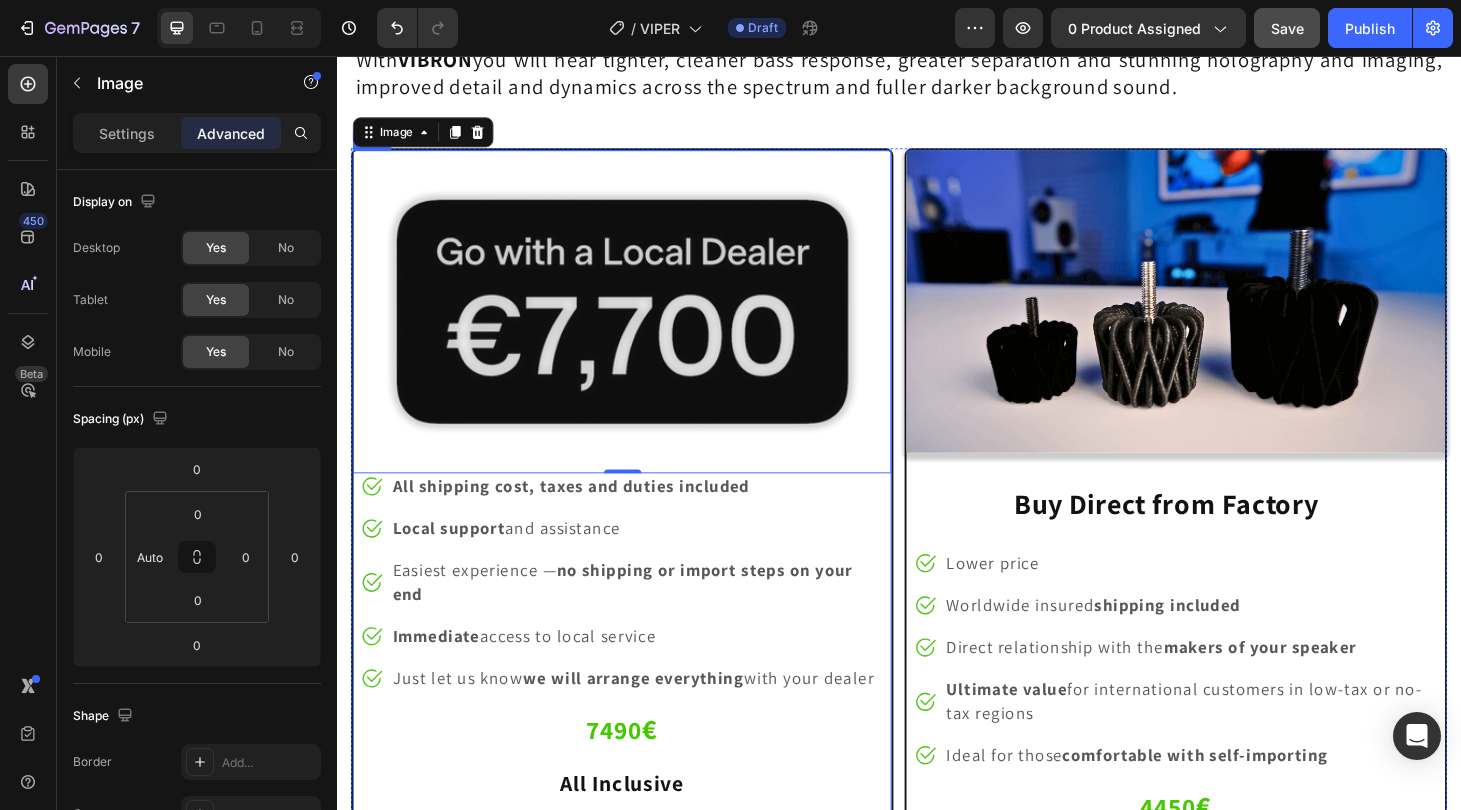scroll, scrollTop: 15835, scrollLeft: 0, axis: vertical 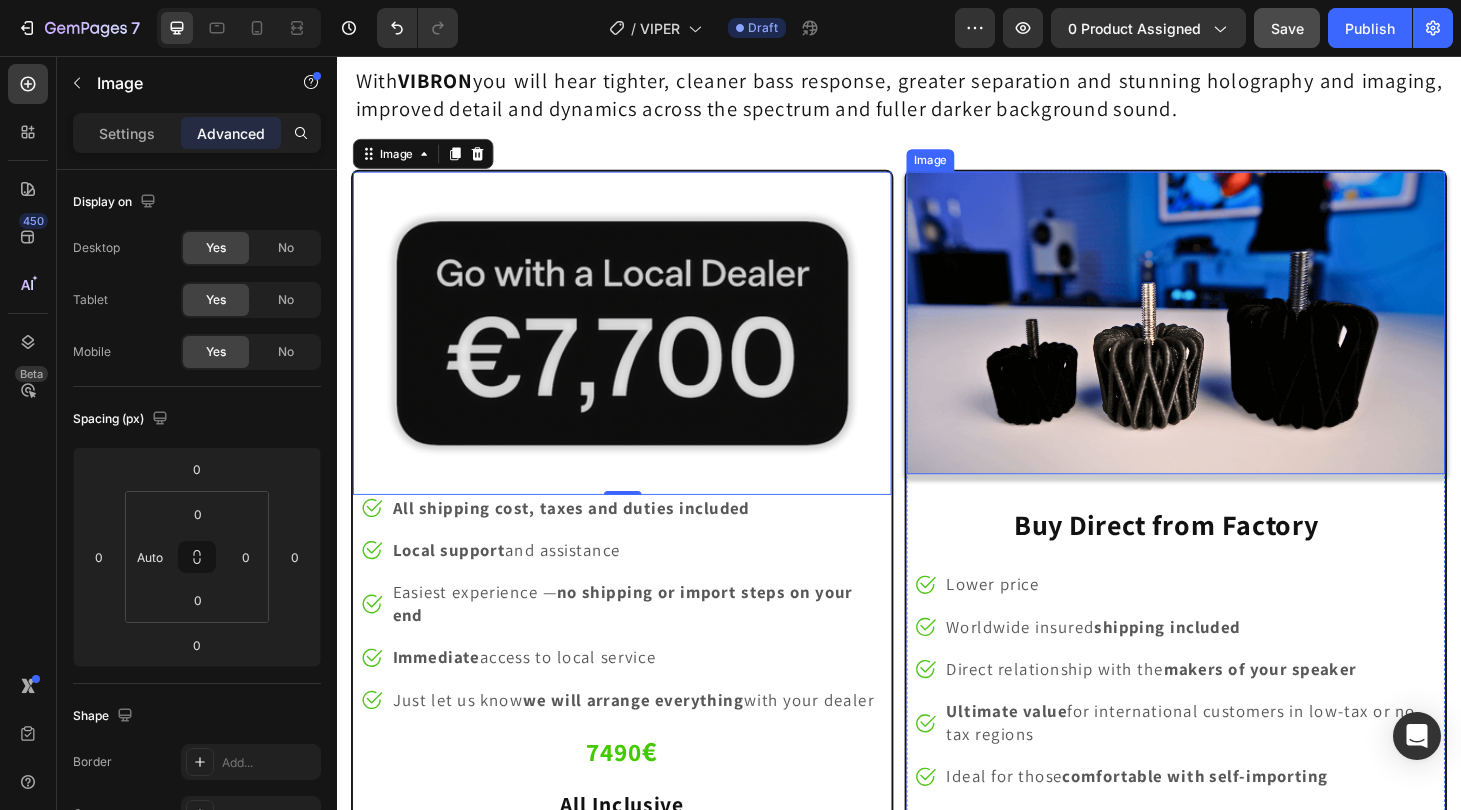 click at bounding box center [1232, 340] 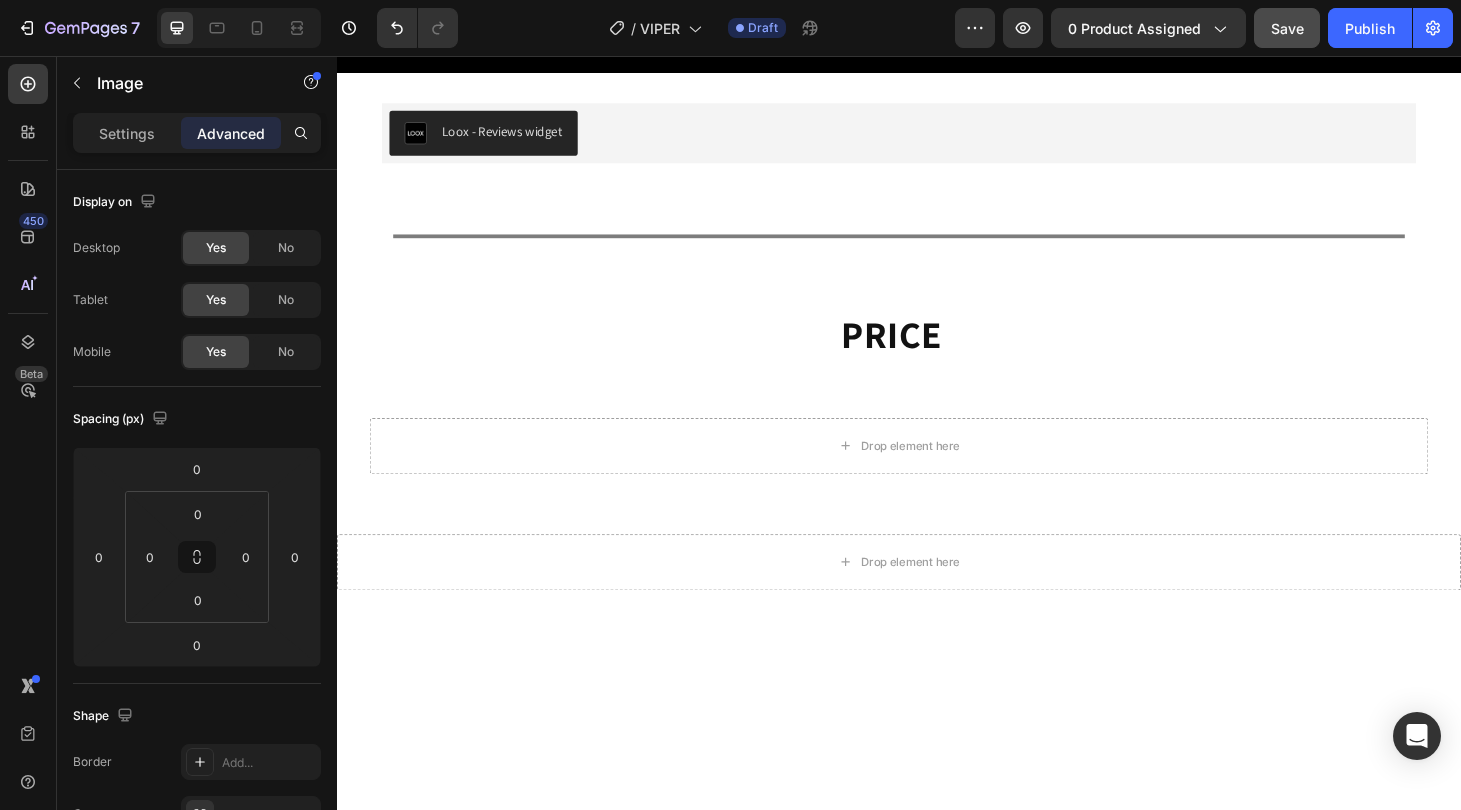 select on "562925786396361964" 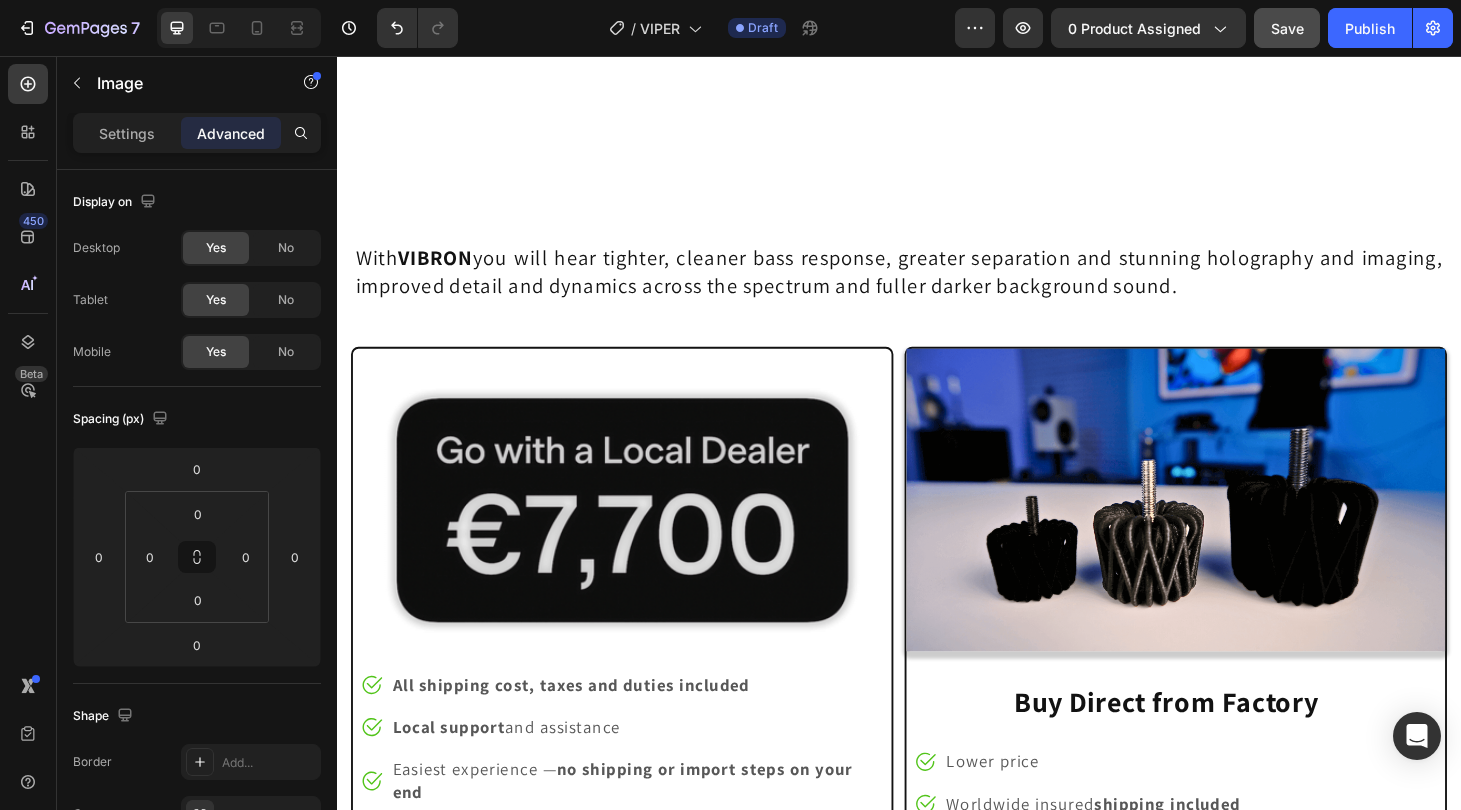 scroll, scrollTop: 15901, scrollLeft: 0, axis: vertical 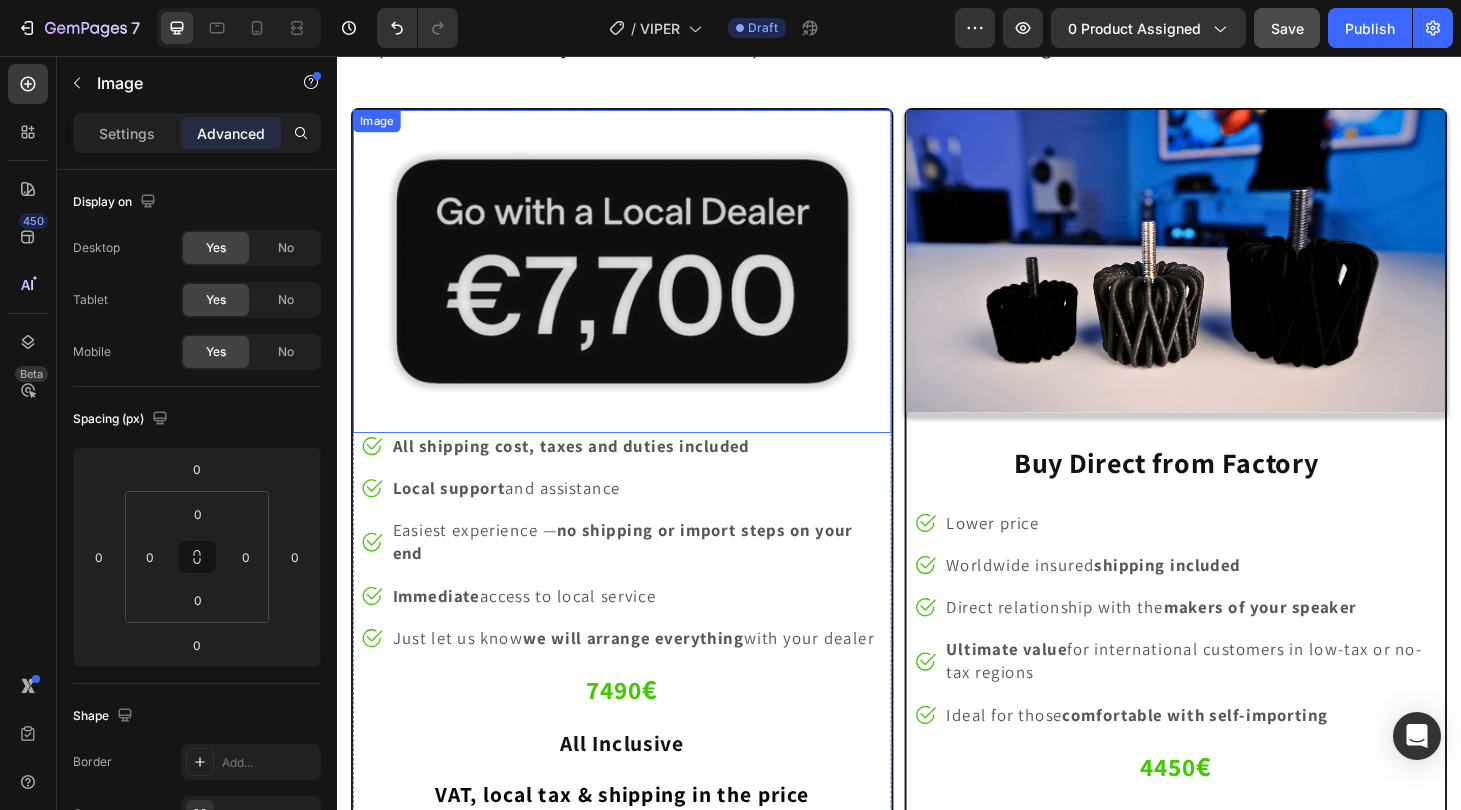 click at bounding box center [641, 285] 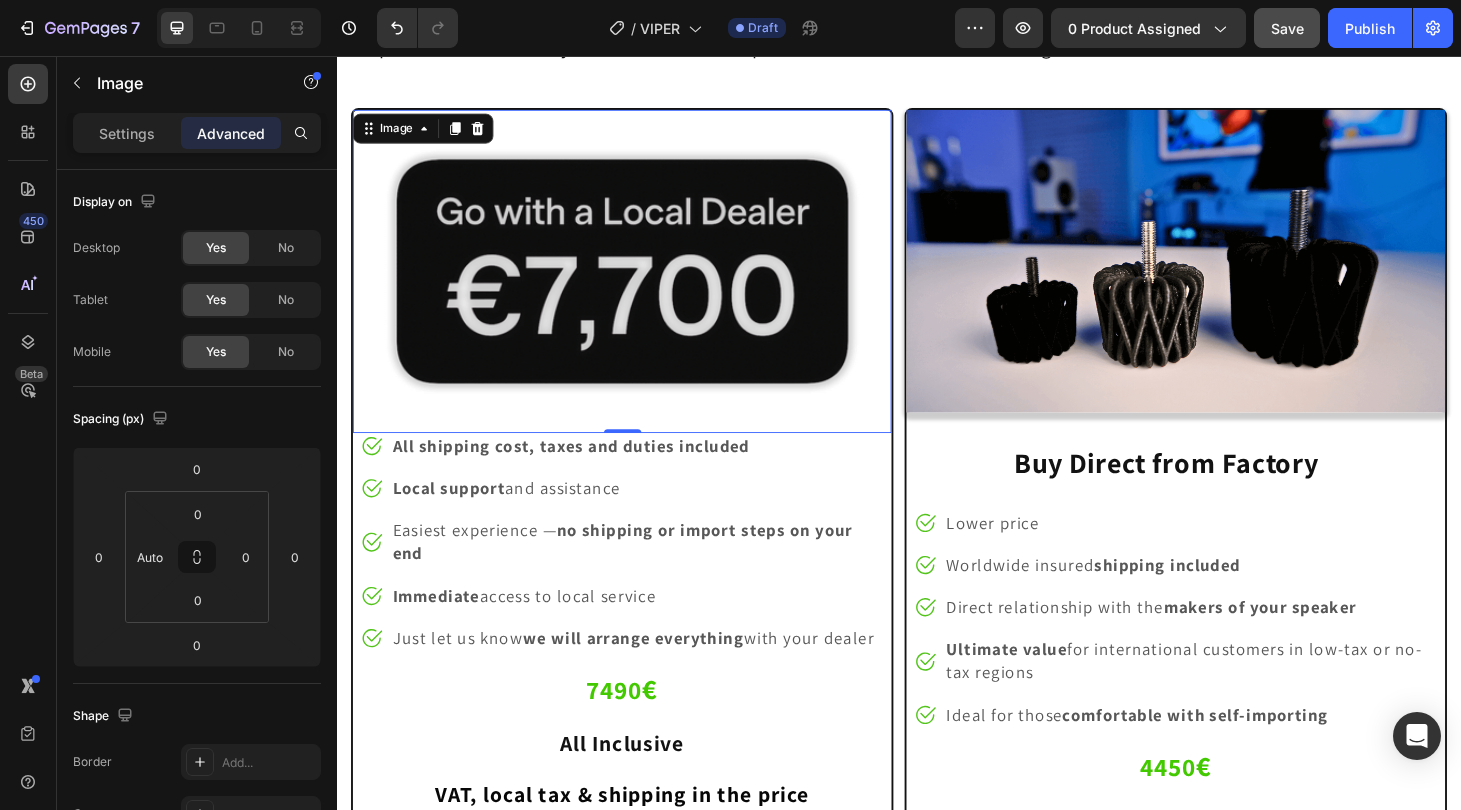 click at bounding box center [641, 285] 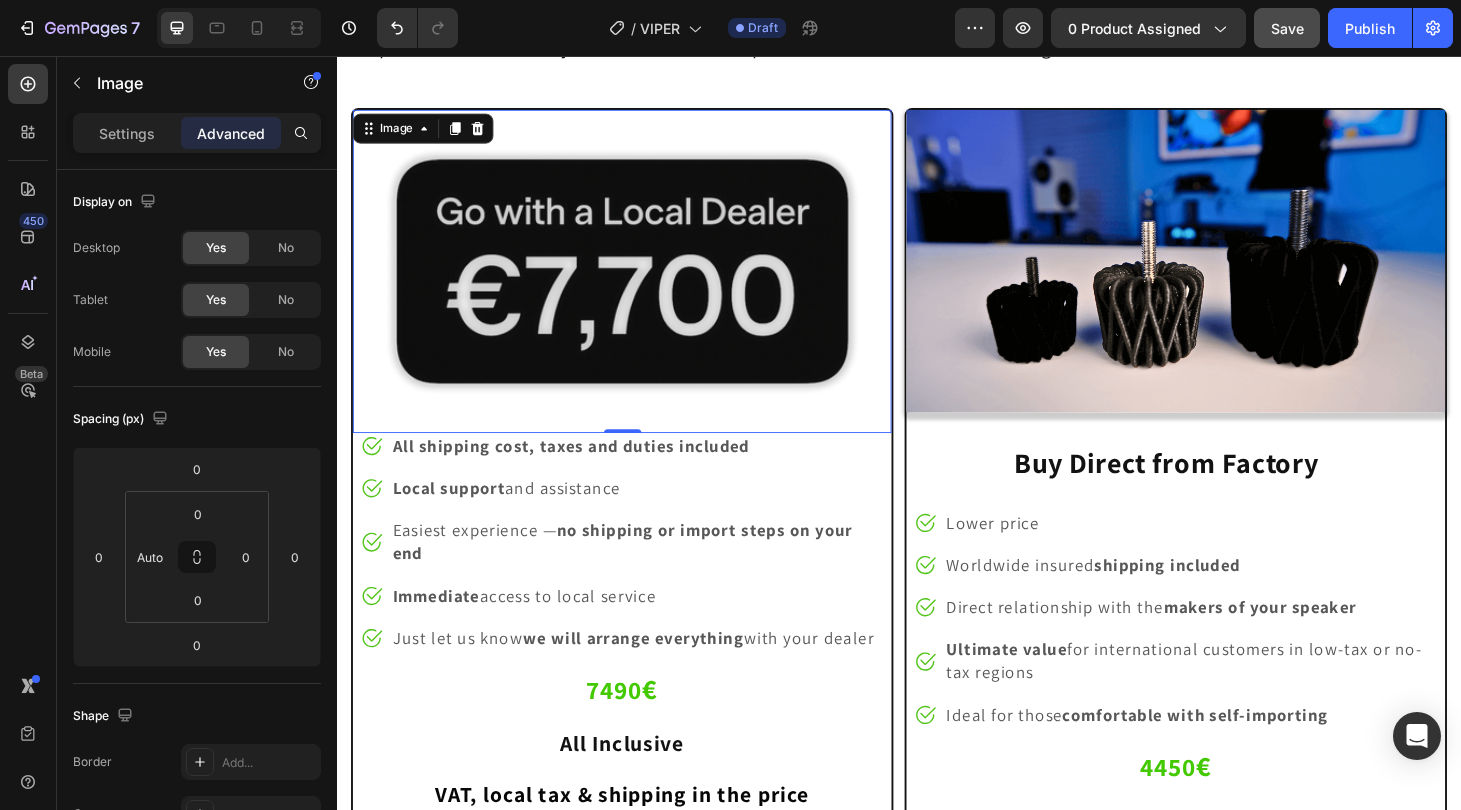 click at bounding box center (641, 285) 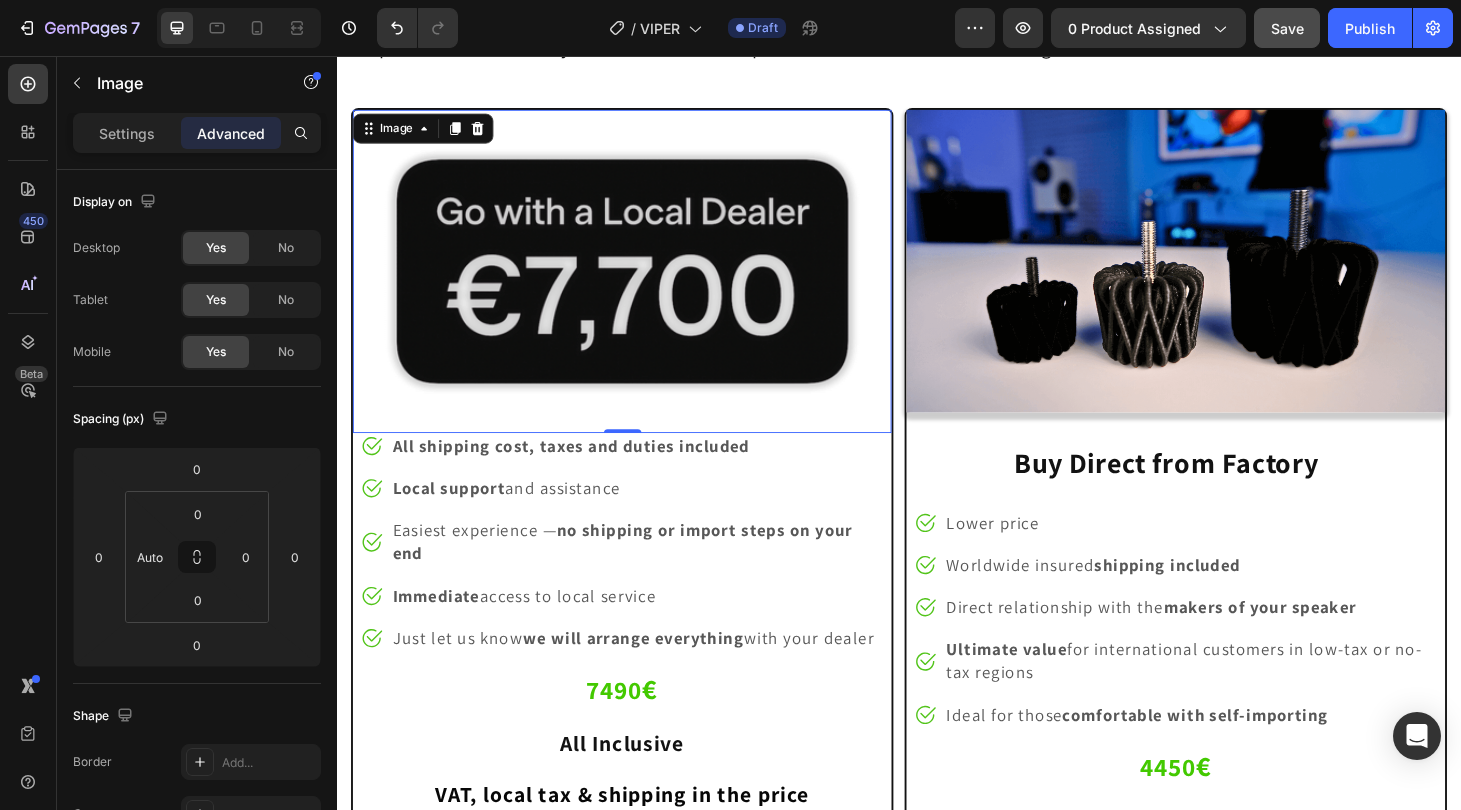 click at bounding box center [641, 285] 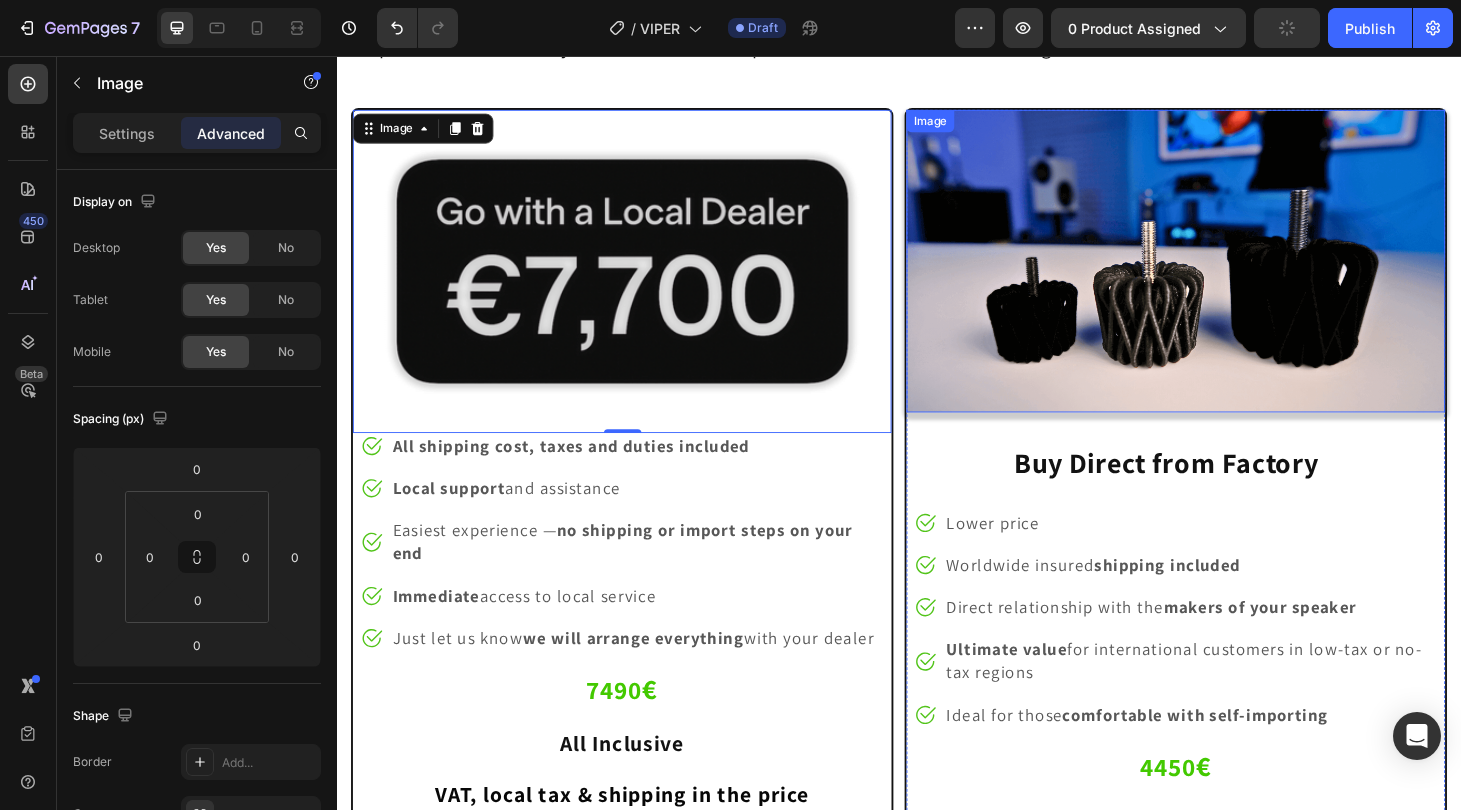 click at bounding box center (1232, 274) 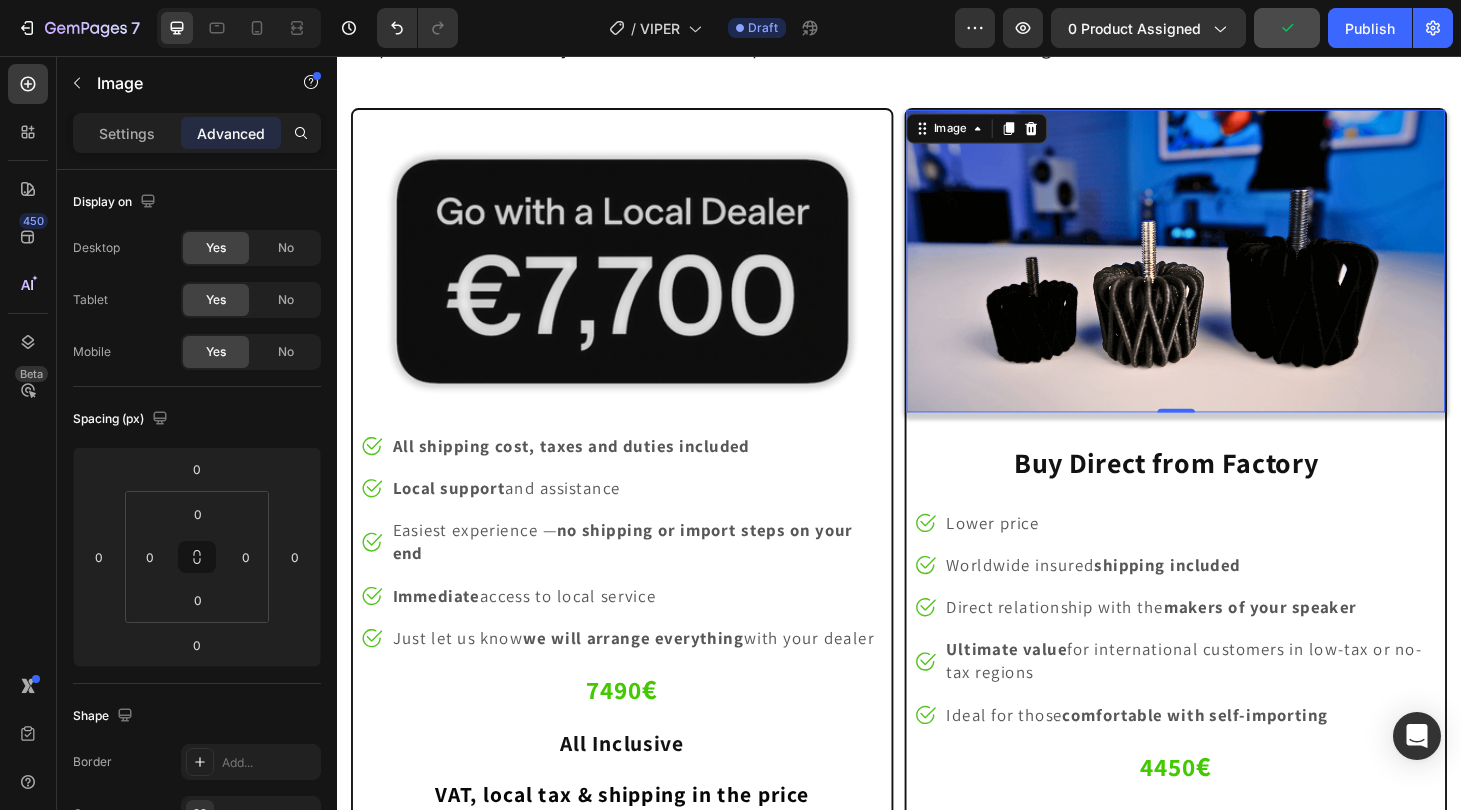 click at bounding box center [1232, 274] 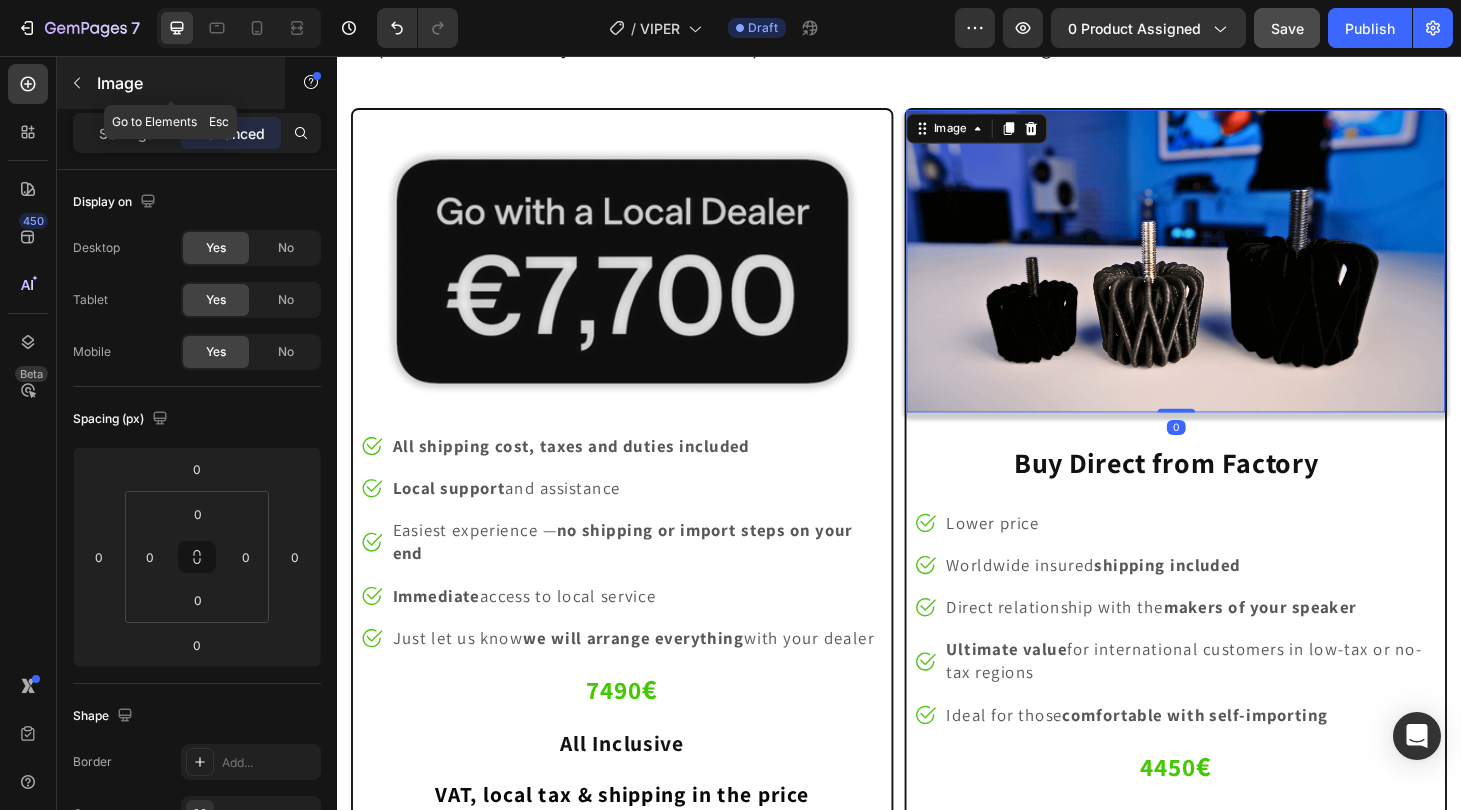 click 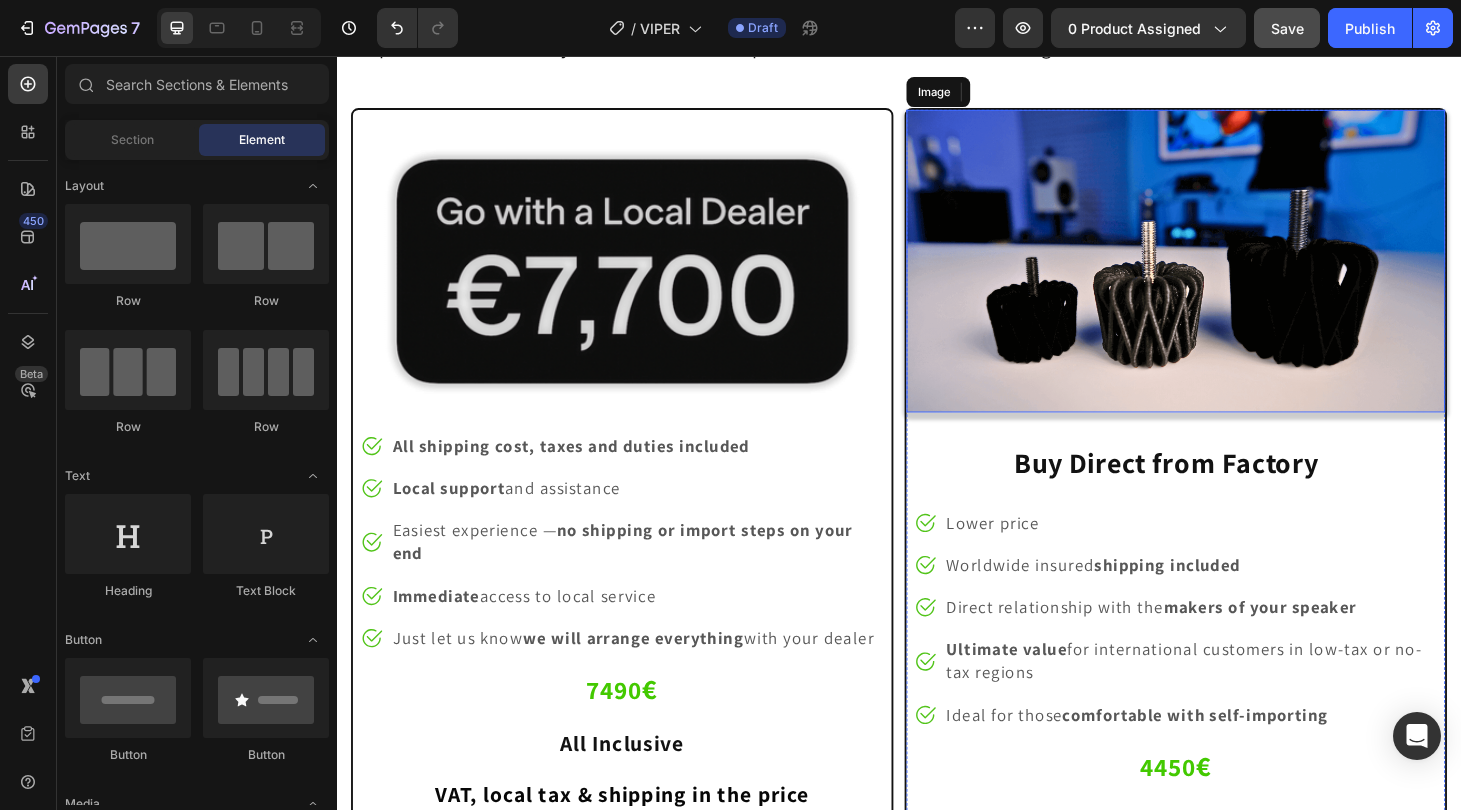 click at bounding box center (1232, 274) 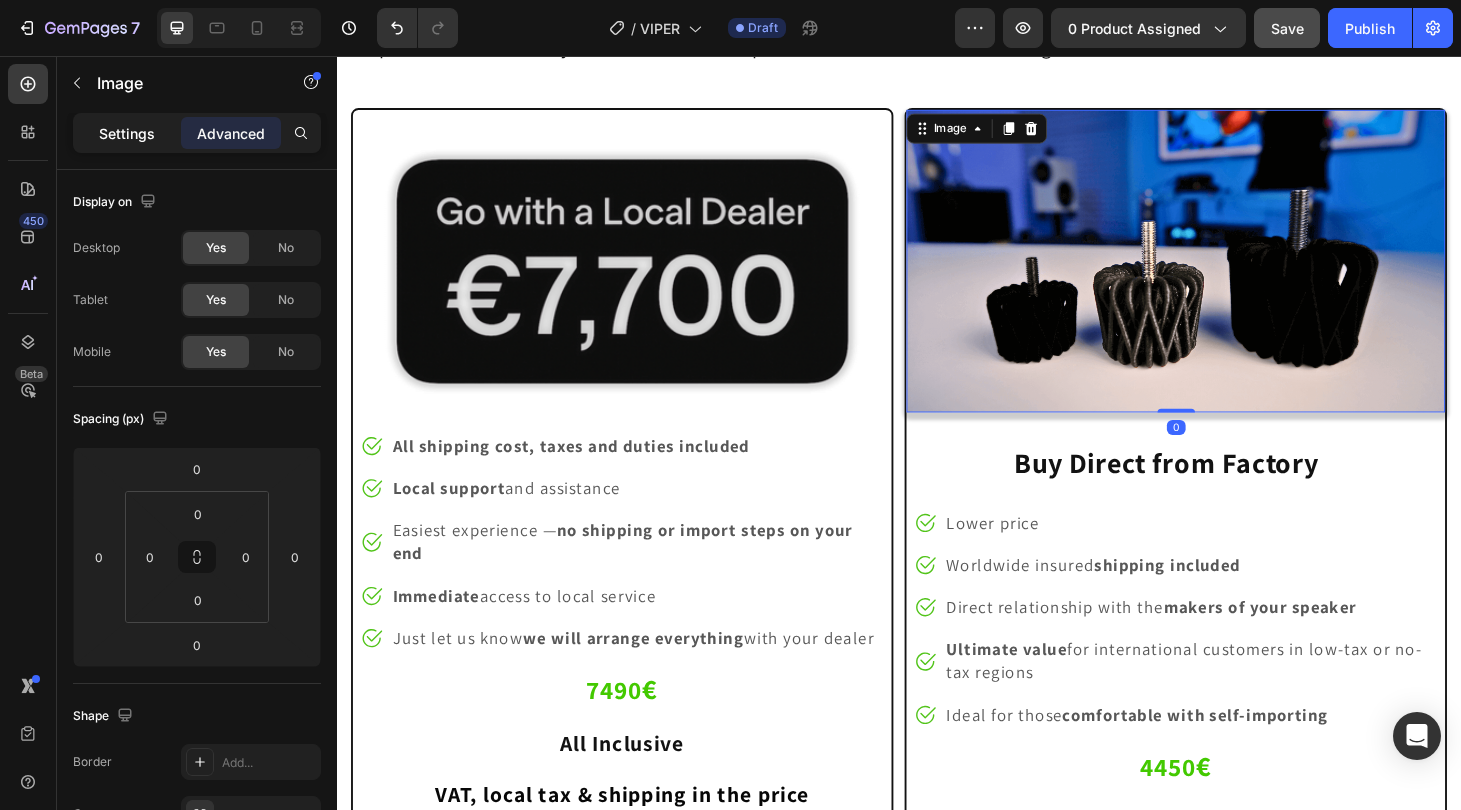 click on "Settings" at bounding box center (127, 133) 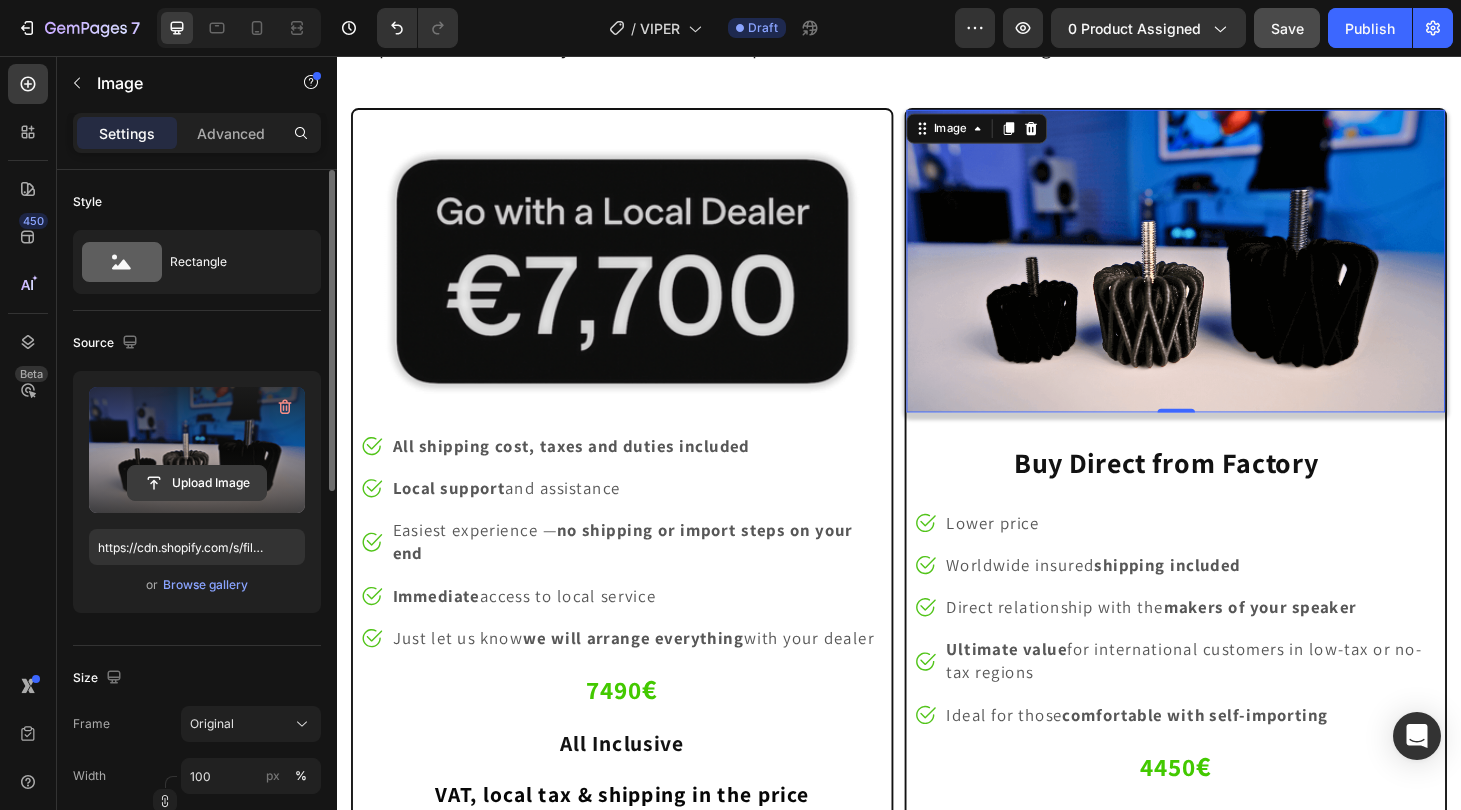 click 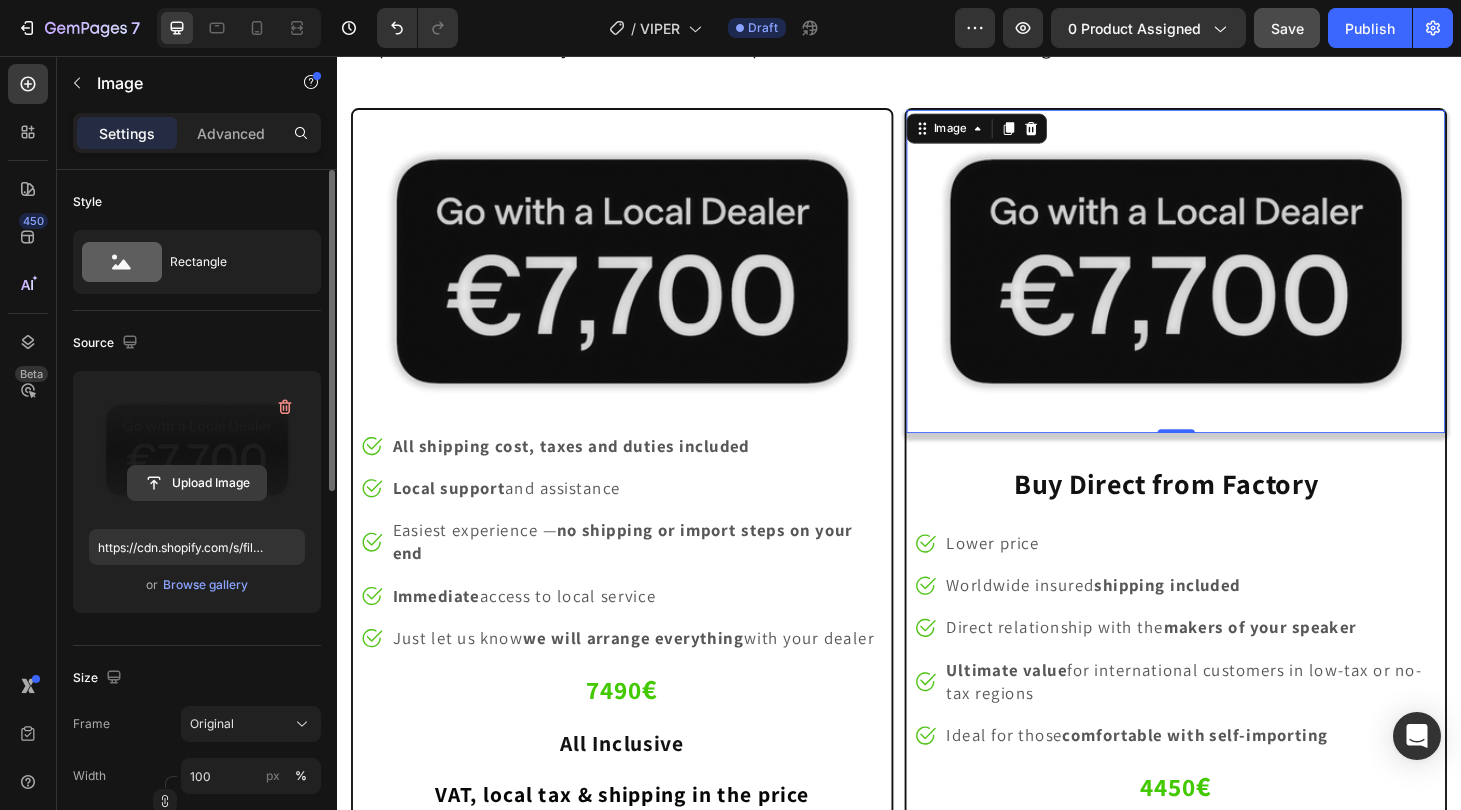 click 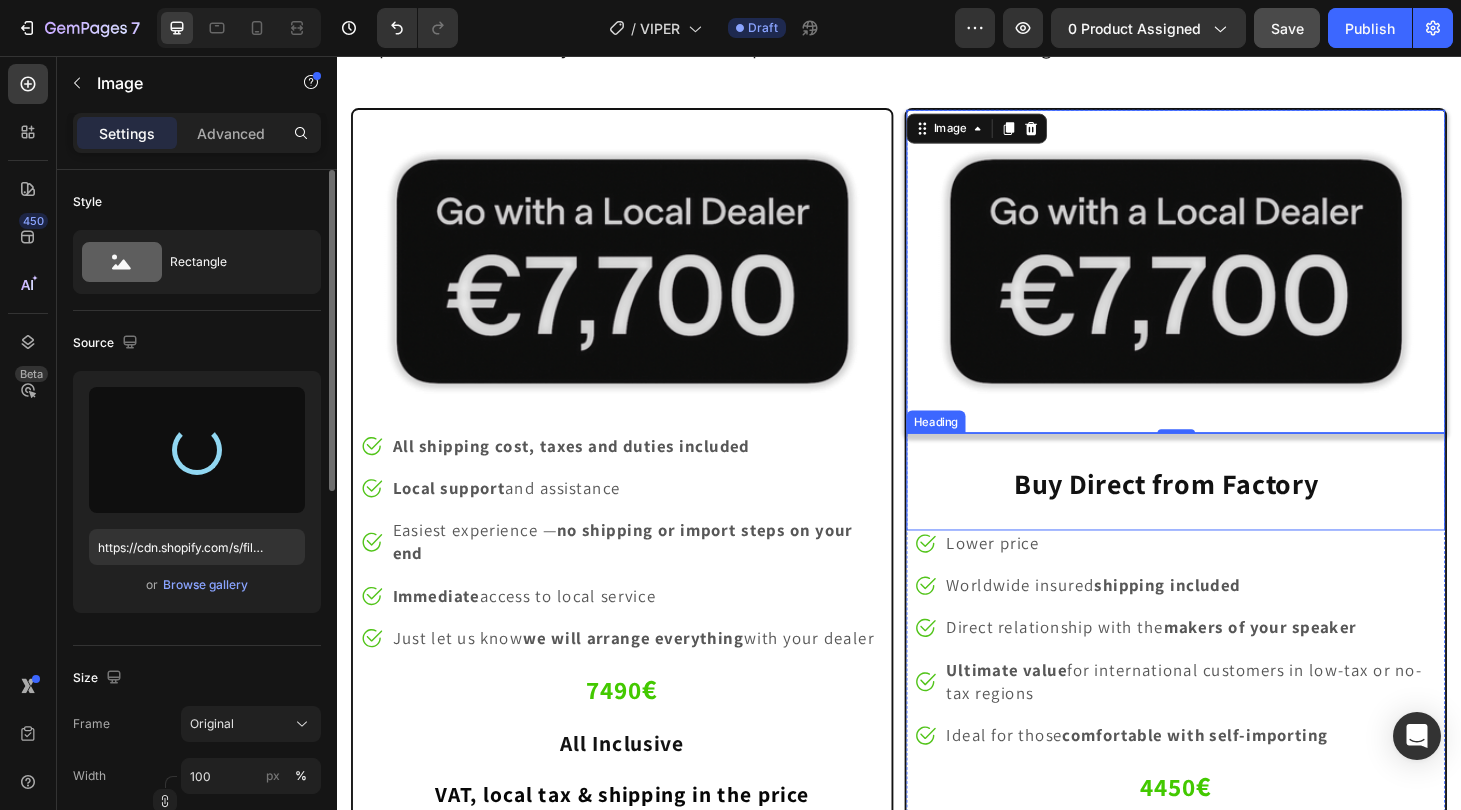 type on "https://cdn.shopify.com/s/files/1/0776/4092/5521/files/gempages_477531944133854458-b417f0bc-e782-4157-b3ae-48072e45d9b2.png" 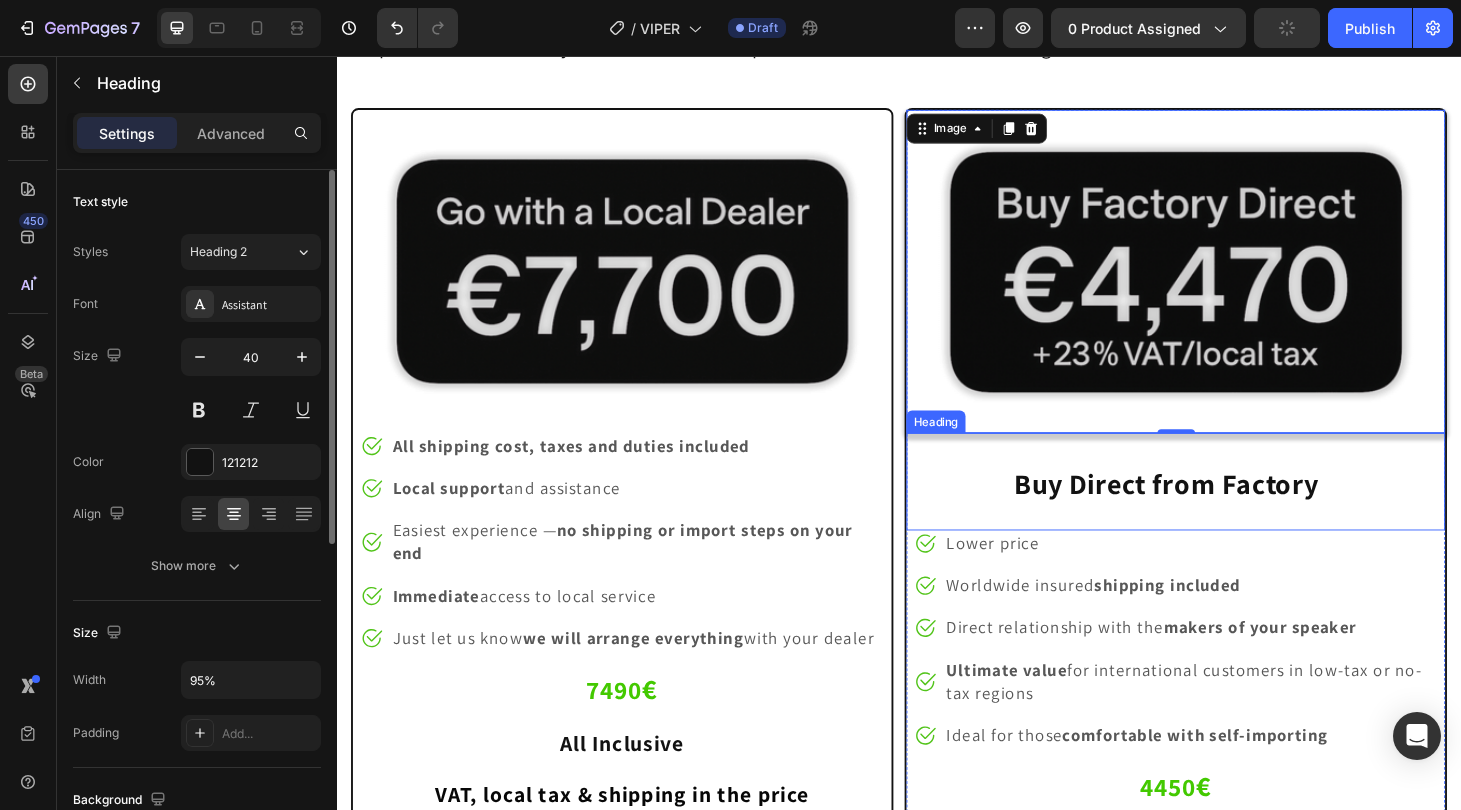 click on "Buy Direct from Factory" at bounding box center [1222, 512] 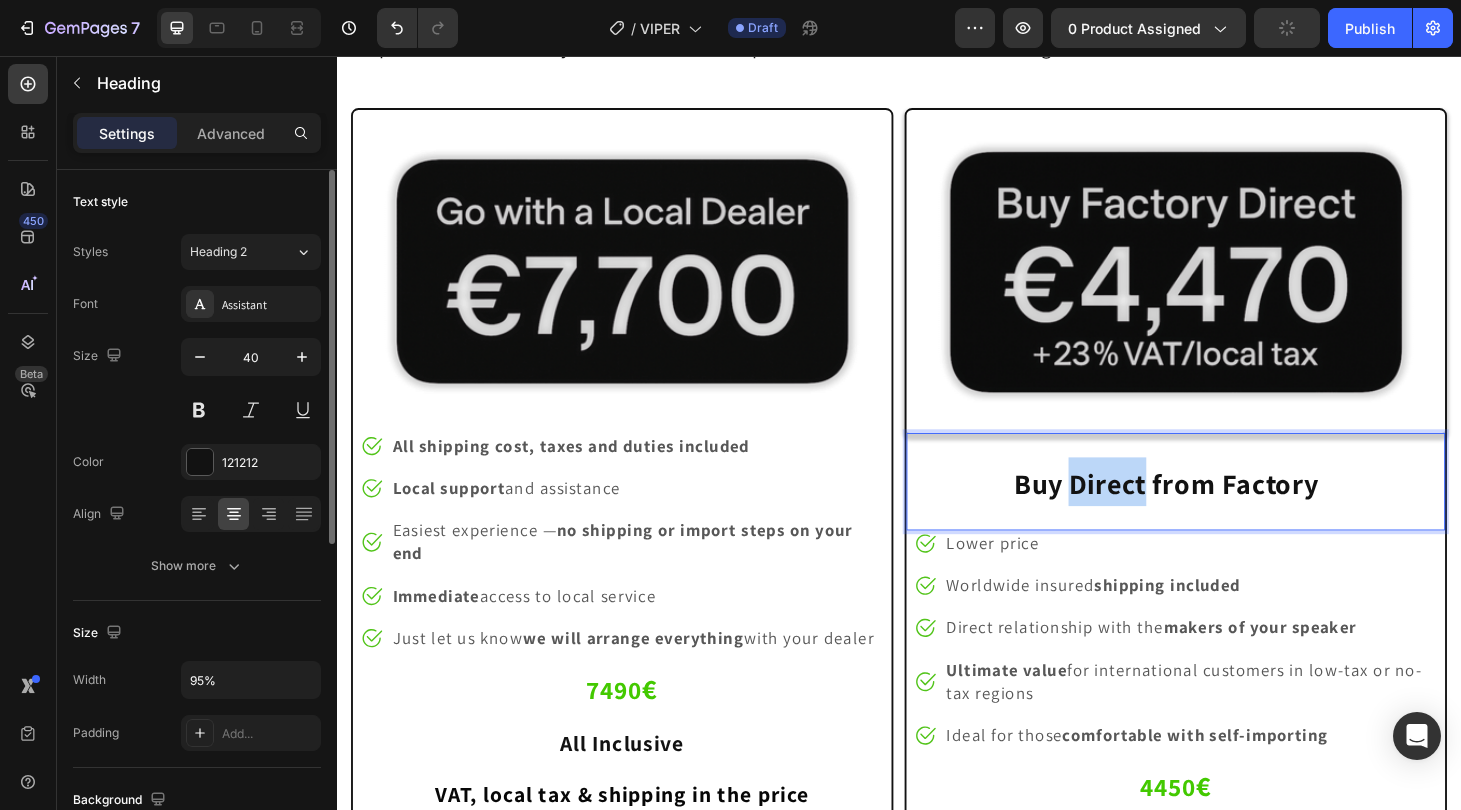 click on "Buy Direct from Factory" at bounding box center (1222, 512) 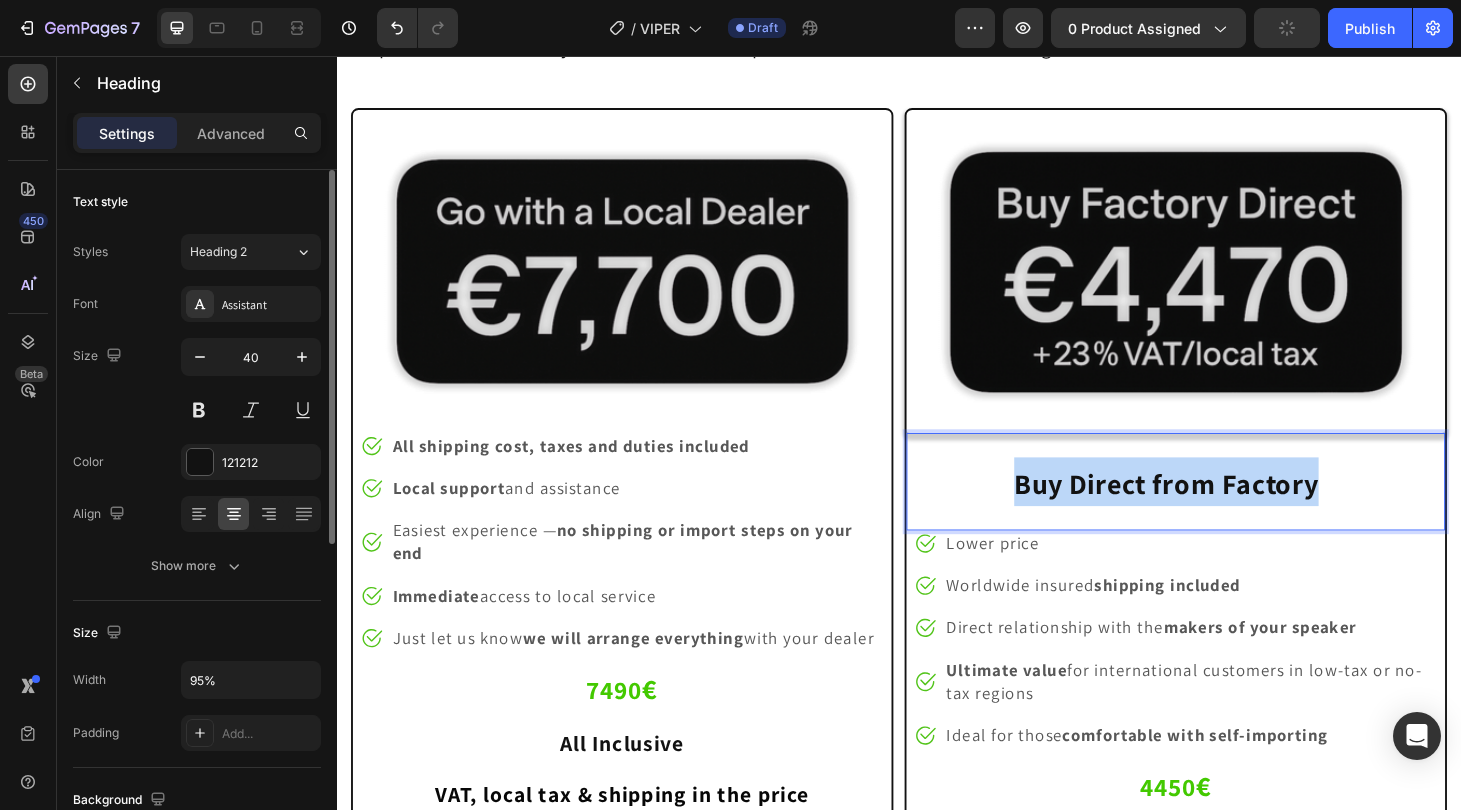 click on "Buy Direct from Factory" at bounding box center [1222, 512] 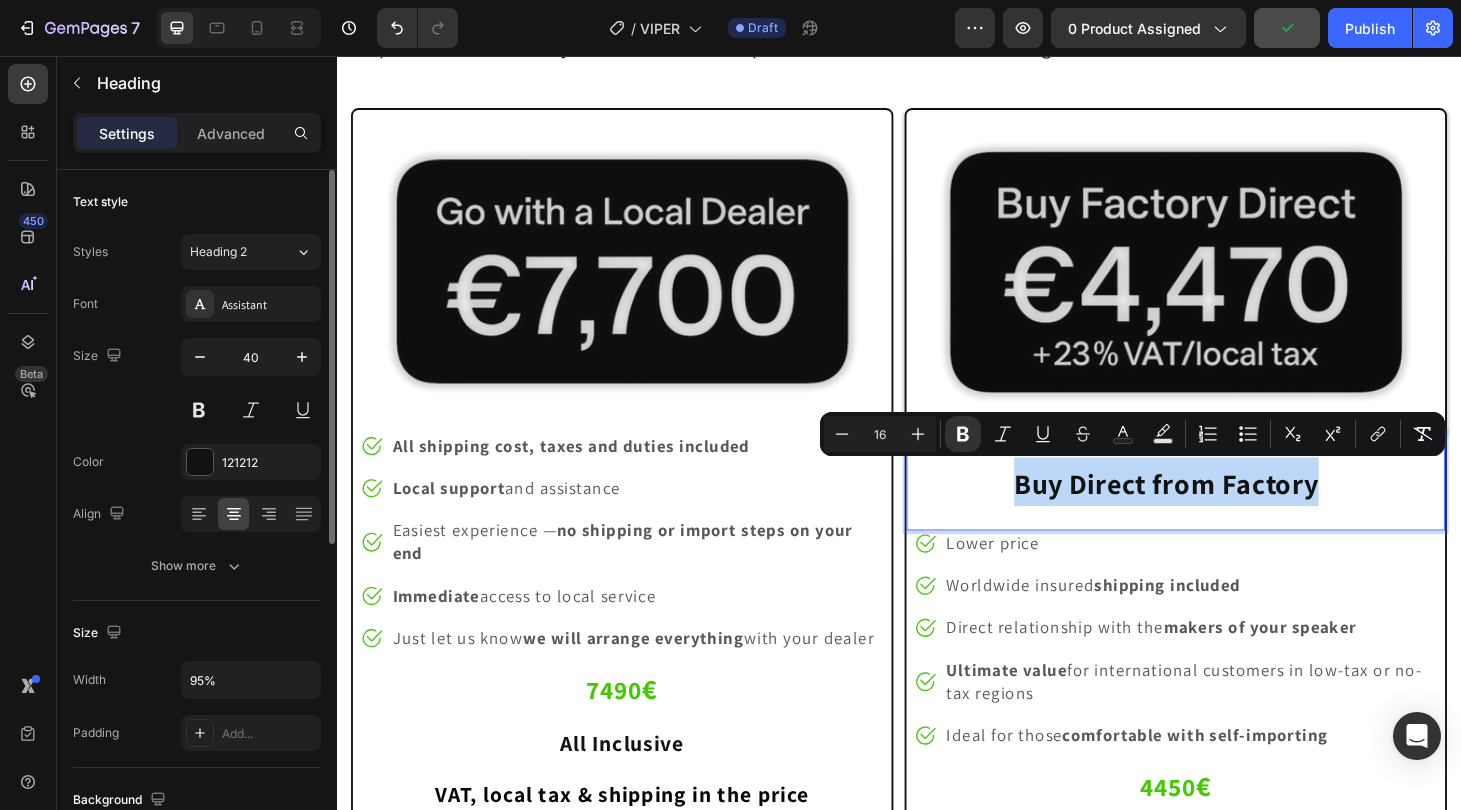click on "Lower price" at bounding box center (1248, 576) 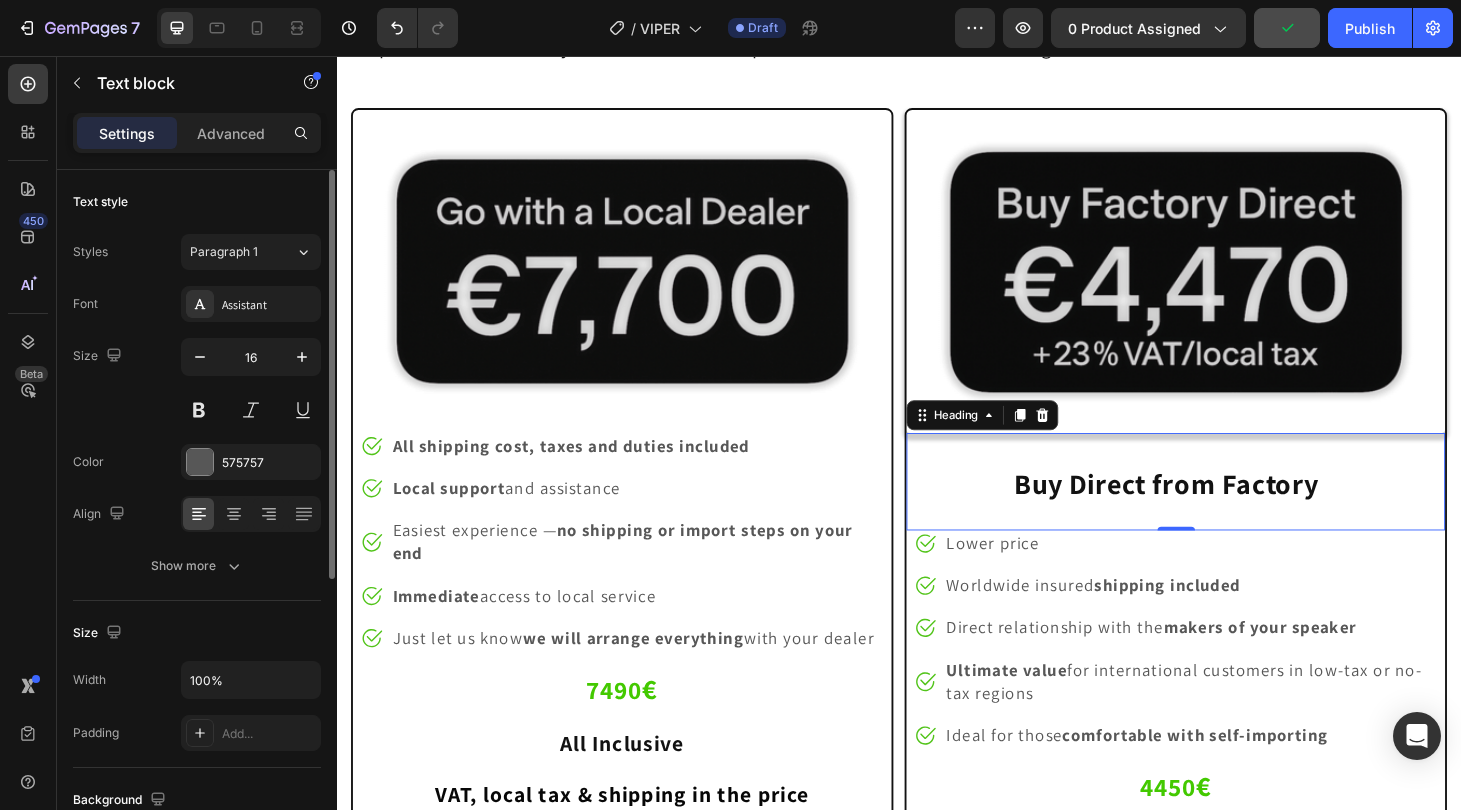 click on "Buy Direct from Factory" at bounding box center [1222, 512] 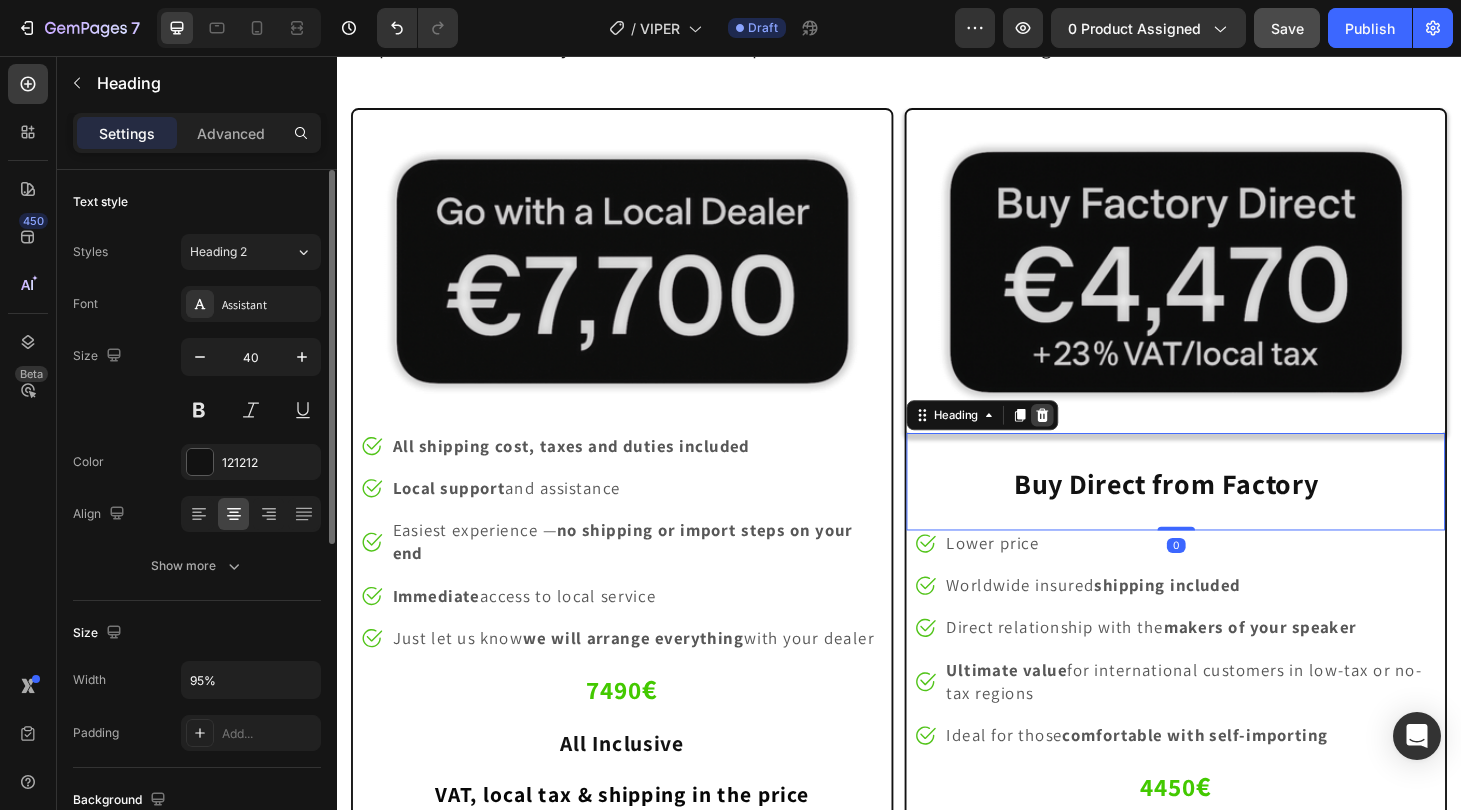 click 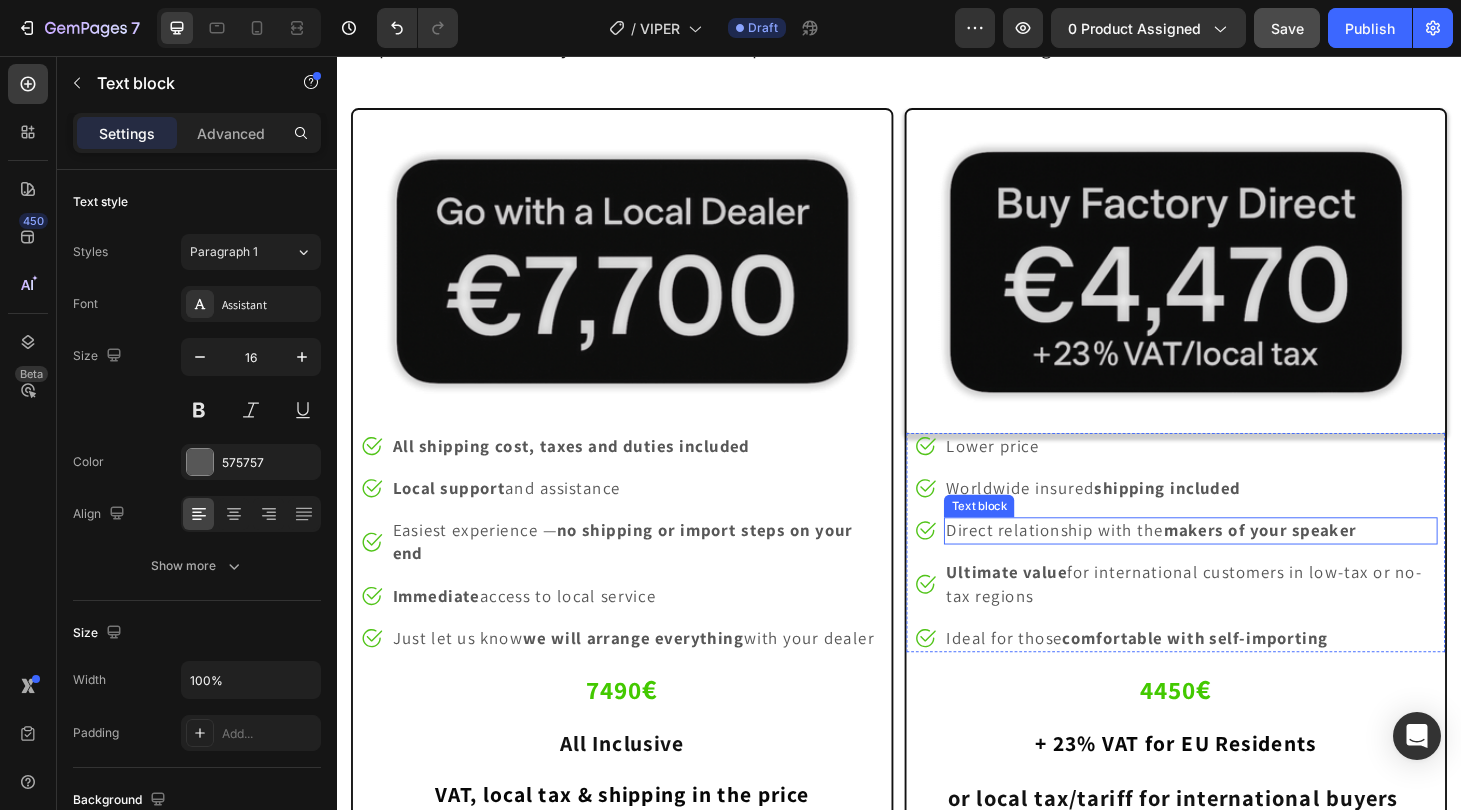 click on "Direct relationship with the  makers of your speaker" at bounding box center (1206, 561) 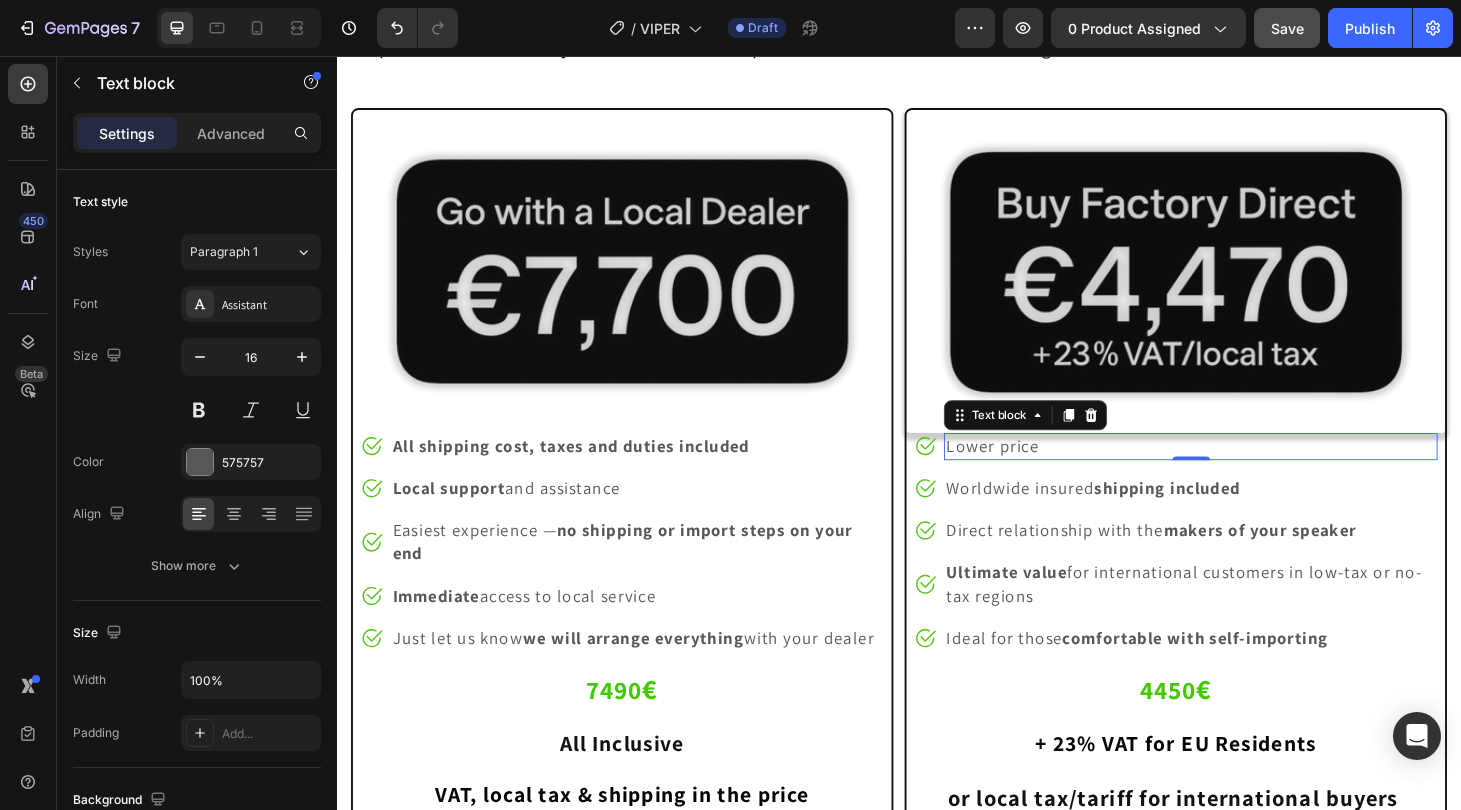 click on "Lower price" at bounding box center (1036, 471) 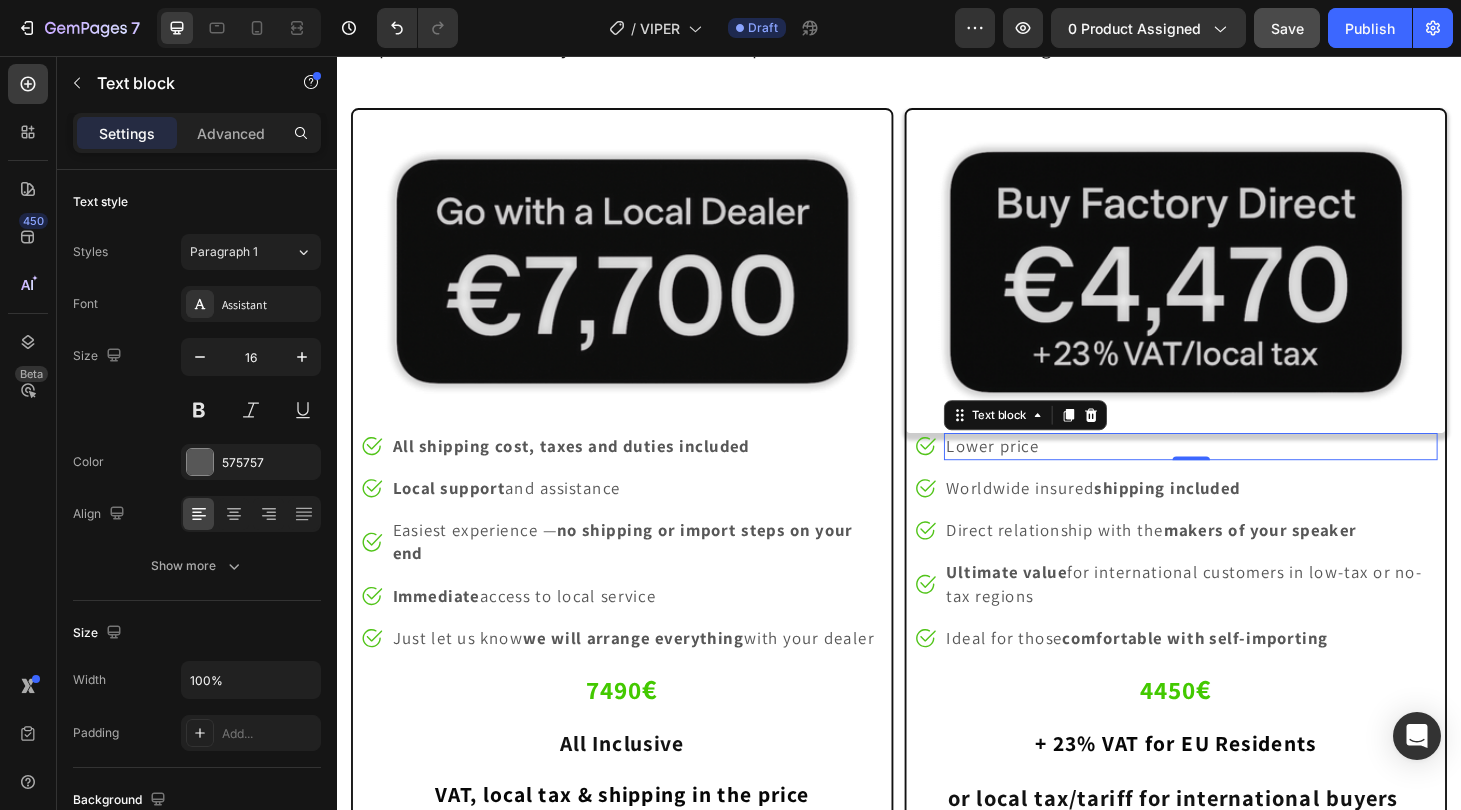 click on "Lower price" at bounding box center (1036, 471) 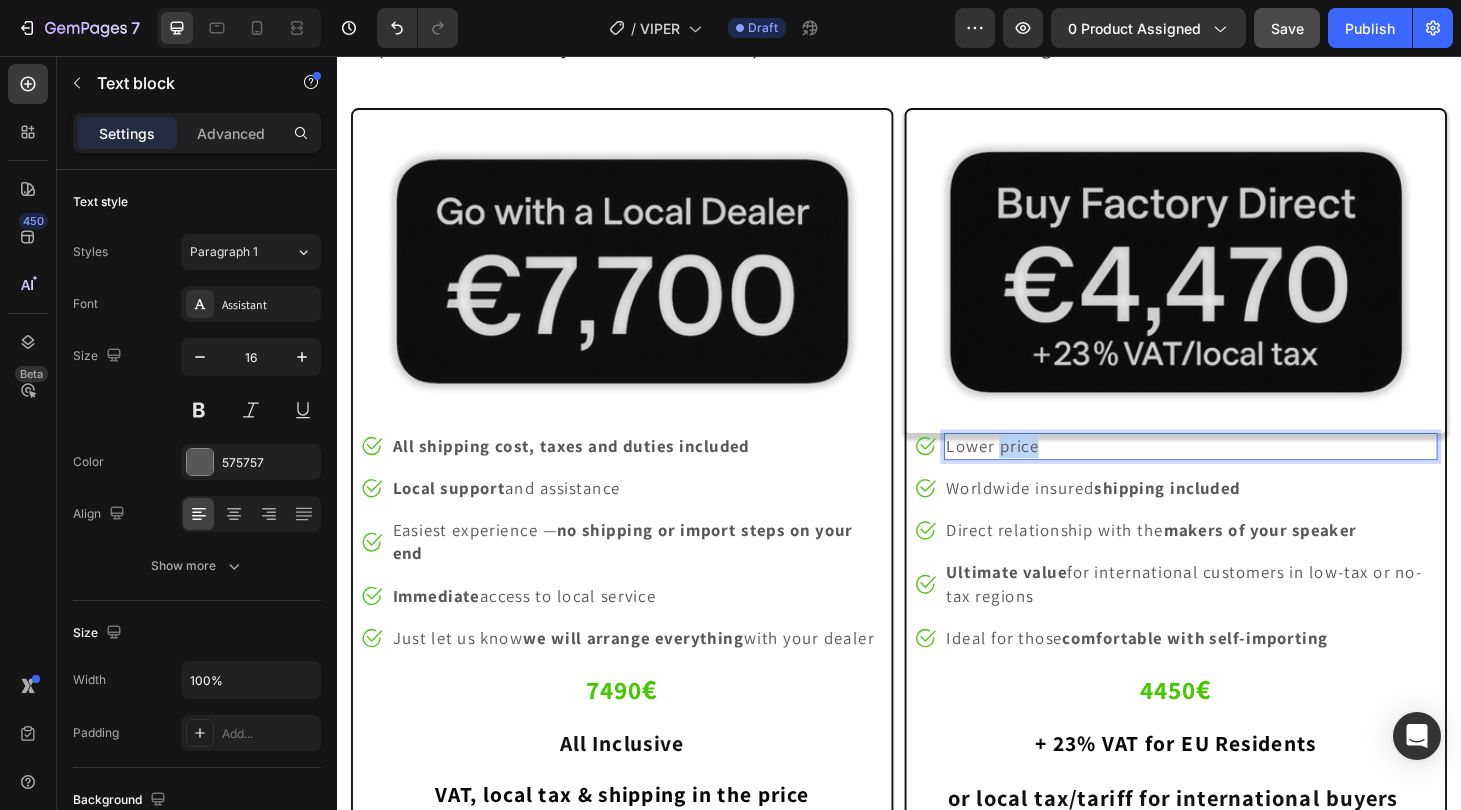 click on "Lower price" at bounding box center (1036, 471) 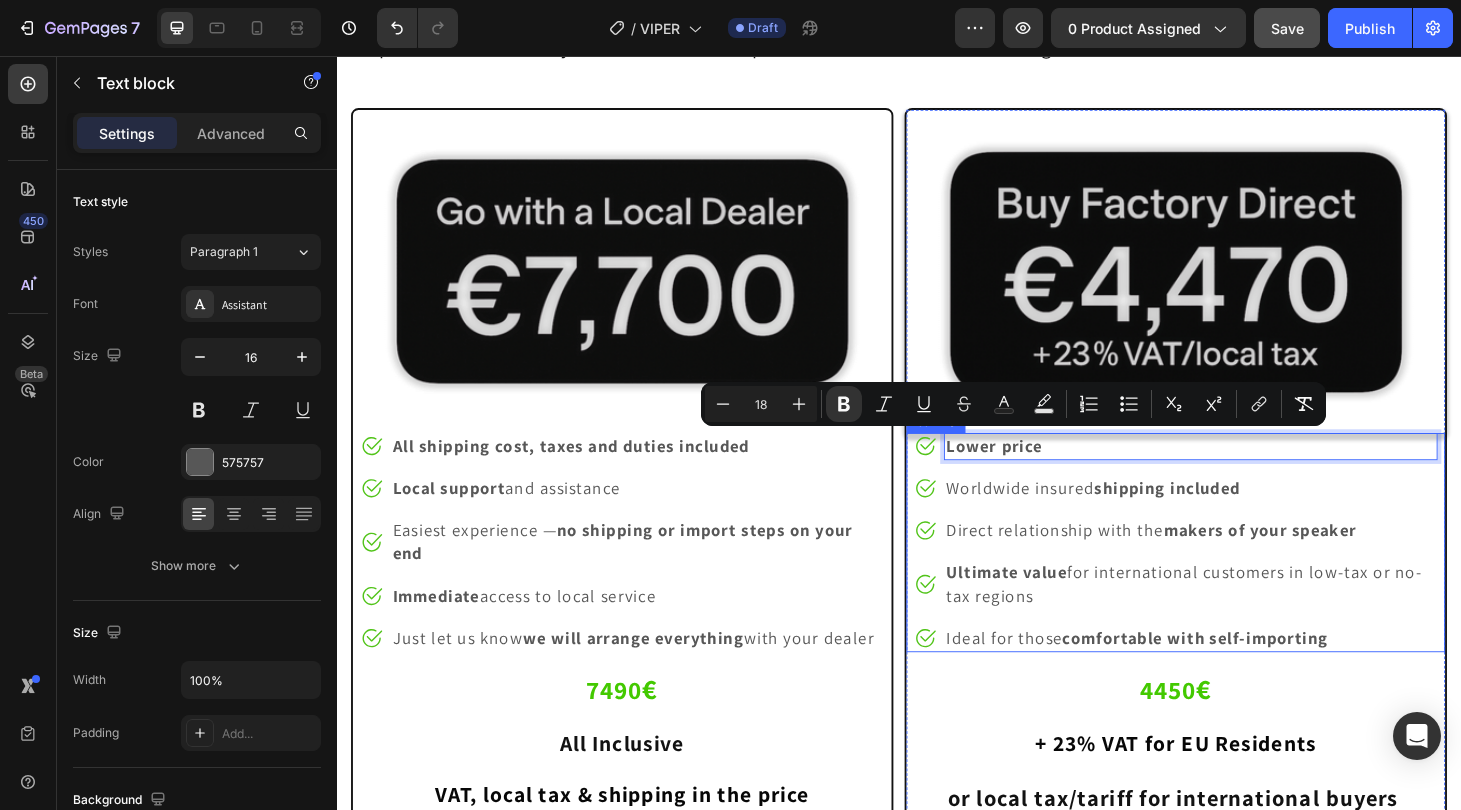 click on "Image Lower price Text block 0 Image Worldwide insured shipping included Text block Image Direct relationship with the makers of your speaker Text block Image Ultimate value for international customers in low-tax or no-tax regions Text block Image Ideal for those comfortable with self-importing Text block" at bounding box center [1232, 575] 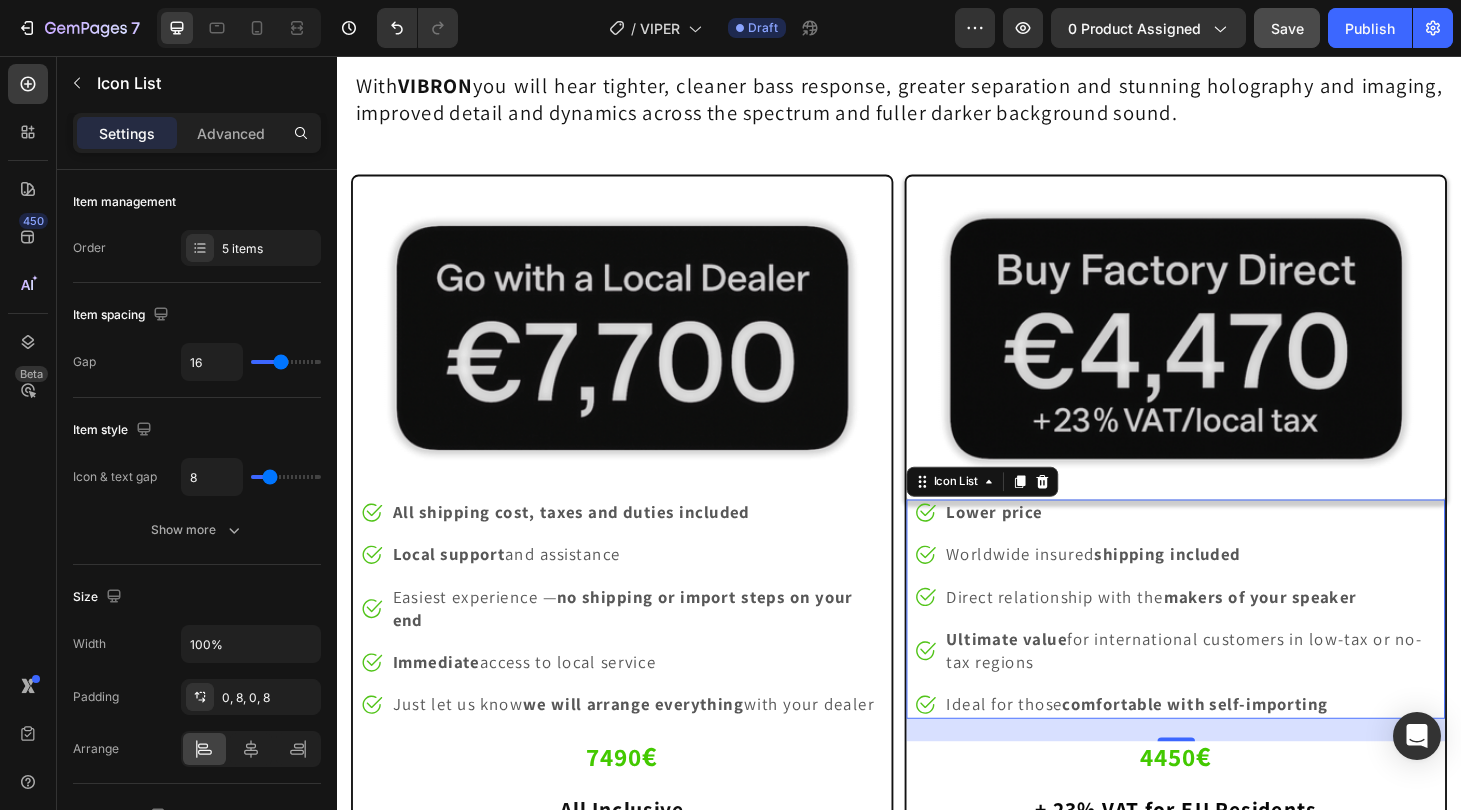 scroll, scrollTop: 15826, scrollLeft: 0, axis: vertical 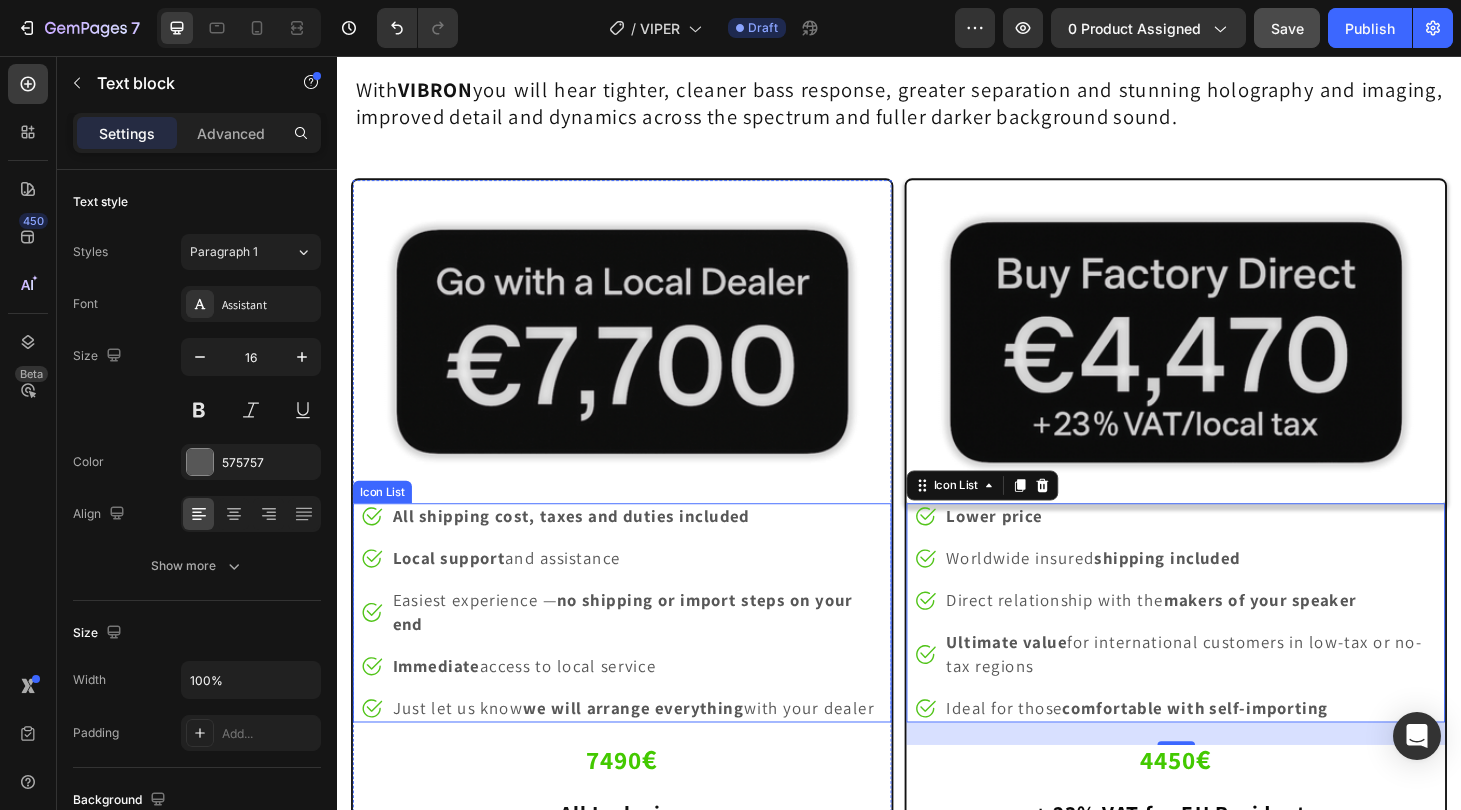 click on "no shipping or import steps on your end" at bounding box center (641, 649) 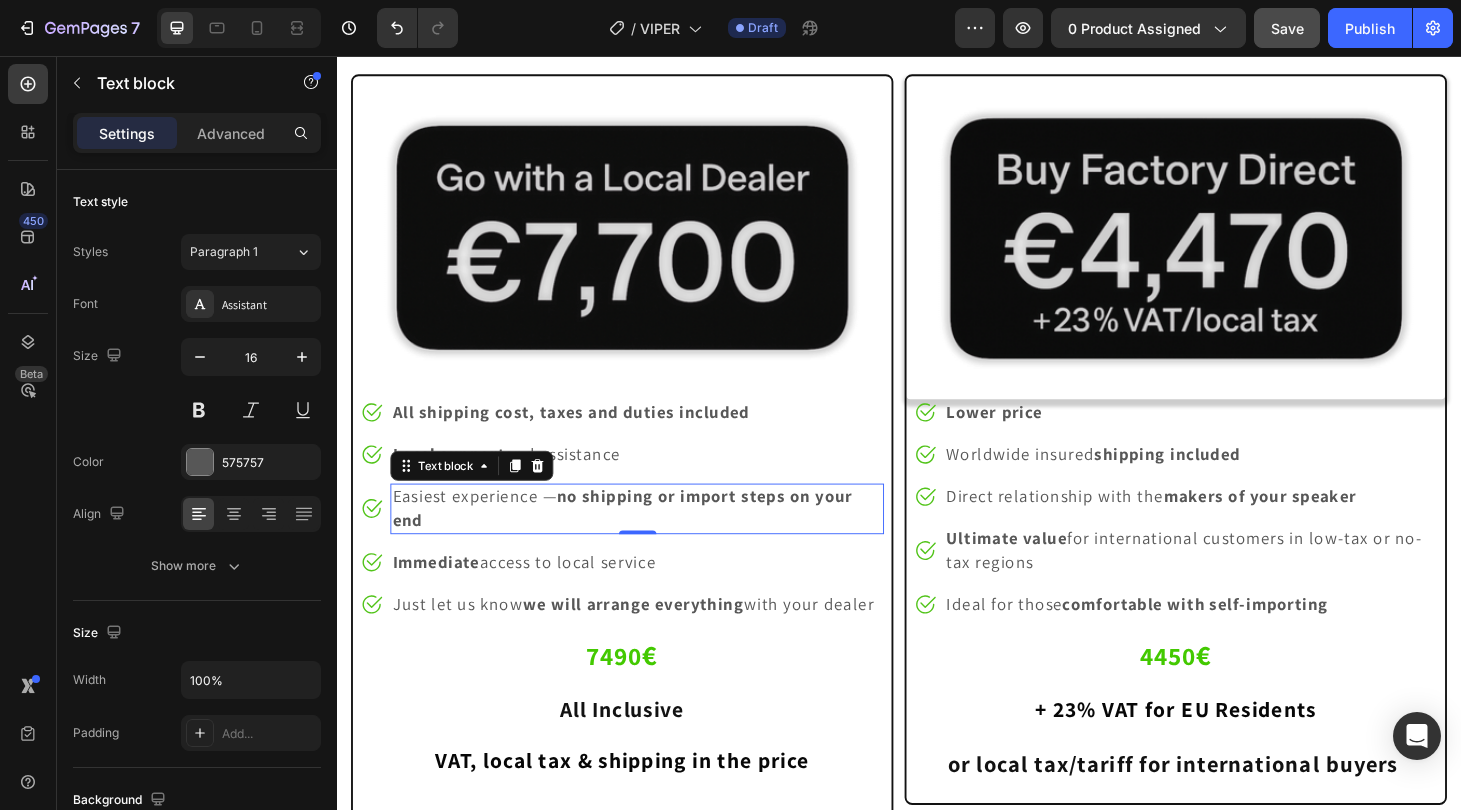 scroll, scrollTop: 15905, scrollLeft: 0, axis: vertical 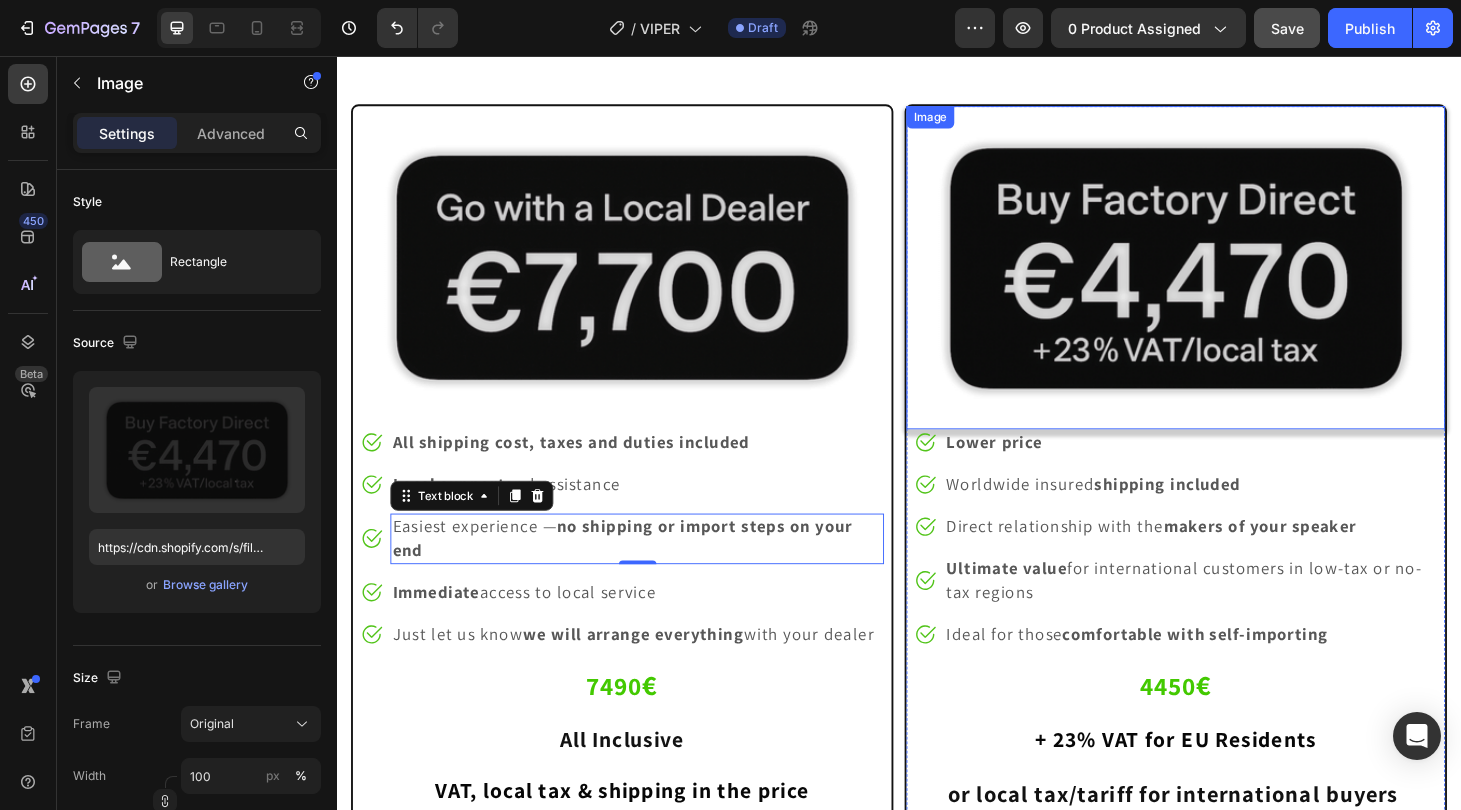 click at bounding box center [1232, 281] 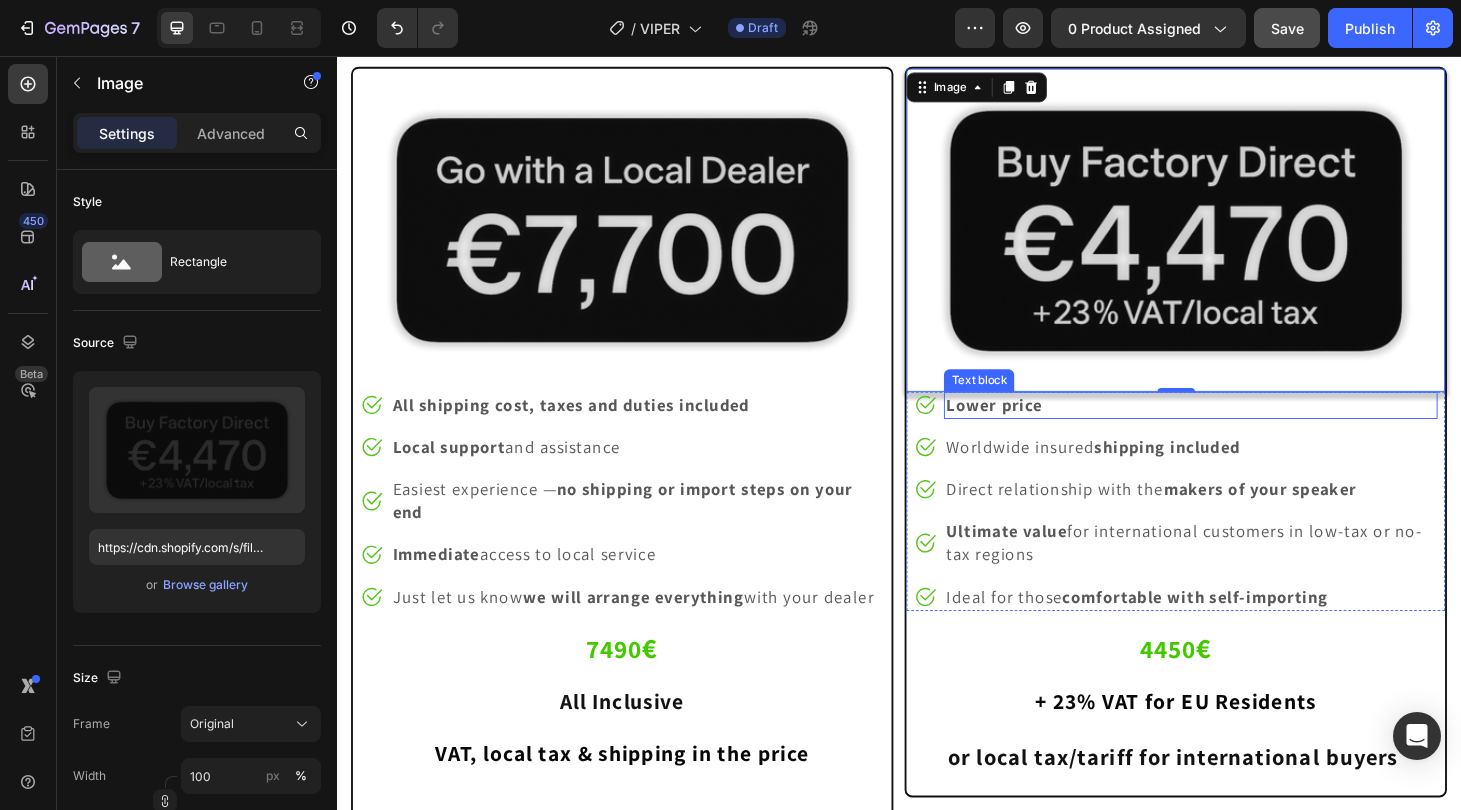 scroll, scrollTop: 15918, scrollLeft: 0, axis: vertical 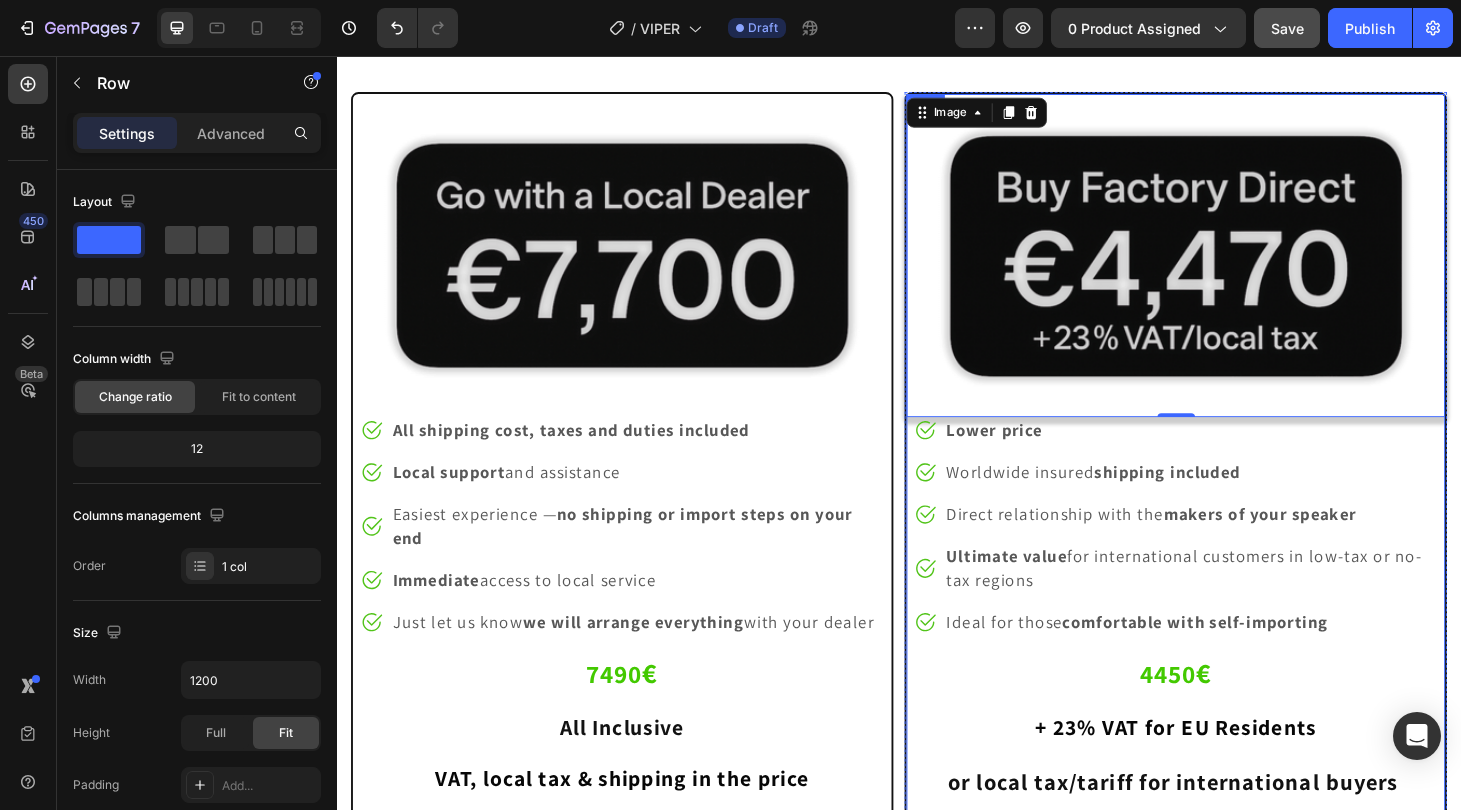 click on "Image Image All shipping cost, taxes and duties included Text block Image Local support and assistance Text block Image Easiest experience — no shipping or import steps on your end Text block Image Immediate access to local service Text block Image Just let us know we will arrange everything with your dealer Text block Icon List 7490 € All Inclusive VAT, local tax & shipping in the price Heading Heading Row" at bounding box center [641, 496] 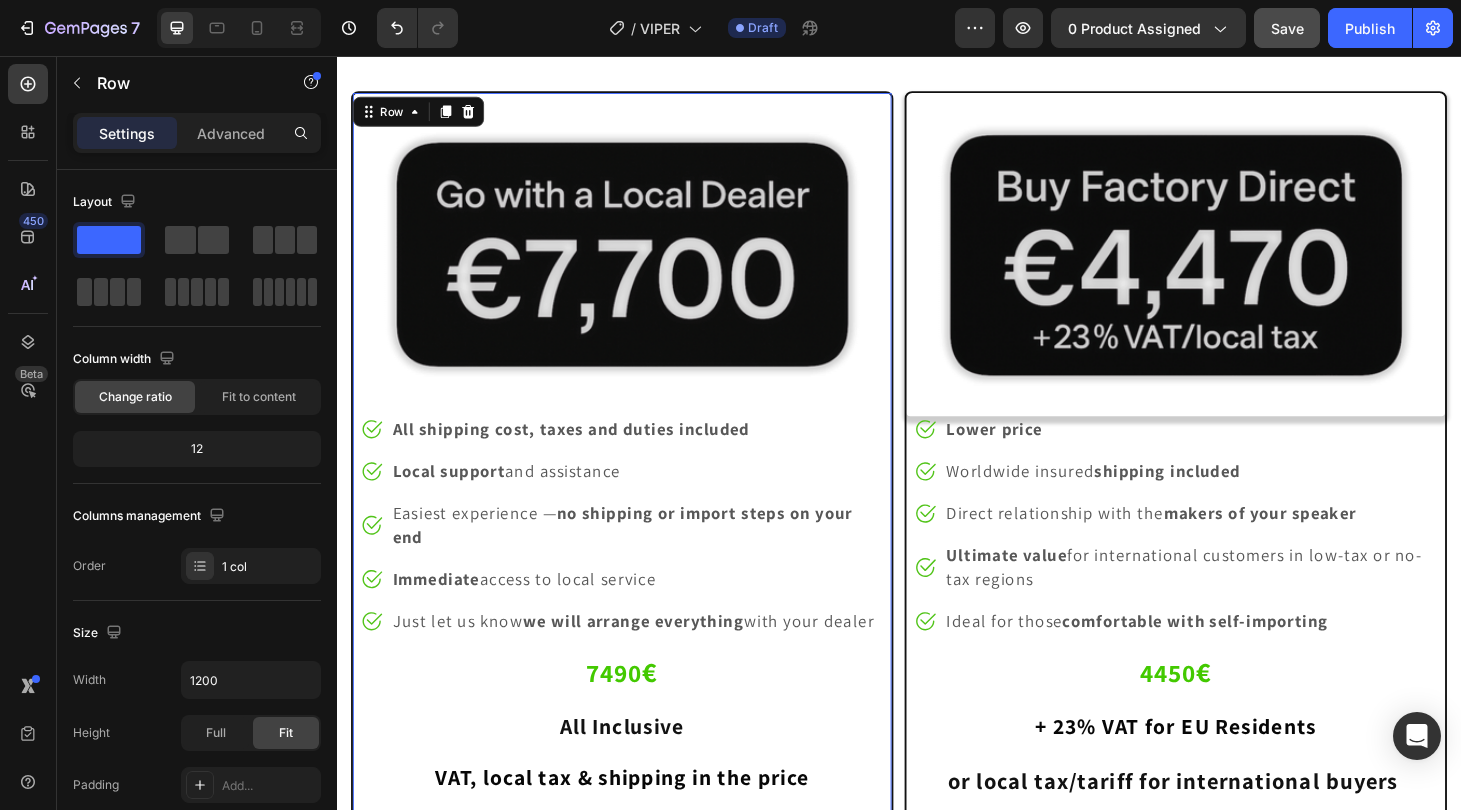 scroll, scrollTop: 15909, scrollLeft: 0, axis: vertical 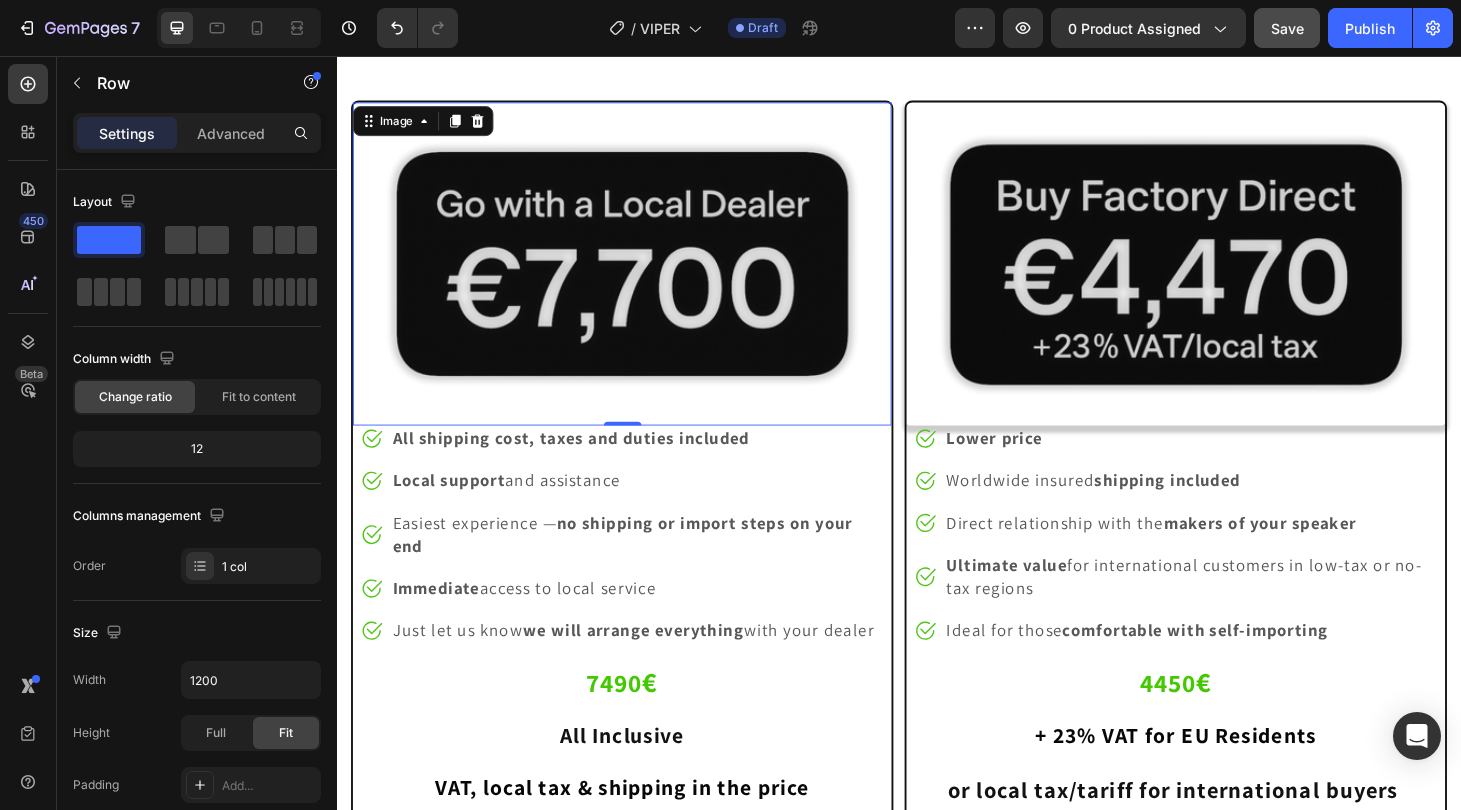 click at bounding box center [641, 277] 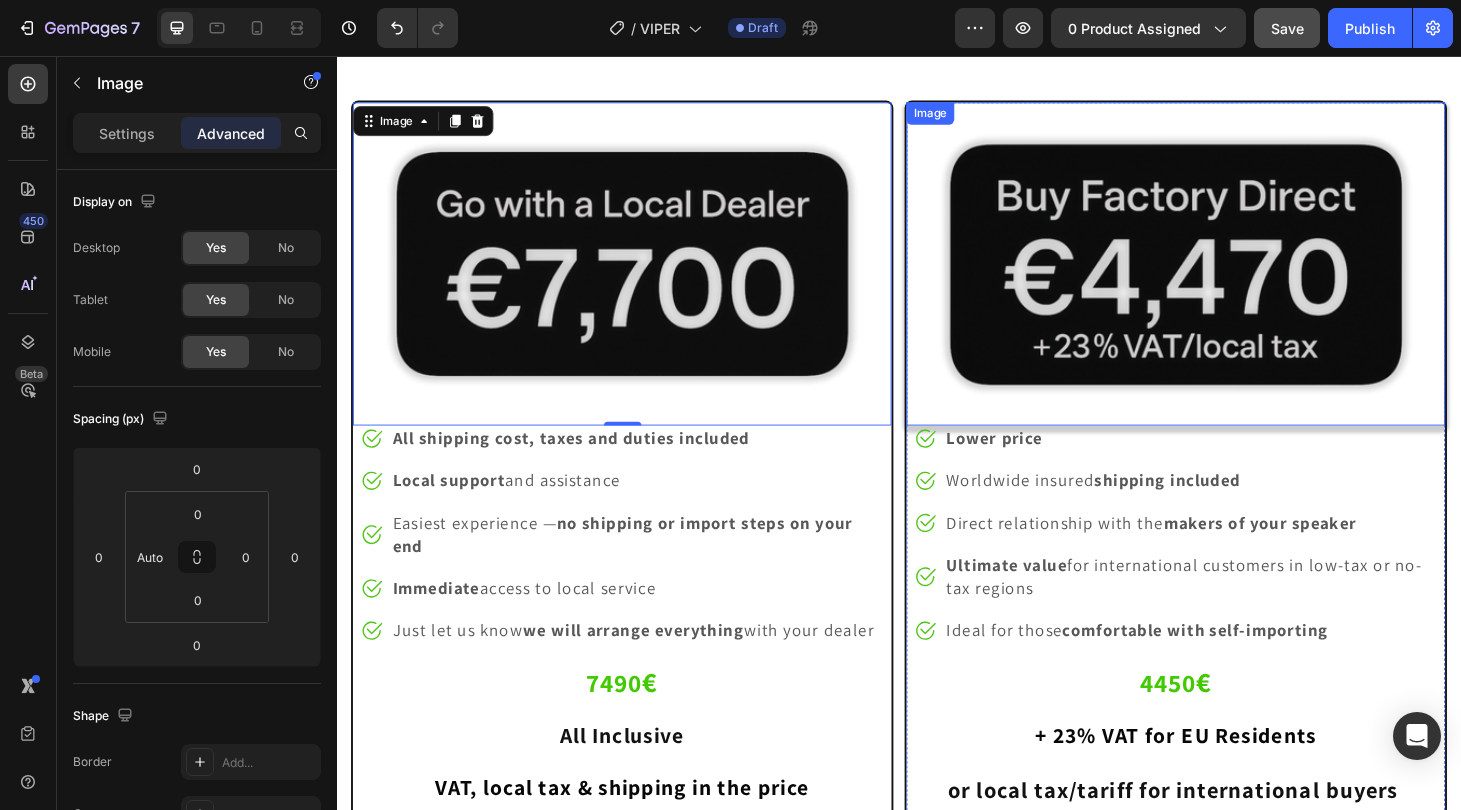 click at bounding box center [1232, 277] 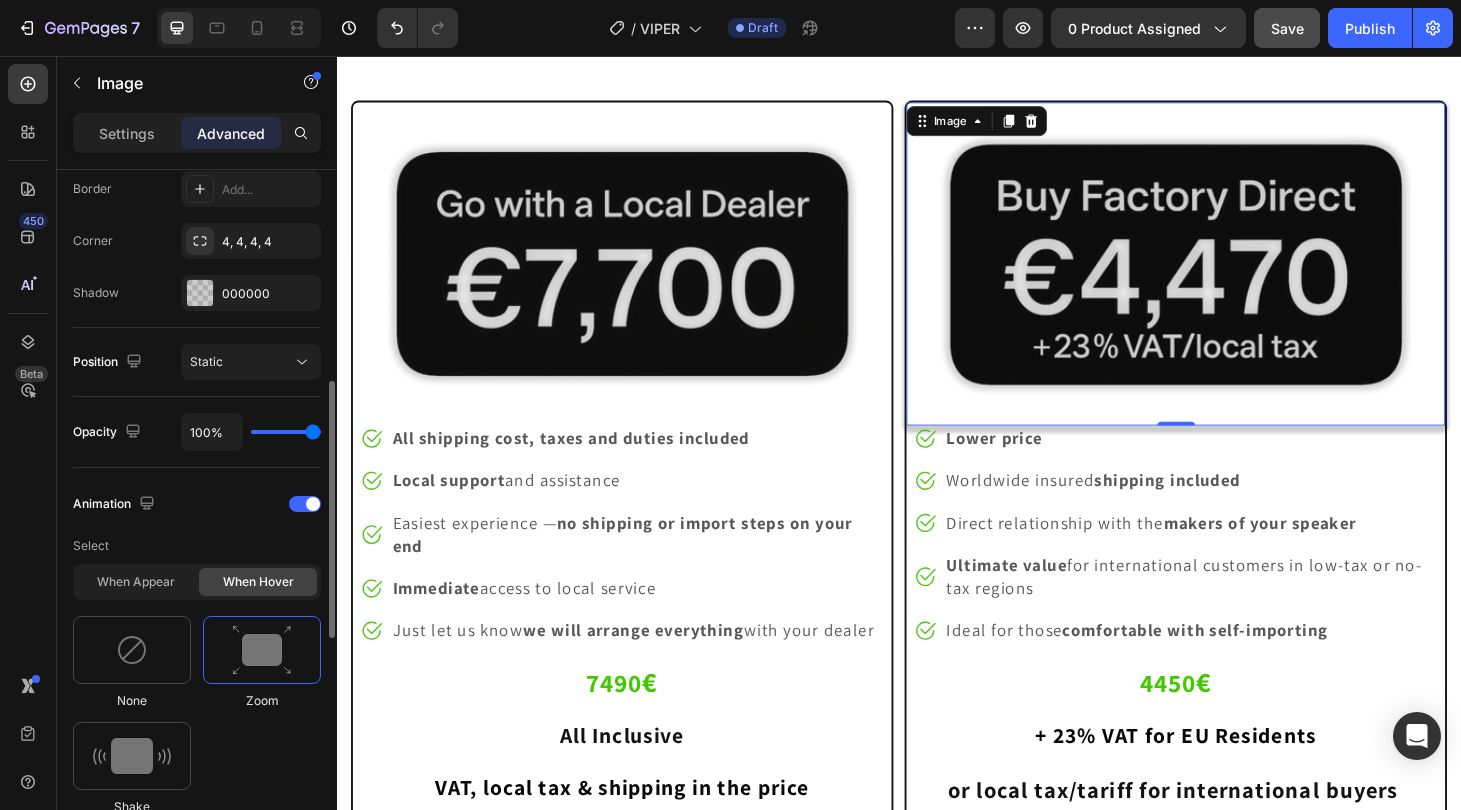 scroll, scrollTop: 590, scrollLeft: 0, axis: vertical 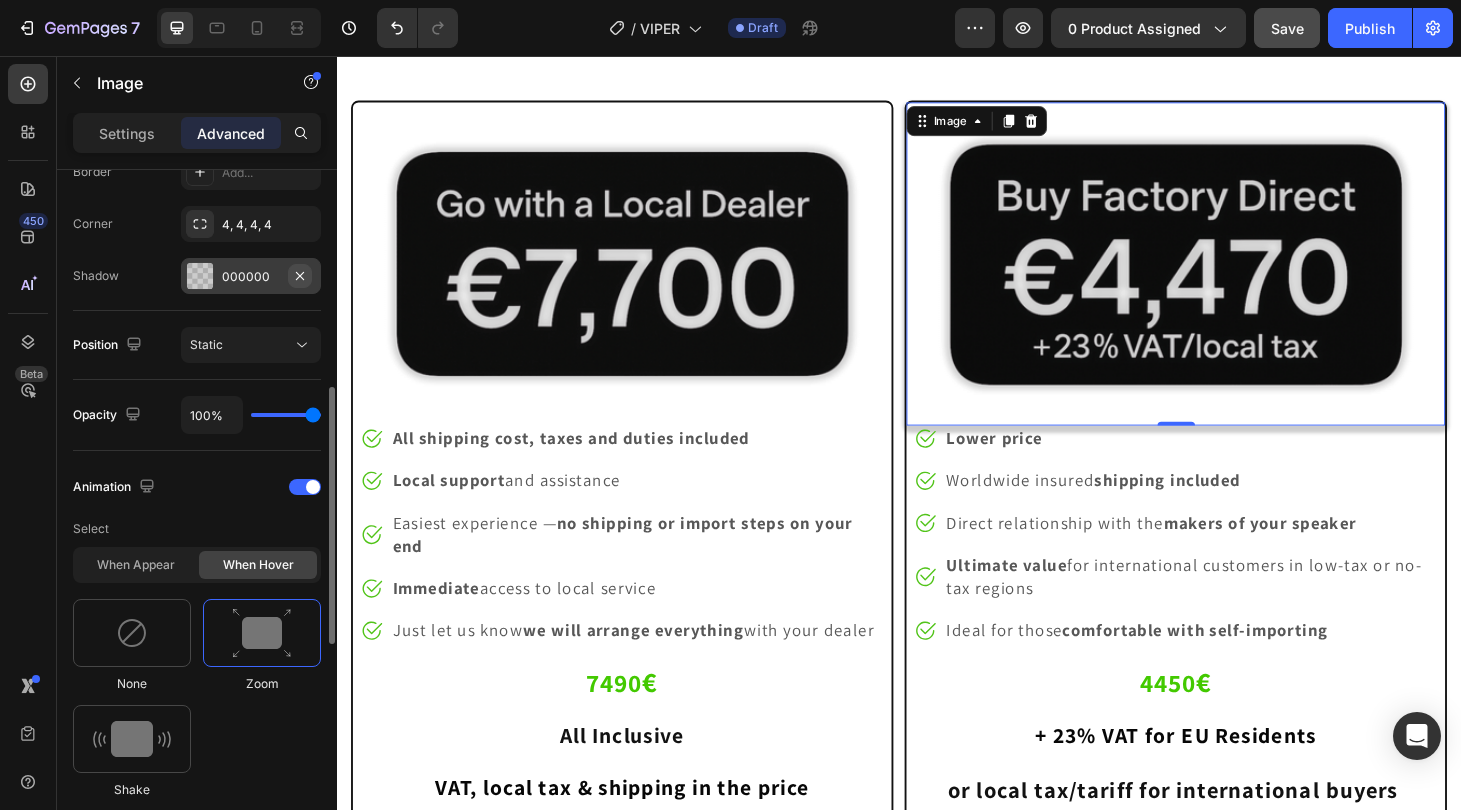 click 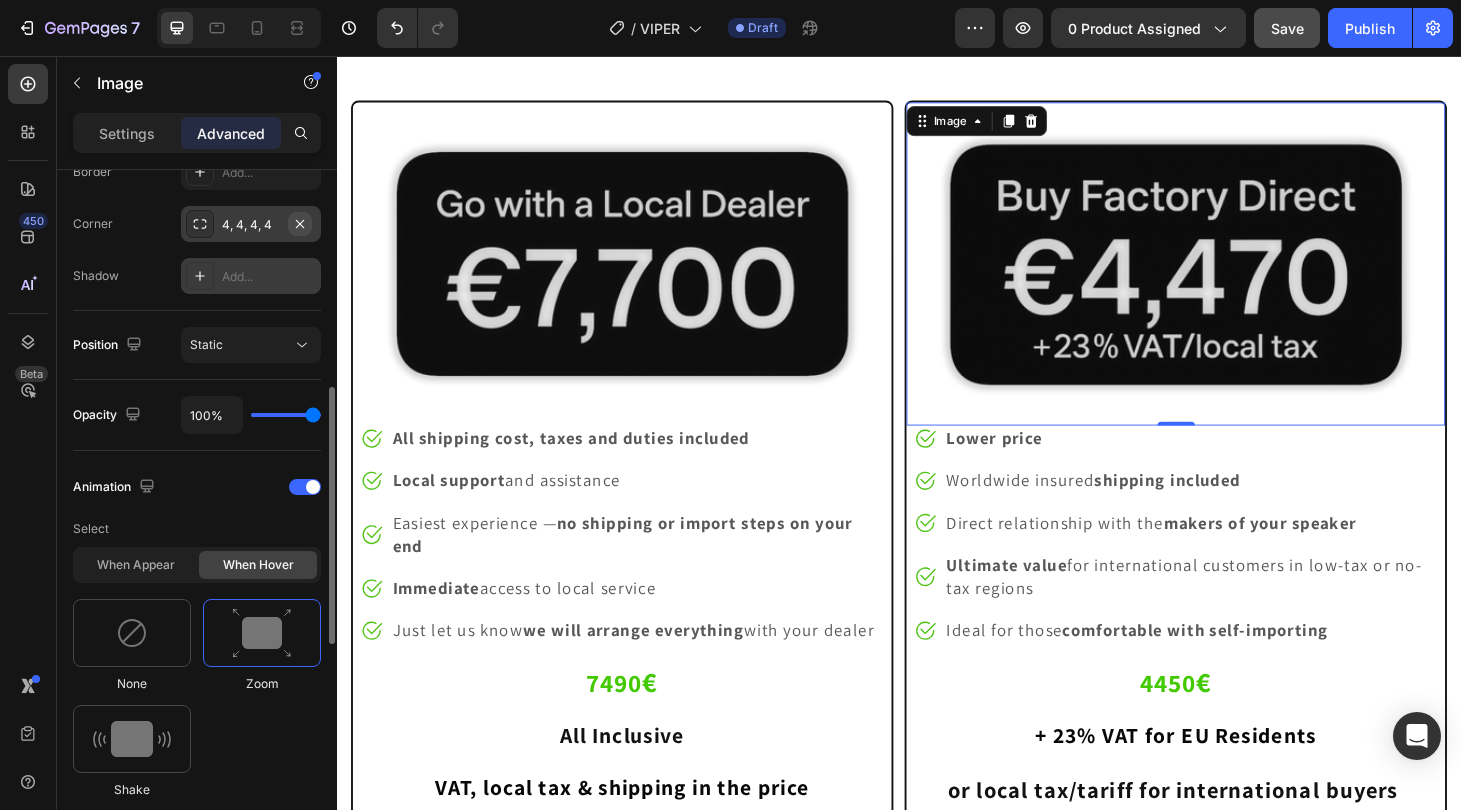 click 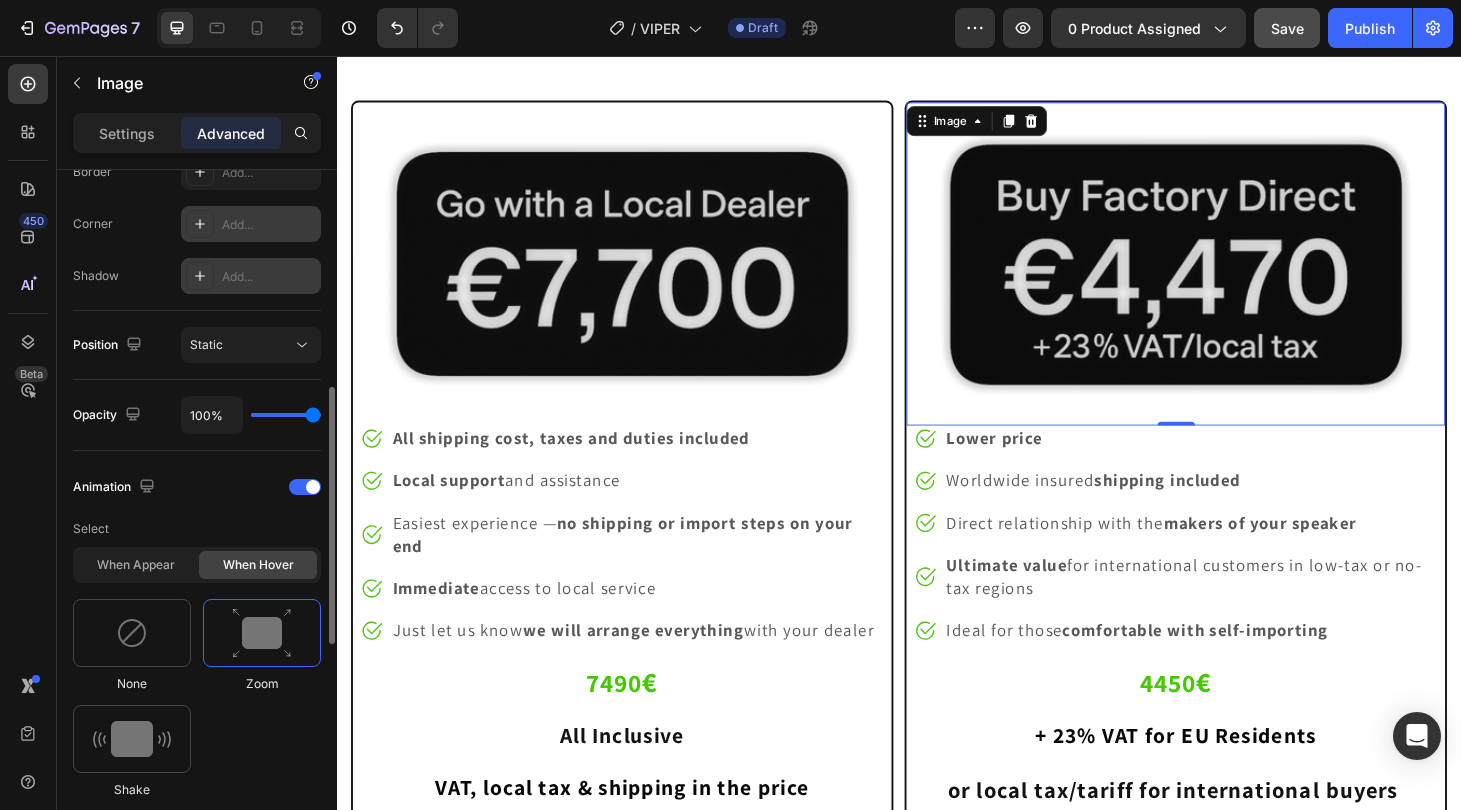scroll, scrollTop: 565, scrollLeft: 0, axis: vertical 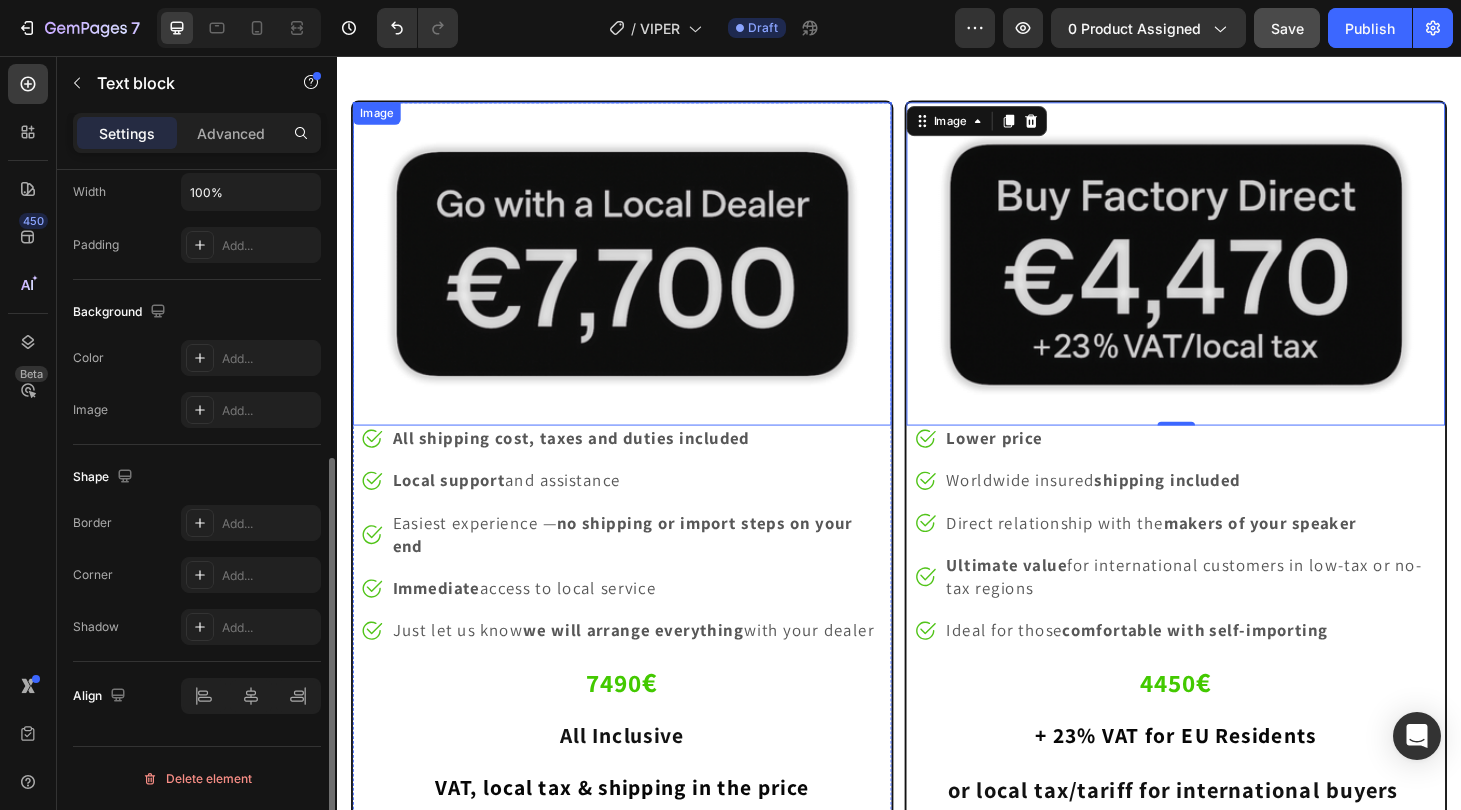 click on "All shipping cost, taxes and duties included" at bounding box center [586, 463] 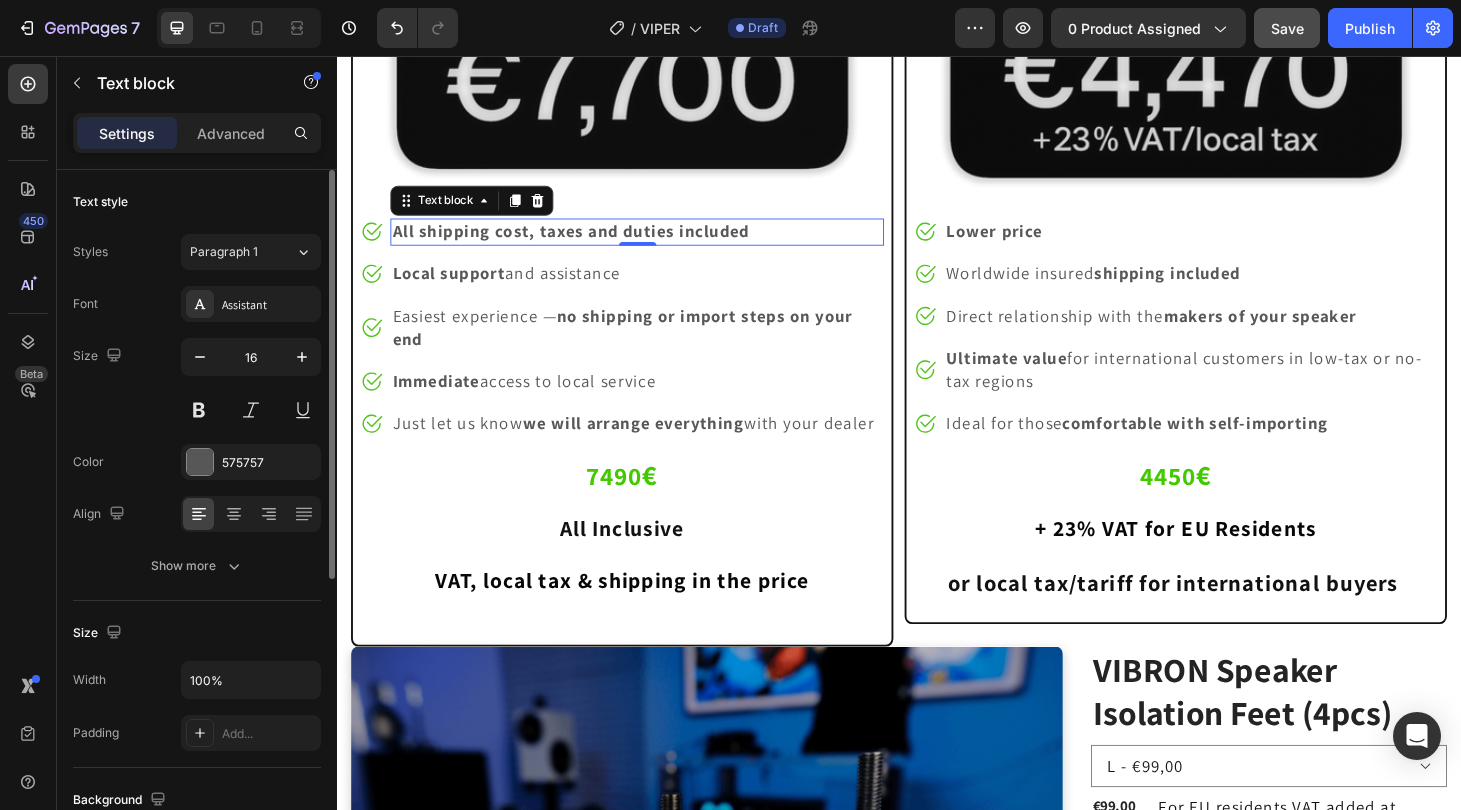 scroll, scrollTop: 16169, scrollLeft: 0, axis: vertical 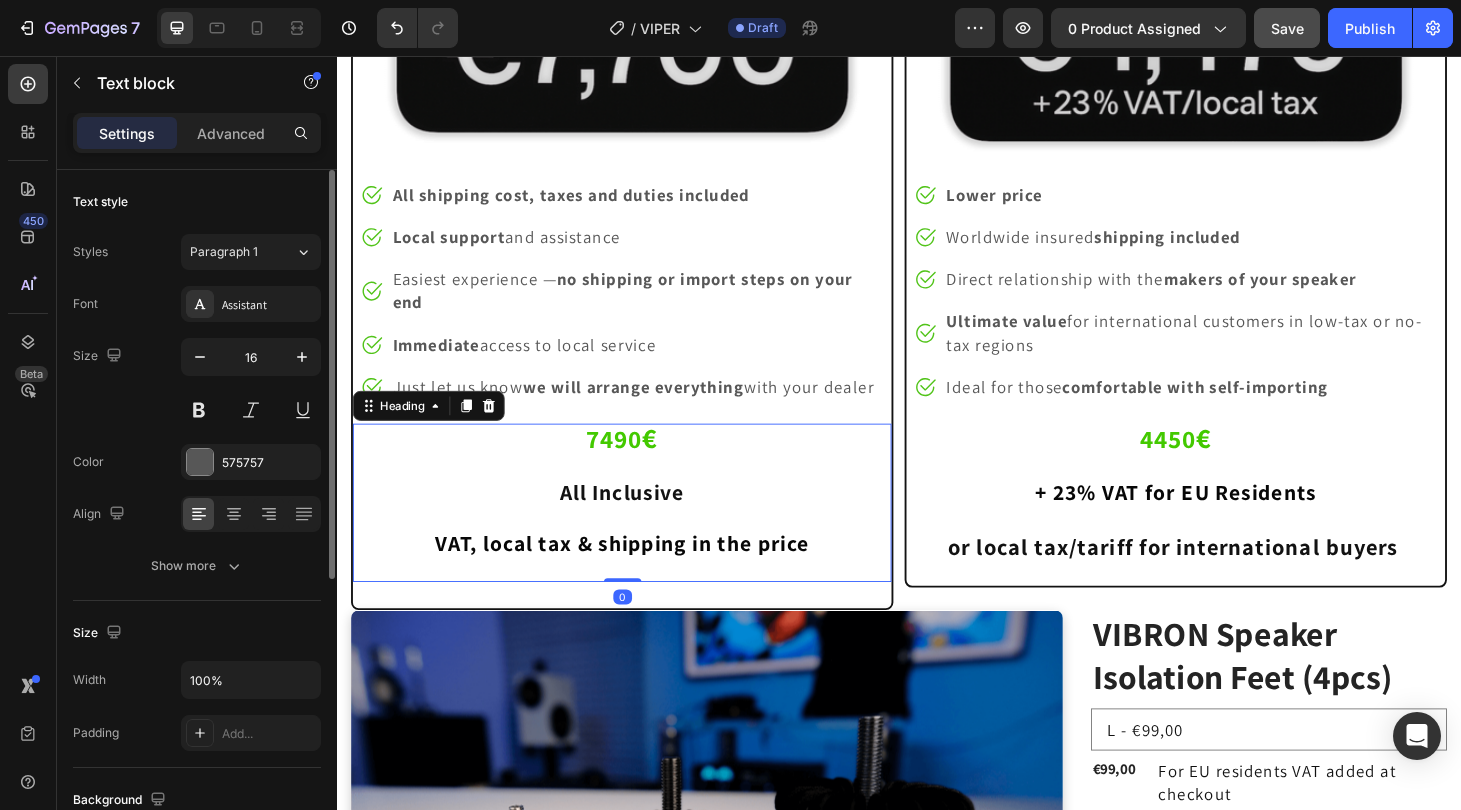 click on "VAT, local tax & shipping in the price" at bounding box center [641, 576] 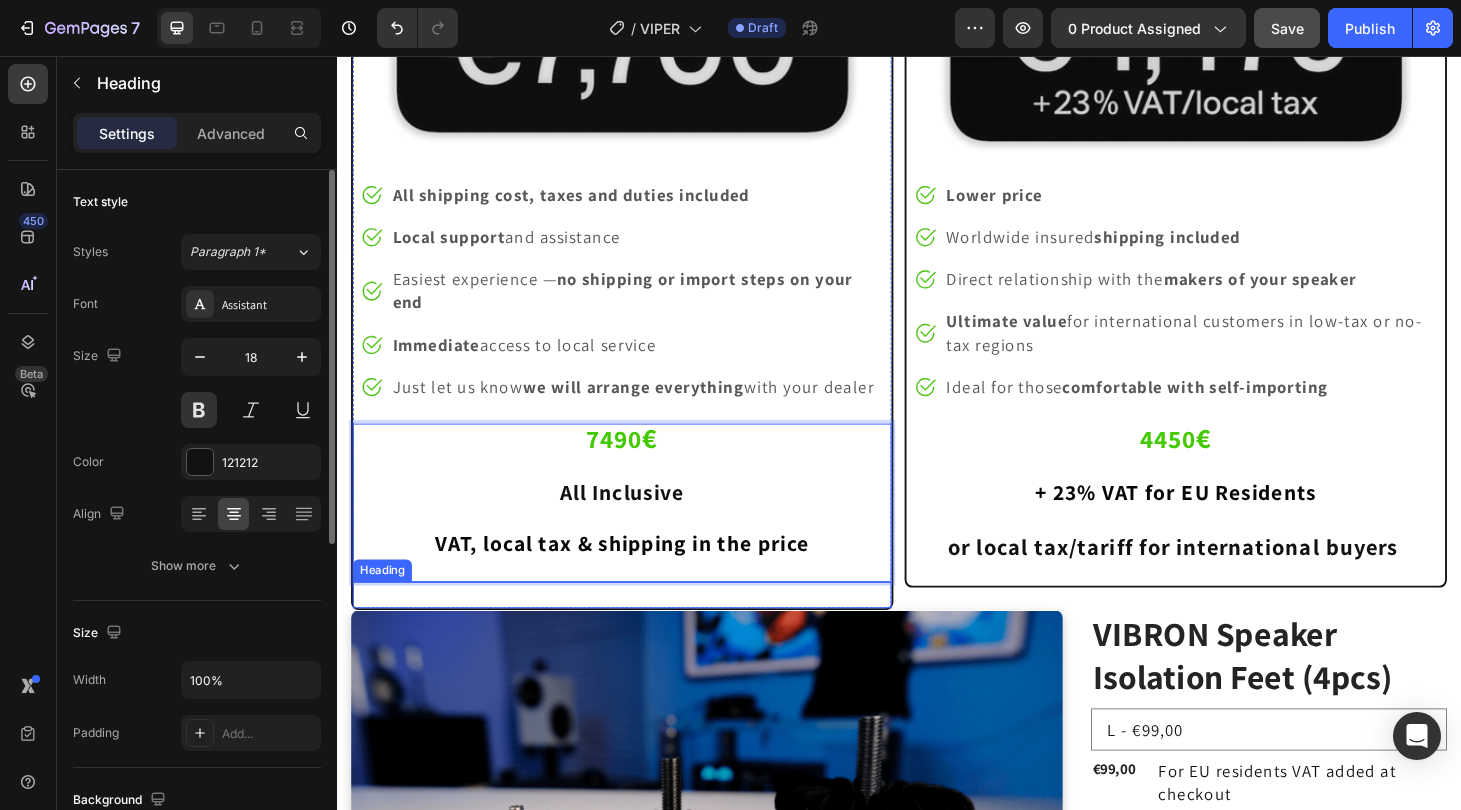 click on "Heading" at bounding box center (641, 631) 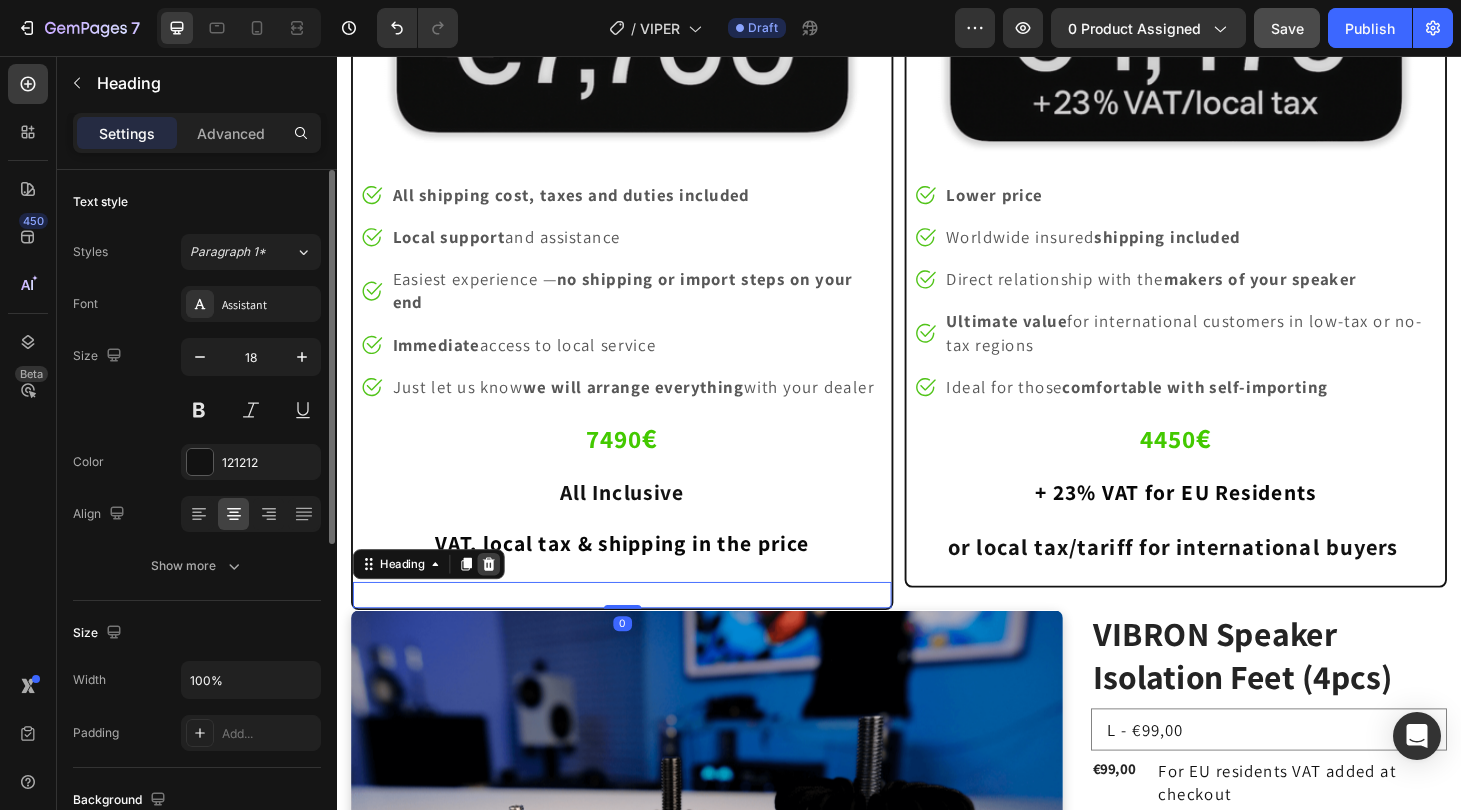 click 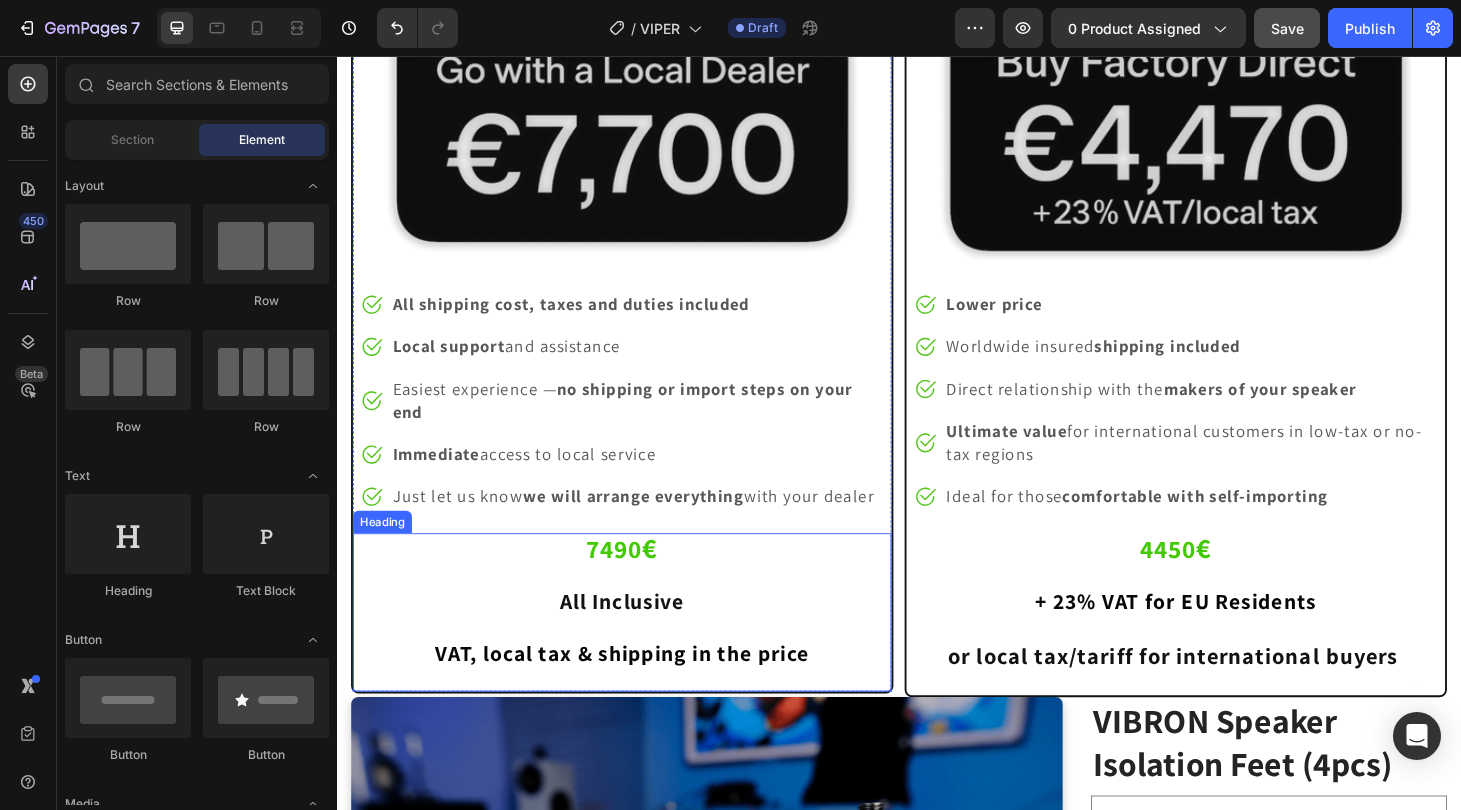 scroll, scrollTop: 16064, scrollLeft: 0, axis: vertical 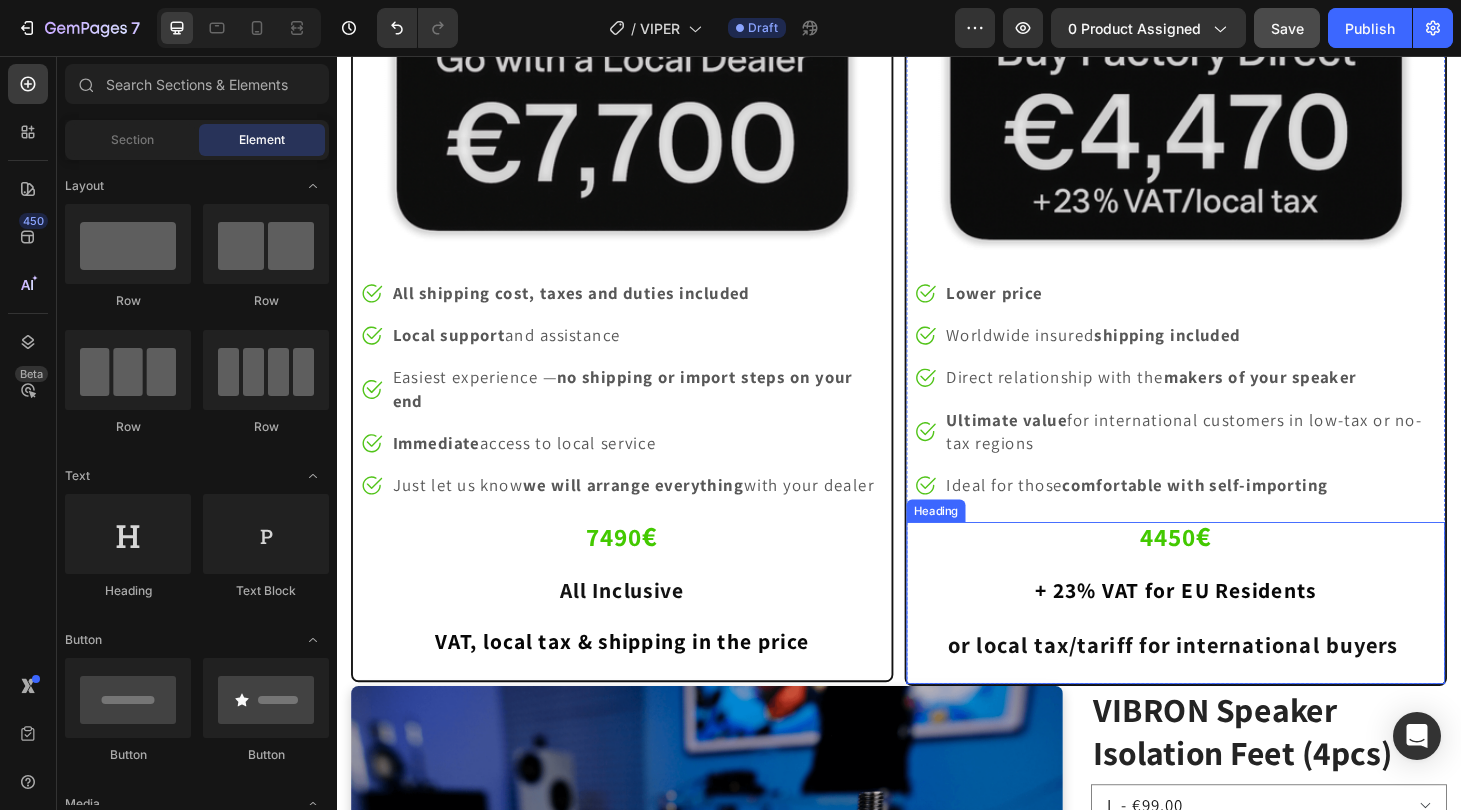 click on "or local tax/tariff for international buyers" at bounding box center (1230, 684) 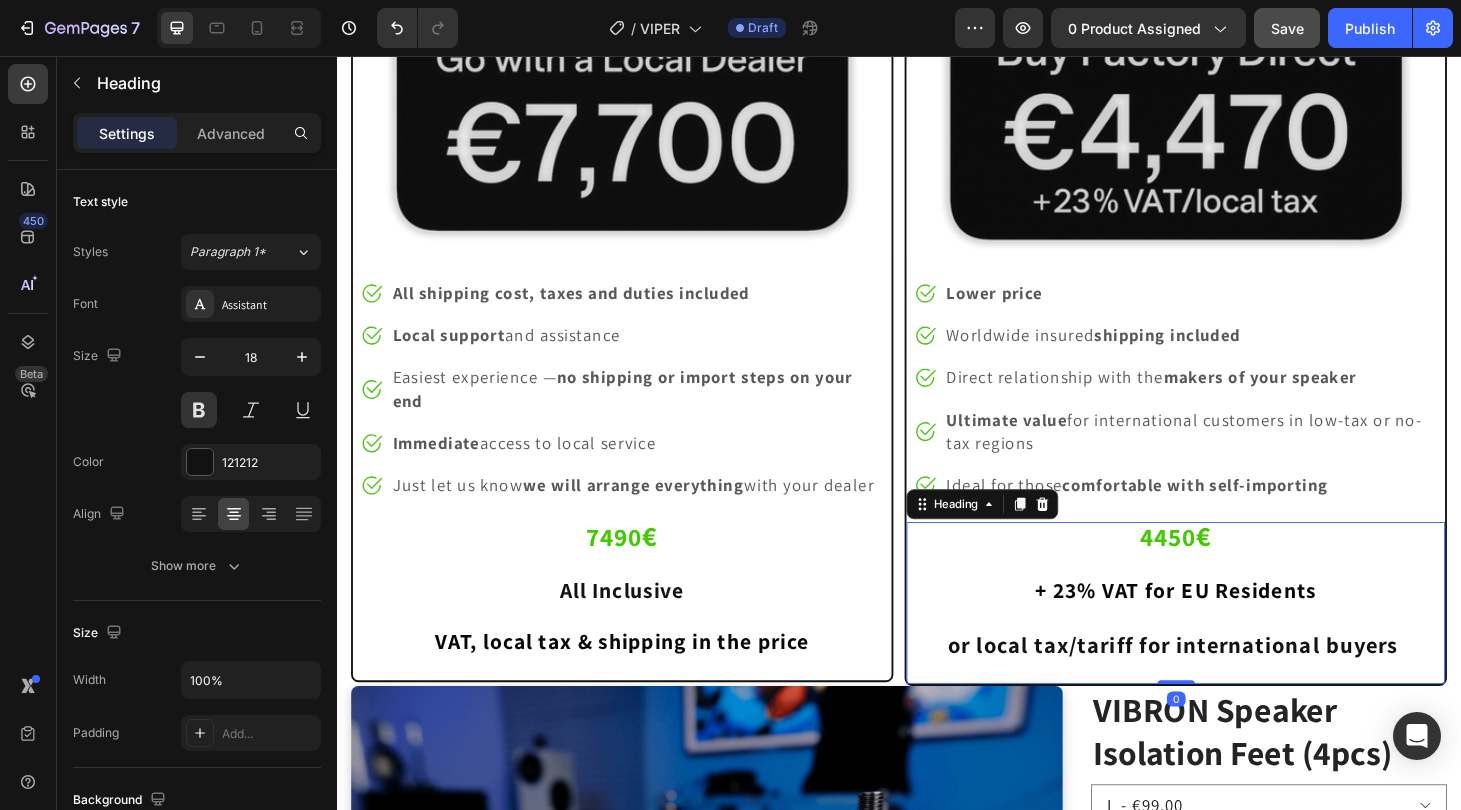 click on "[PRICE]  € + 23% VAT for EU Residents   or local tax/tariff for international buyers" at bounding box center [1232, 627] 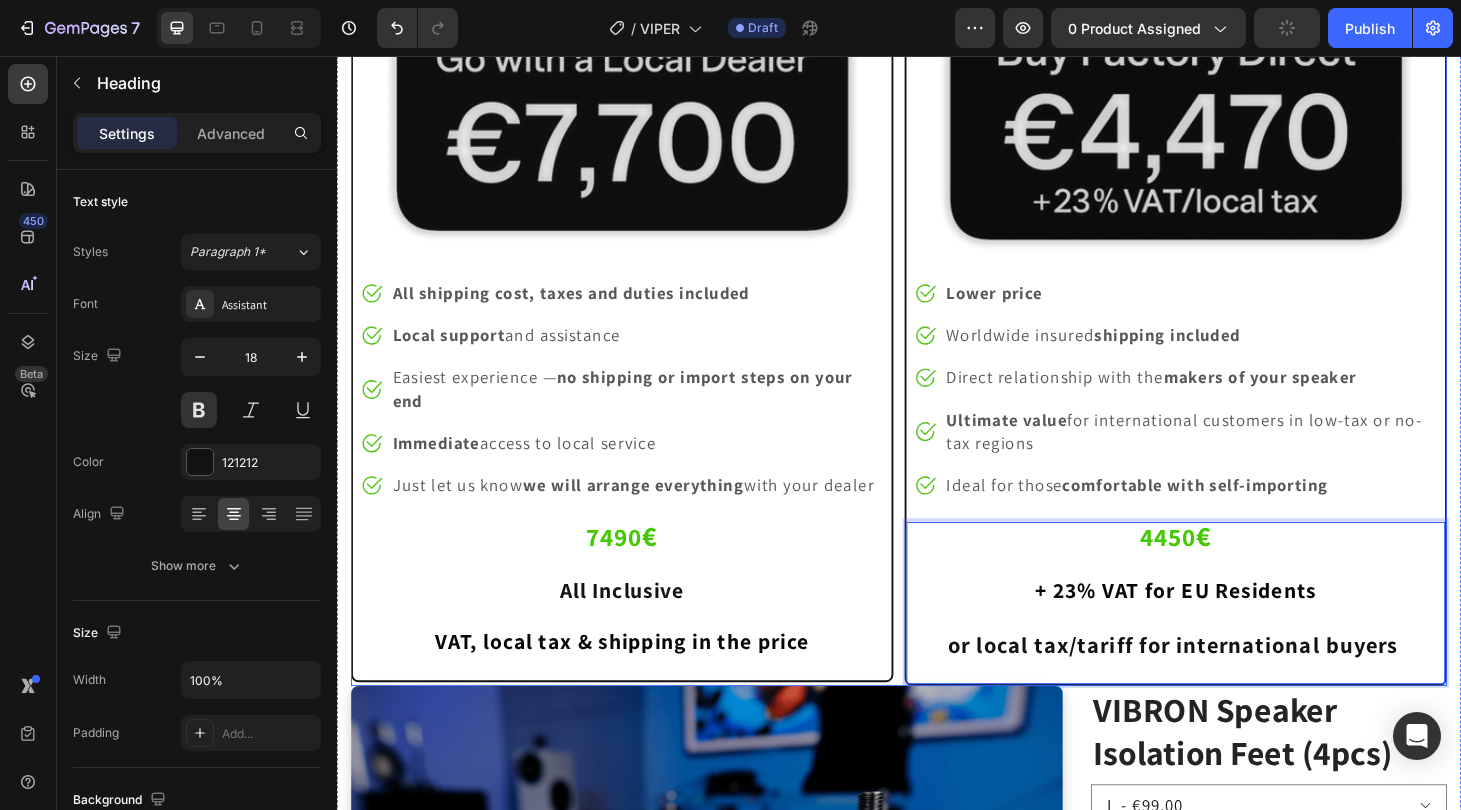 click on "Image Image All shipping cost, taxes and duties included Text block Image Local support  and assistance Text block Image Easiest experience —  no shipping or import steps on your end Text block Image Immediate  access to local service Text block Image Just let us know  we will arrange everything  with your dealer Text block Icon List ⁠⁠⁠⁠⁠⁠⁠ [PRICE]  € All Inclusive  VAT, local tax & shipping in the price Heading Row Image Image Lower price  Text block Image Worldwide insured  shipping included Text block Image Direct relationship with the  makers of your speaker Text block Image Ultimate value  for international customers in low-tax or no-tax regions Text block Image Ideal for those  comfortable with self-importing Text block Icon List [PRICE]  € + [PERCENTAGE]% VAT for EU Residents   or local tax/tariff for international buyers   Heading   0 Row Row Row" at bounding box center (937, 338) 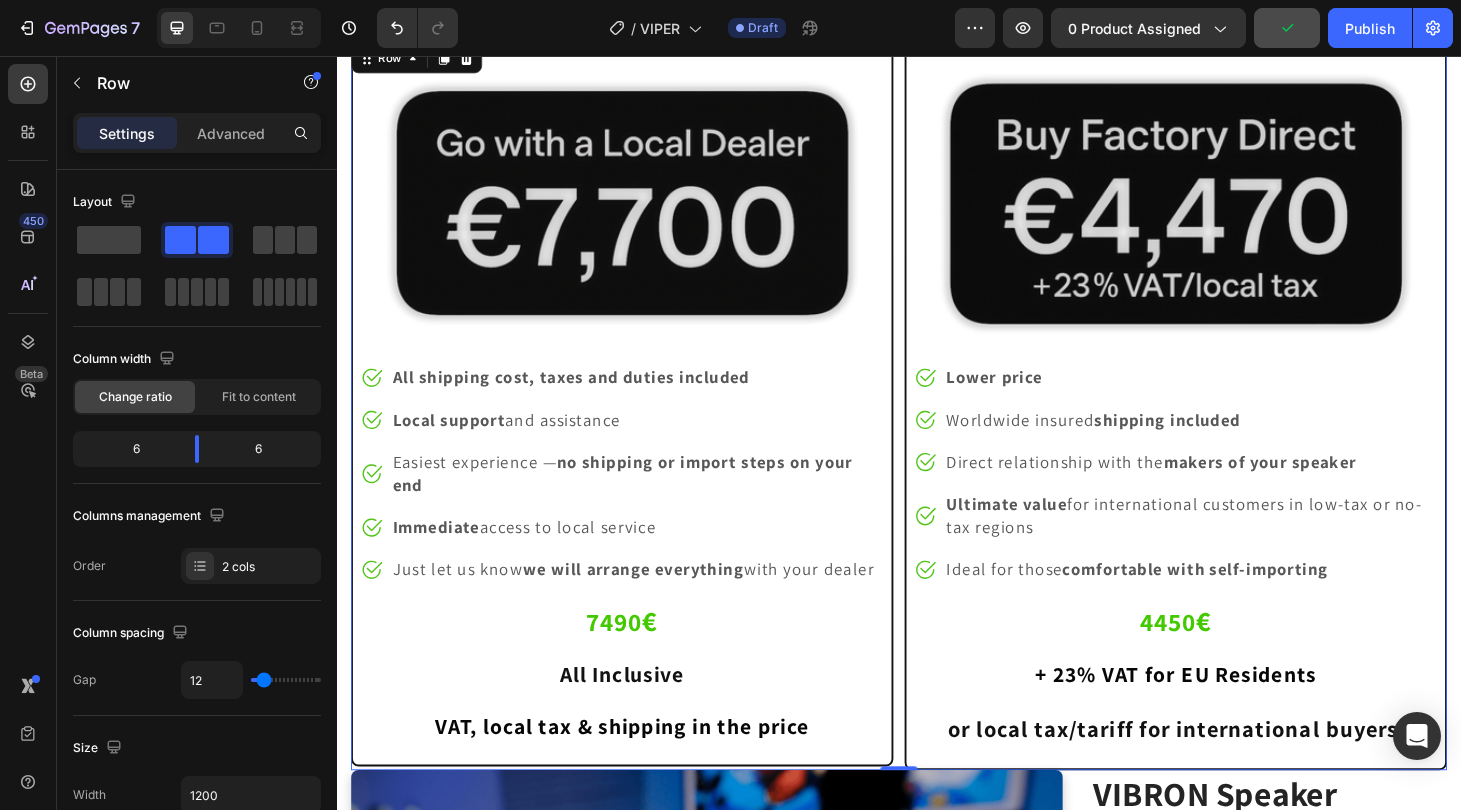scroll, scrollTop: 15998, scrollLeft: 0, axis: vertical 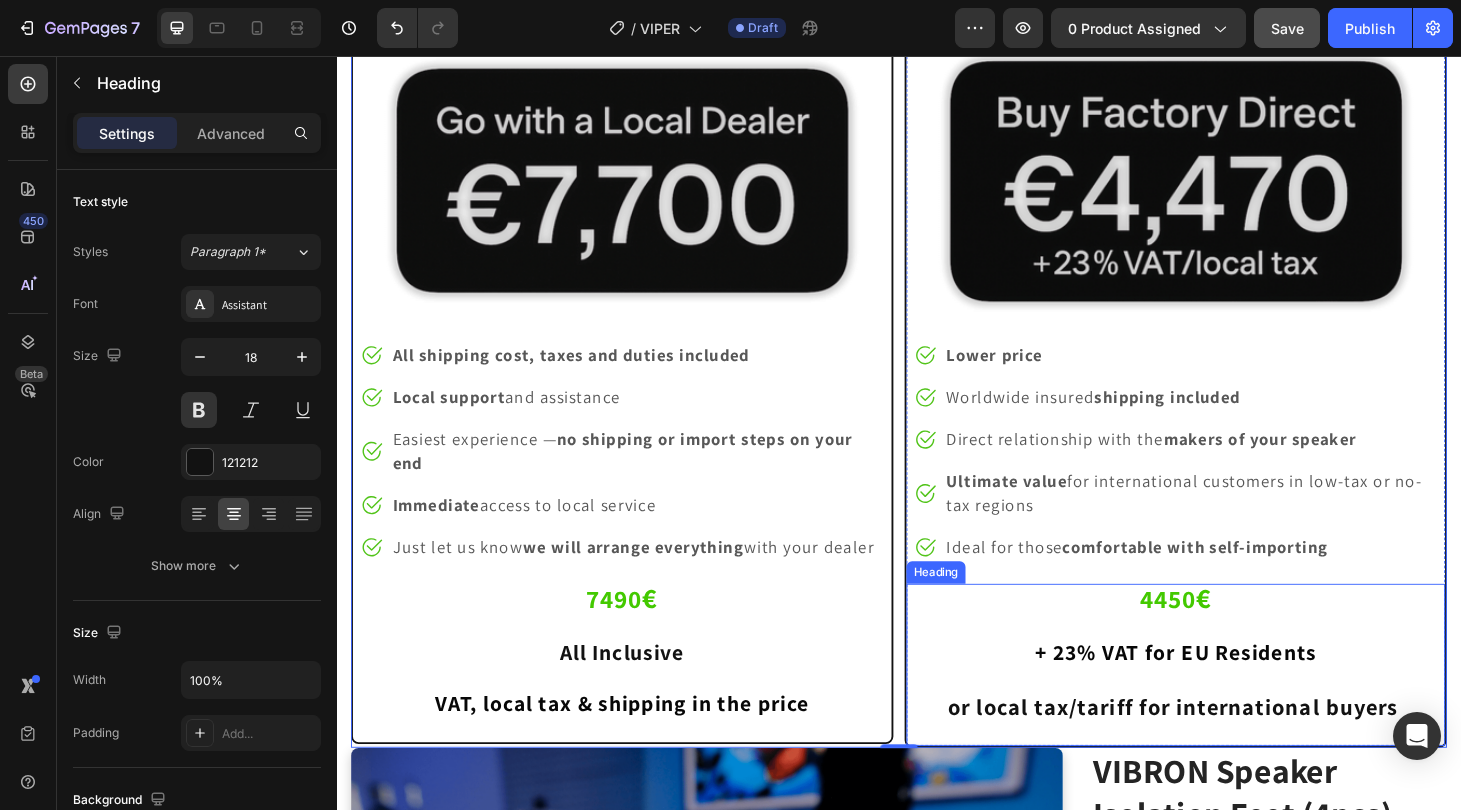 click on "+ 23% VAT for EU Residents" at bounding box center [1233, 692] 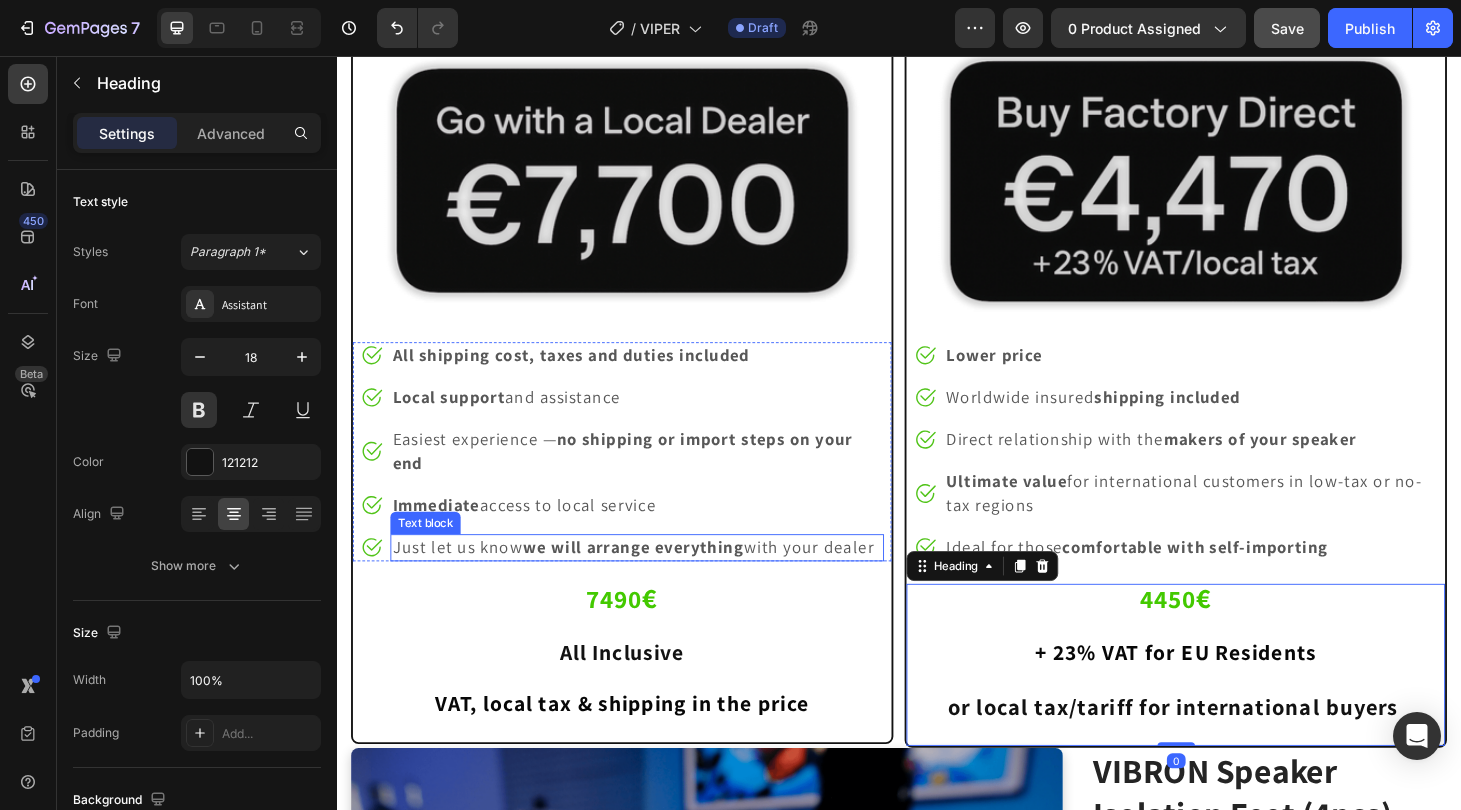 click on "we will arrange everything" at bounding box center (653, 579) 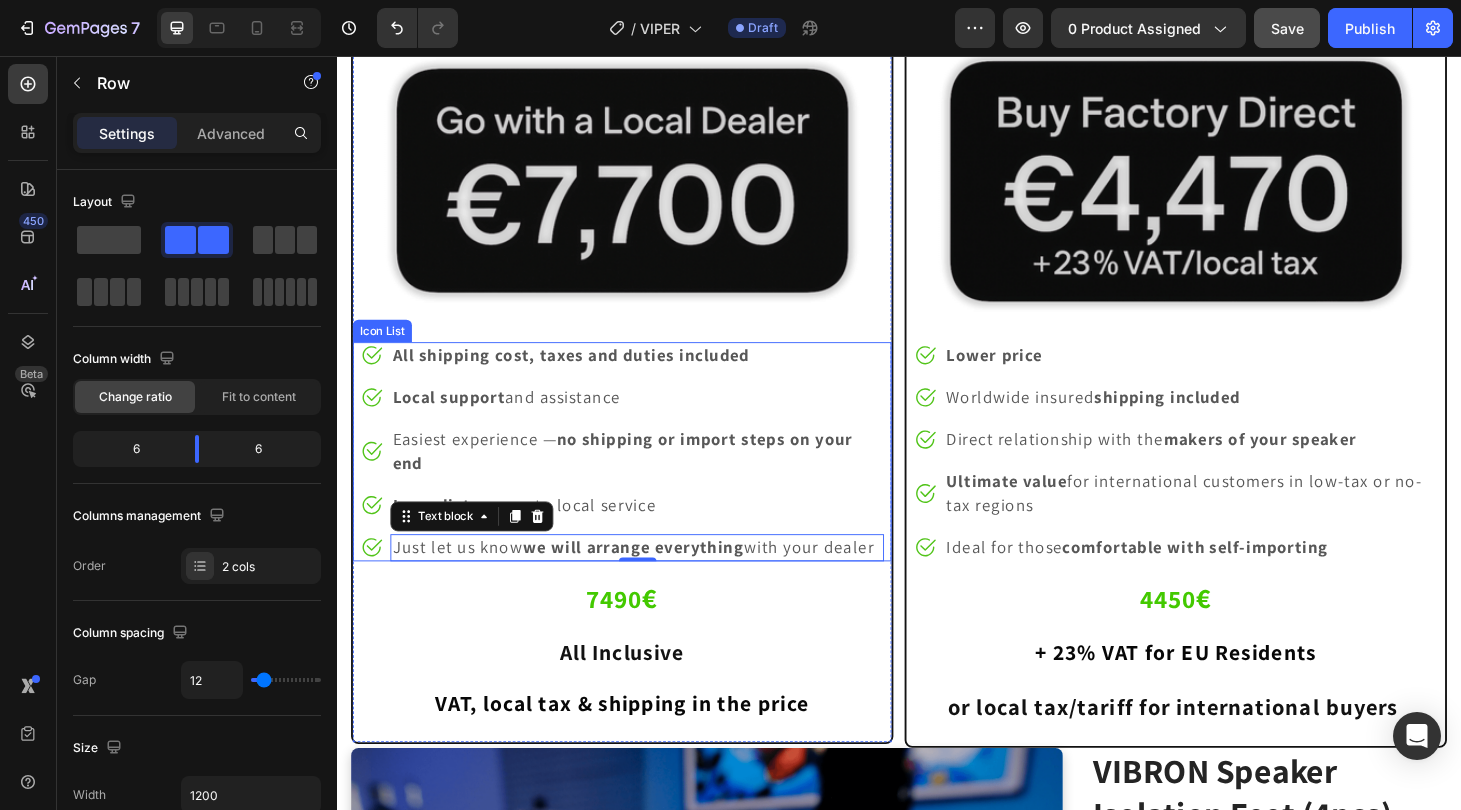click on "Image Image All shipping cost, taxes and duties included Text block Image Local support  and assistance Text block Image Easiest experience —  no shipping or import steps on your end Text block Image Immediate  access to local service Text block Image Just let us know  we will arrange everything  with your dealer Text block   0 Icon List ⁠⁠⁠⁠⁠⁠⁠ [PRICE]  € All Inclusive  VAT, local tax & shipping in the price Heading Row Image Image Lower price  Text block Image Worldwide insured  shipping included Text block Image Direct relationship with the  makers of your speaker Text block Image Ultimate value  for international customers in low-tax or no-tax regions Text block Image Ideal for those  comfortable with self-importing Text block Icon List ⁠⁠⁠⁠⁠⁠⁠ [PRICE]  € + 23% VAT for EU Residents   or local tax/tariff for international buyers   Heading Row Row Row" at bounding box center (937, 404) 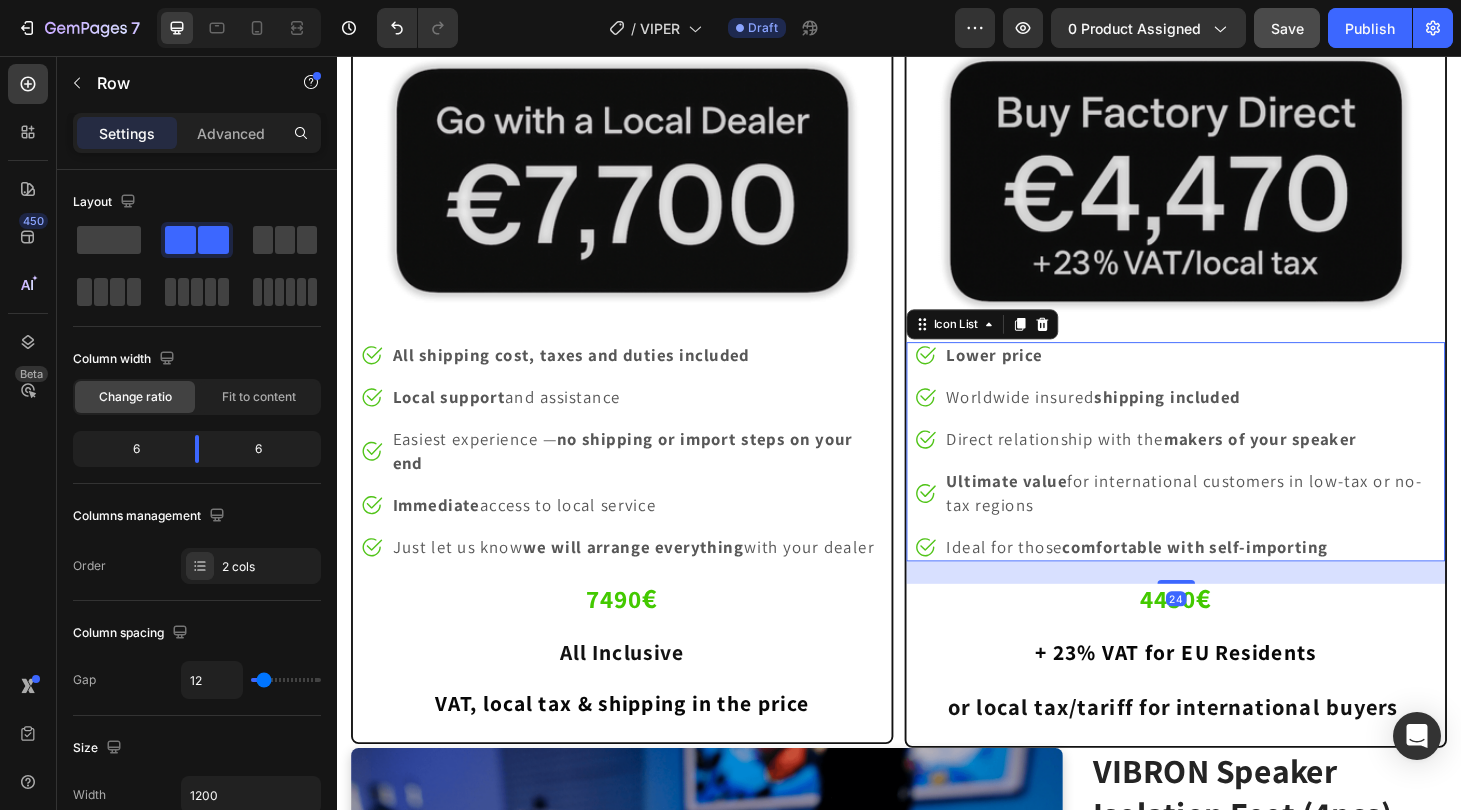 click on "Image Lower price  Text block Image Worldwide insured  shipping included Text block Image Direct relationship with the  makers of your speaker Text block Image Ultimate value  for international customers in low-tax or no-tax regions Text block Image Ideal for those  comfortable with self-importing Text block" at bounding box center (1232, 478) 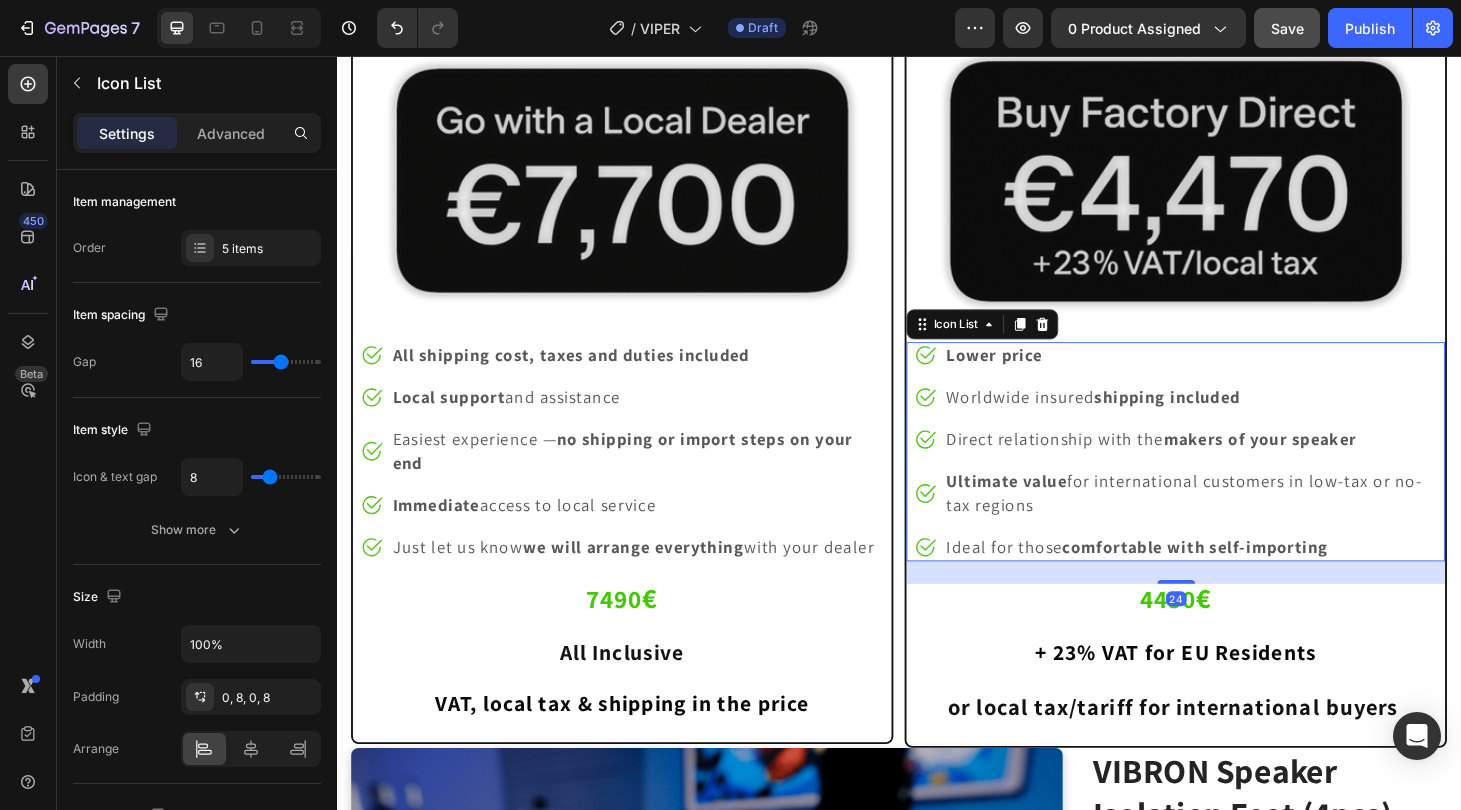 click on "Image Lower price  Text block Image Worldwide insured  shipping included Text block Image Direct relationship with the  makers of your speaker Text block Image Ultimate value  for international customers in low-tax or no-tax regions Text block Image Ideal for those  comfortable with self-importing Text block" at bounding box center [1232, 478] 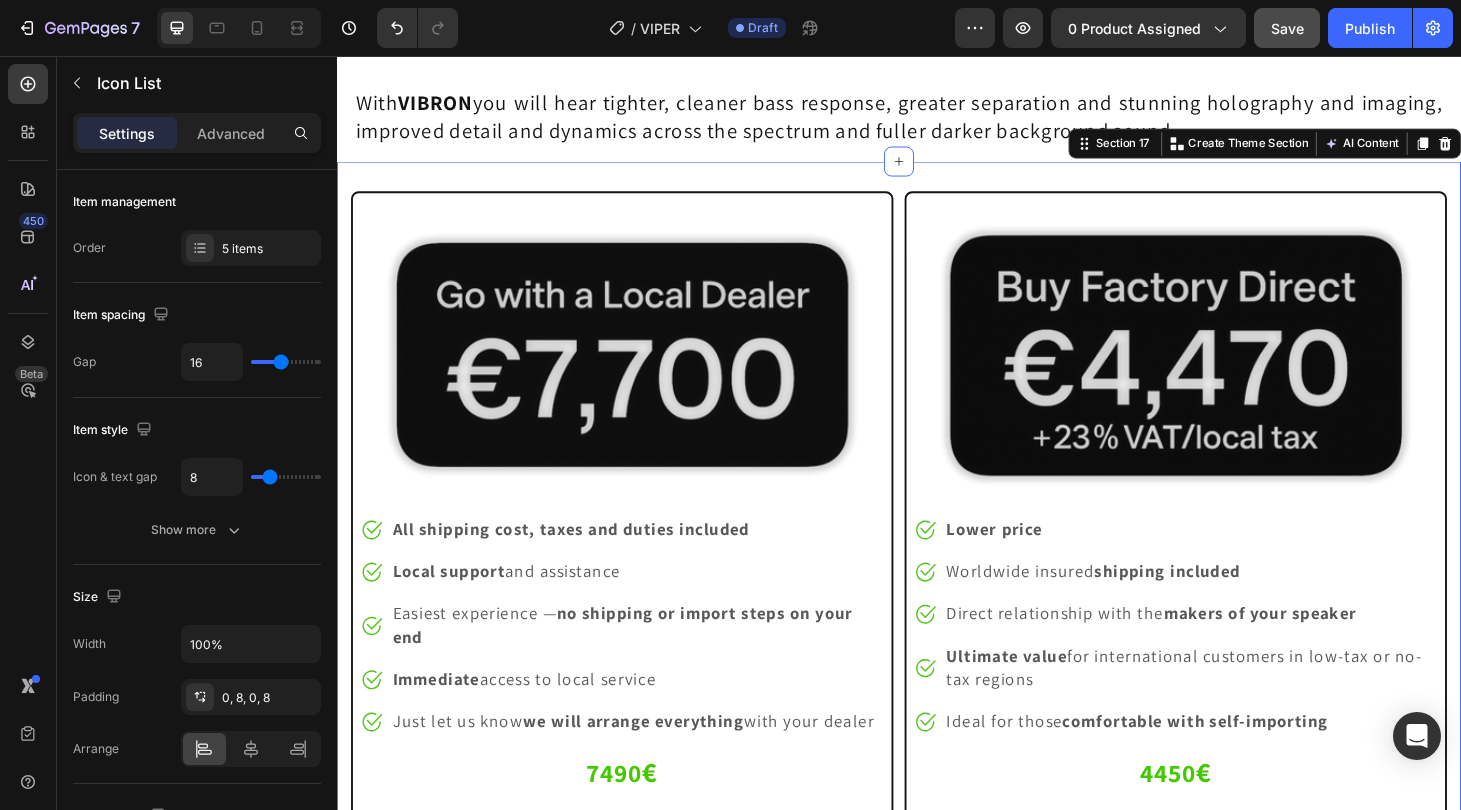 click on "Image Image All shipping cost, taxes and duties included Text block Image Local support  and assistance Text block Image Easiest experience —  no shipping or import steps on your end Text block Image Immediate  access to local service Text block Image Just let us know  we will arrange everything  with your dealer Text block Icon List ⁠⁠⁠⁠⁠⁠⁠ 7490  € All Inclusive  VAT, local tax & shipping in the price Heading Row Image Image Lower price  Text block Image Worldwide insured  shipping included Text block Image Direct relationship with the  makers of your speaker Text block Image Ultimate value  for international customers in low-tax or no-tax regions Text block Image Ideal for those  comfortable with self-importing Text block Icon List ⁠⁠⁠⁠⁠⁠⁠ 4450  € + 23% VAT for EU Residents   or local tax/tariff for international buyers   Heading Row Row Row Product Images VIBRON Speaker Isolation Feet (4pcs) Product Title   M - €59,00  L - €99,00  XL - €159,00  €99,00 Row Row 1" at bounding box center (937, 881) 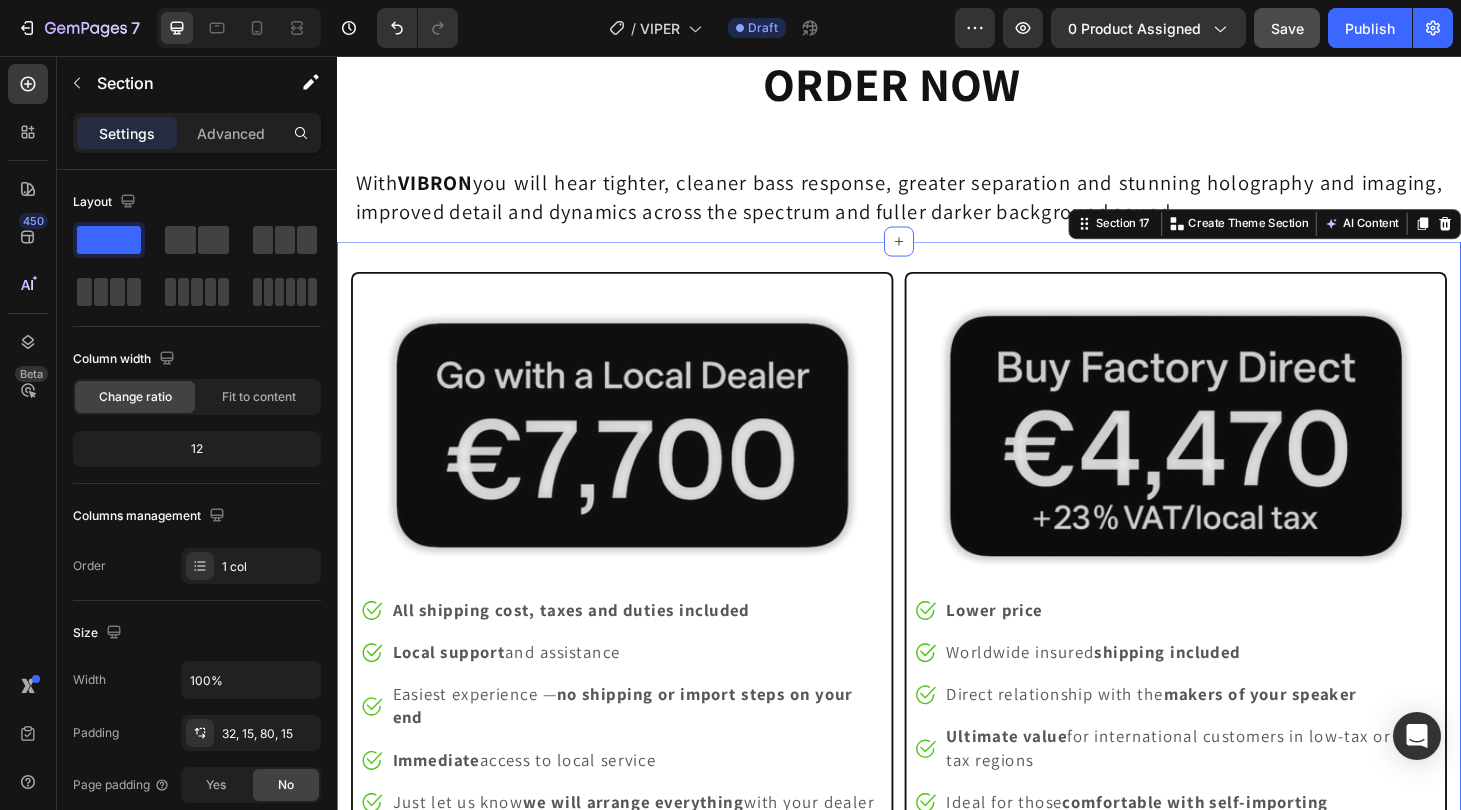 scroll, scrollTop: 15767, scrollLeft: 0, axis: vertical 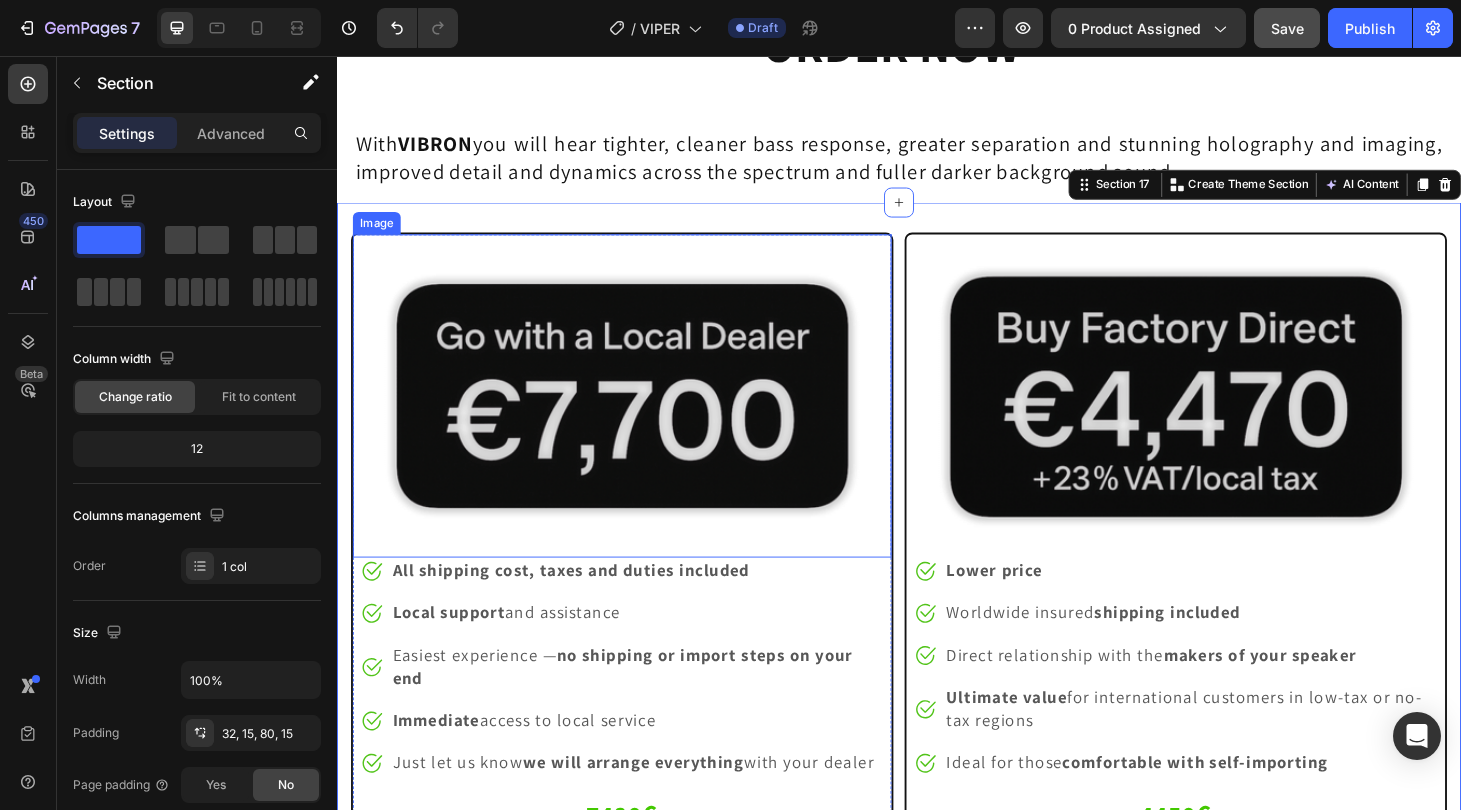 click at bounding box center [641, 418] 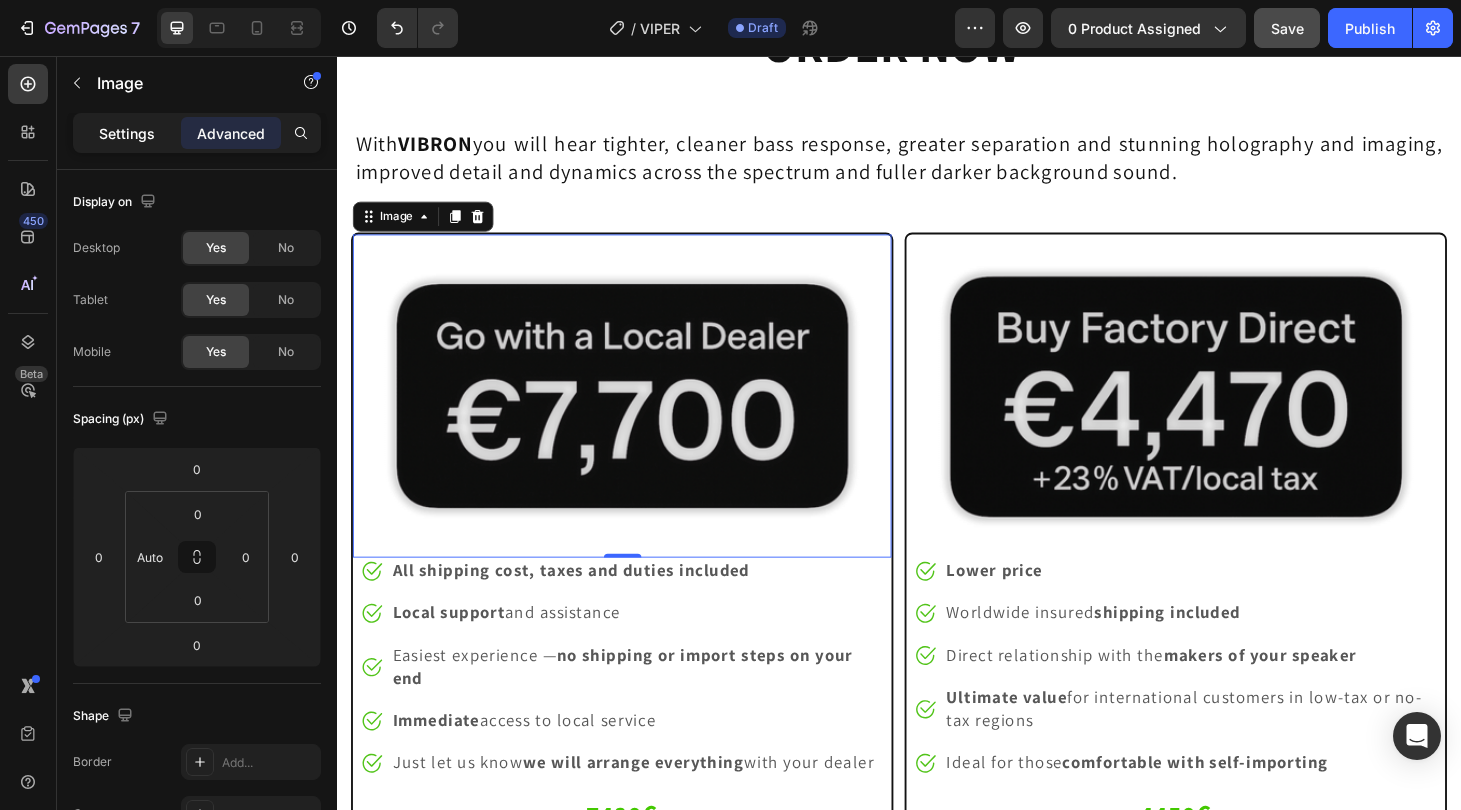 click on "Settings" 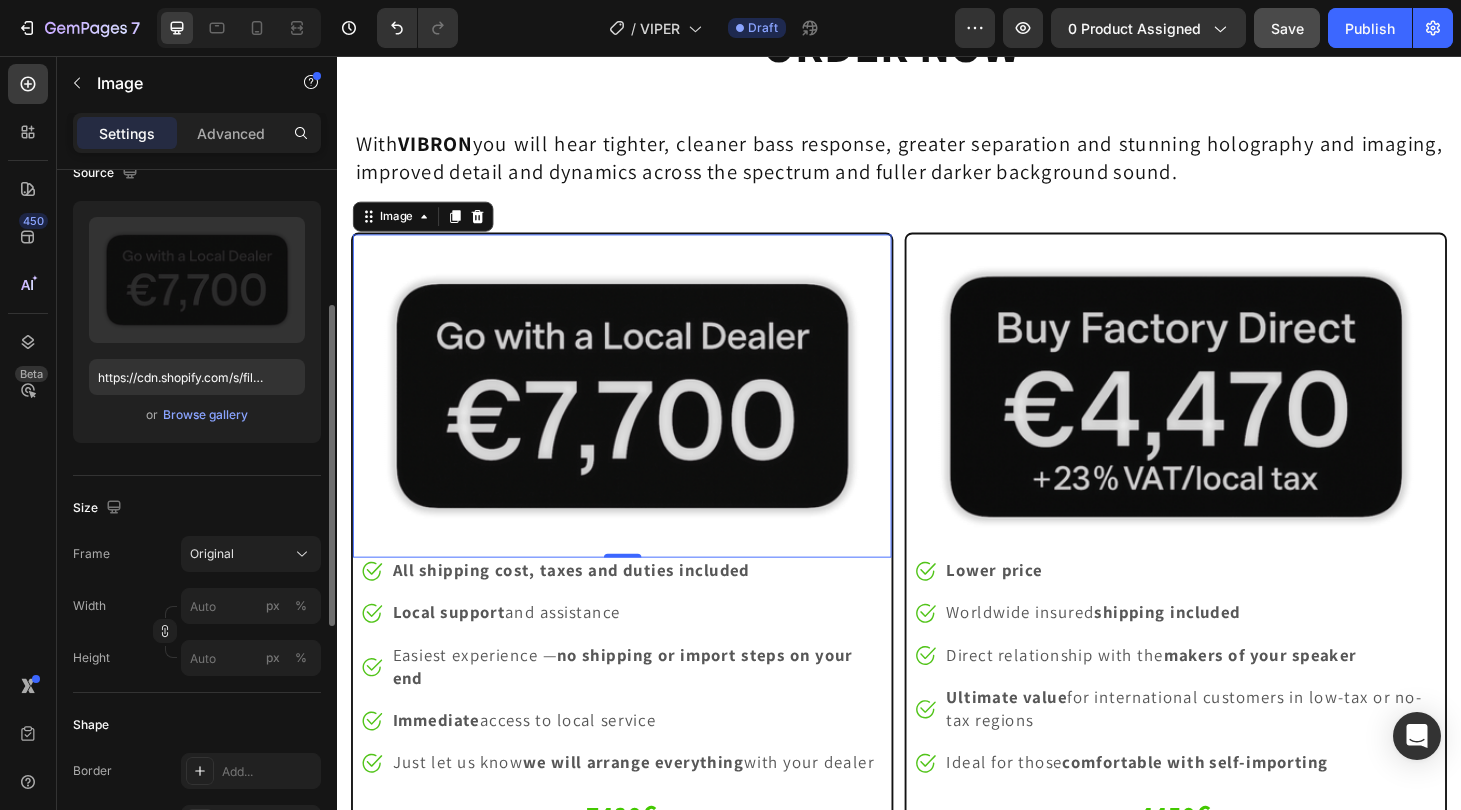 scroll, scrollTop: 209, scrollLeft: 0, axis: vertical 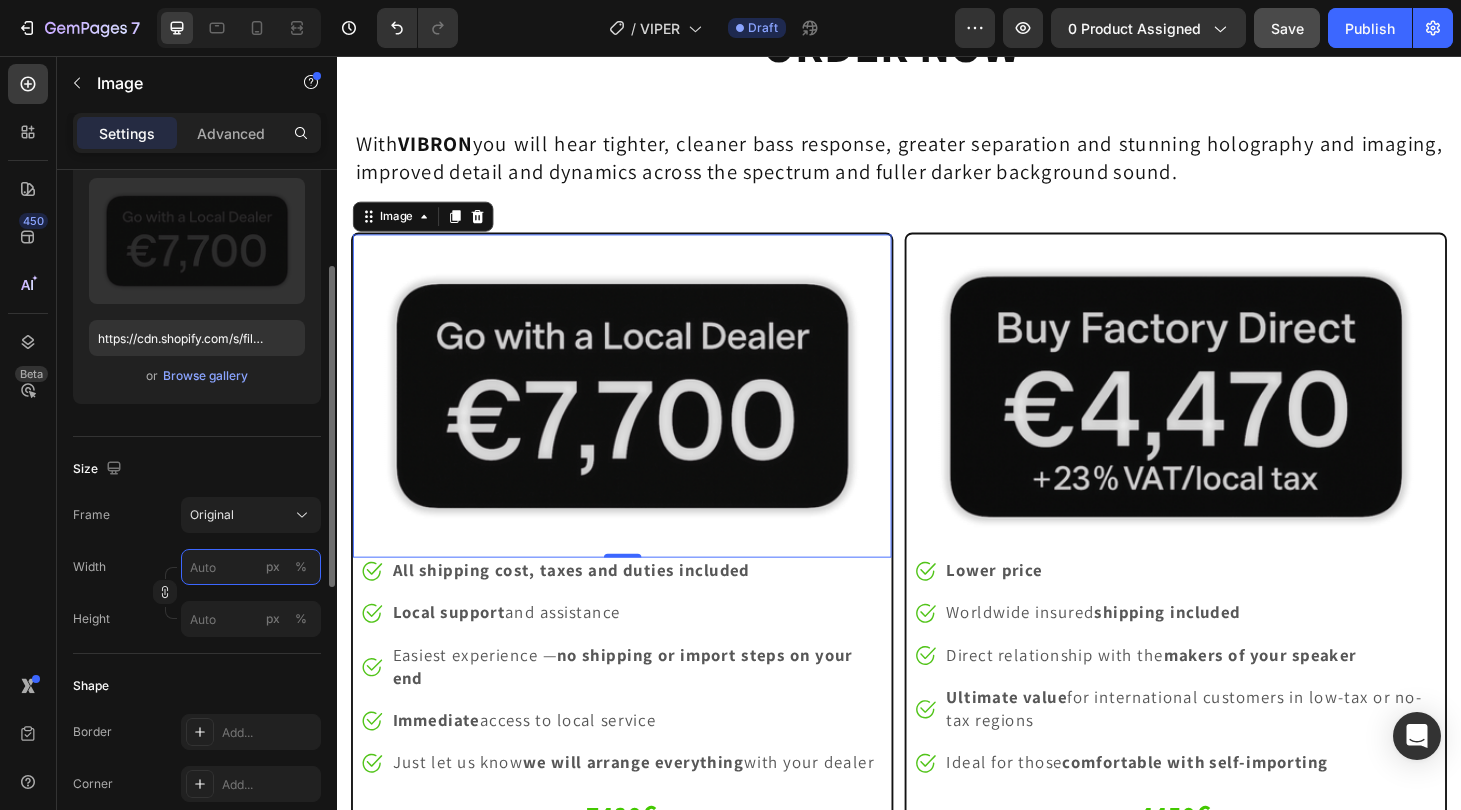 click on "px %" at bounding box center [251, 567] 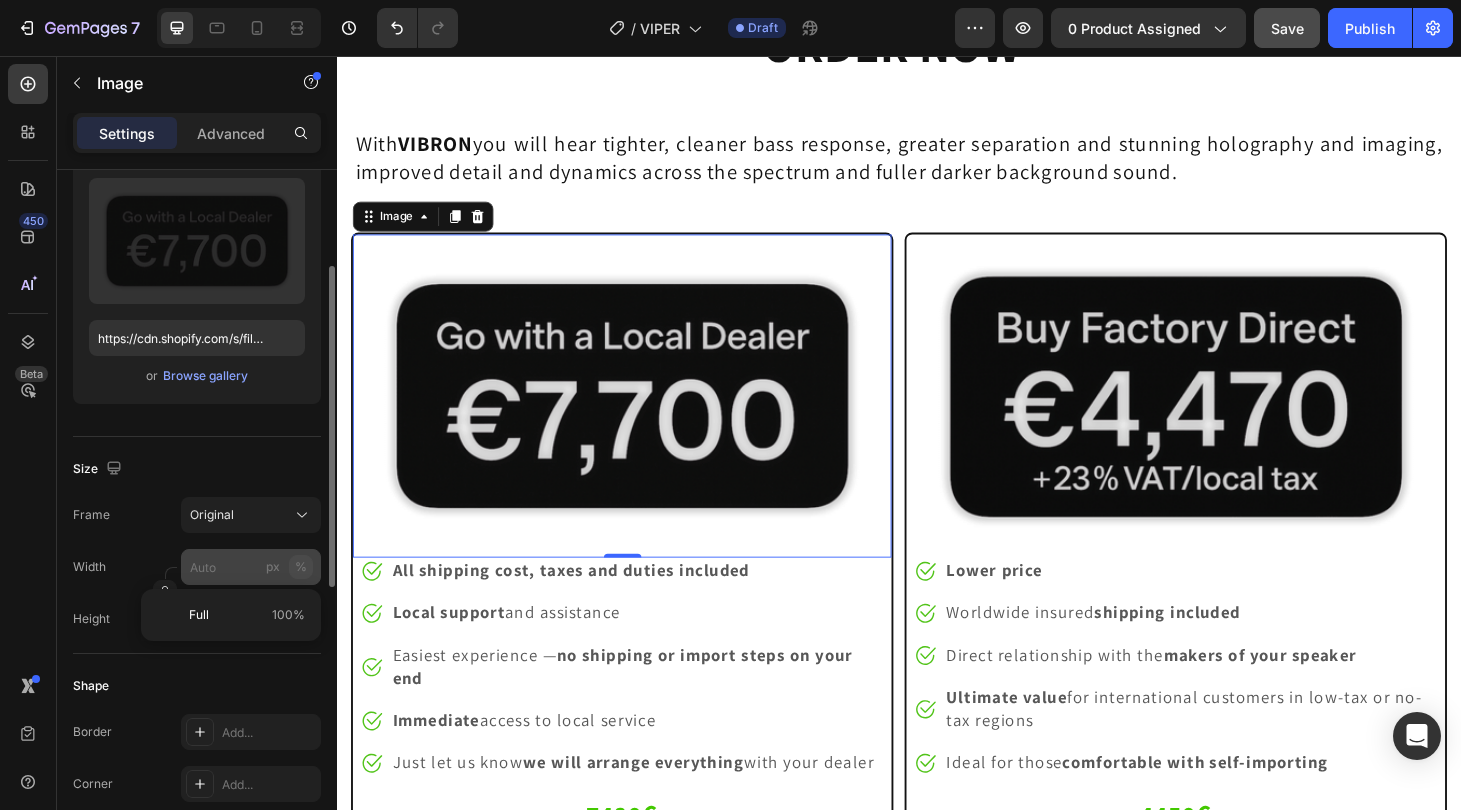 click on "%" at bounding box center [301, 567] 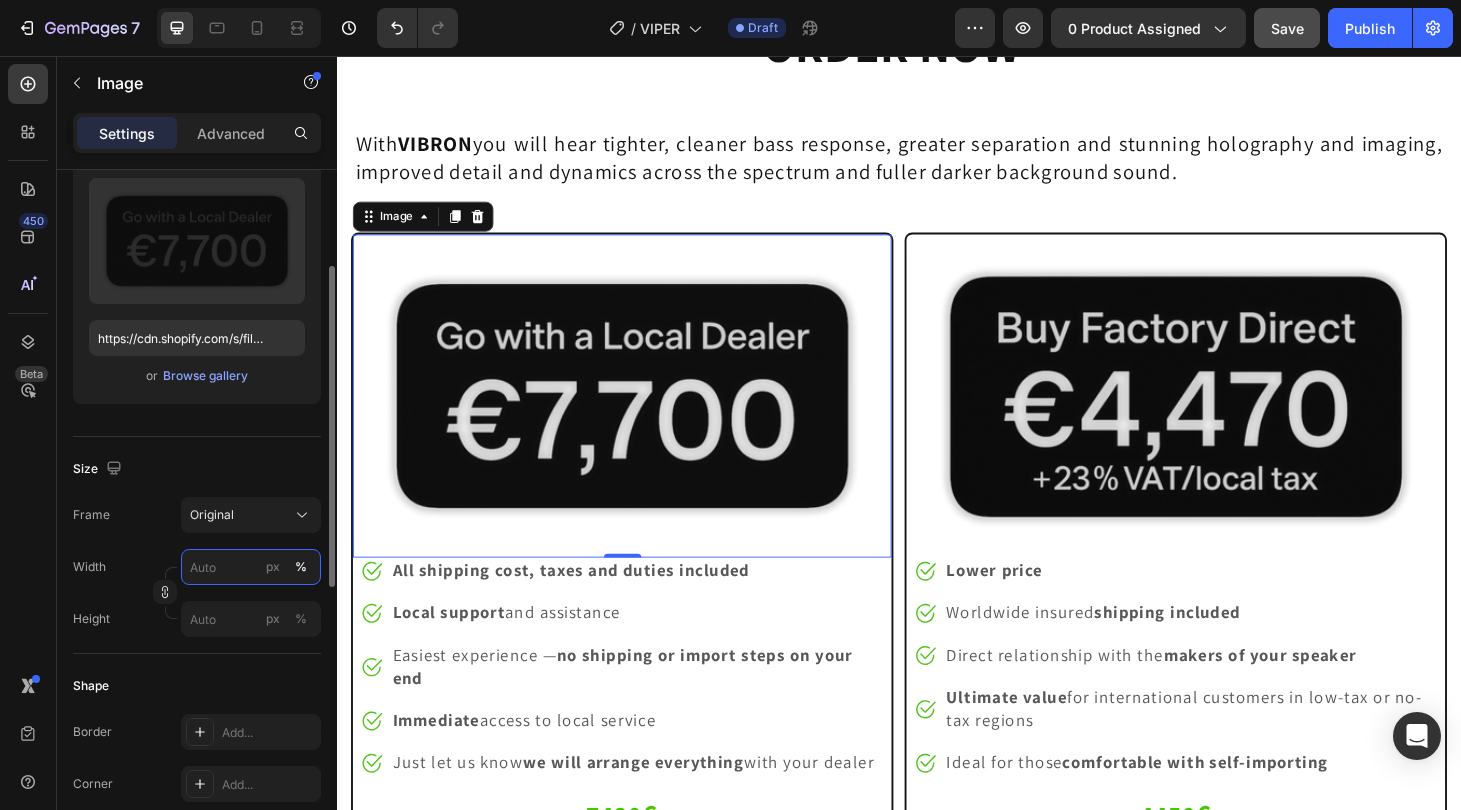 click on "px %" at bounding box center (251, 567) 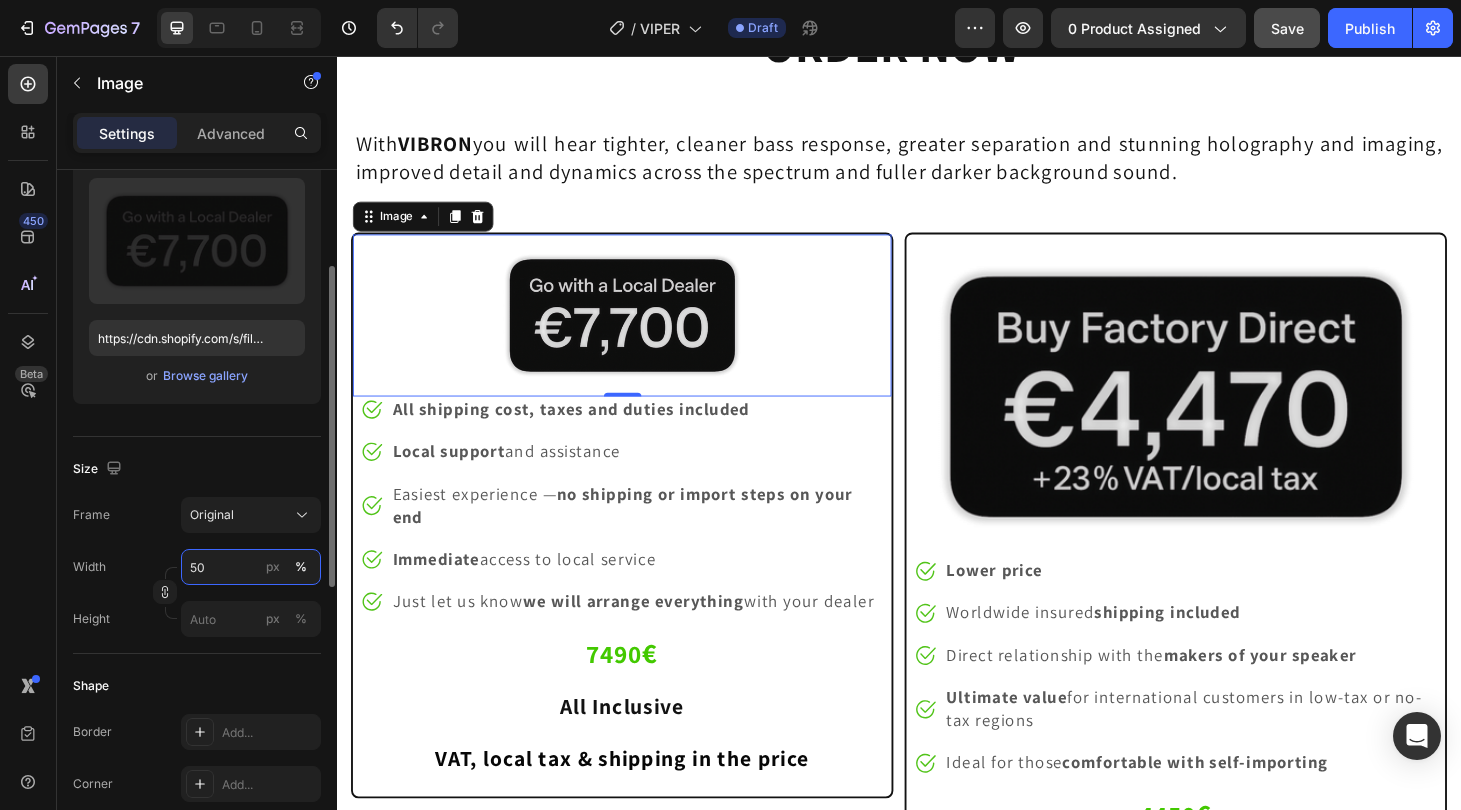 click on "50" at bounding box center (251, 567) 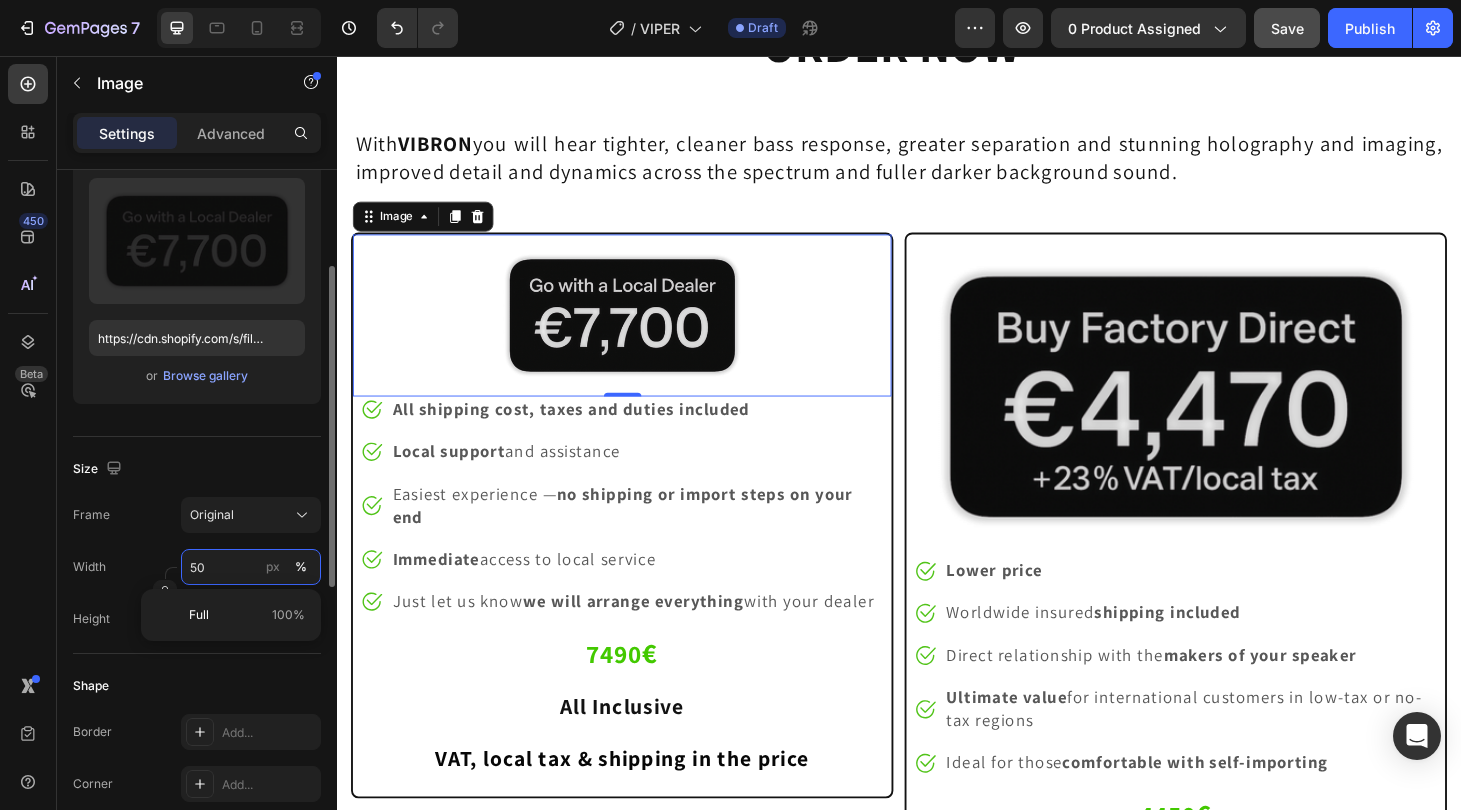 click on "50" at bounding box center [251, 567] 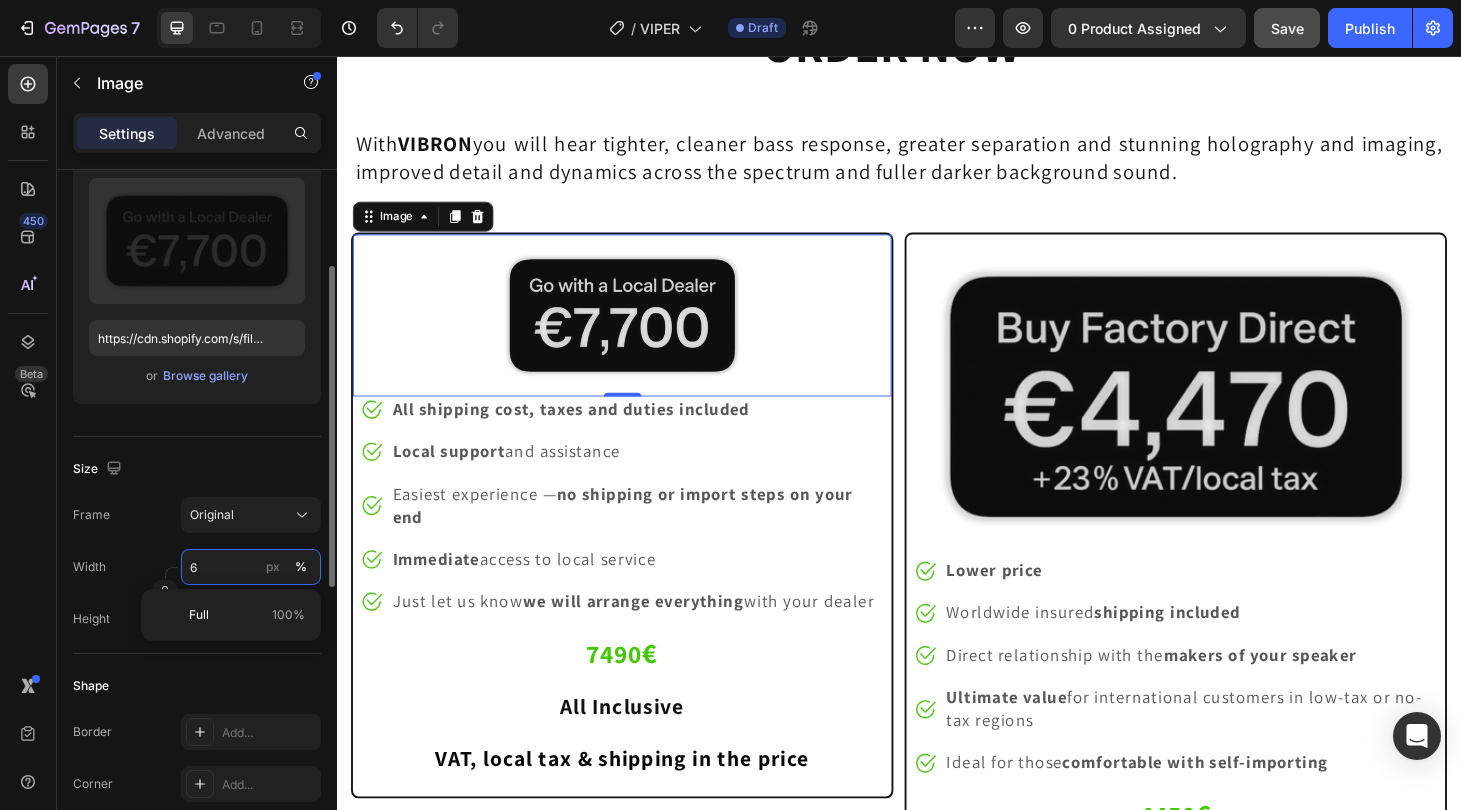 type on "66" 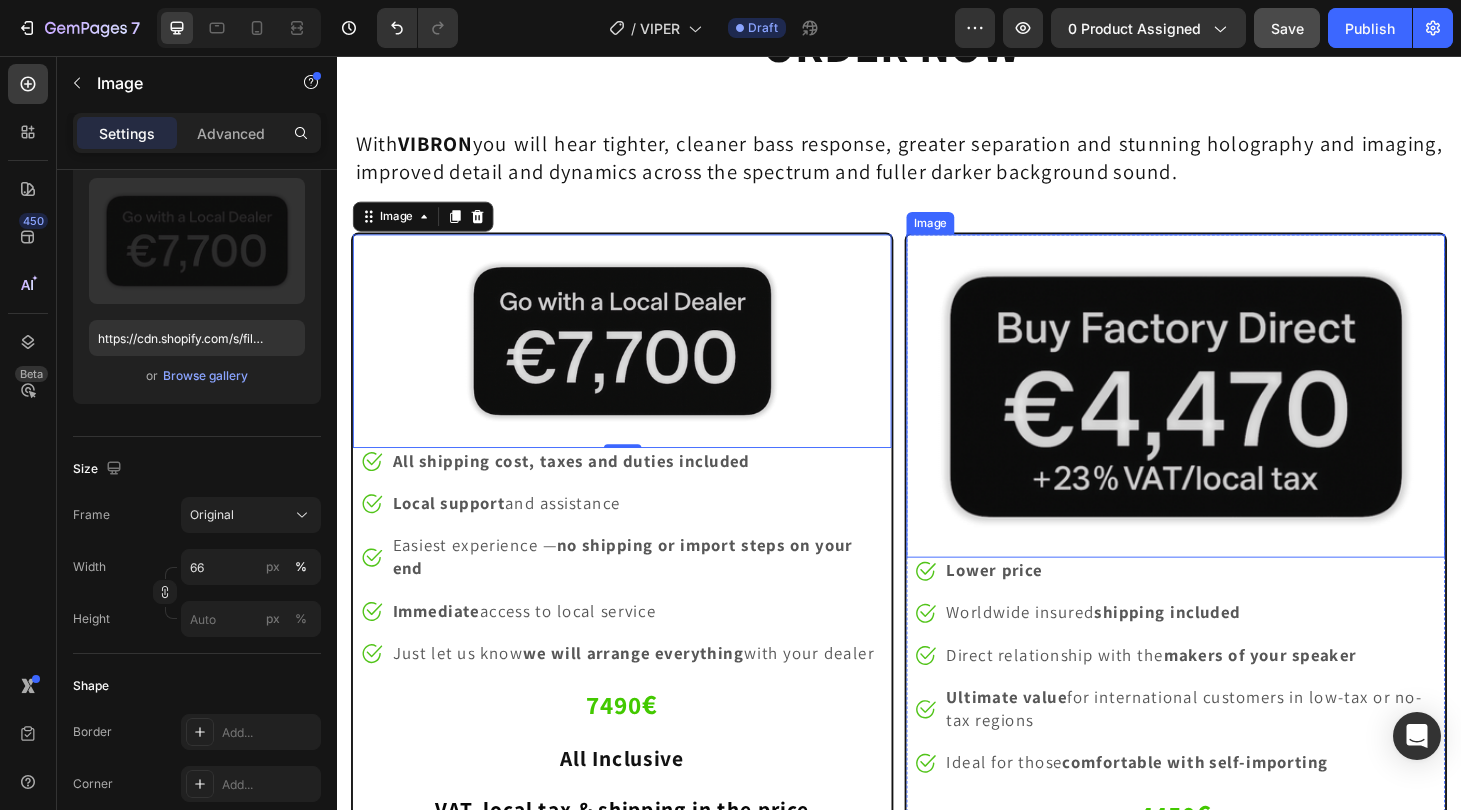 click at bounding box center [1232, 418] 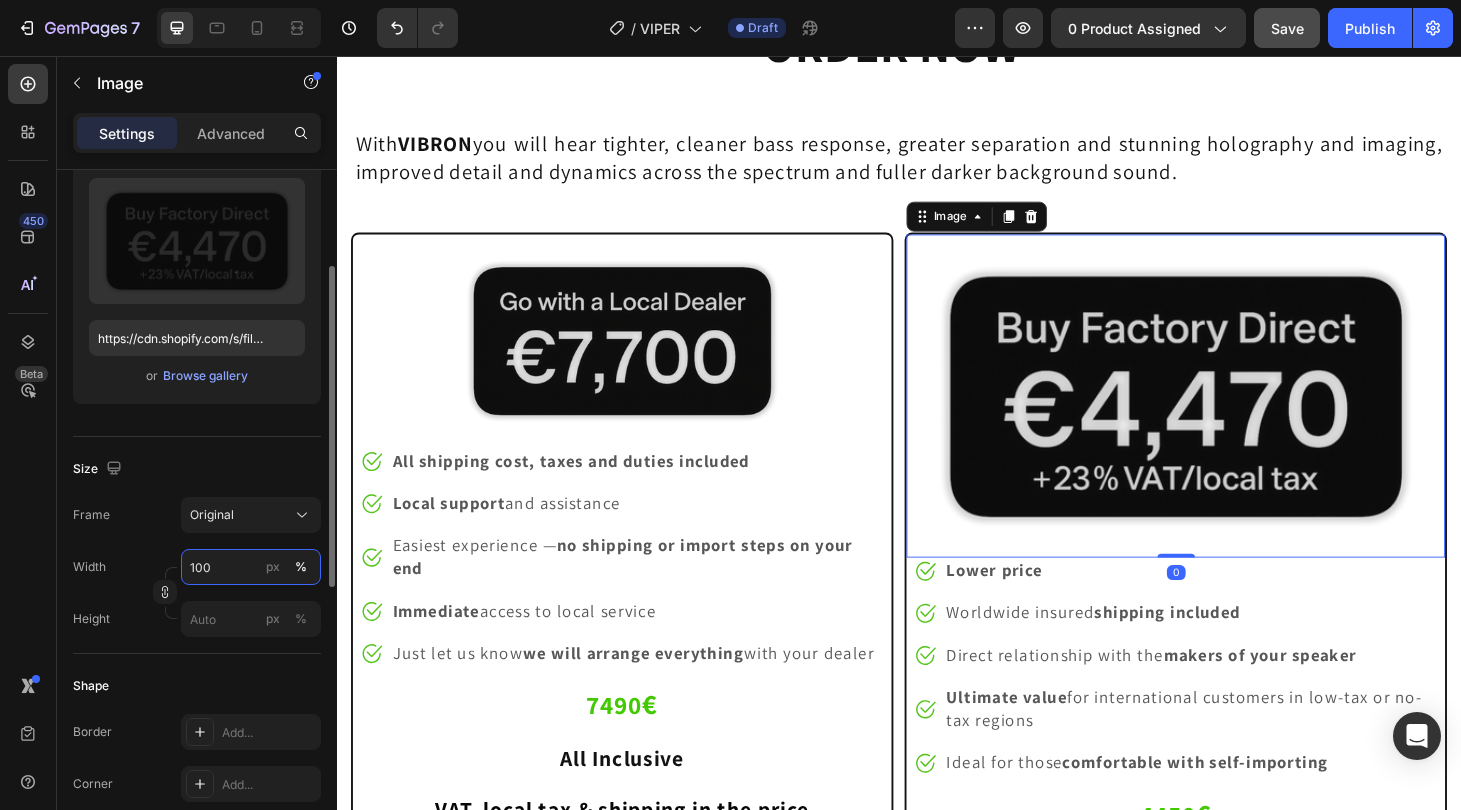 click on "100" at bounding box center (251, 567) 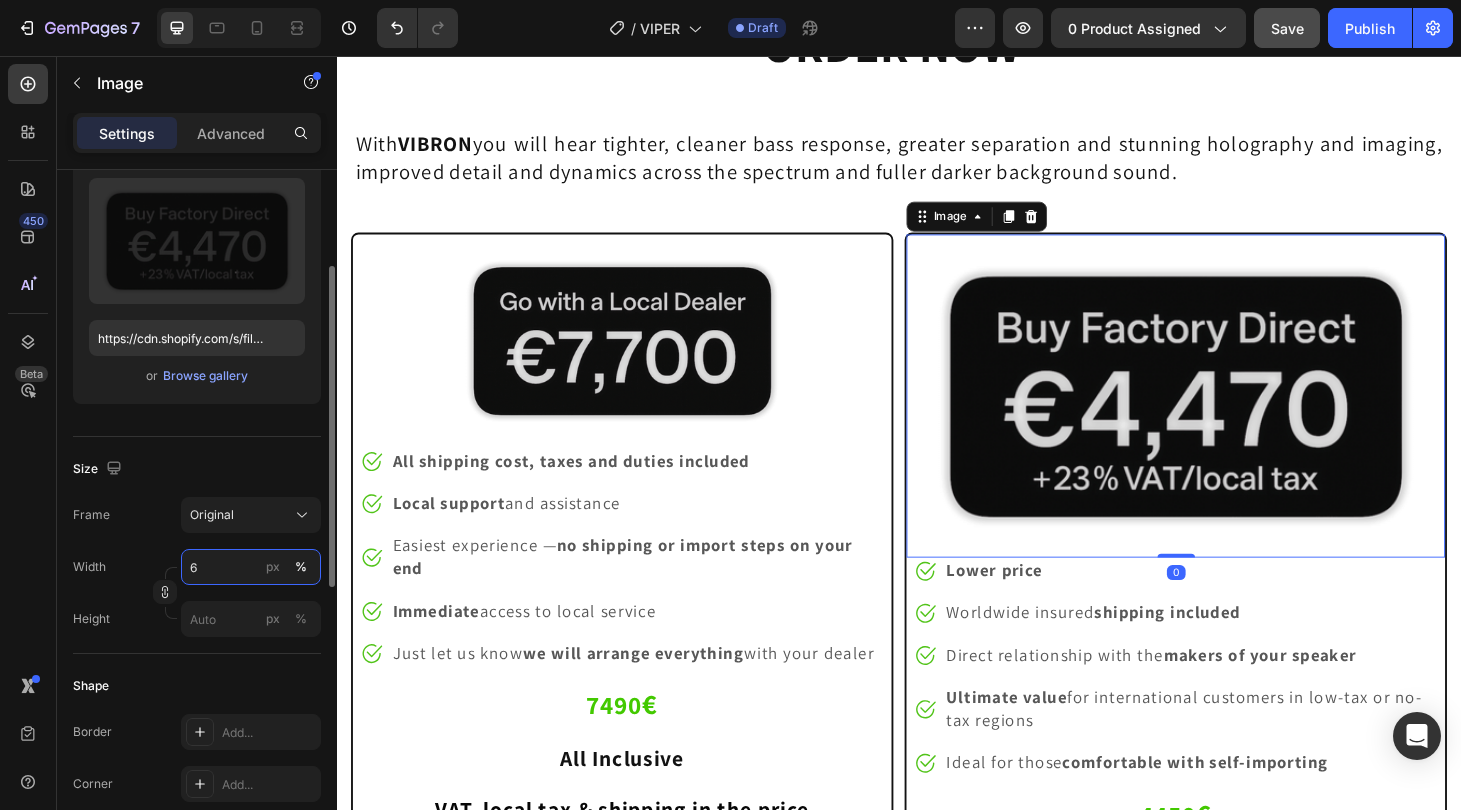 type on "66" 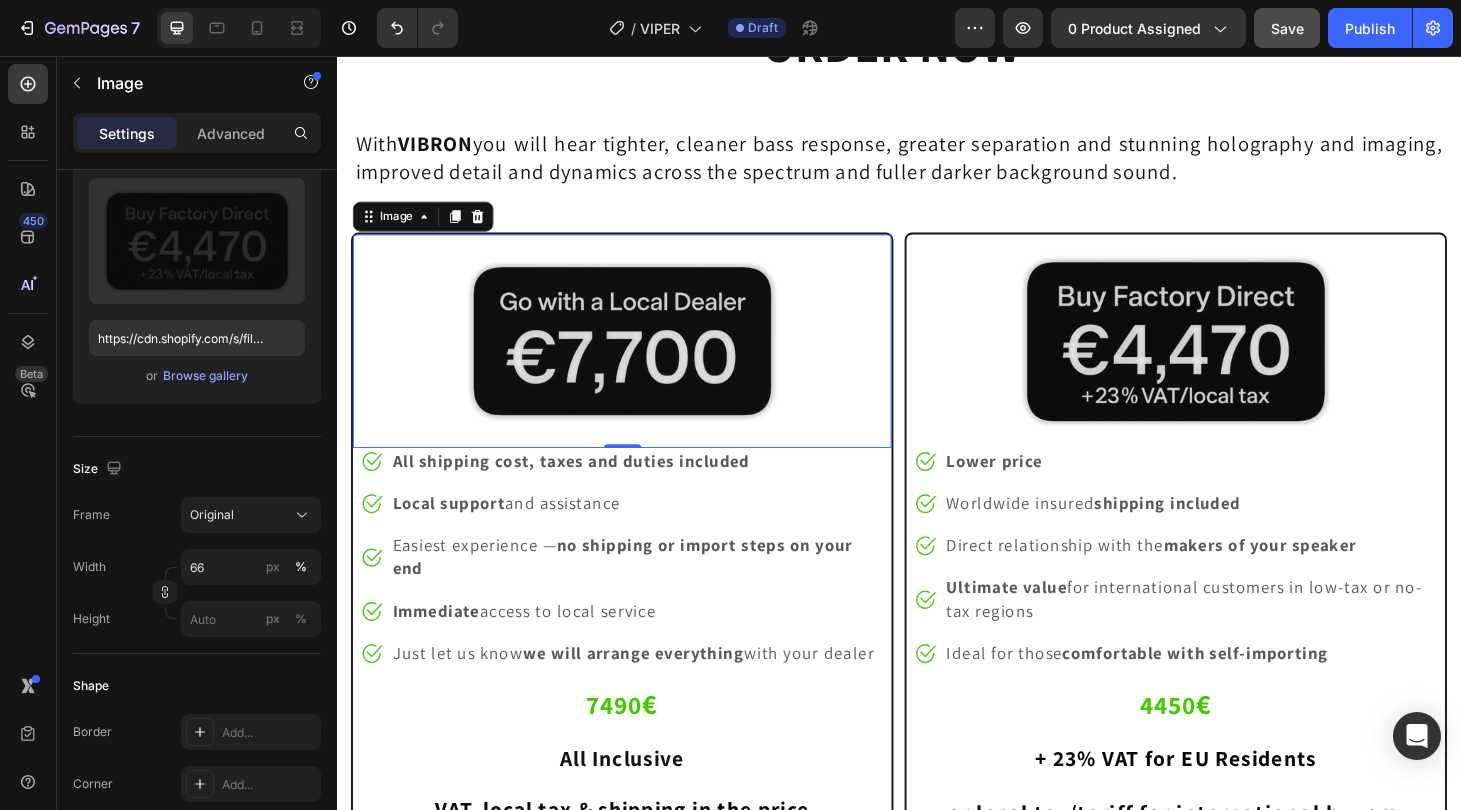 click at bounding box center (642, 360) 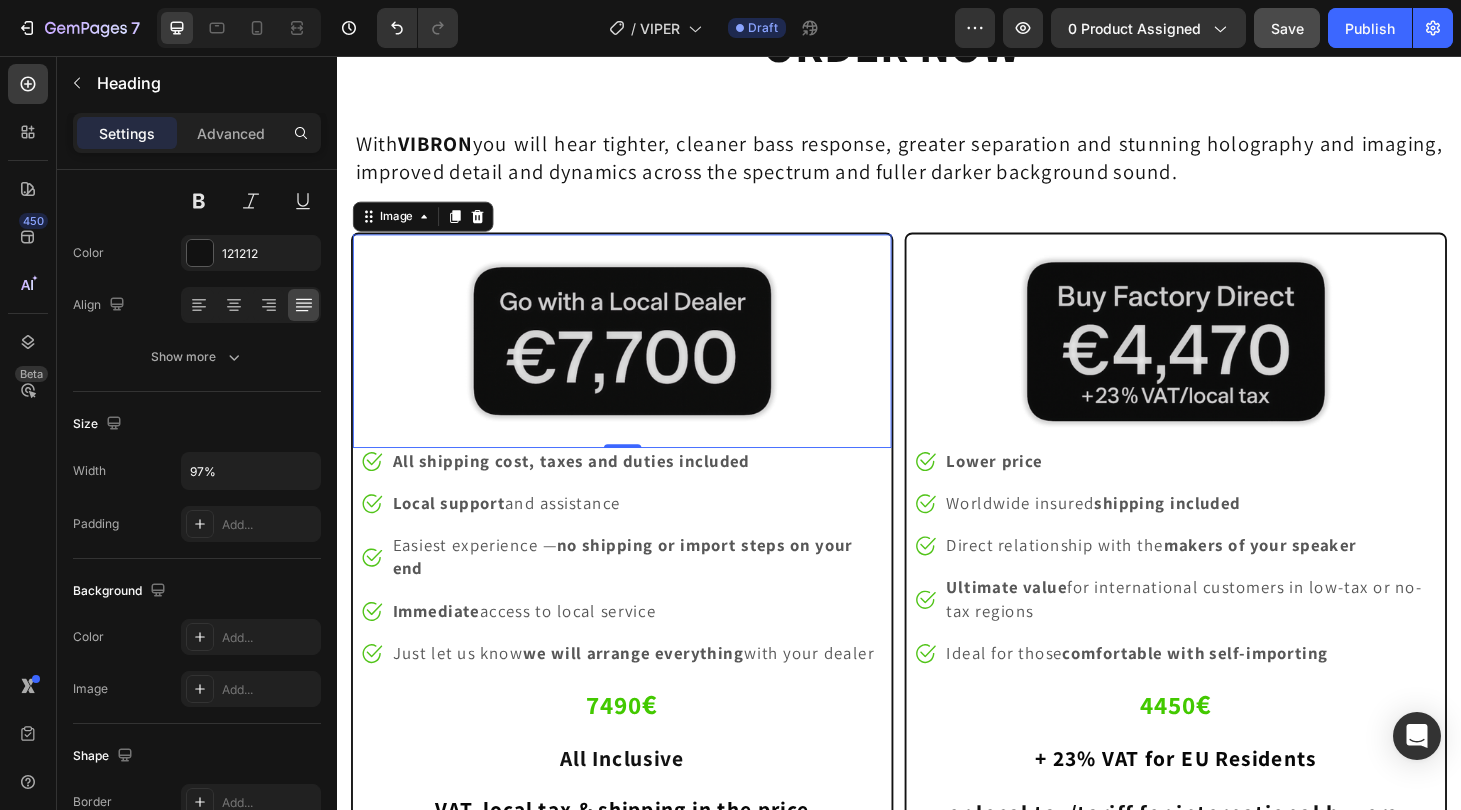click on "With  VIBRON  you will hear tighter, cleaner bass response, greater separation and stunning holography and imaging, improved detail and dynamics across the spectrum and fuller darker background sound.  Heading" at bounding box center (937, 159) 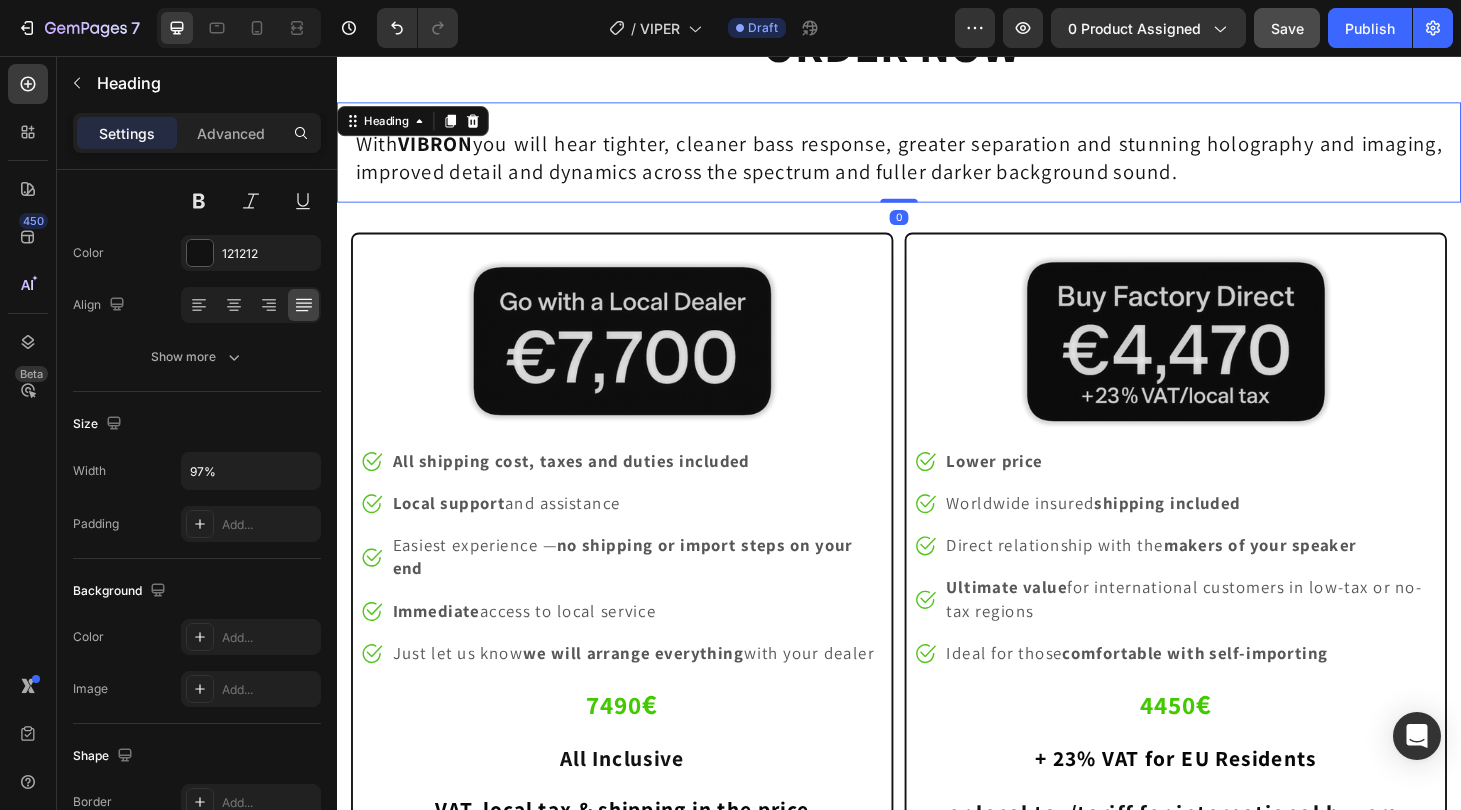 scroll, scrollTop: 0, scrollLeft: 0, axis: both 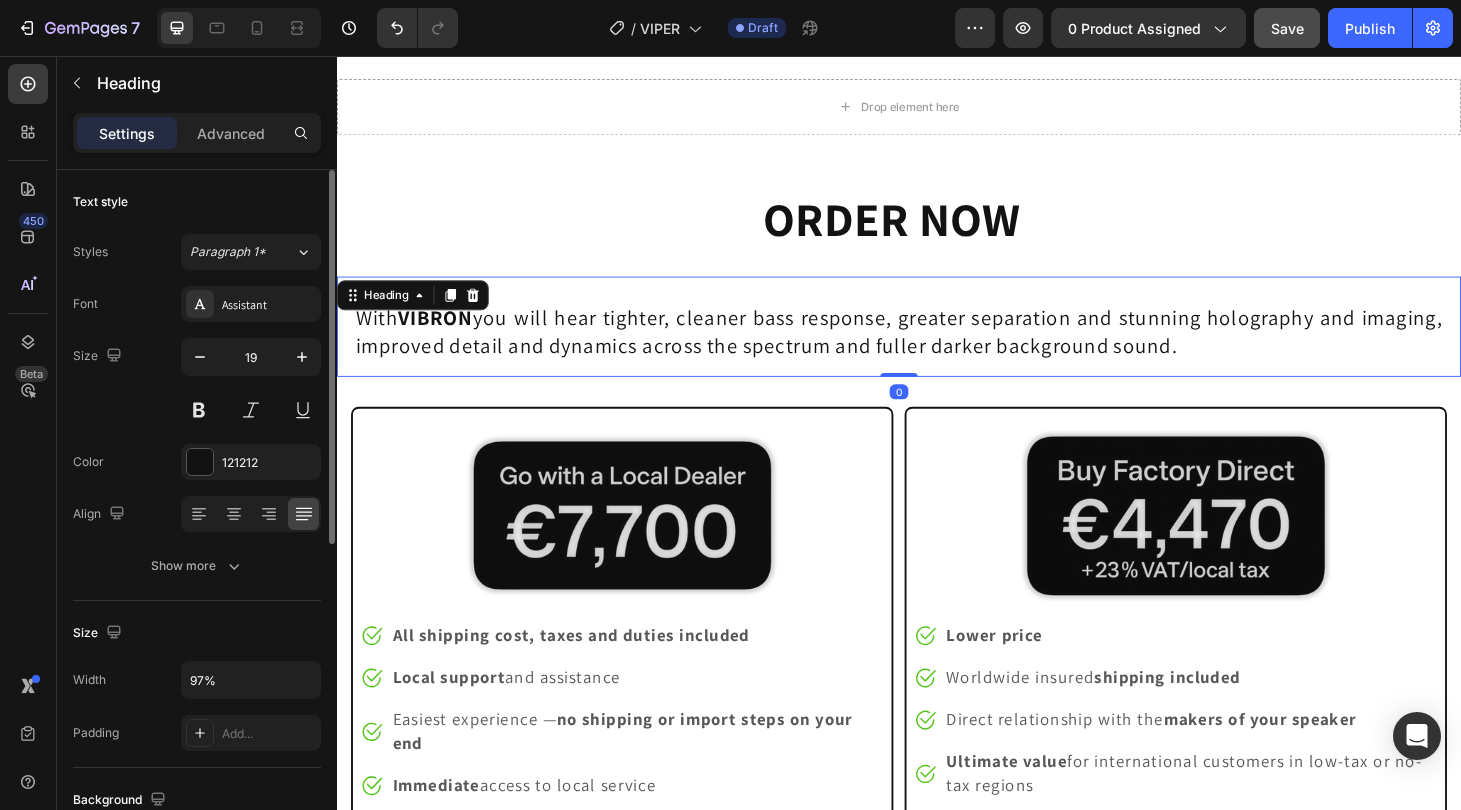 click on "With [BRAND] you will hear tighter, cleaner bass response, greater separation and stunning holography and imaging, improved detail and dynamics across the spectrum and fuller darker background sound." at bounding box center [937, 337] 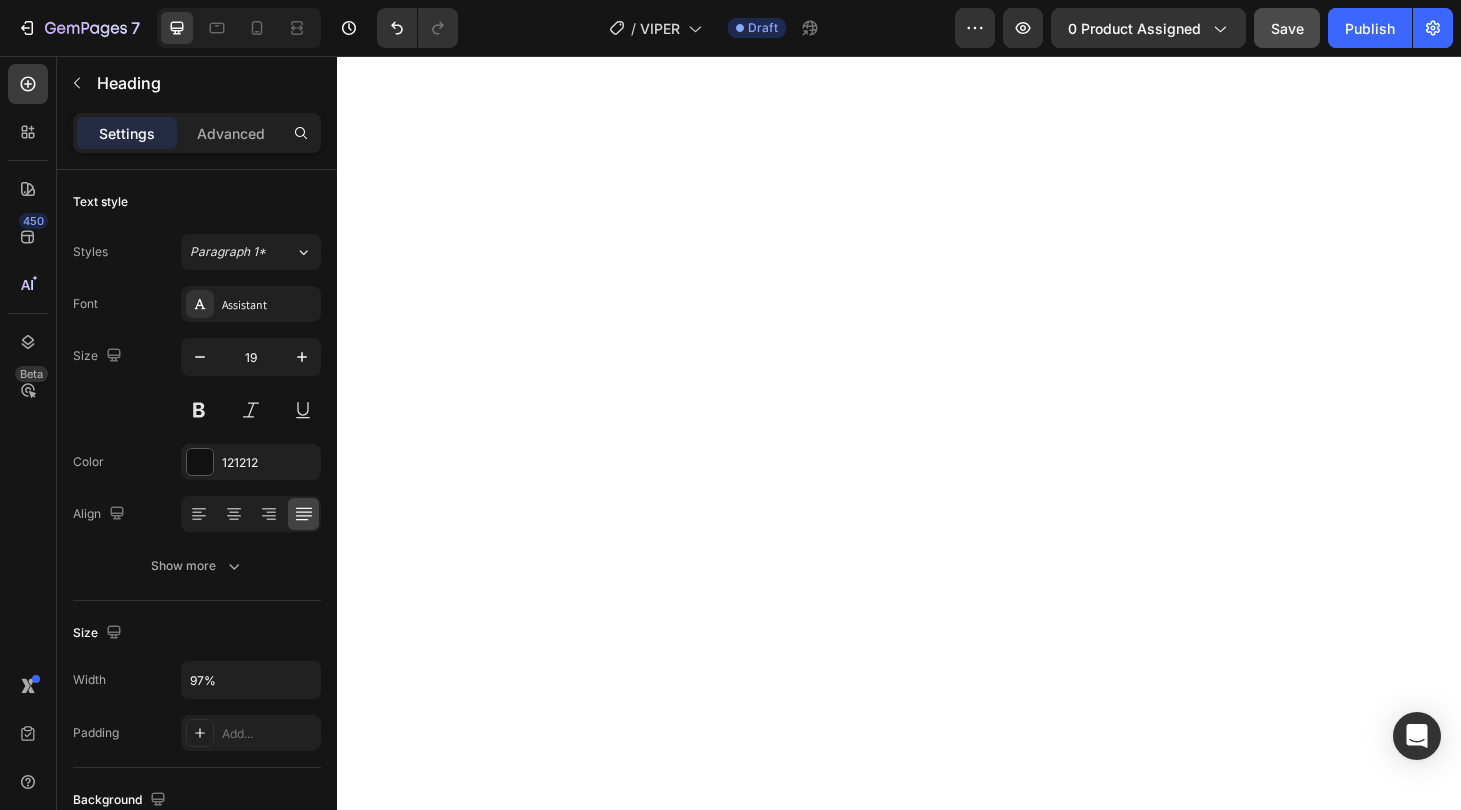 select on "562925786396361964" 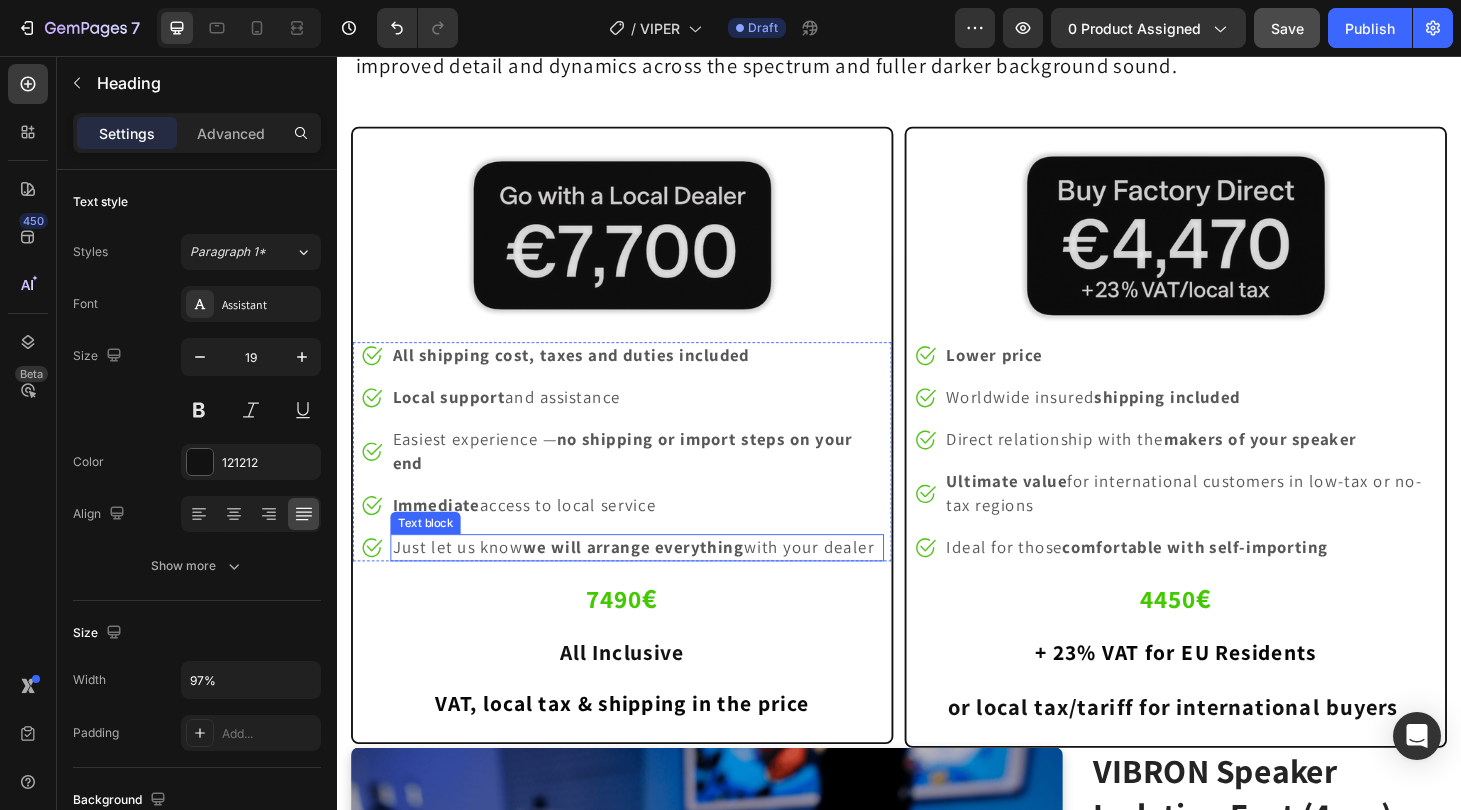 scroll, scrollTop: 15735, scrollLeft: 0, axis: vertical 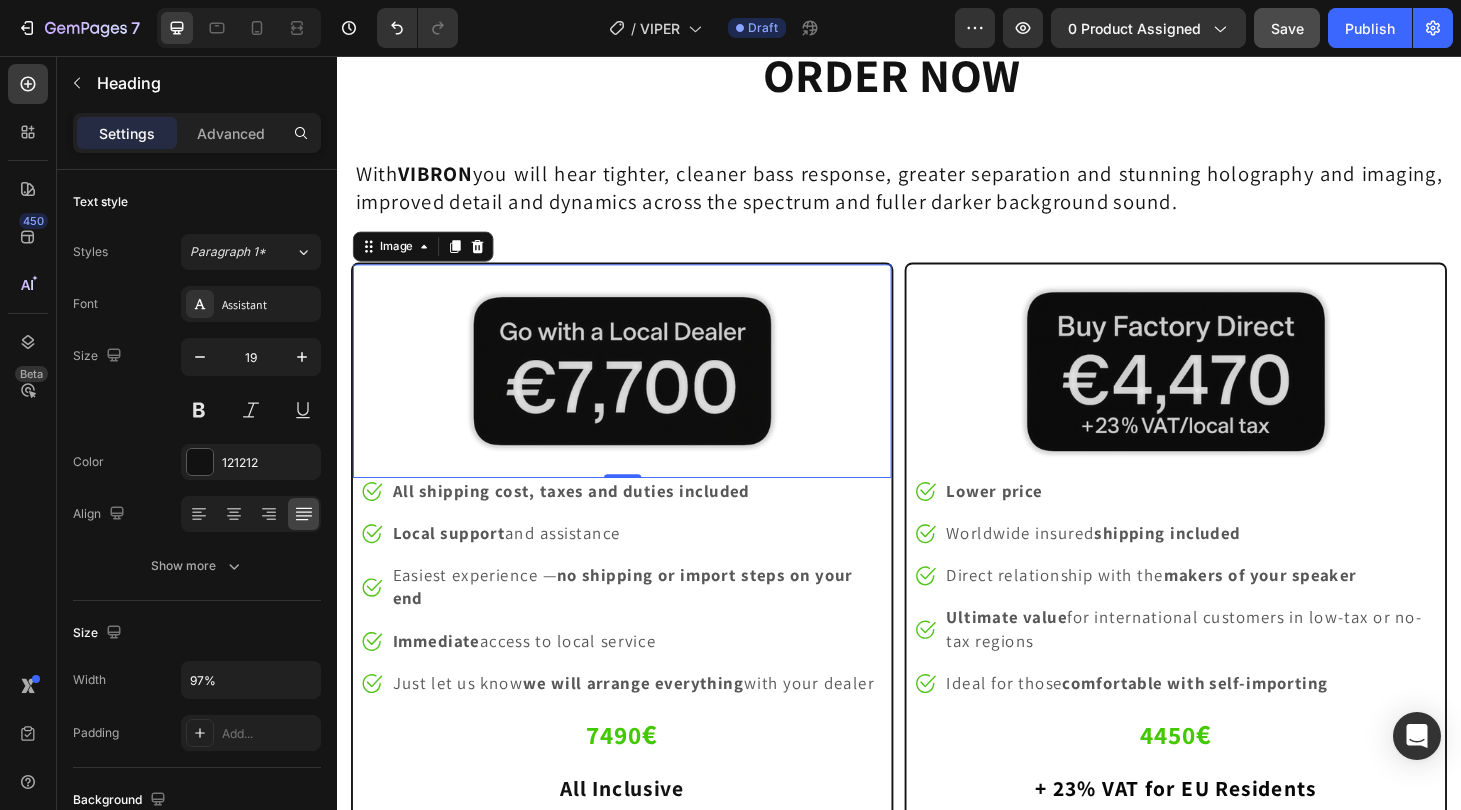 click at bounding box center (642, 392) 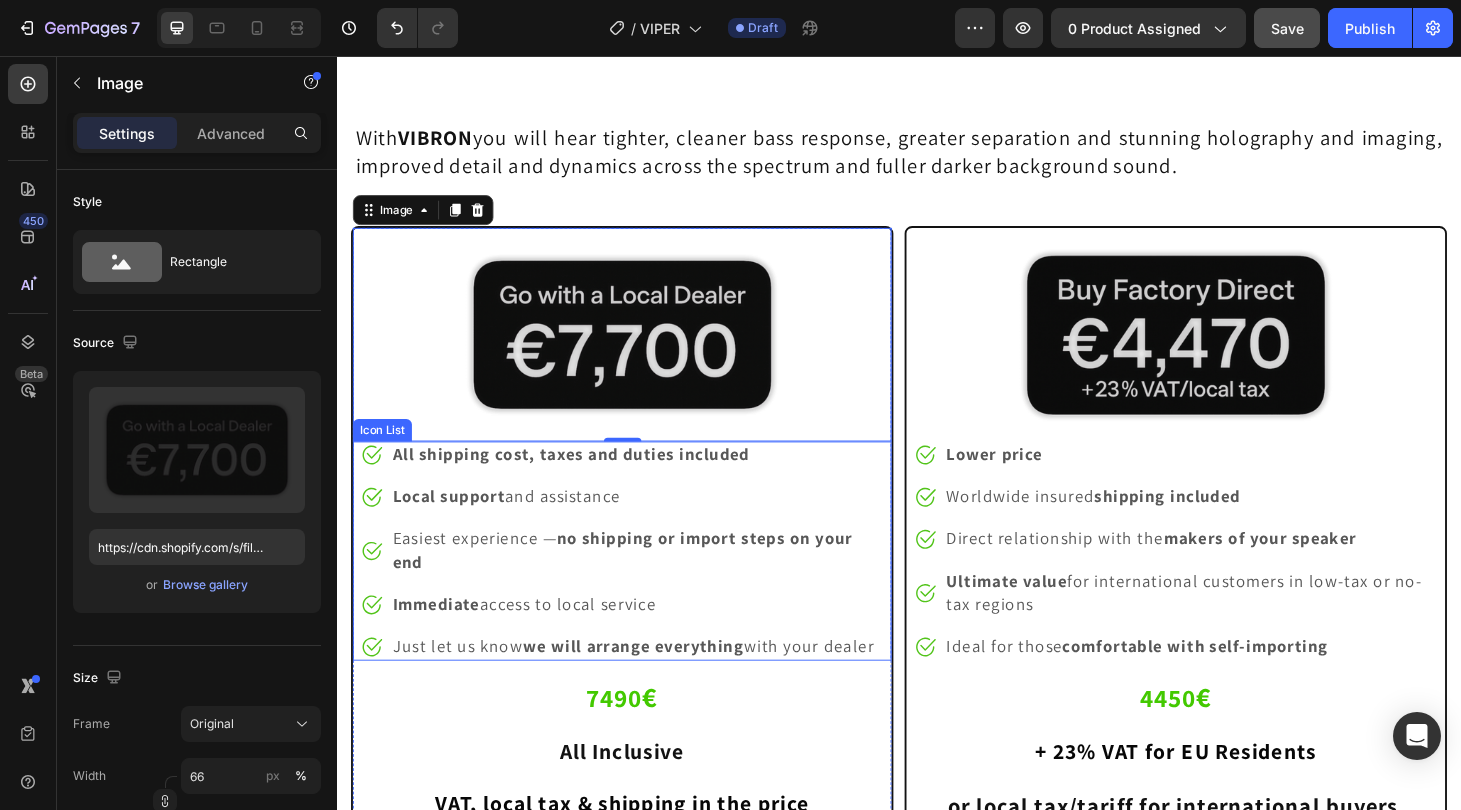 scroll, scrollTop: 15778, scrollLeft: 0, axis: vertical 